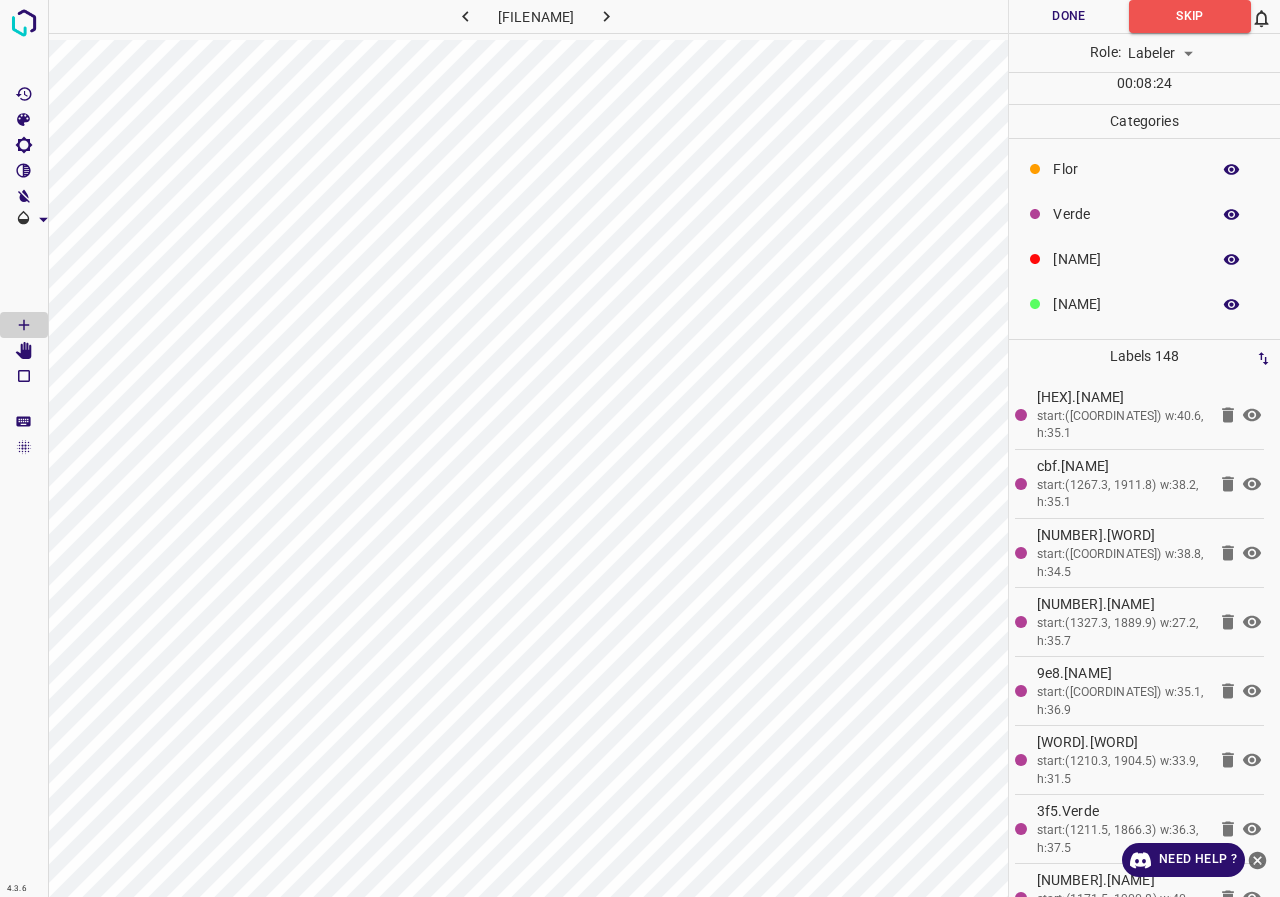 scroll, scrollTop: 0, scrollLeft: 0, axis: both 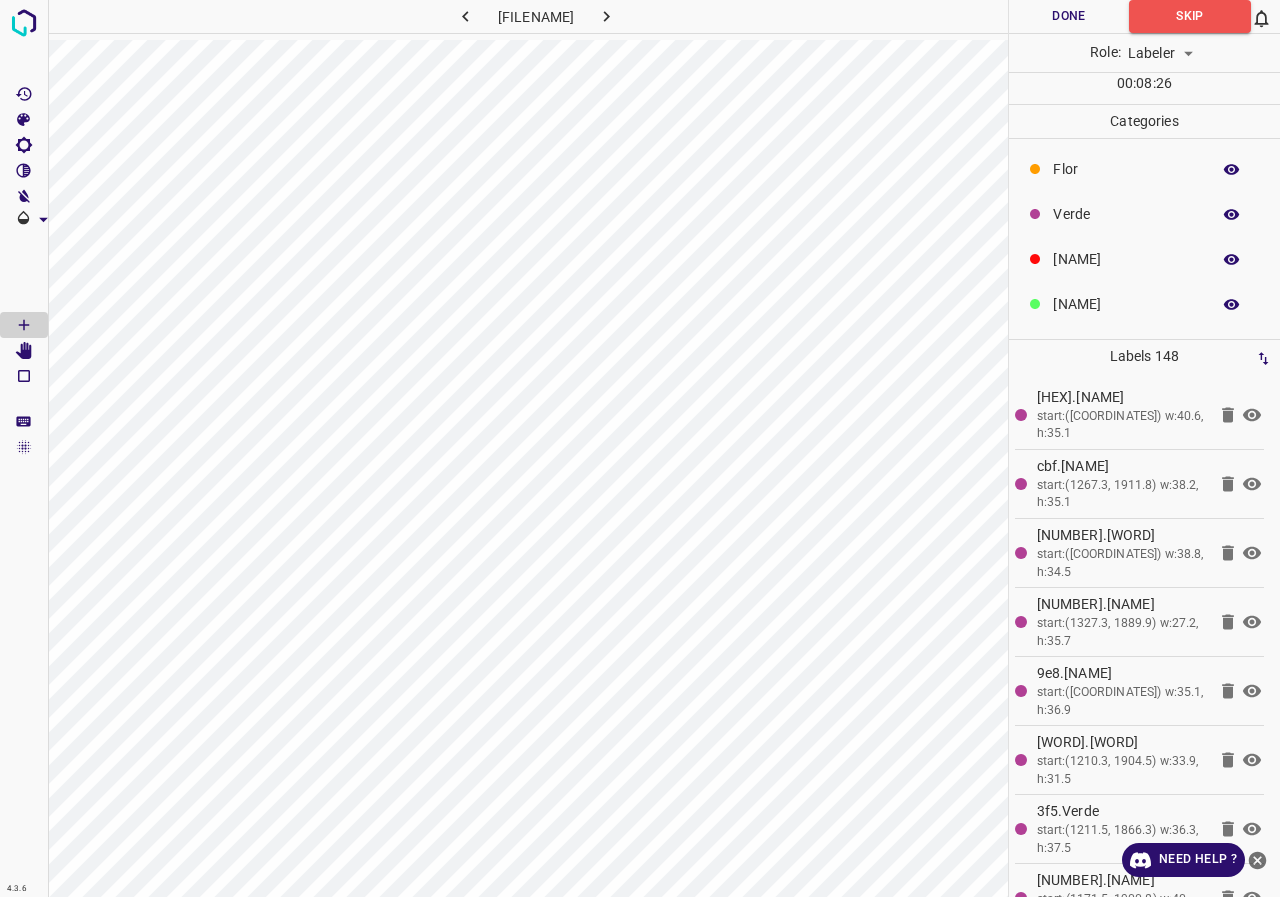 click on "Verde" at bounding box center [1126, 169] 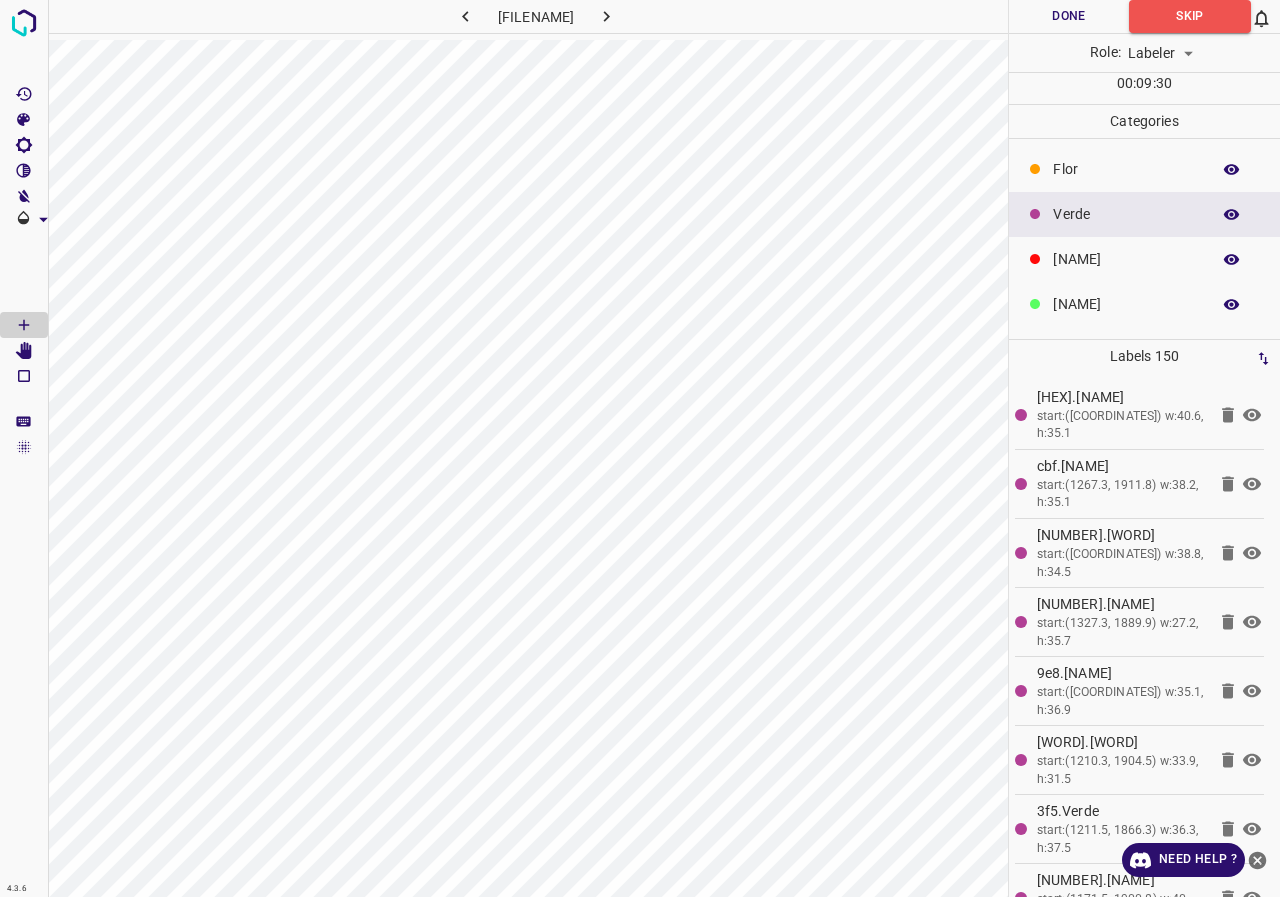 scroll, scrollTop: 100, scrollLeft: 0, axis: vertical 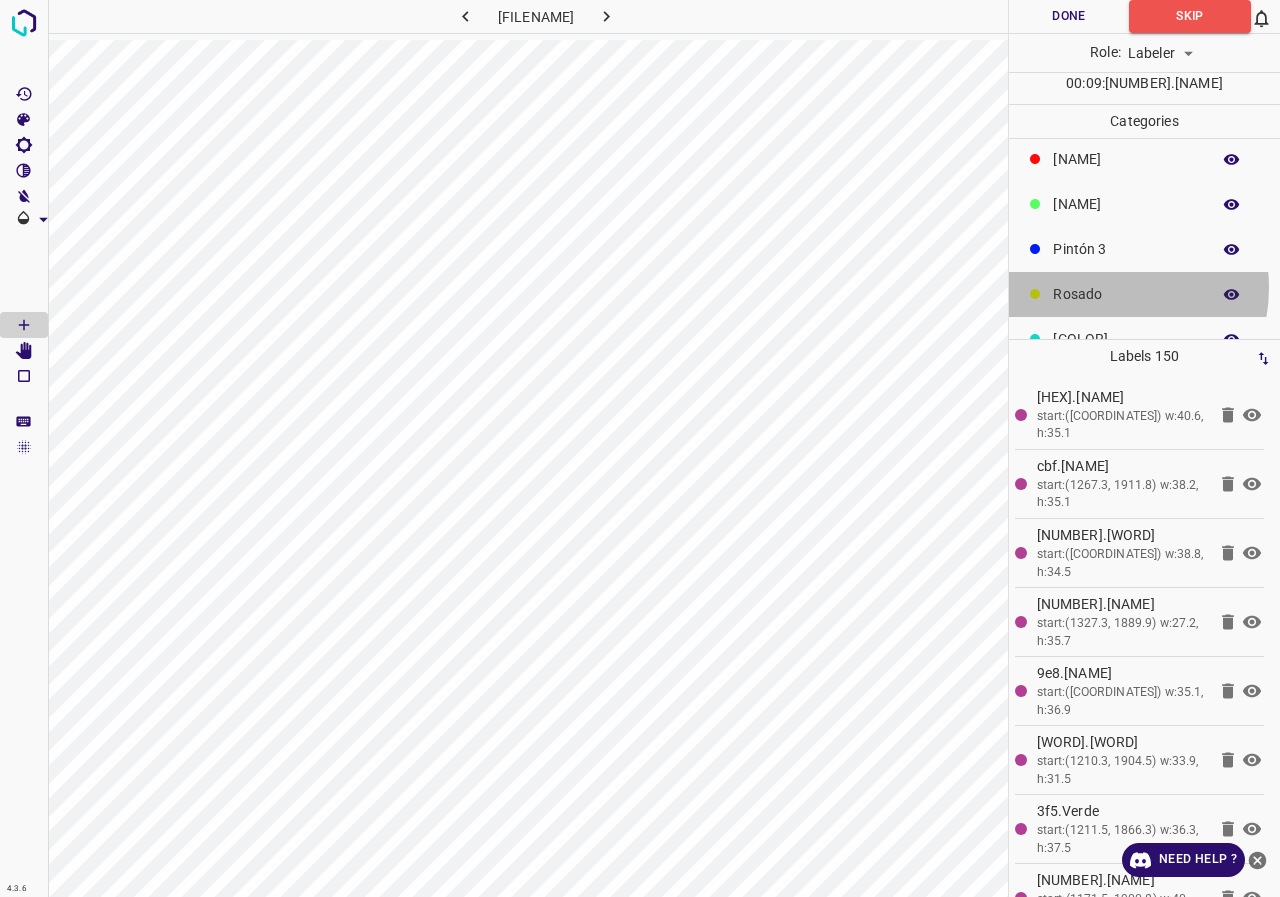 click on "Rosado" at bounding box center (1126, 69) 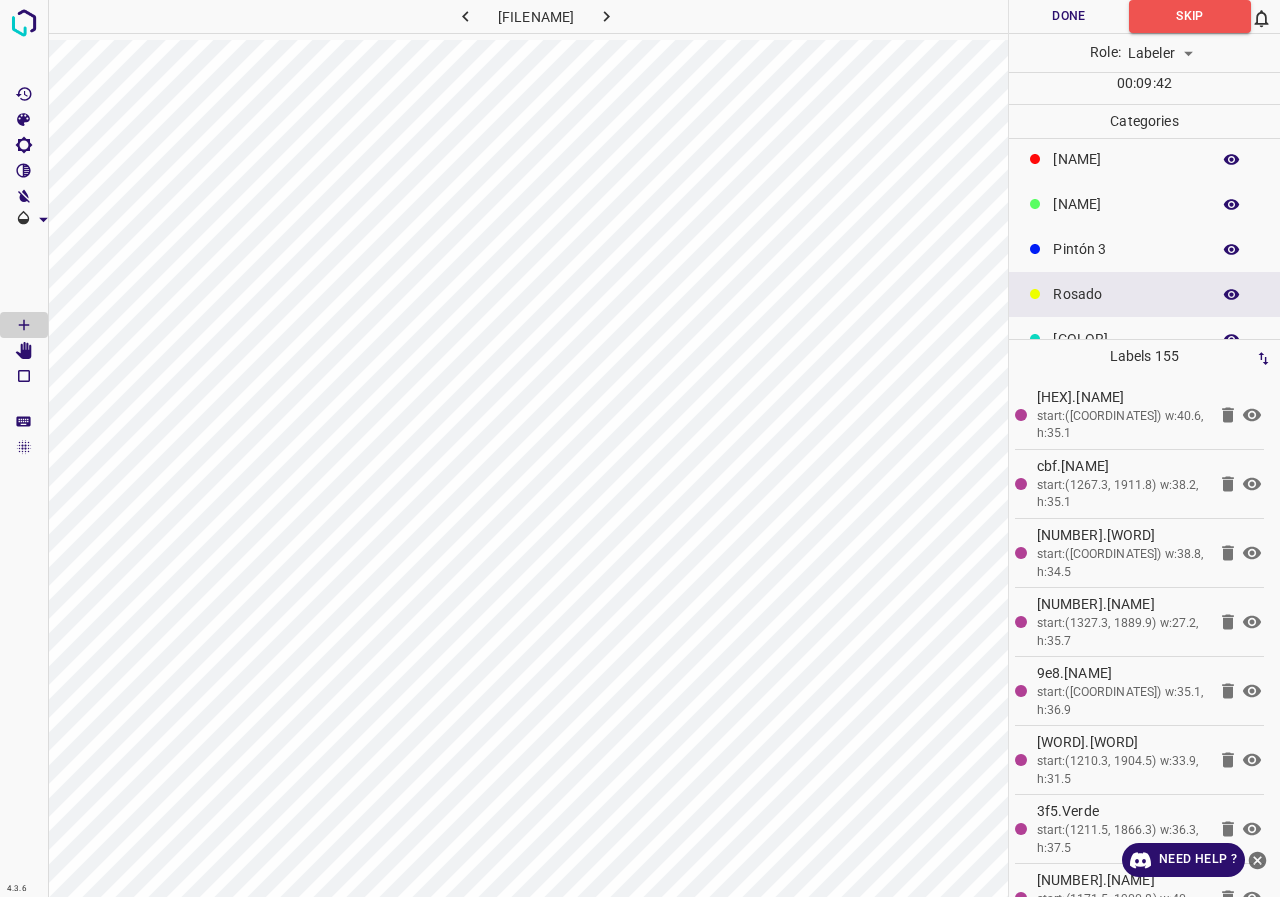 scroll, scrollTop: 0, scrollLeft: 0, axis: both 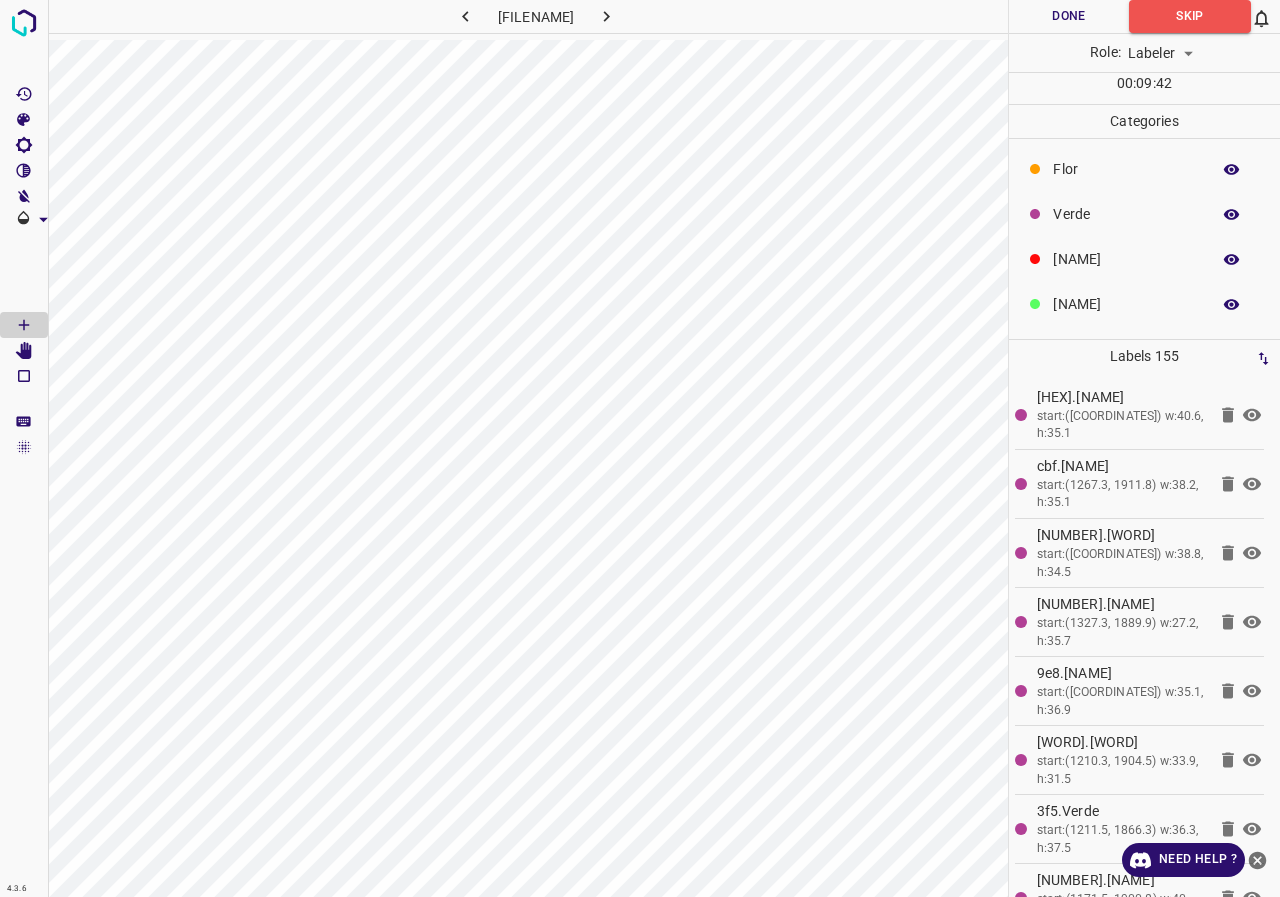 click on "Verde" at bounding box center (1126, 169) 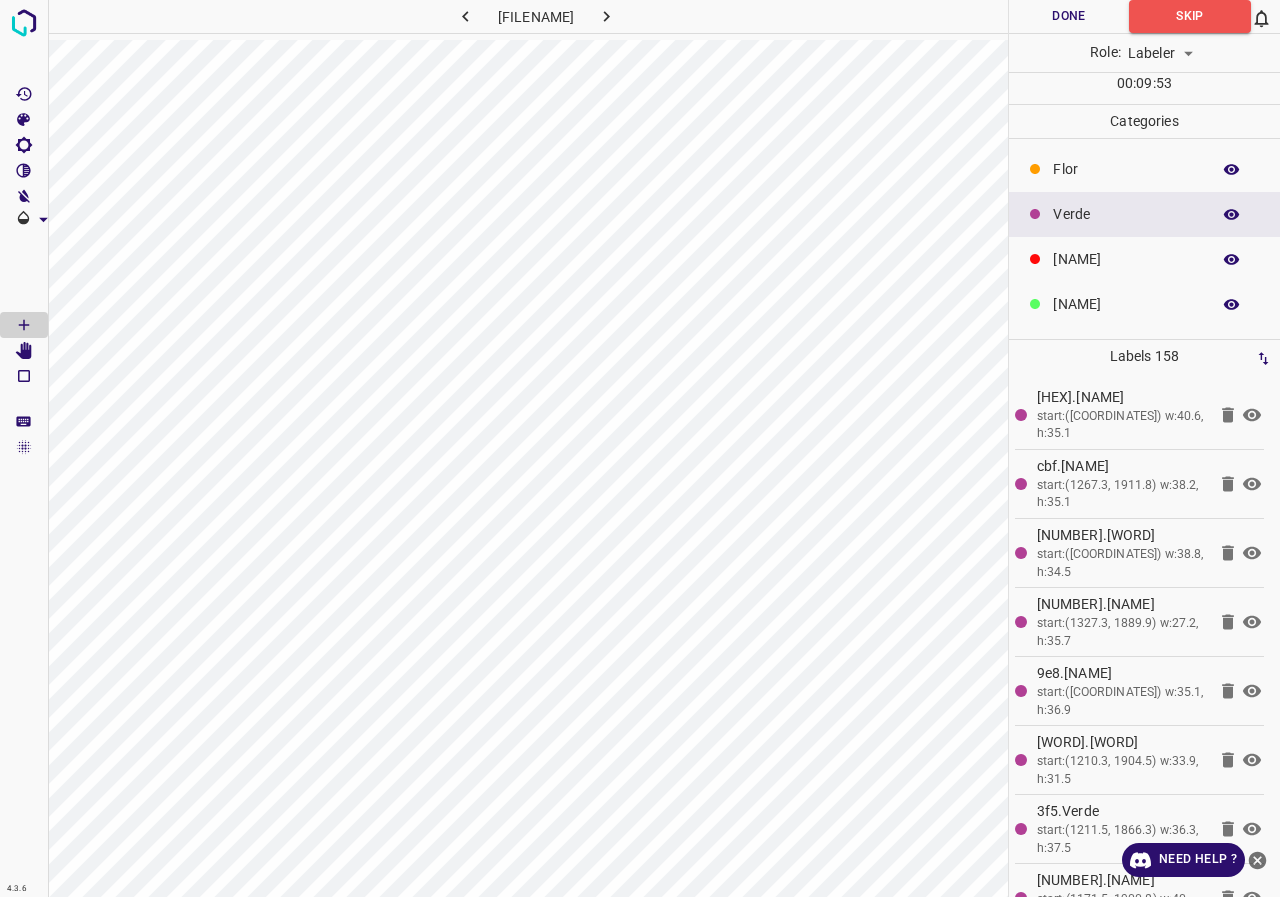 scroll, scrollTop: 100, scrollLeft: 0, axis: vertical 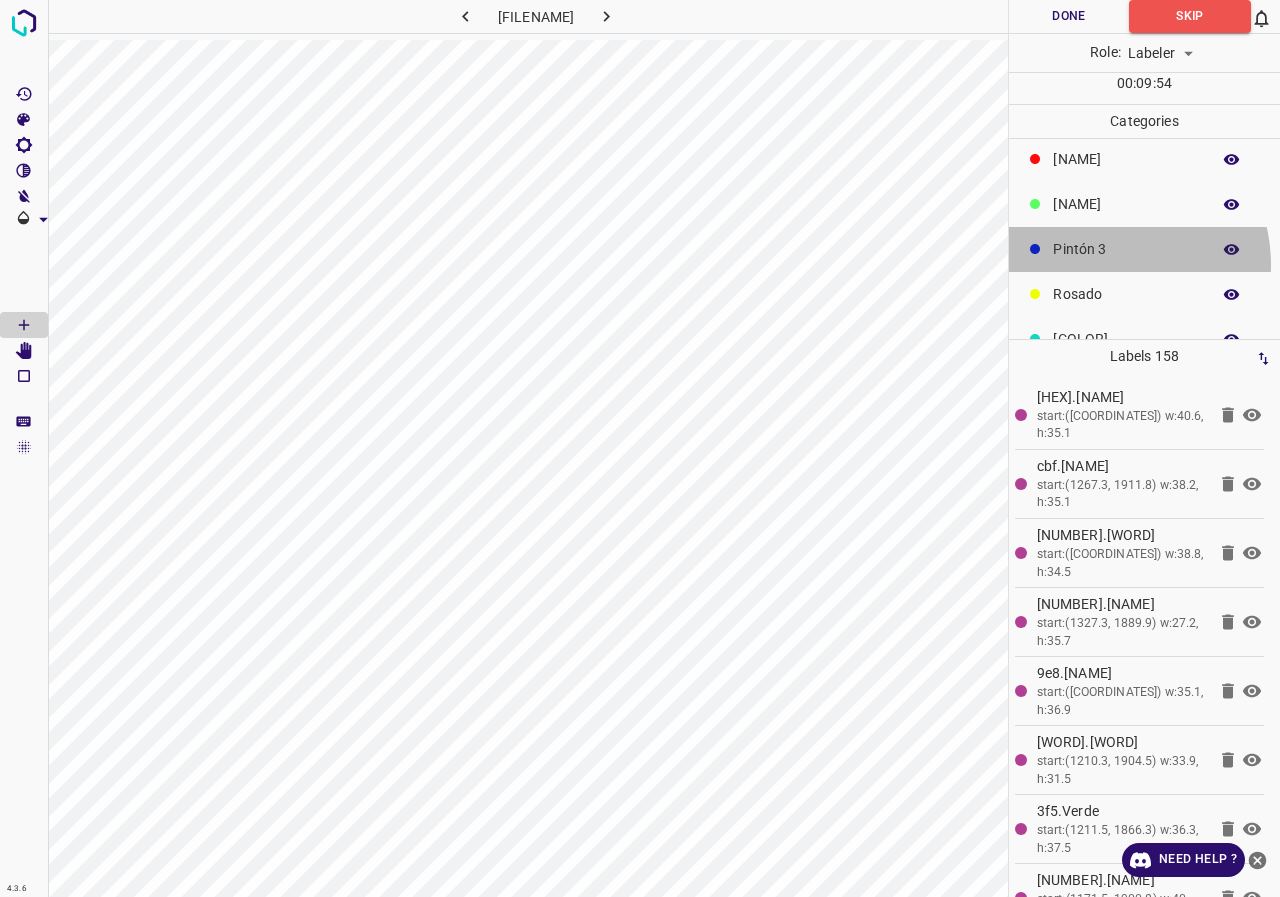click on "Pintón 3" at bounding box center [1144, 249] 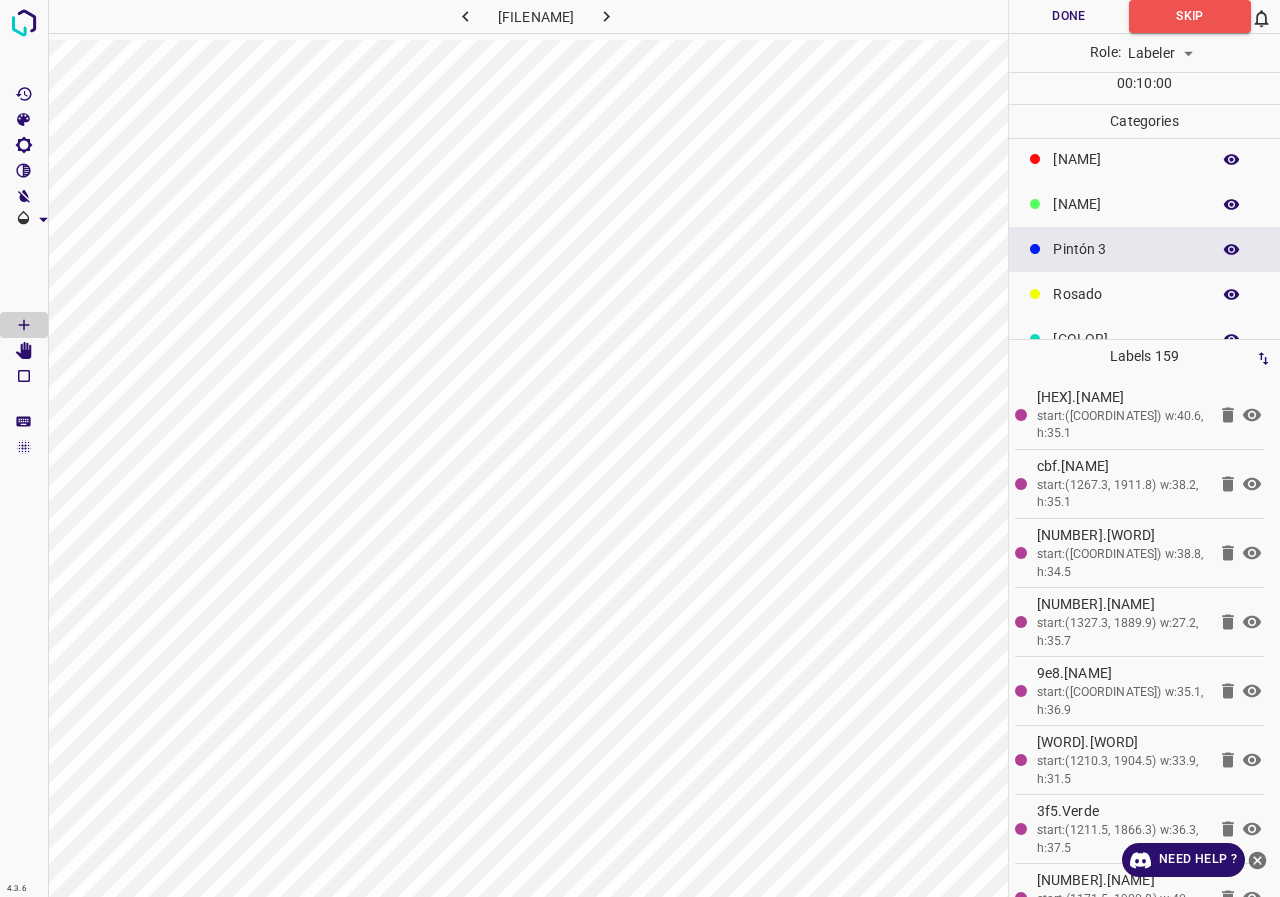 click on "Rosado" at bounding box center (1126, 69) 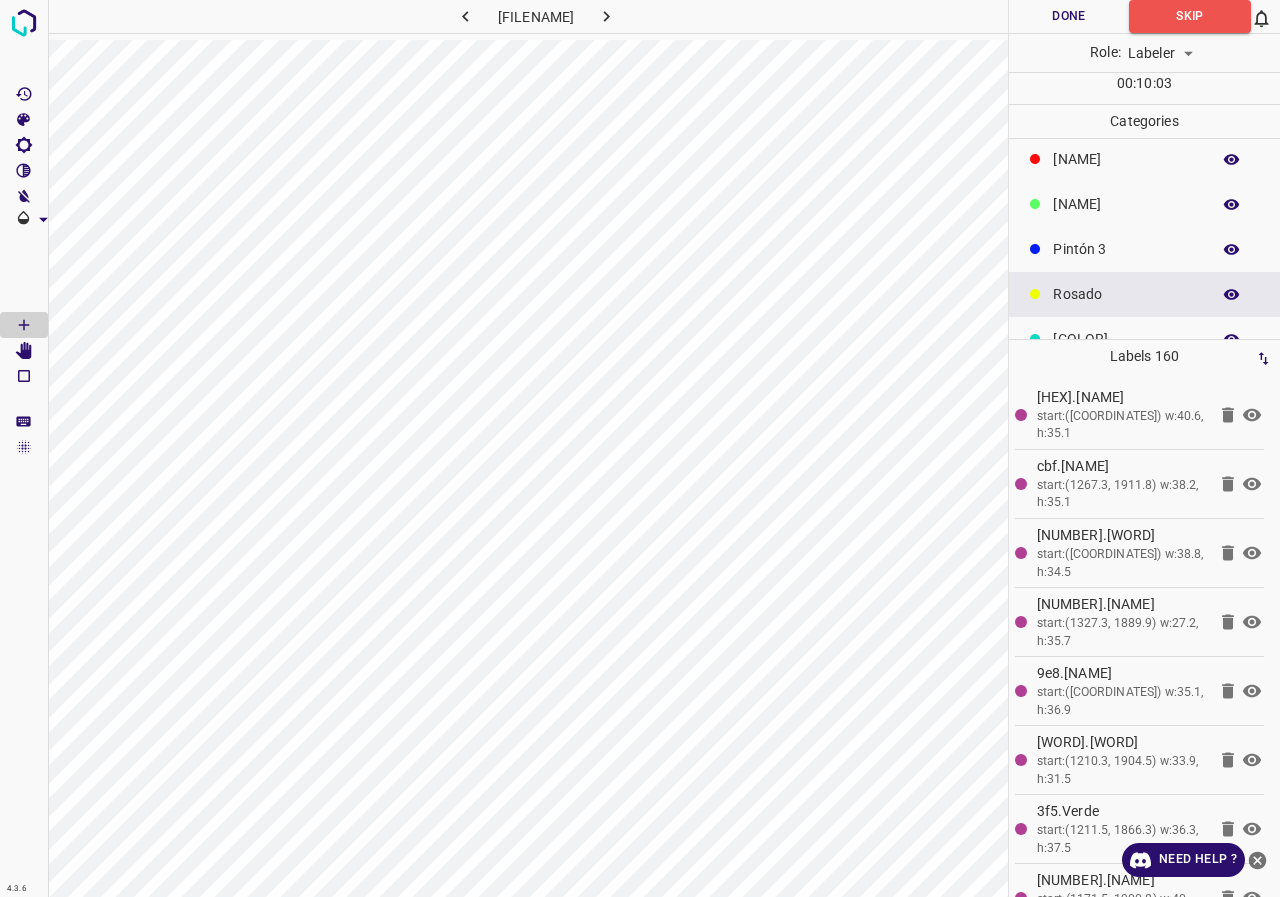 scroll, scrollTop: 176, scrollLeft: 0, axis: vertical 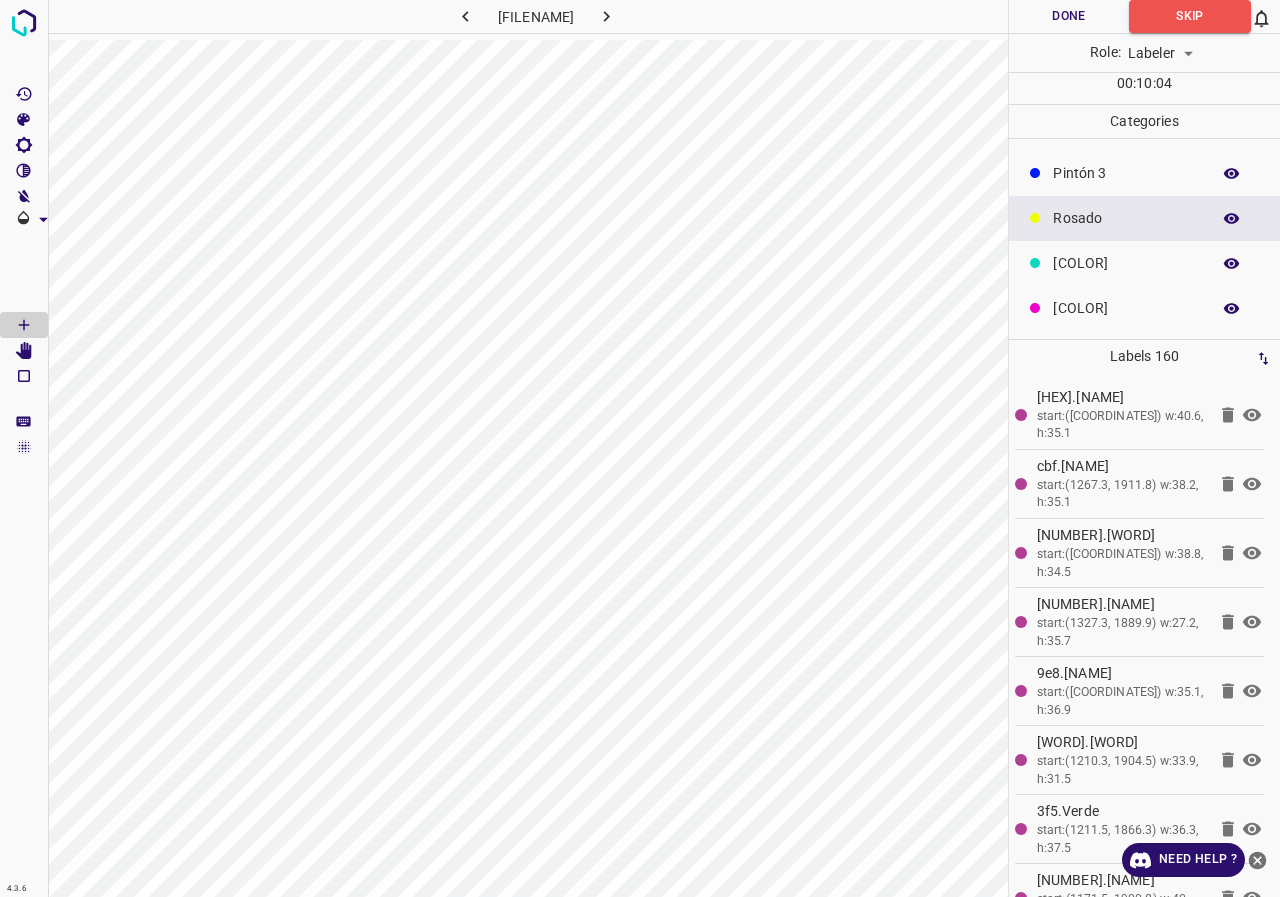 click on "[COLOR]" at bounding box center (1126, -7) 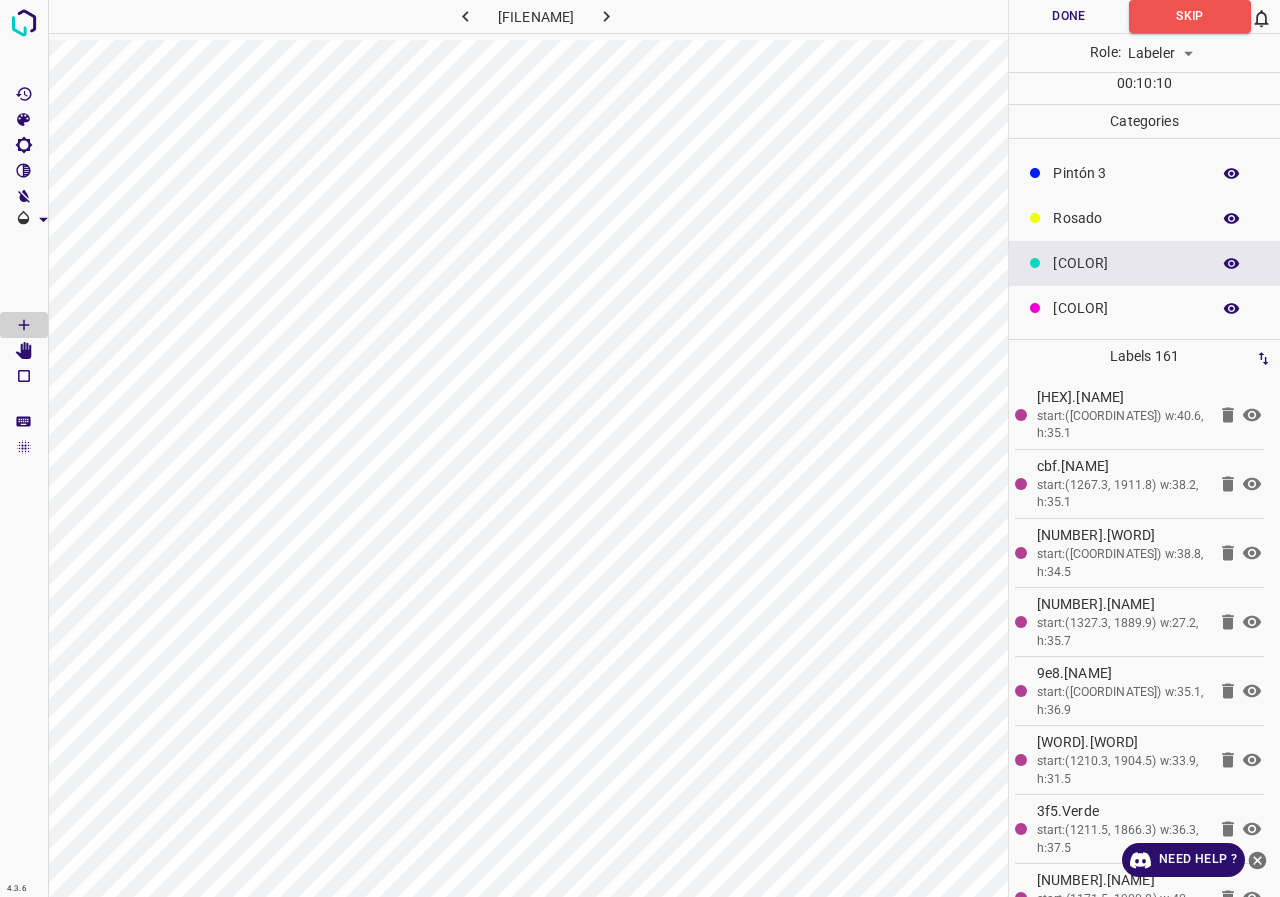 click on "Rosado" at bounding box center [1126, -7] 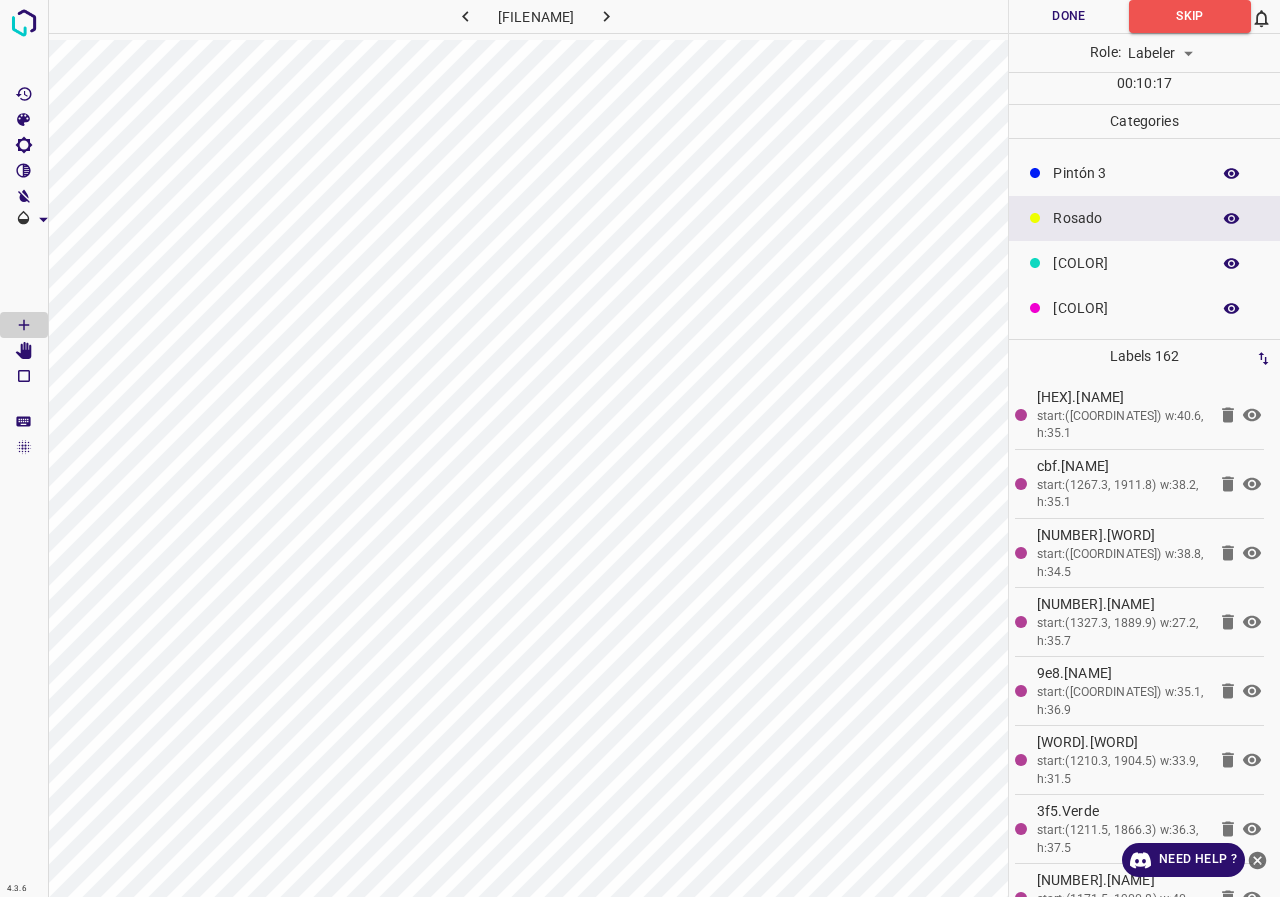 scroll, scrollTop: 0, scrollLeft: 0, axis: both 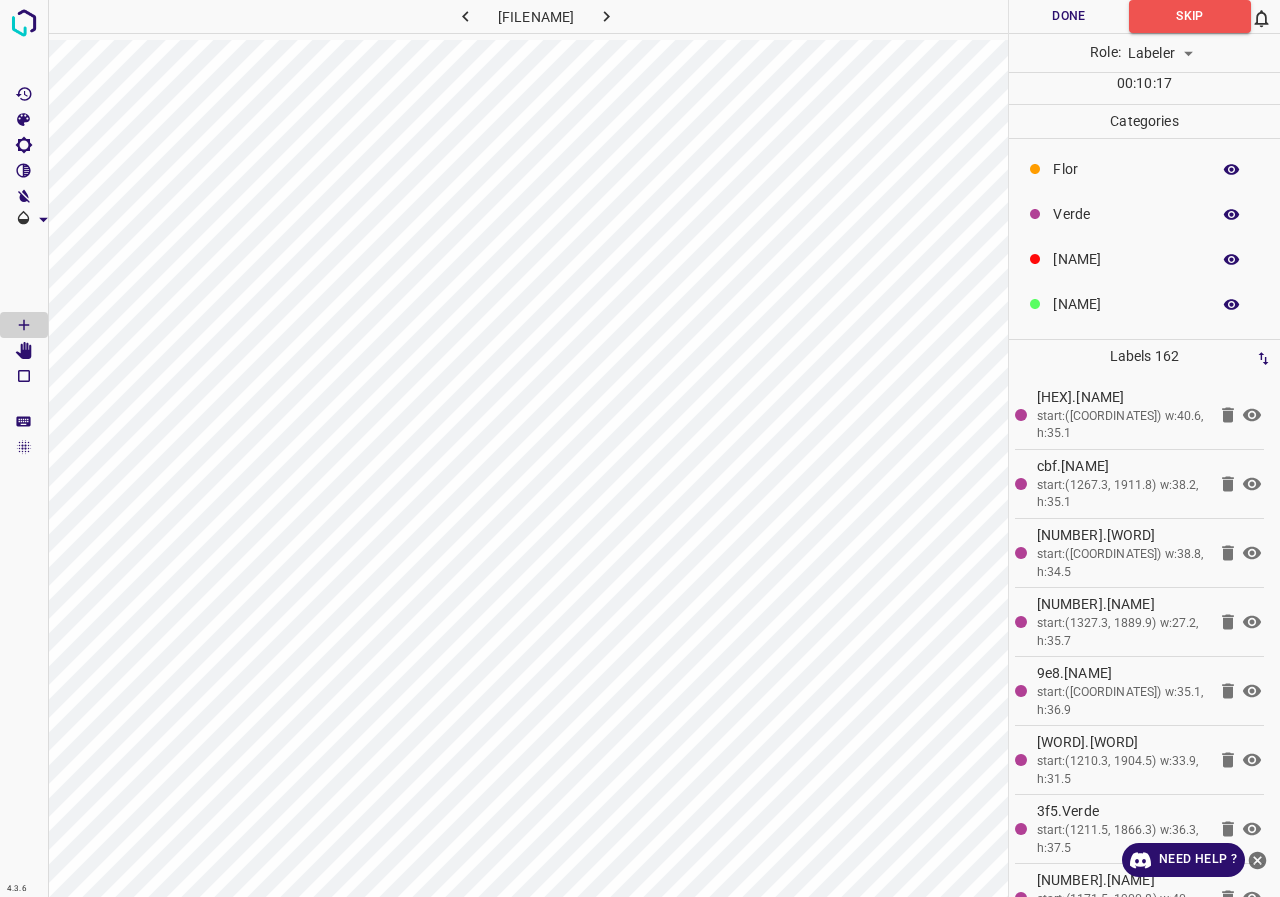 click on "Verde" at bounding box center (1126, 169) 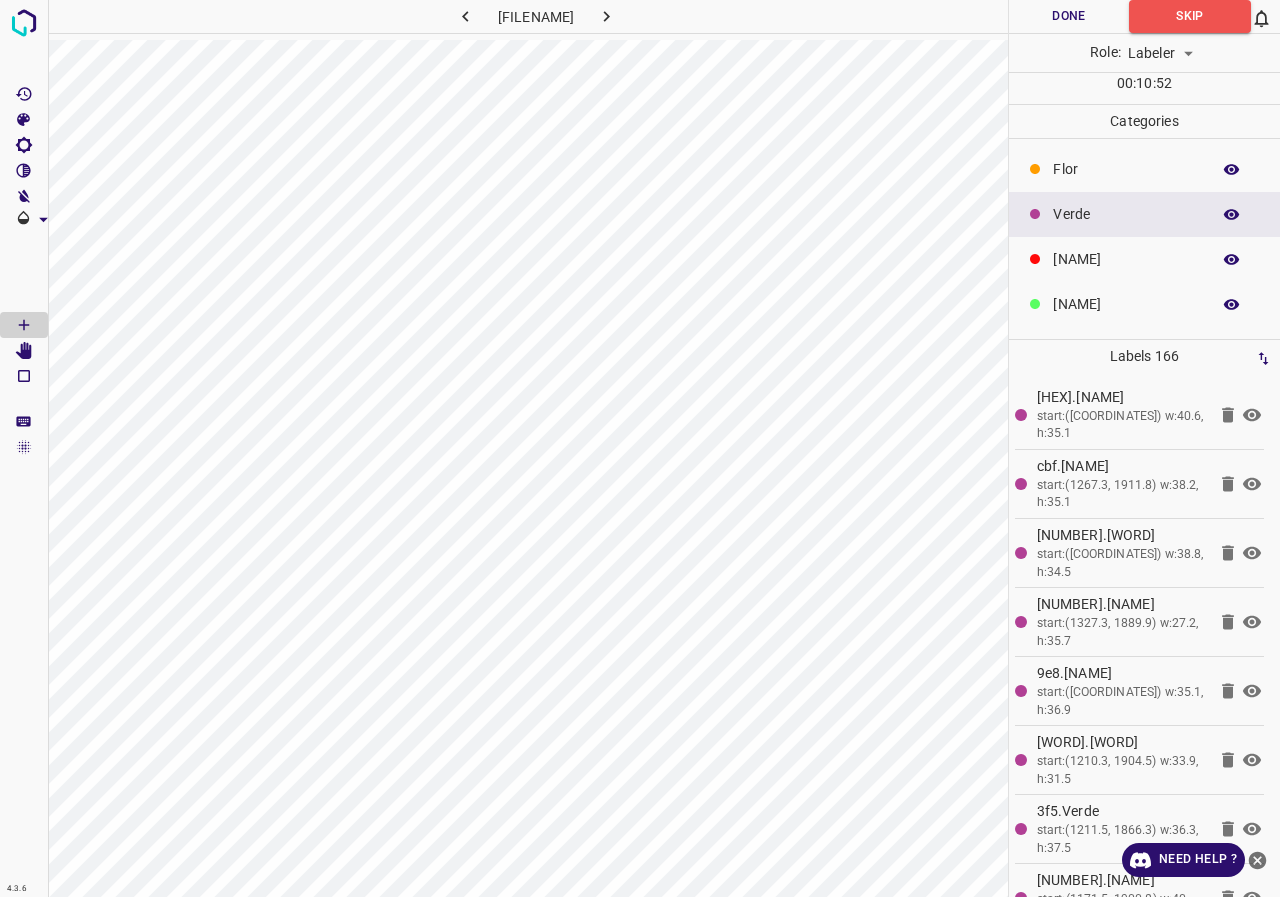 scroll, scrollTop: 176, scrollLeft: 0, axis: vertical 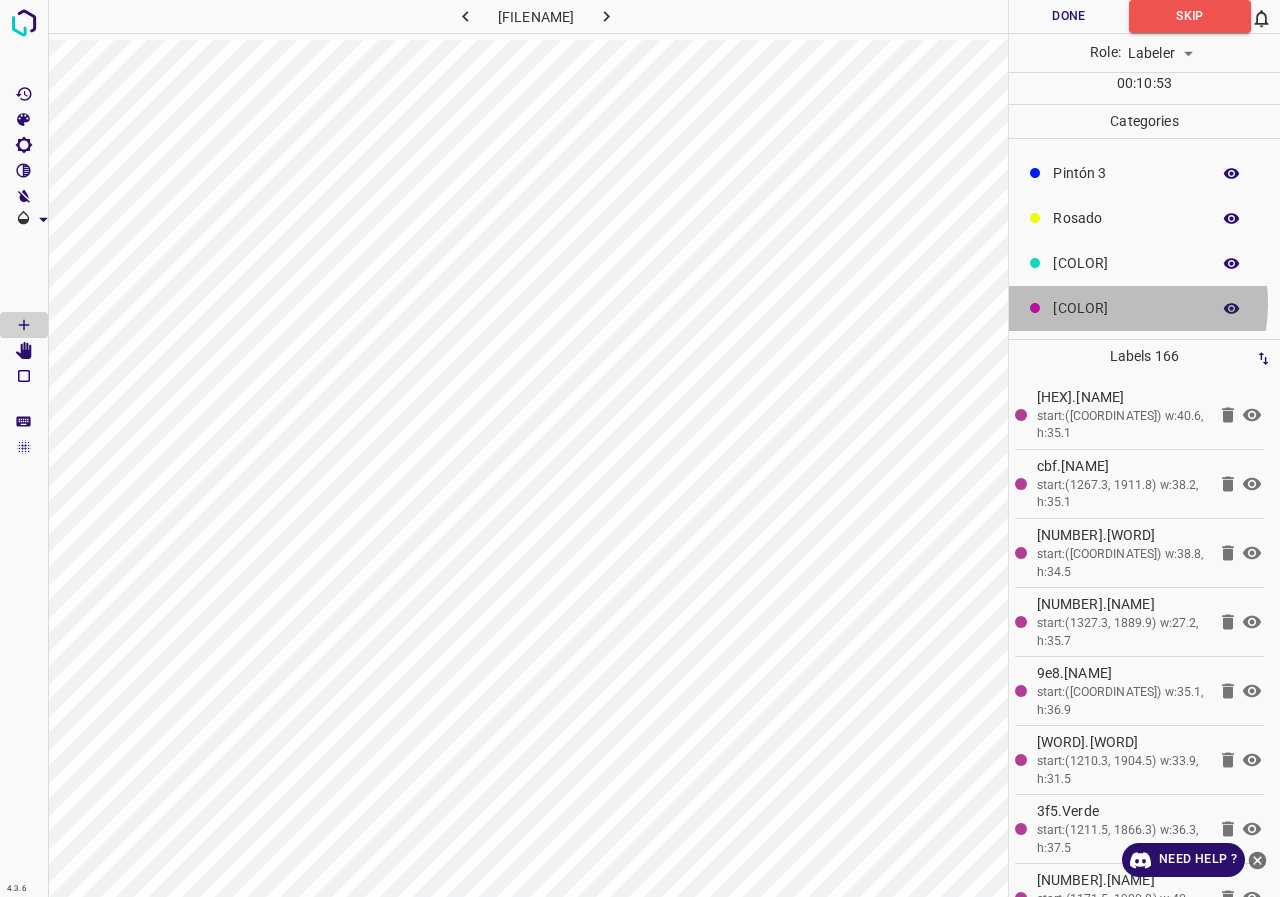 click on "[COLOR]" at bounding box center [1126, -7] 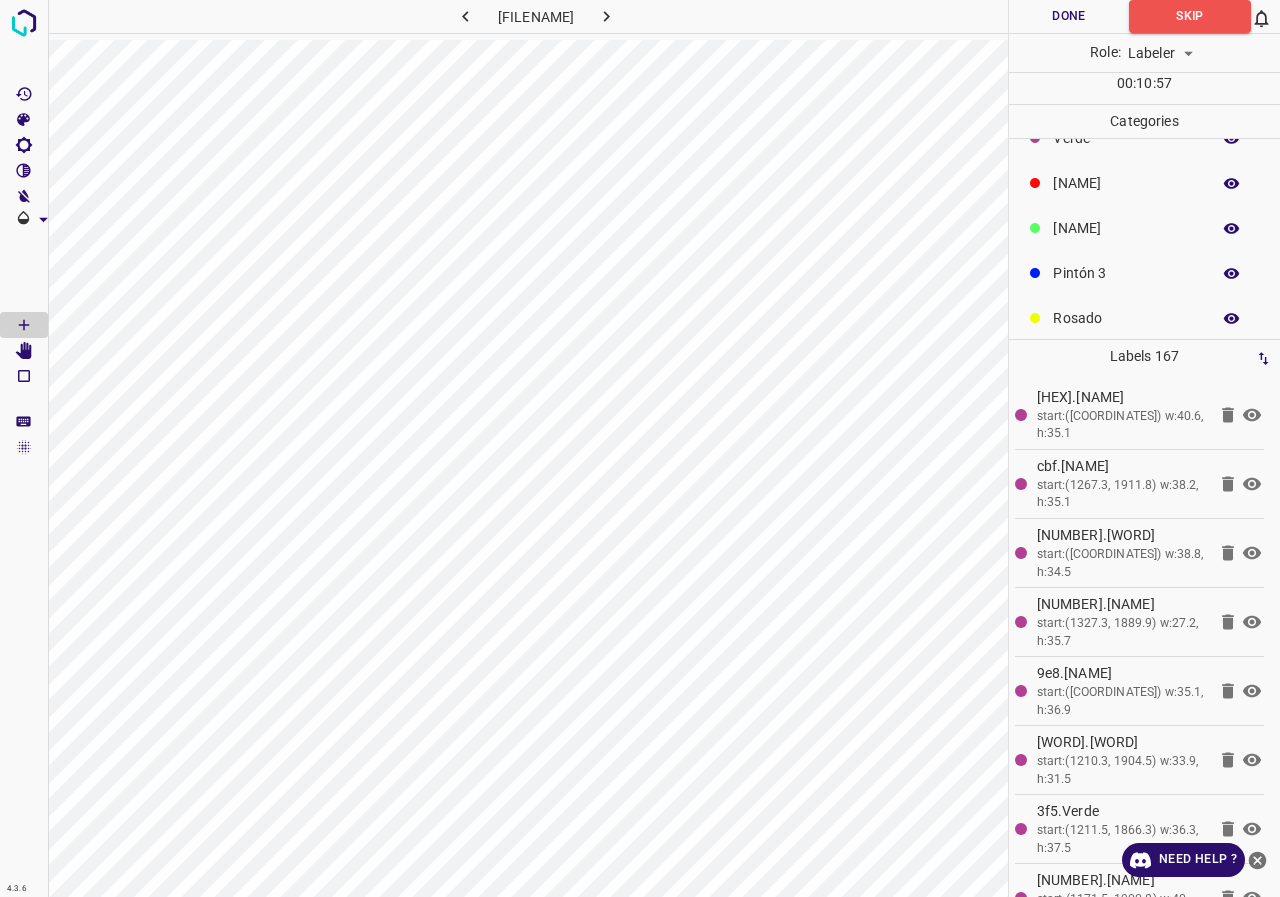 scroll, scrollTop: 0, scrollLeft: 0, axis: both 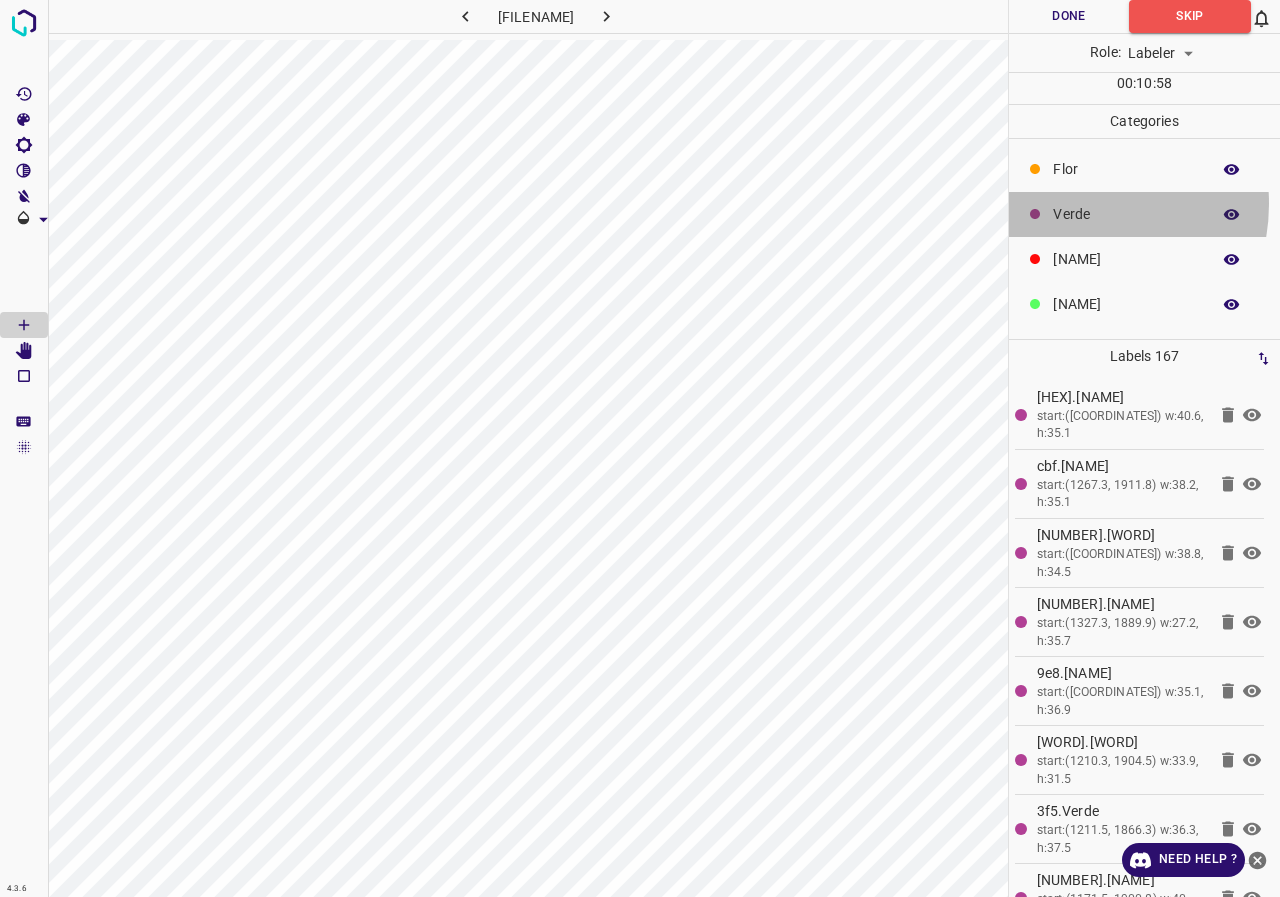 click on "Verde" at bounding box center [1126, 169] 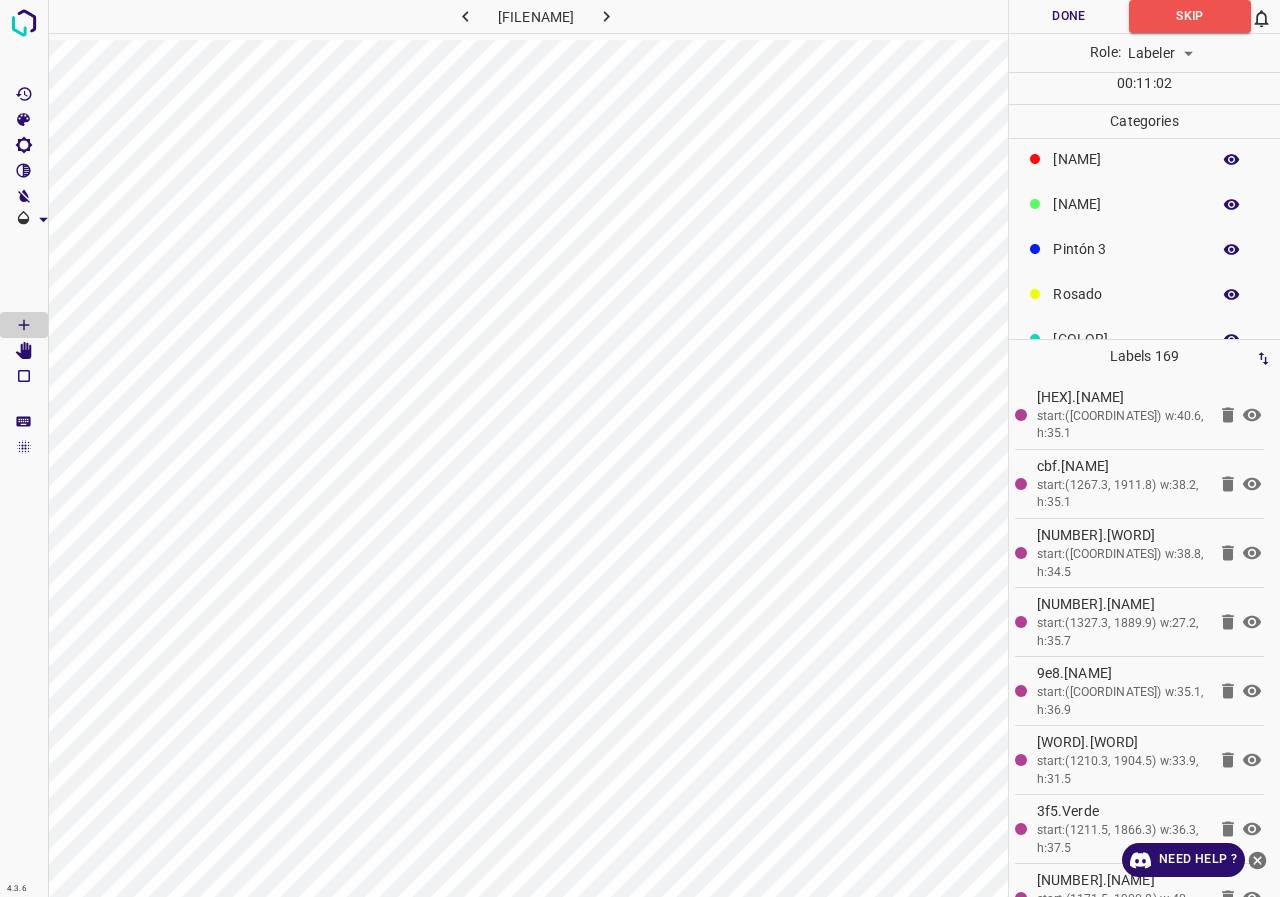 scroll, scrollTop: 176, scrollLeft: 0, axis: vertical 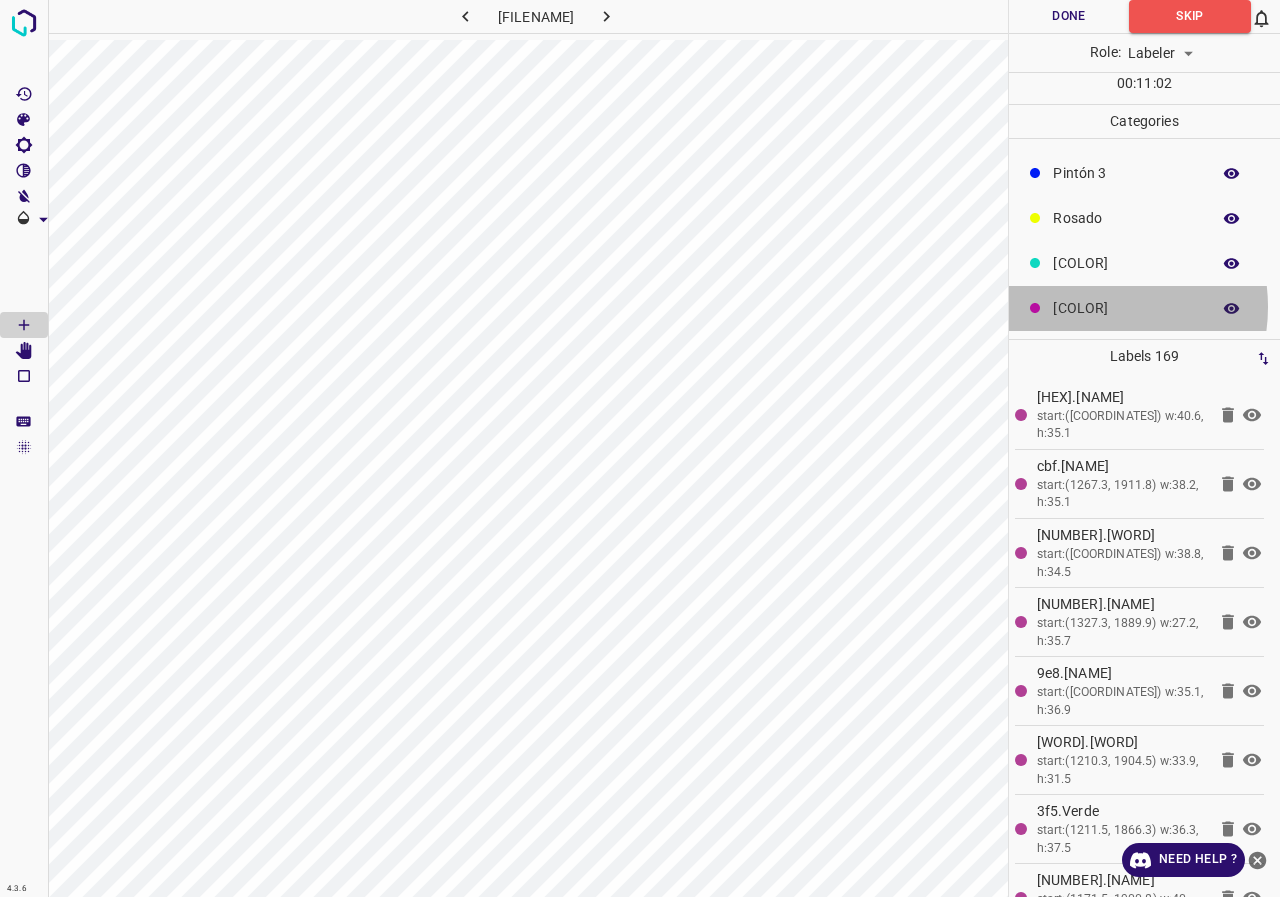 click on "[COLOR]" at bounding box center (1126, -7) 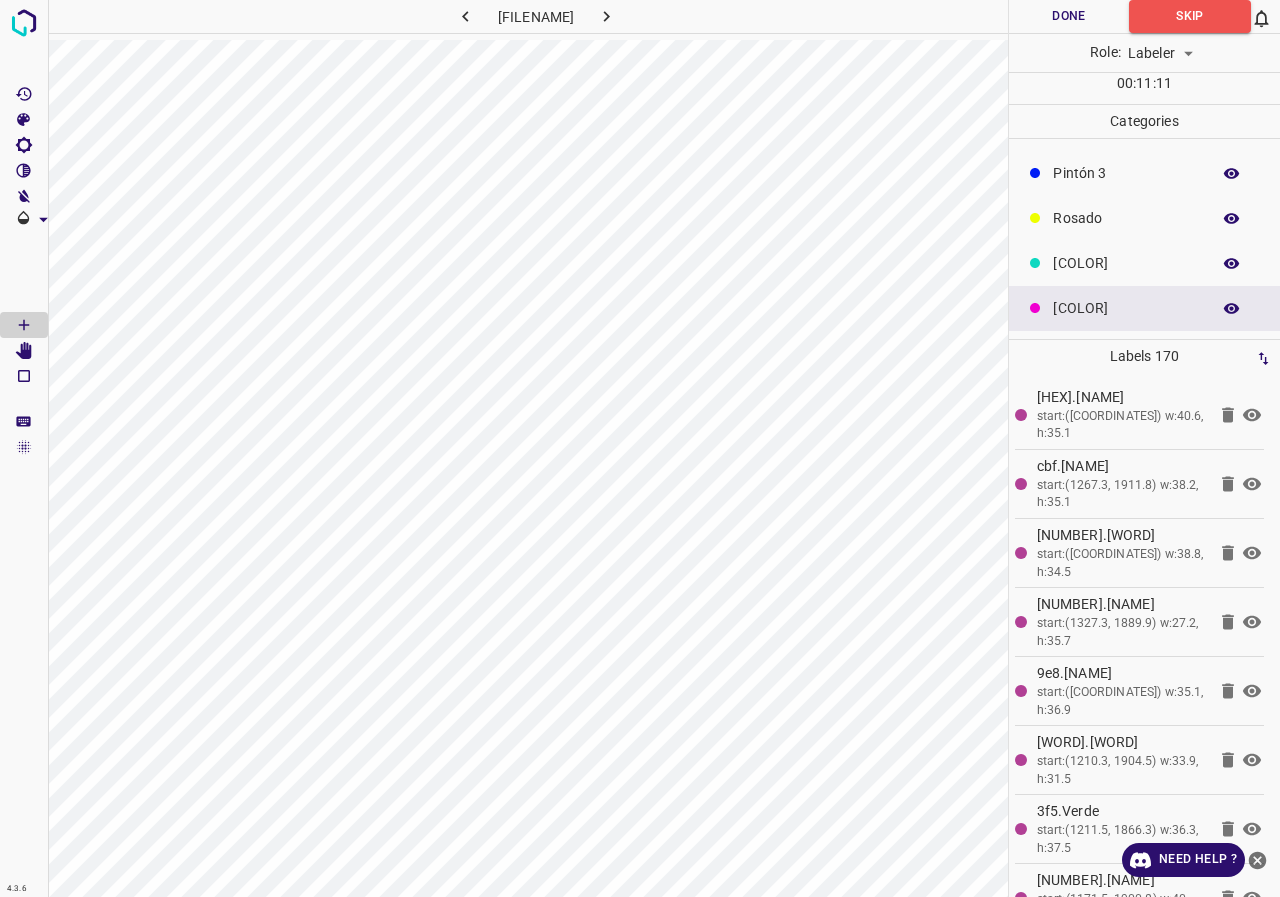 scroll, scrollTop: 76, scrollLeft: 0, axis: vertical 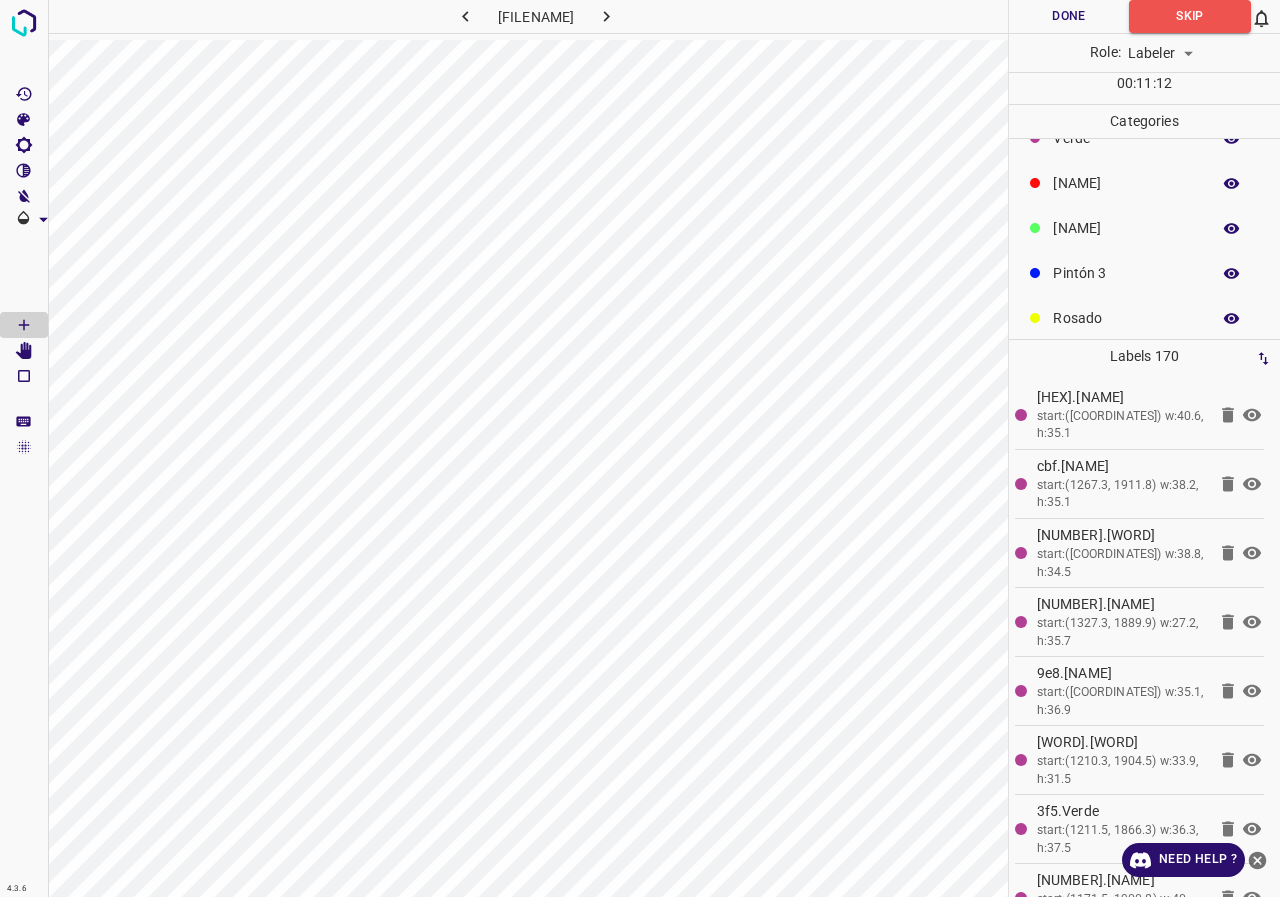 click on "[NAME]" at bounding box center (1126, 93) 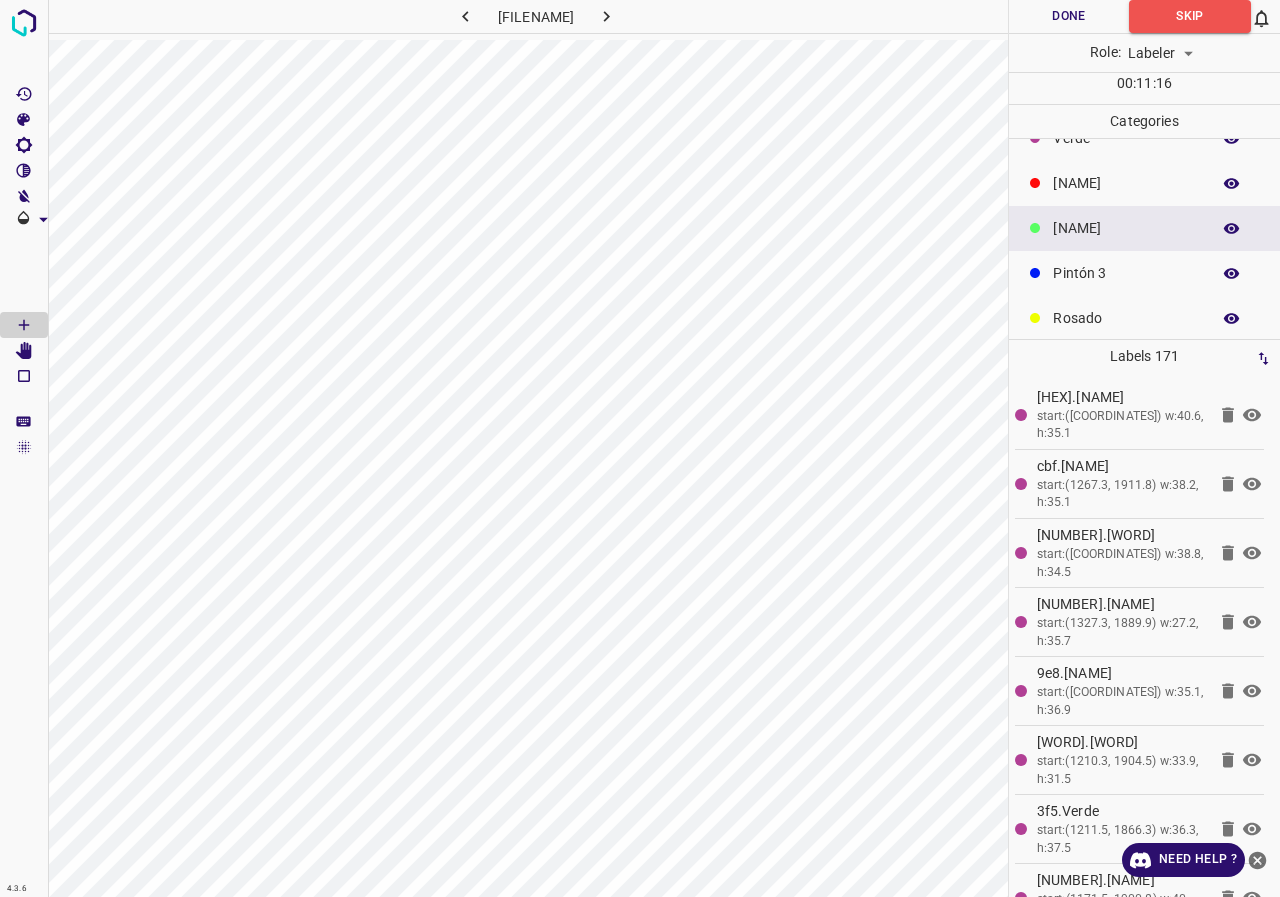 click on "Pintón 3" at bounding box center [1126, 93] 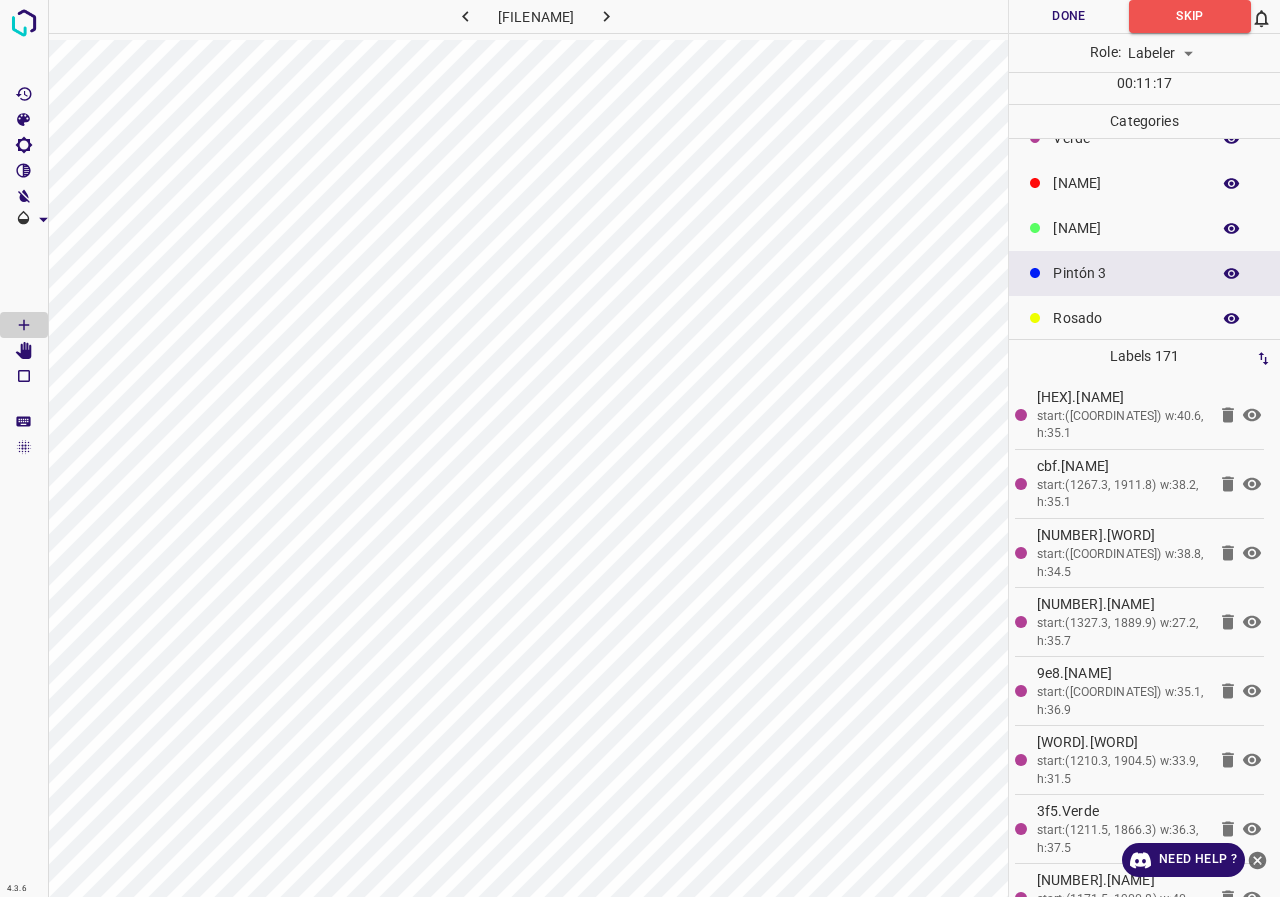 click on "[NAME]" at bounding box center [1144, 228] 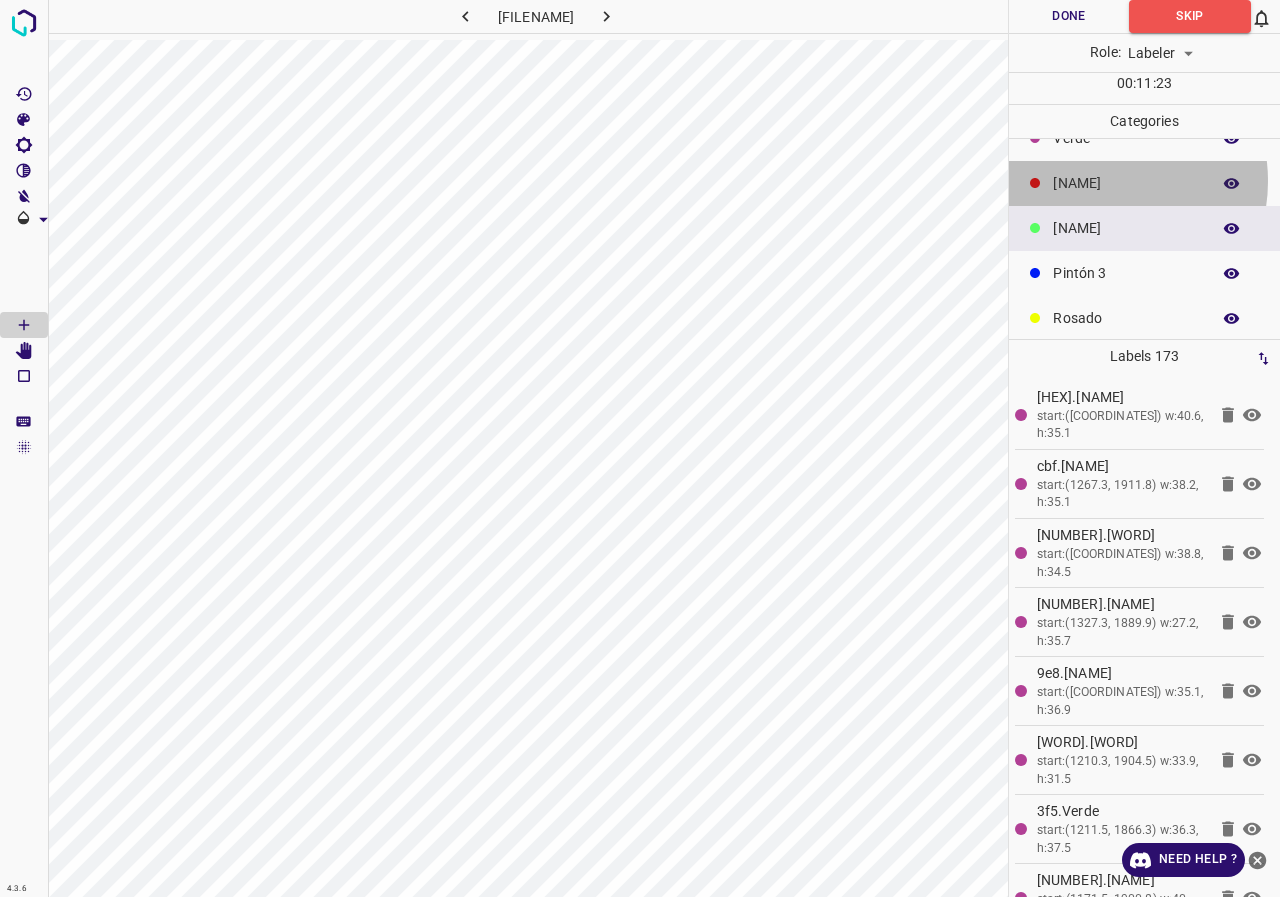 click on "[NAME]" at bounding box center (1126, 93) 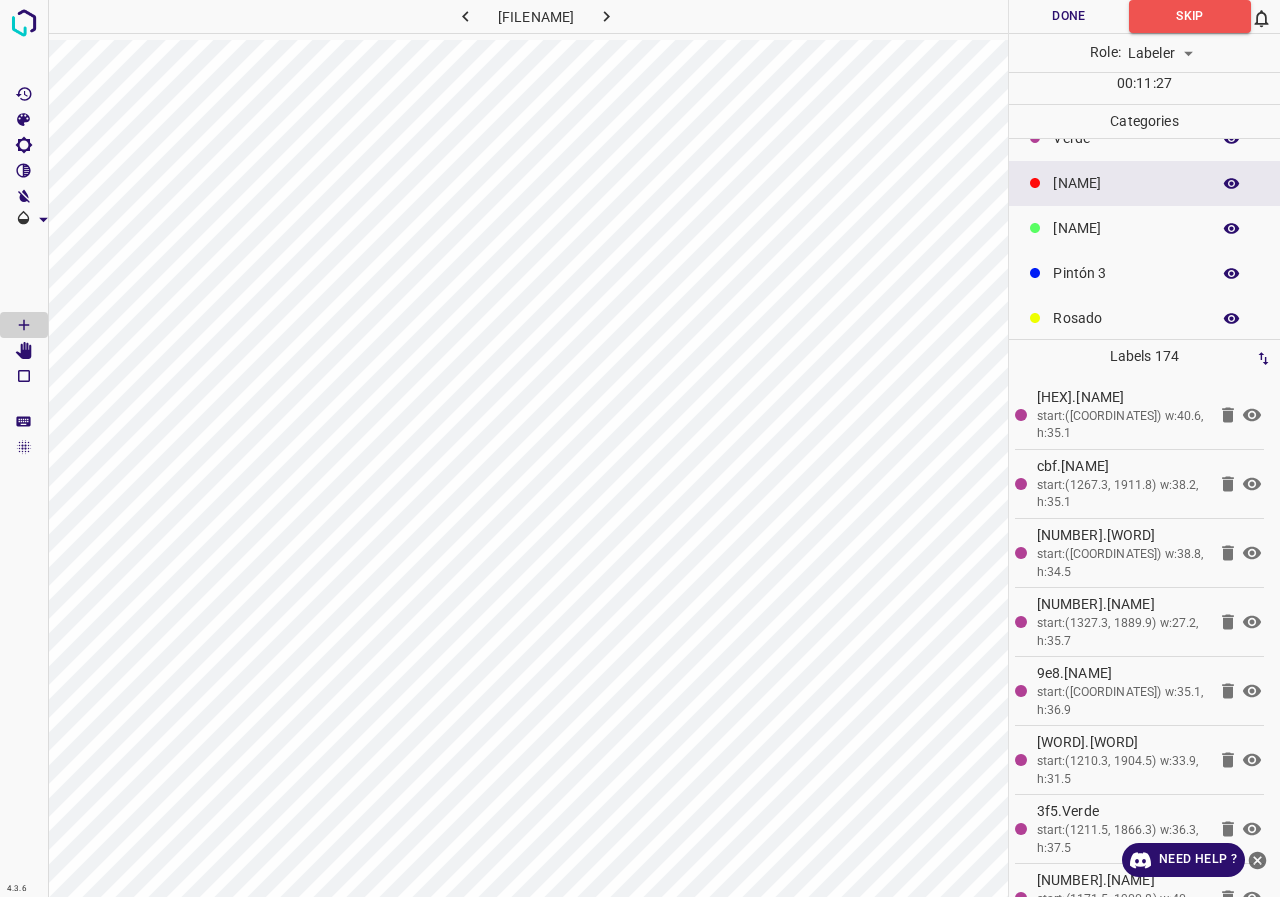 click on "Pintón 3" at bounding box center [1126, 93] 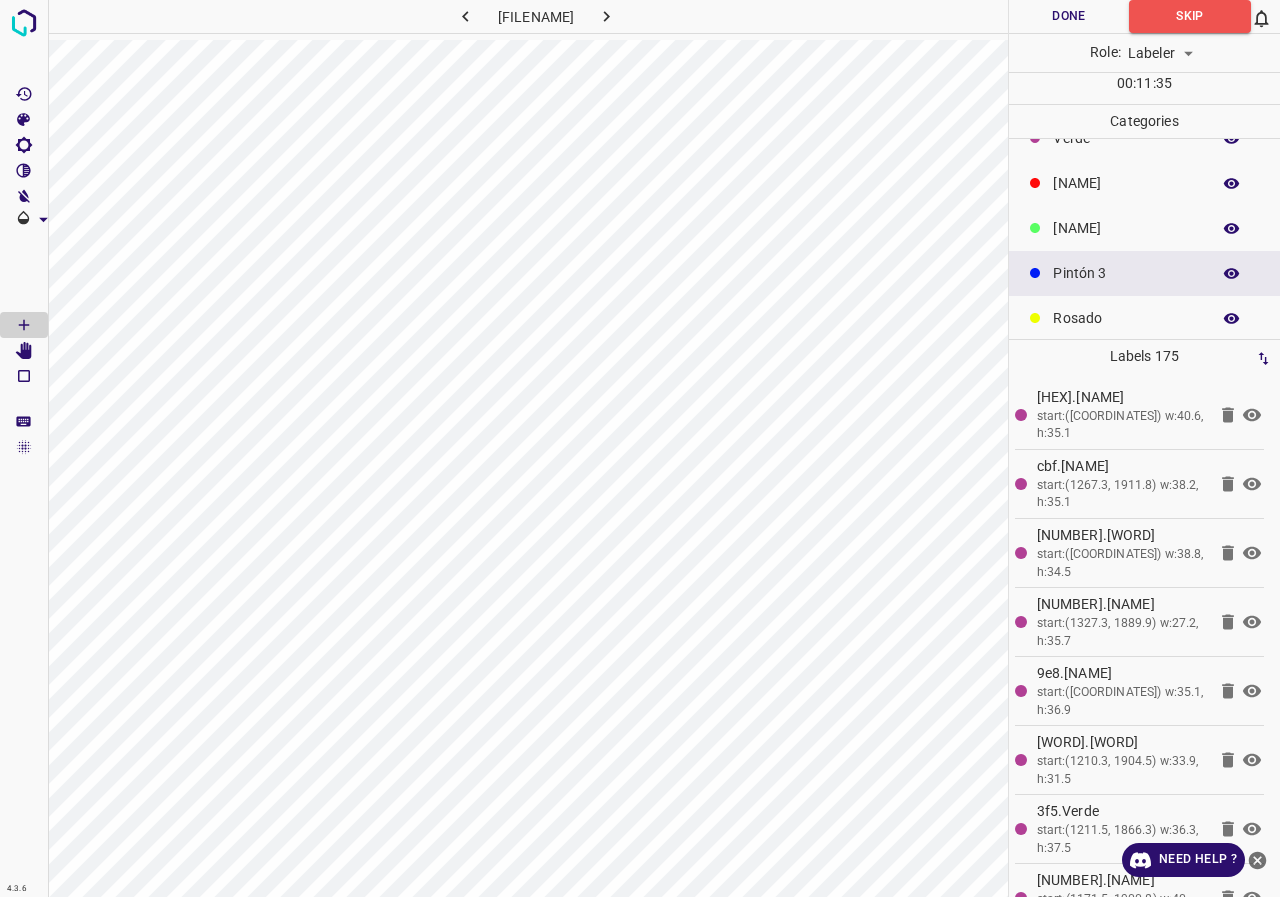 scroll, scrollTop: 0, scrollLeft: 0, axis: both 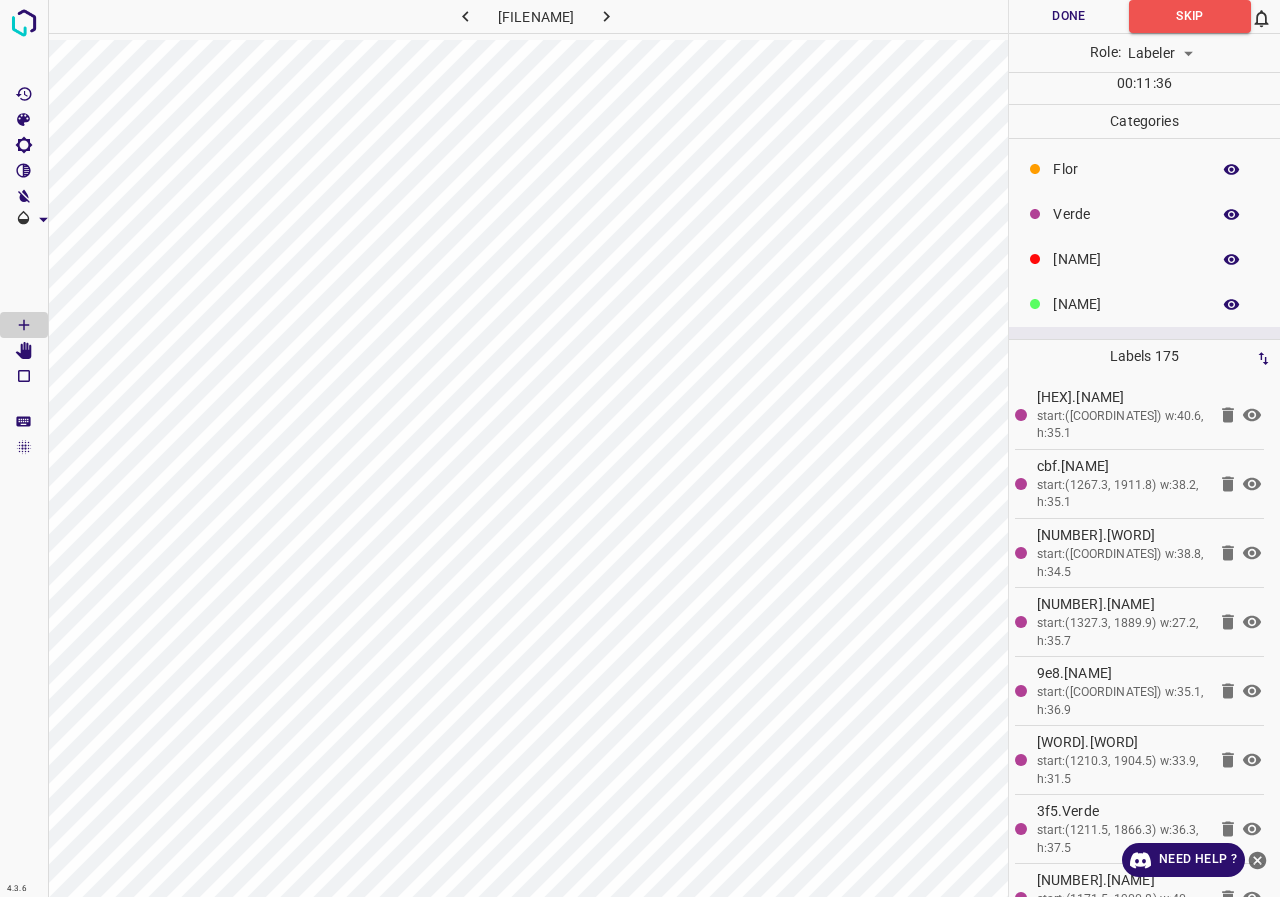 click on "Verde" at bounding box center [1126, 169] 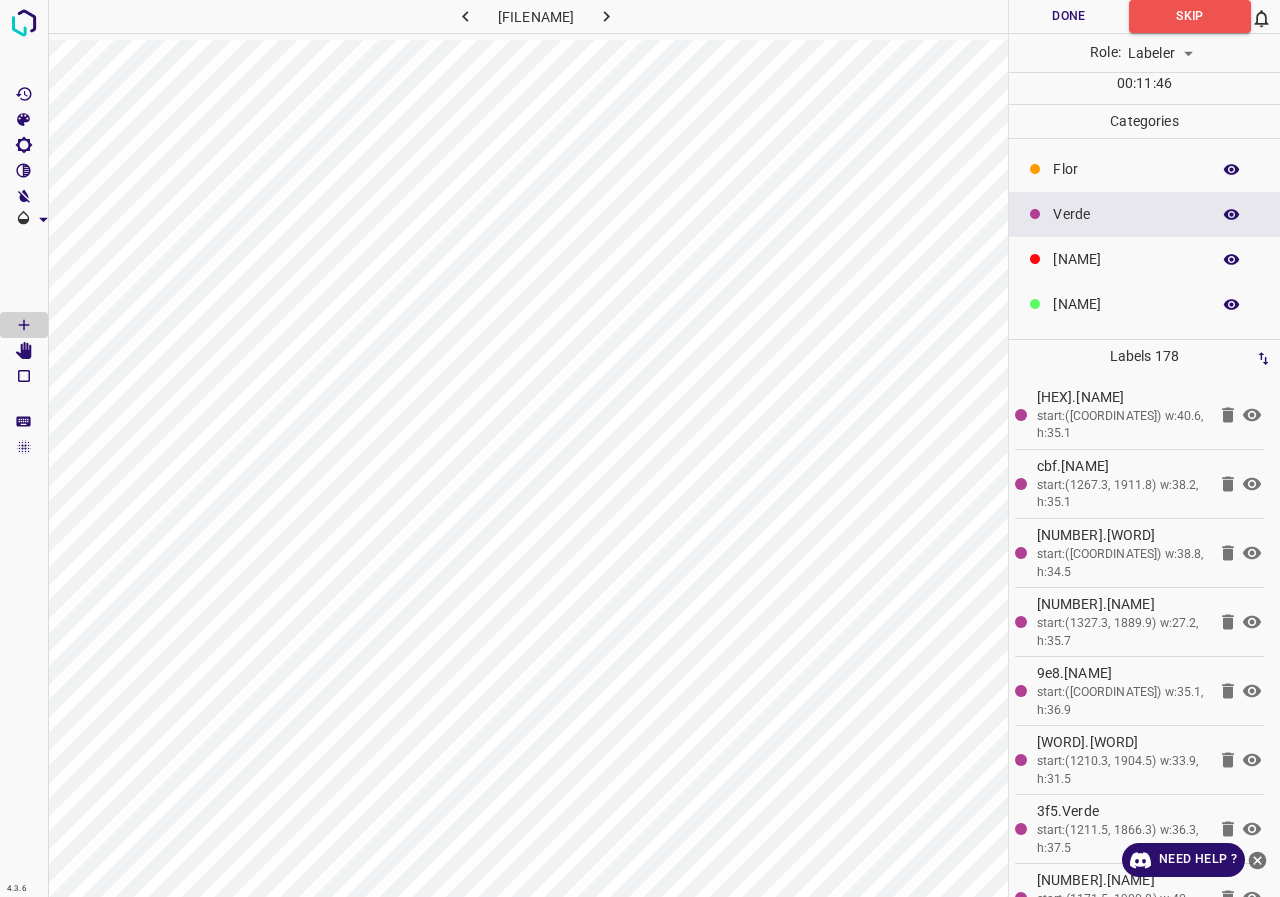 click on "Verde" at bounding box center [1126, 214] 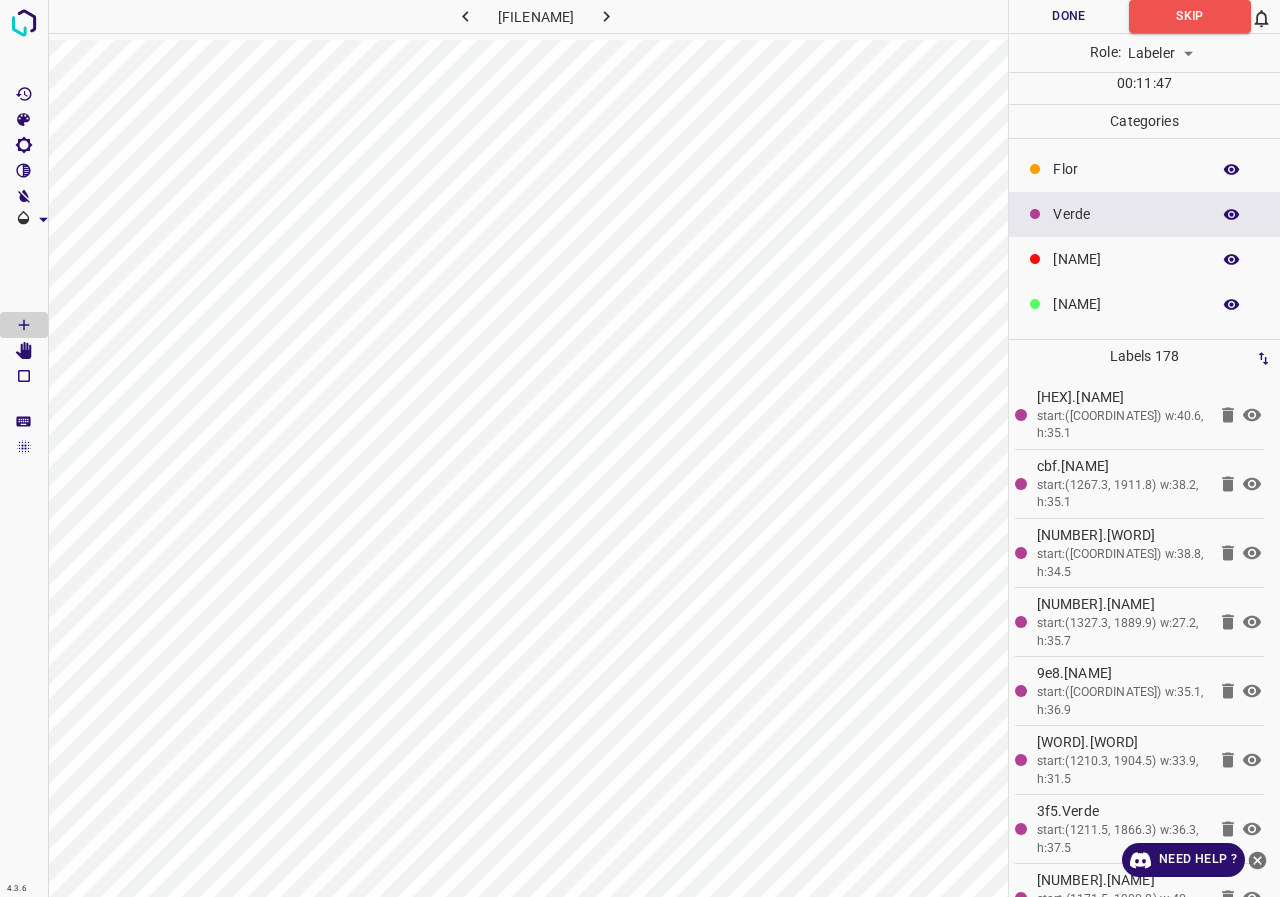 click on "[NAME]" at bounding box center [1144, 259] 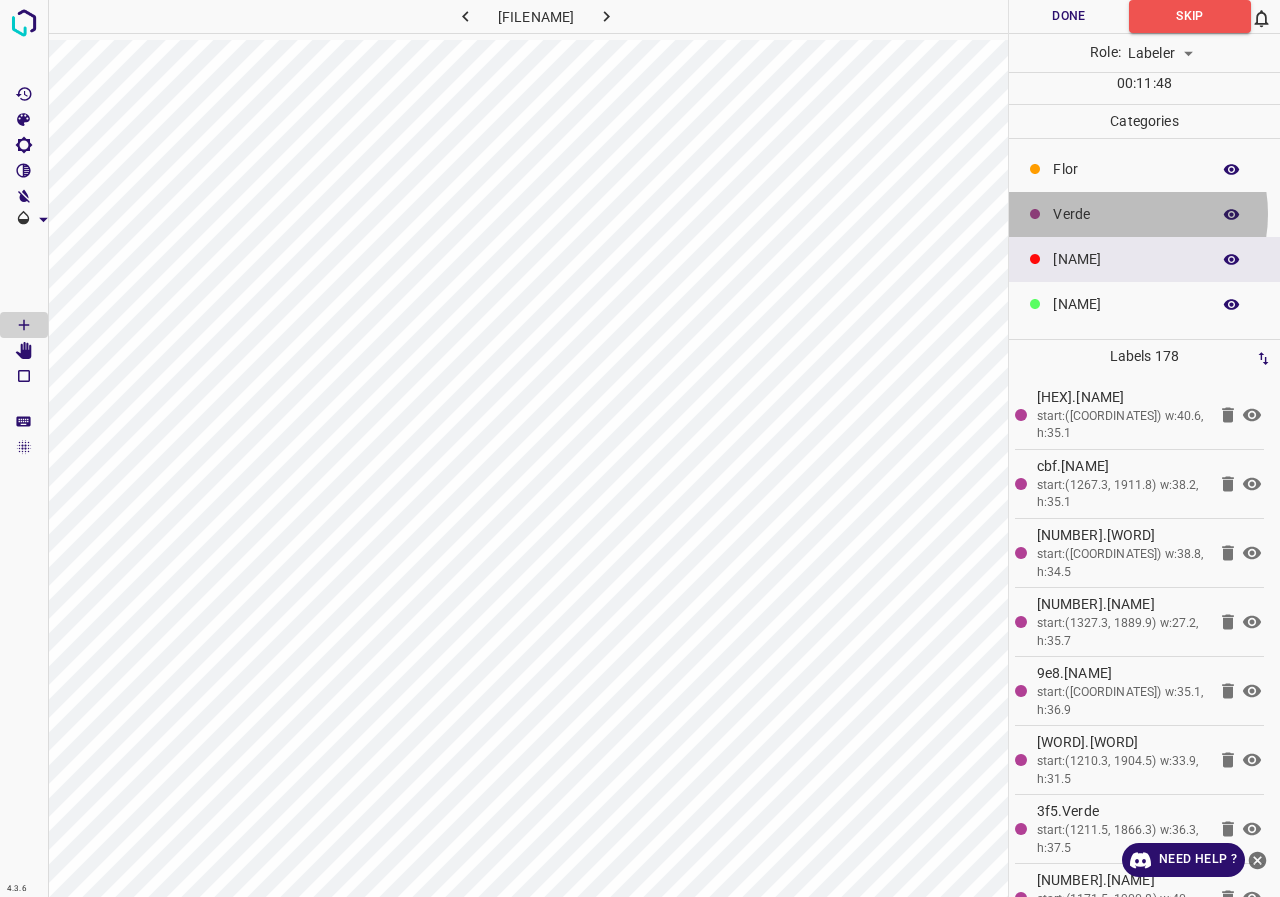 click on "Verde" at bounding box center (1126, 169) 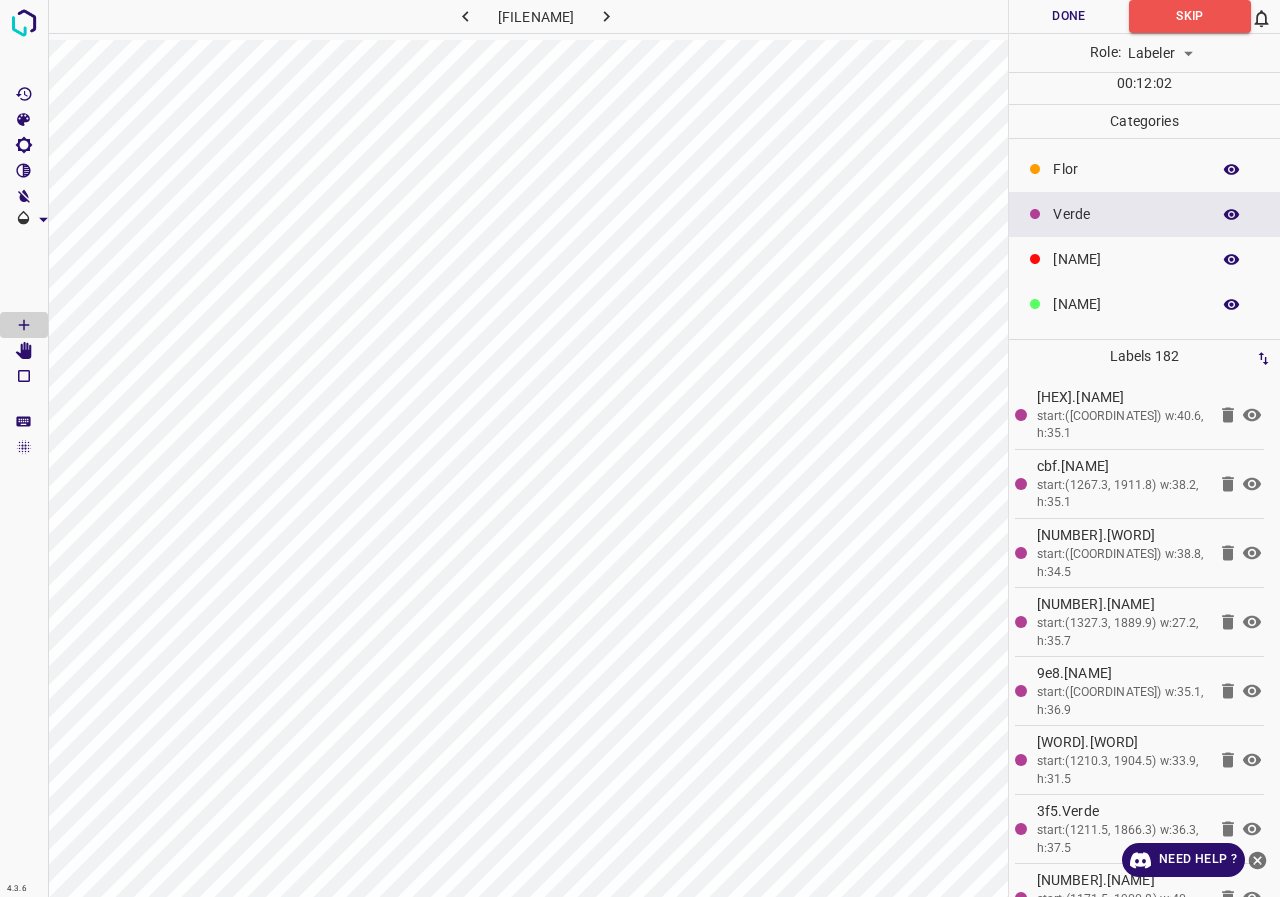 click on "Flor" at bounding box center [1126, 169] 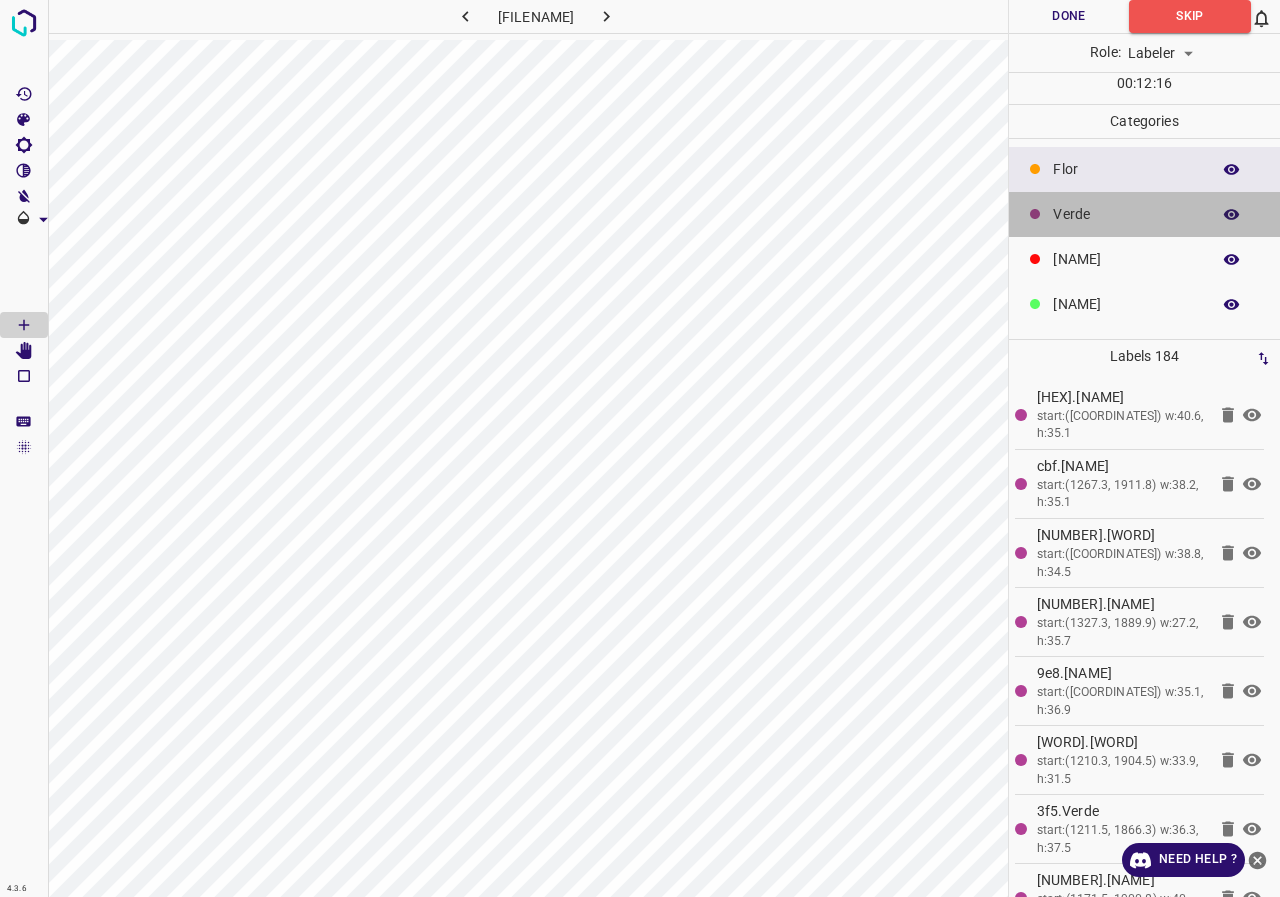 click on "Verde" at bounding box center (1144, 214) 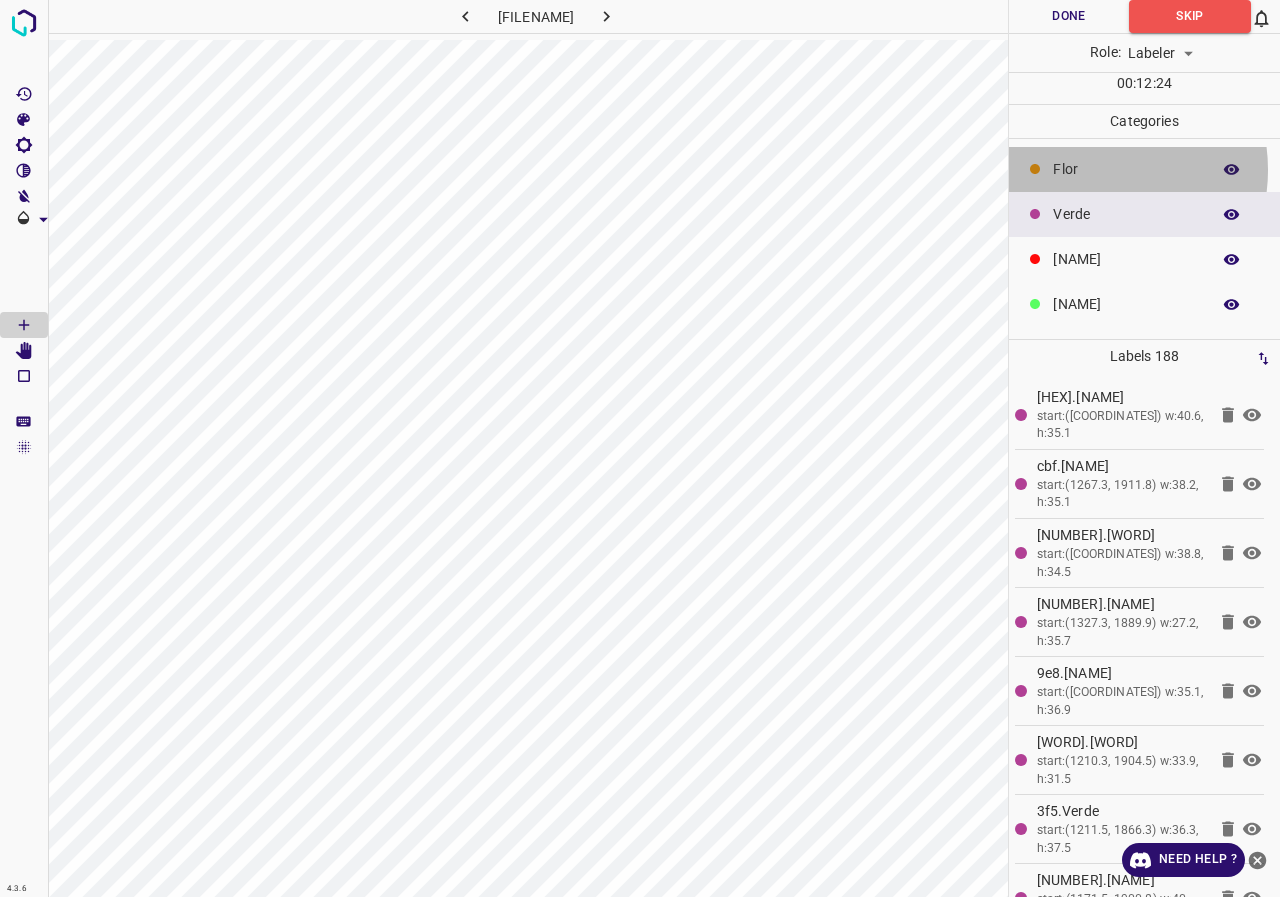 click on "Flor" at bounding box center [1126, 169] 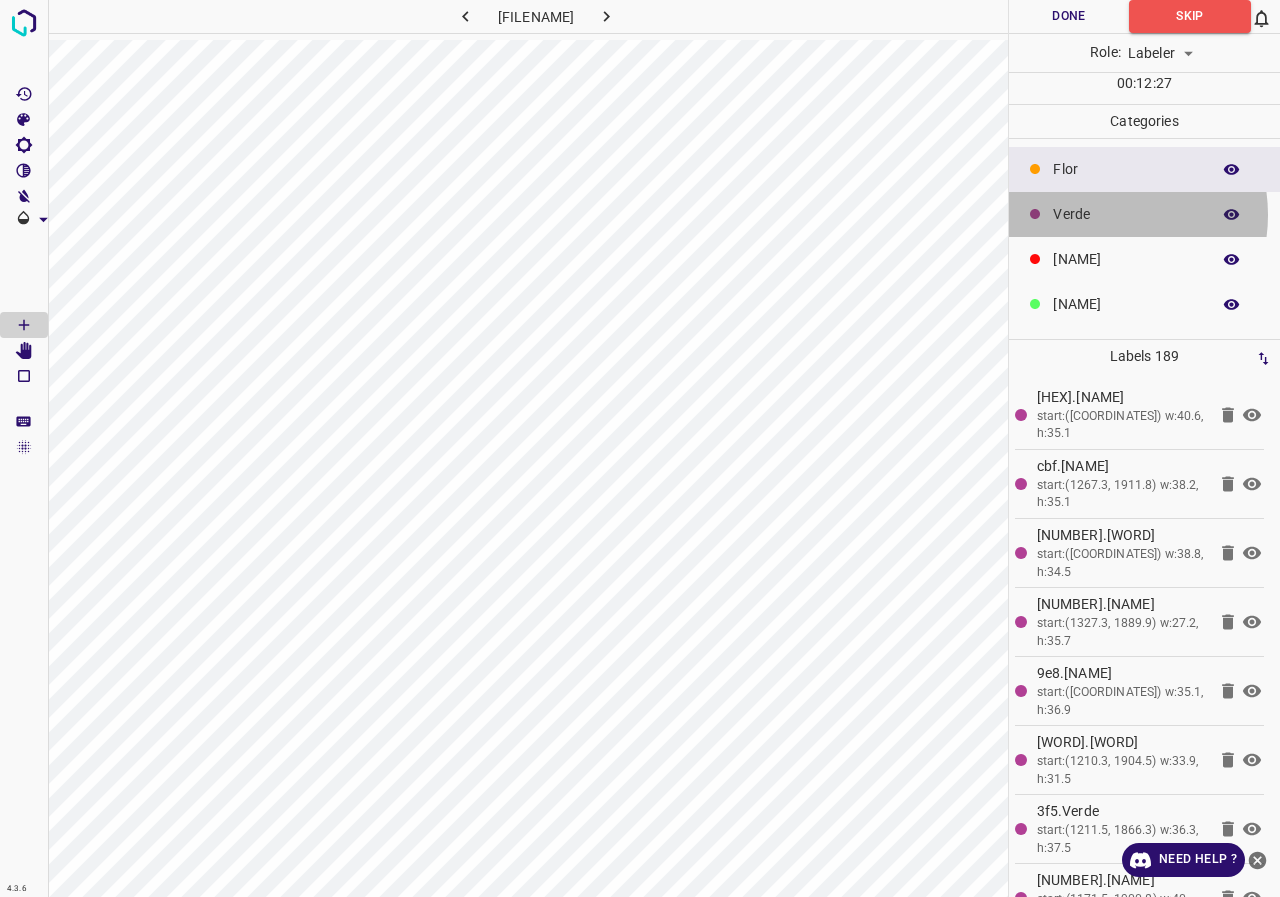 click on "Verde" at bounding box center (1126, 169) 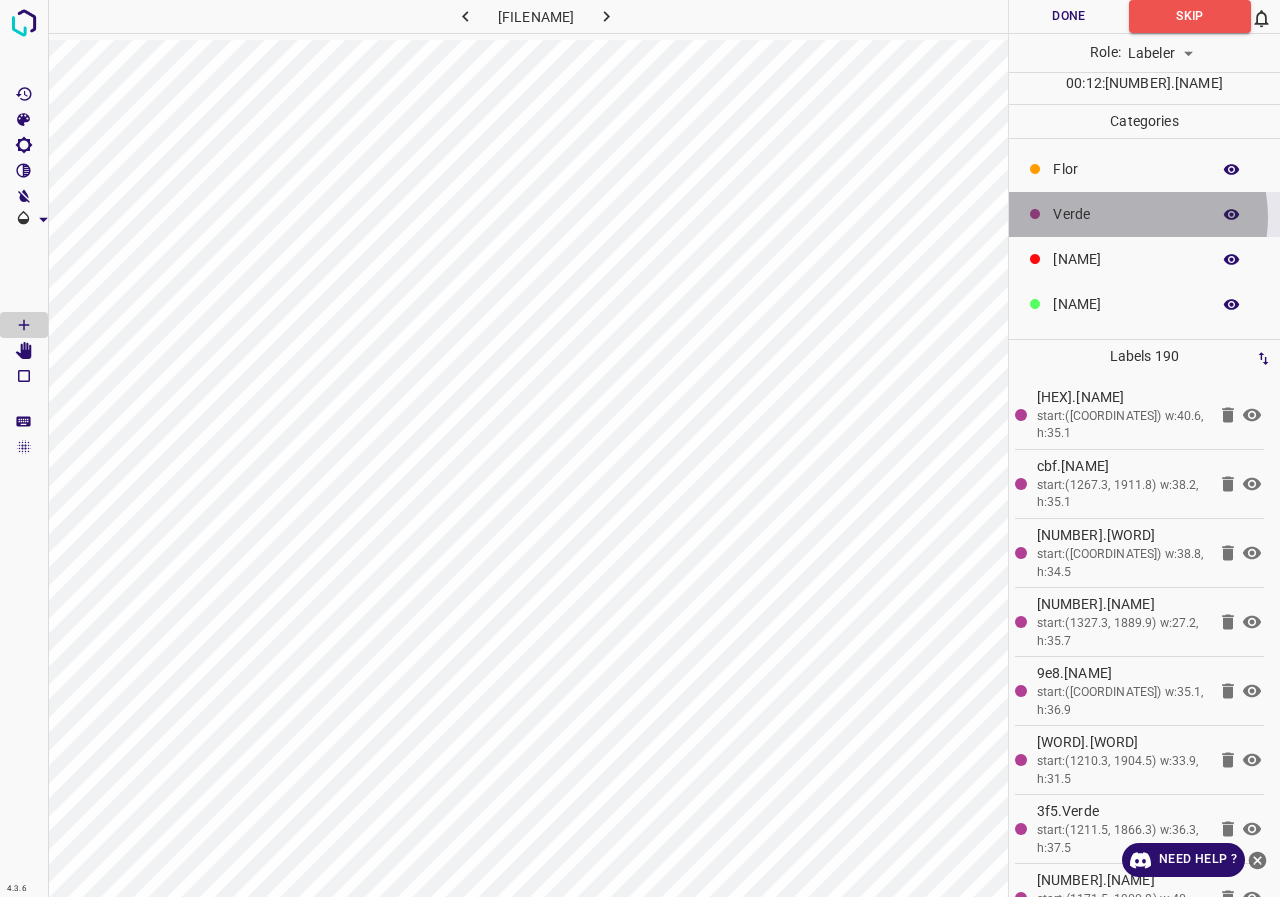 click on "Verde" at bounding box center [1126, 214] 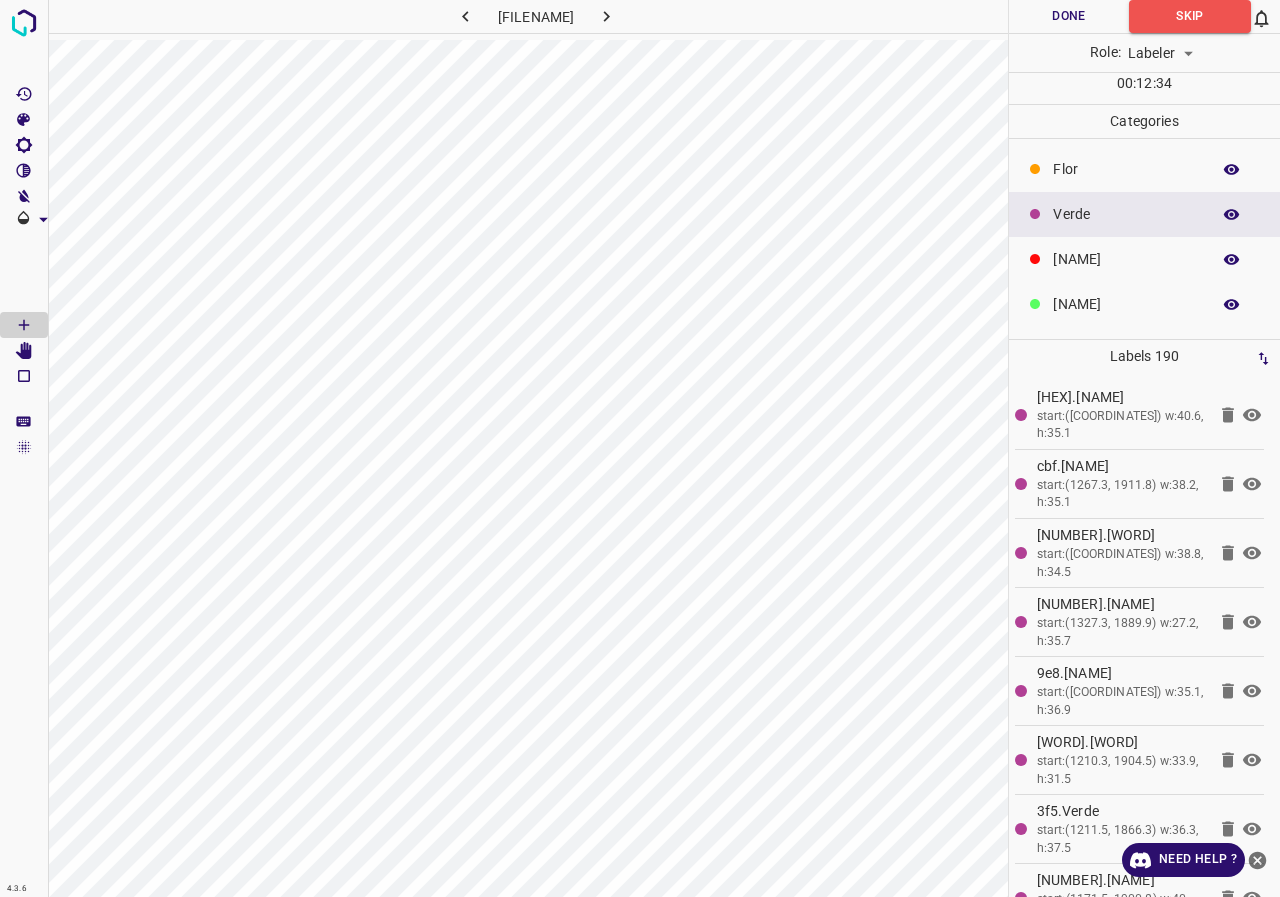 click on "Flor" at bounding box center (1126, 169) 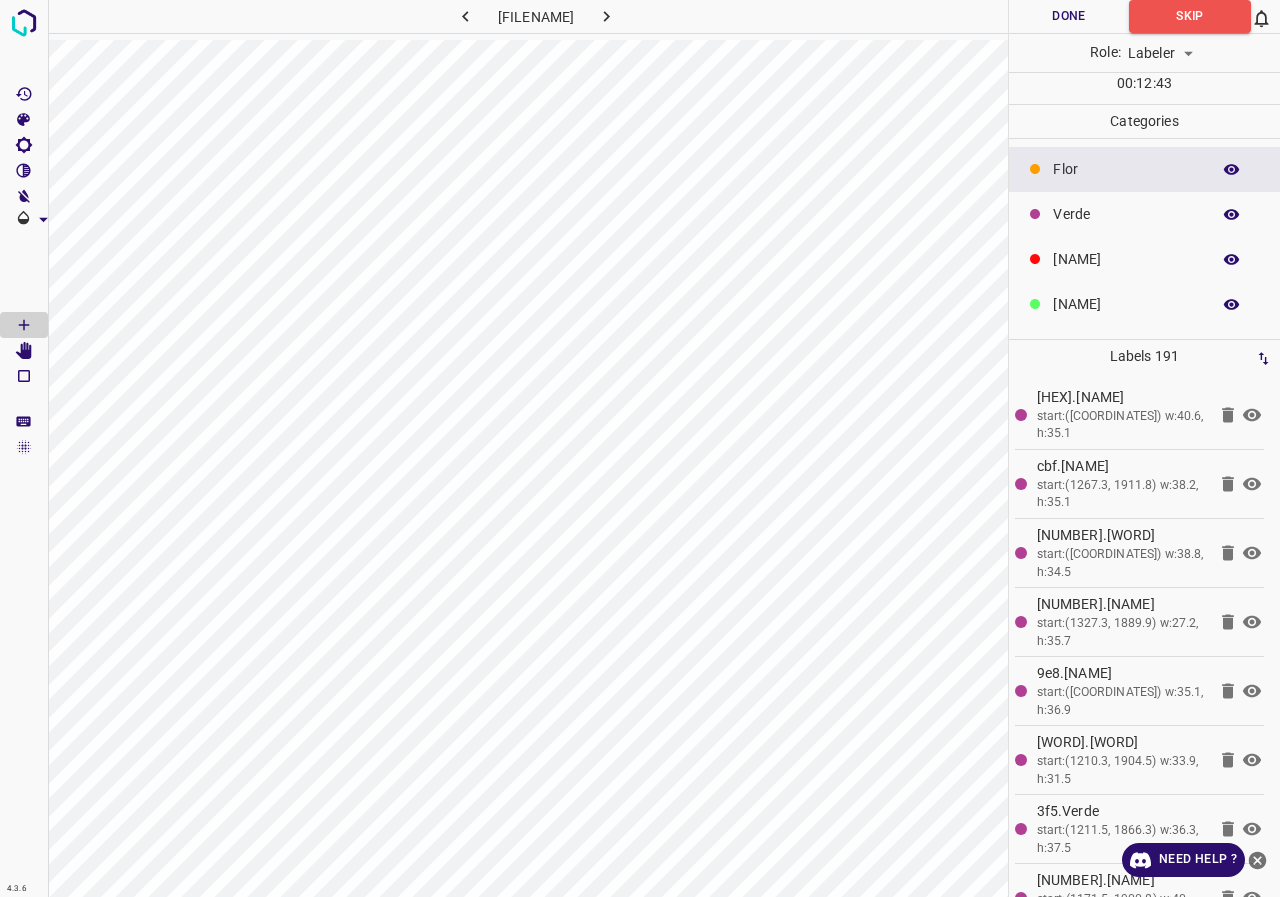 scroll, scrollTop: 100, scrollLeft: 0, axis: vertical 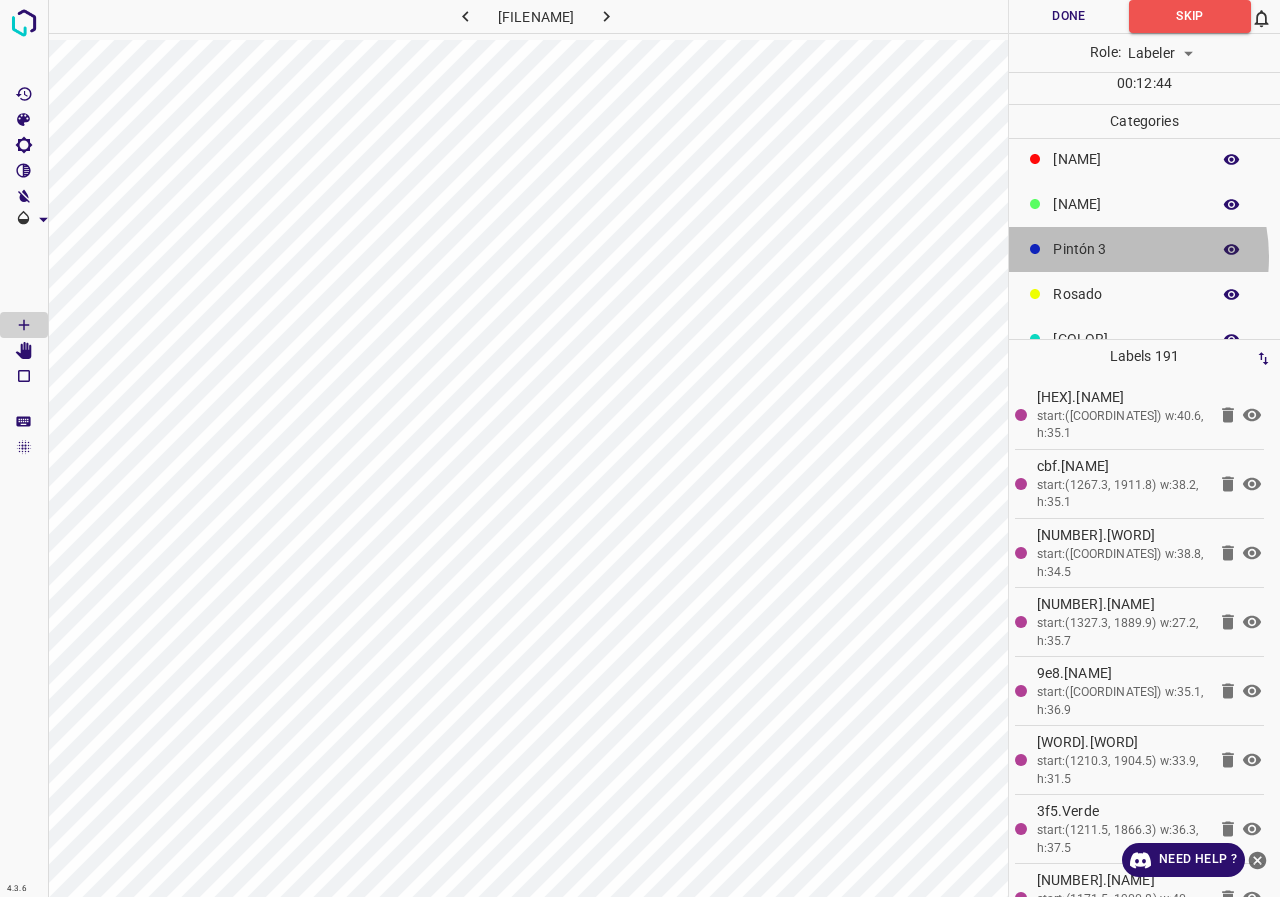 click on "Pintón 3" at bounding box center [1126, 69] 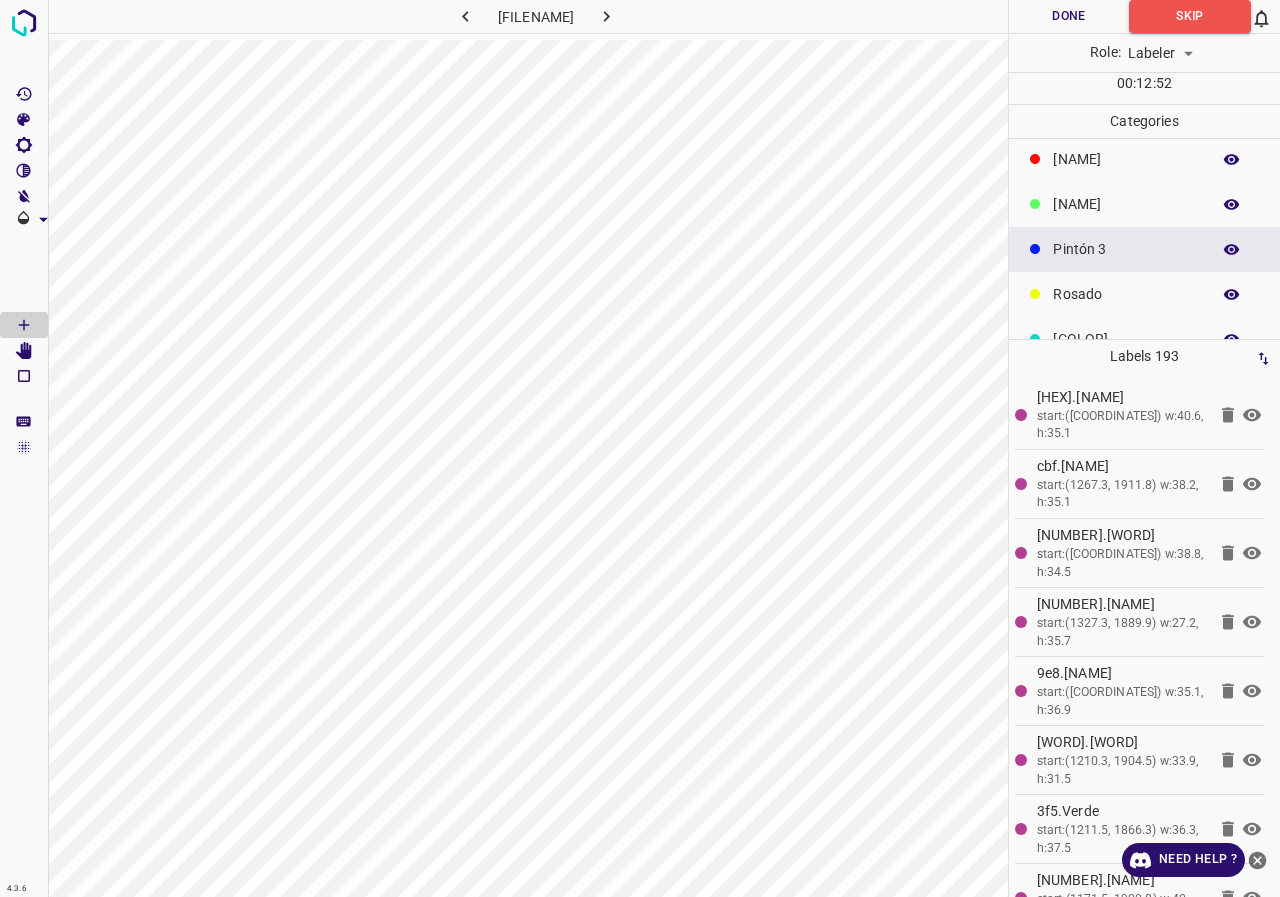 click on "[NAME]" at bounding box center (1126, 69) 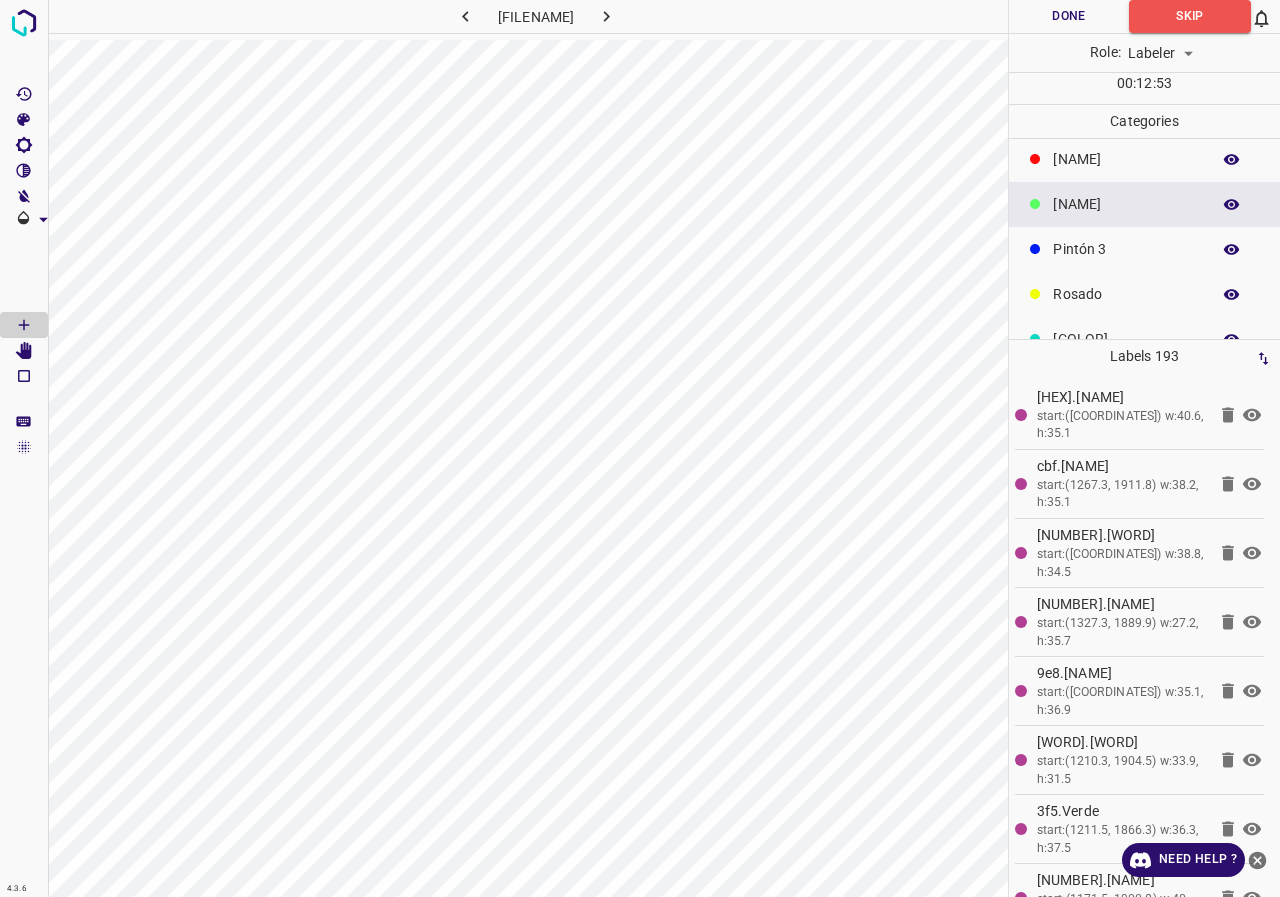 scroll, scrollTop: 0, scrollLeft: 0, axis: both 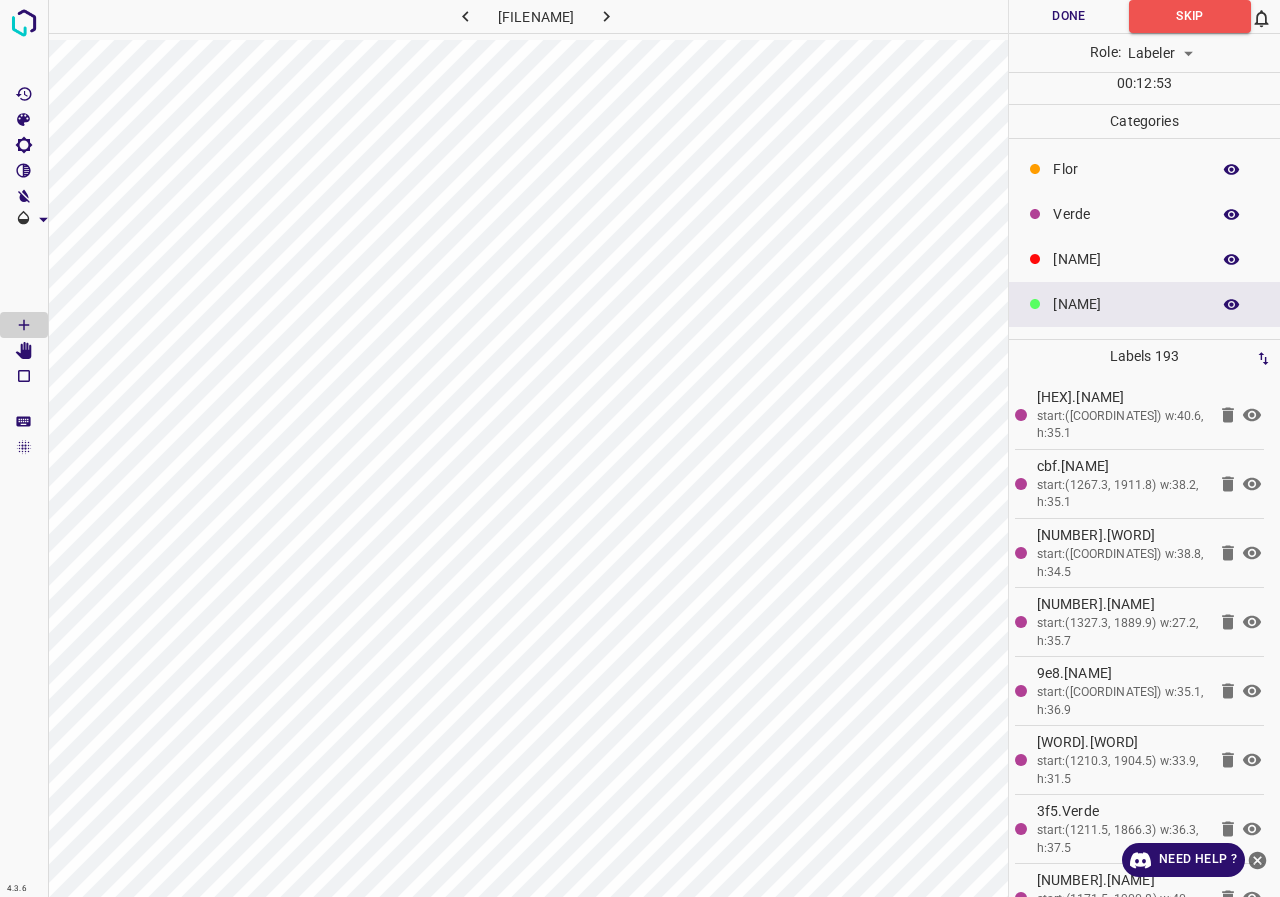 click on "Flor" at bounding box center (1126, 169) 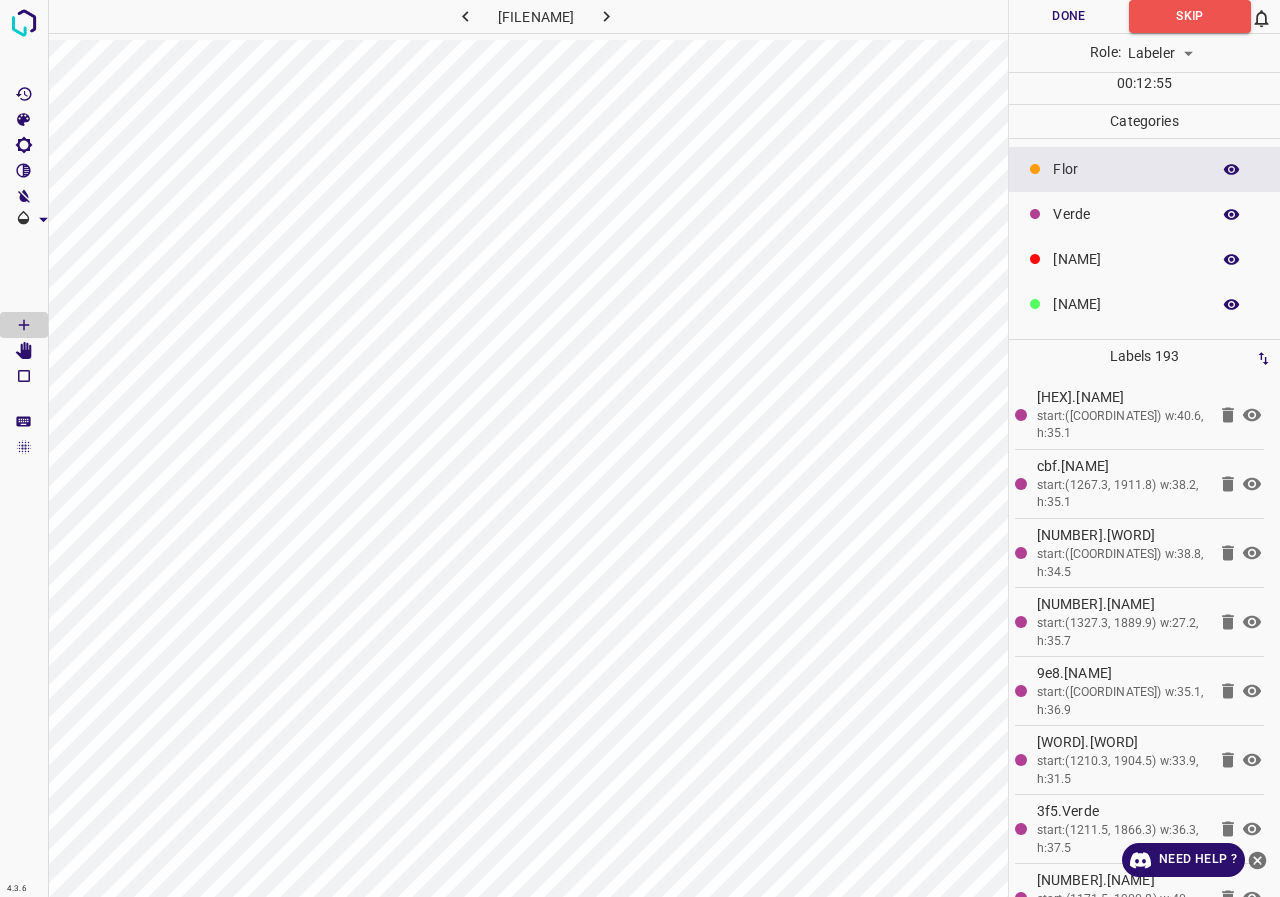 click on "Verde" at bounding box center [1126, 169] 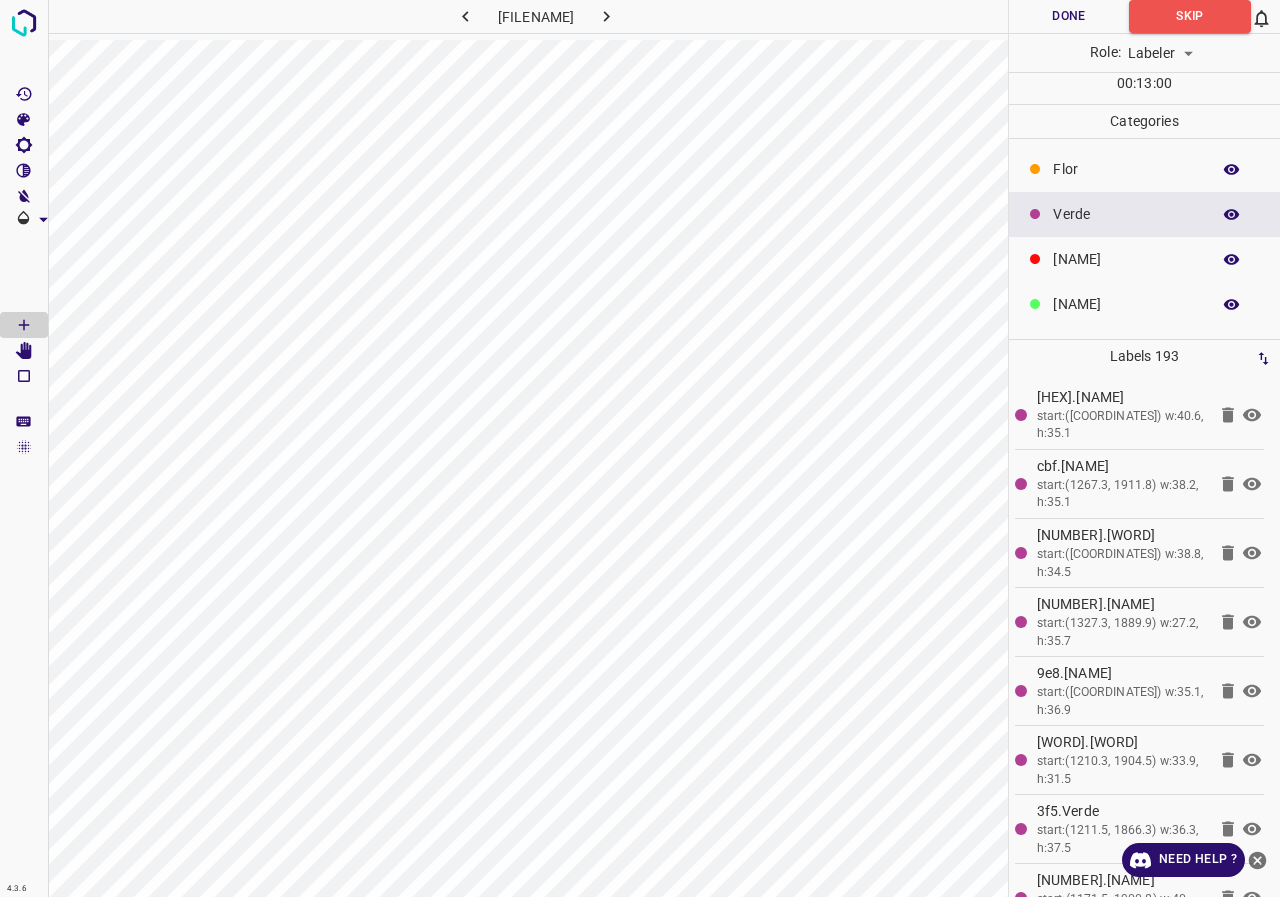 scroll, scrollTop: 176, scrollLeft: 0, axis: vertical 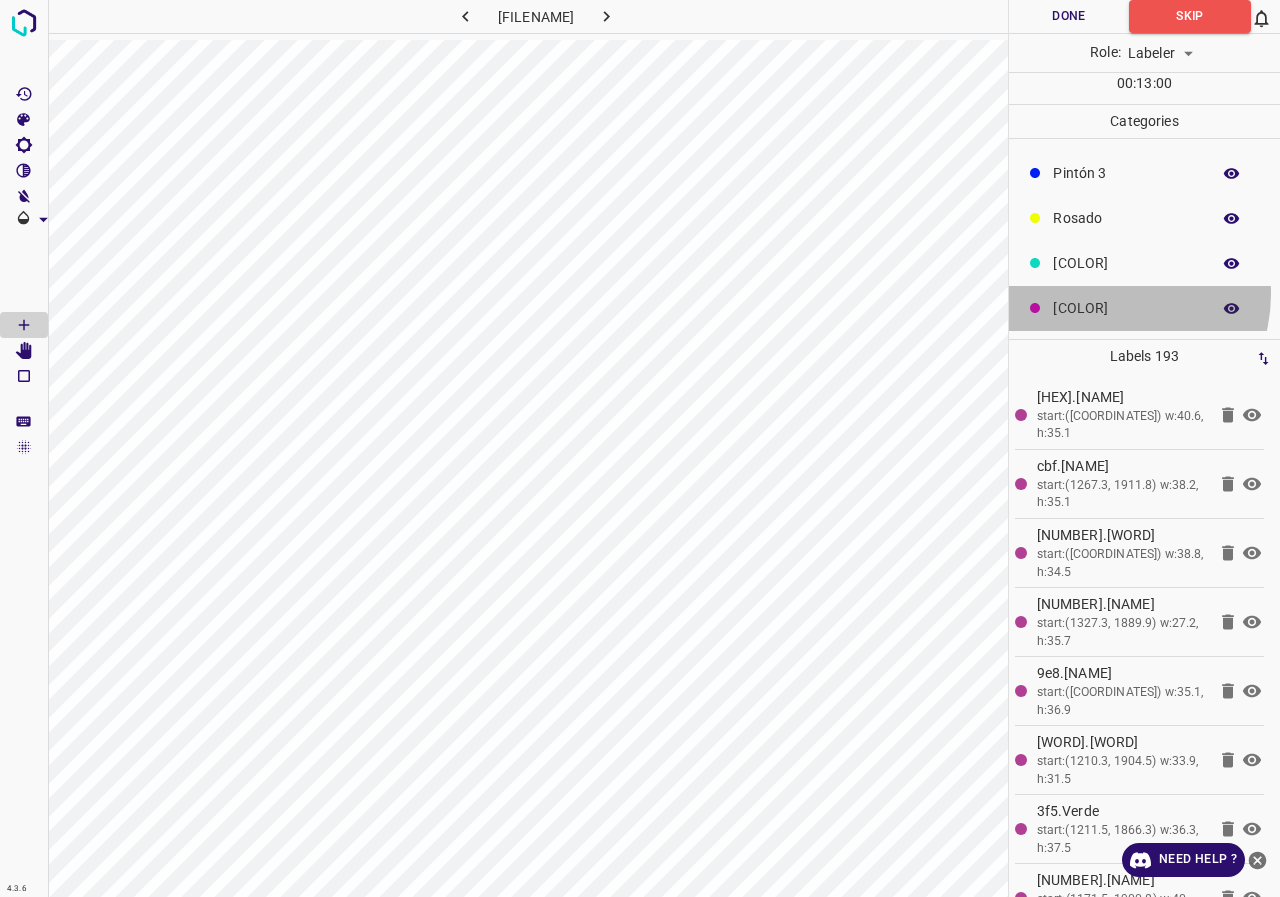 click on "[COLOR]" at bounding box center (1144, 308) 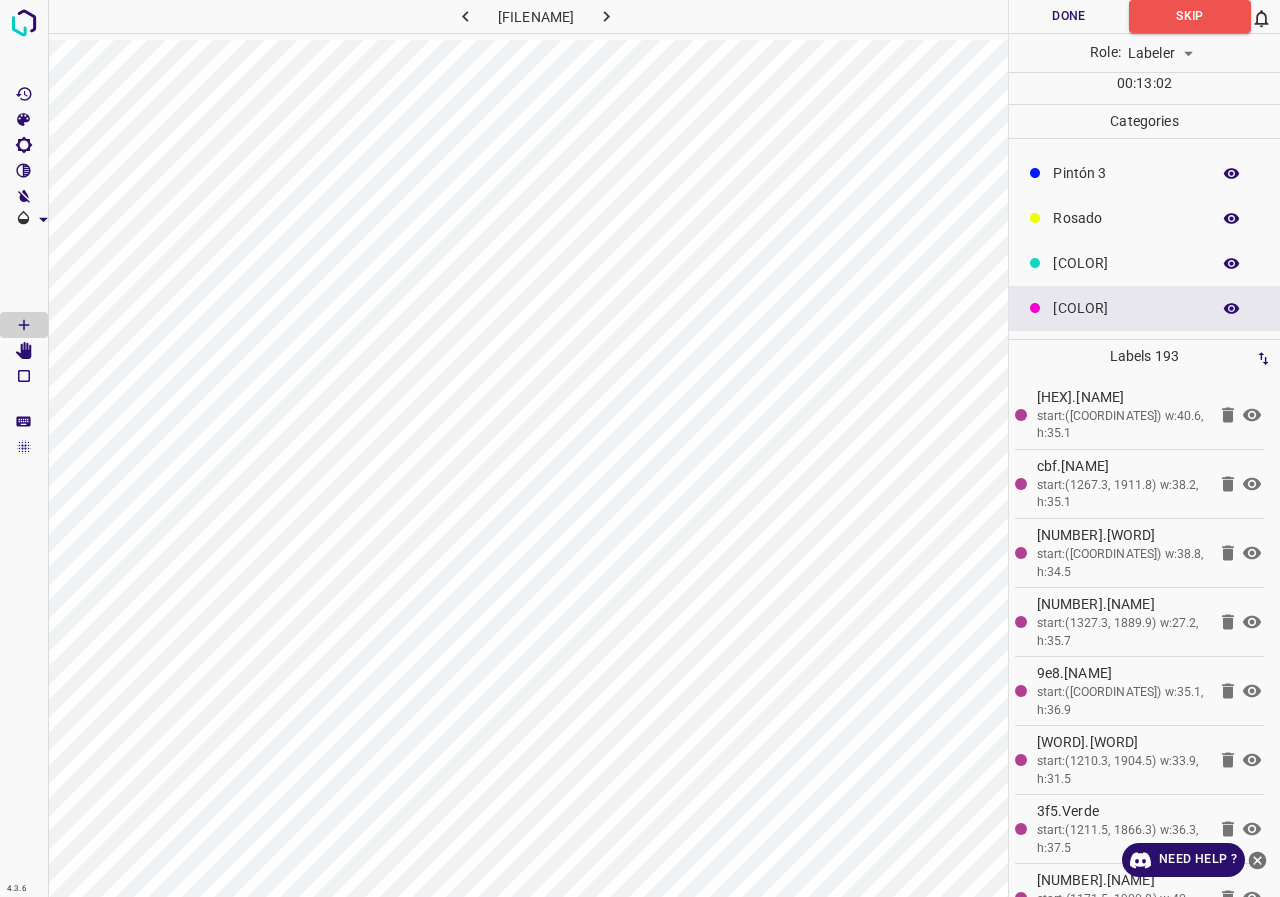 click on "Pintón 3" at bounding box center [1144, 173] 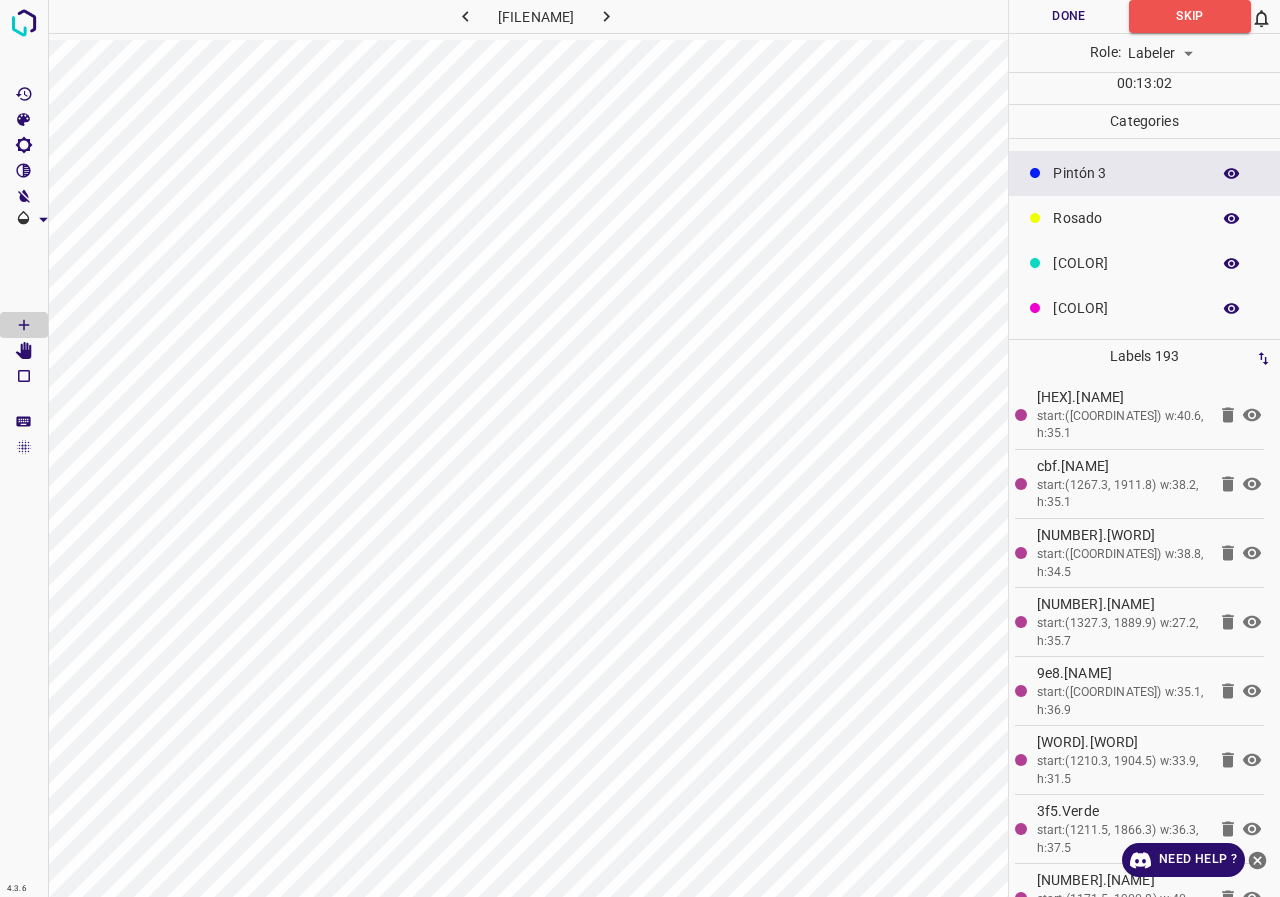 click on "[COLOR]" at bounding box center [1126, -7] 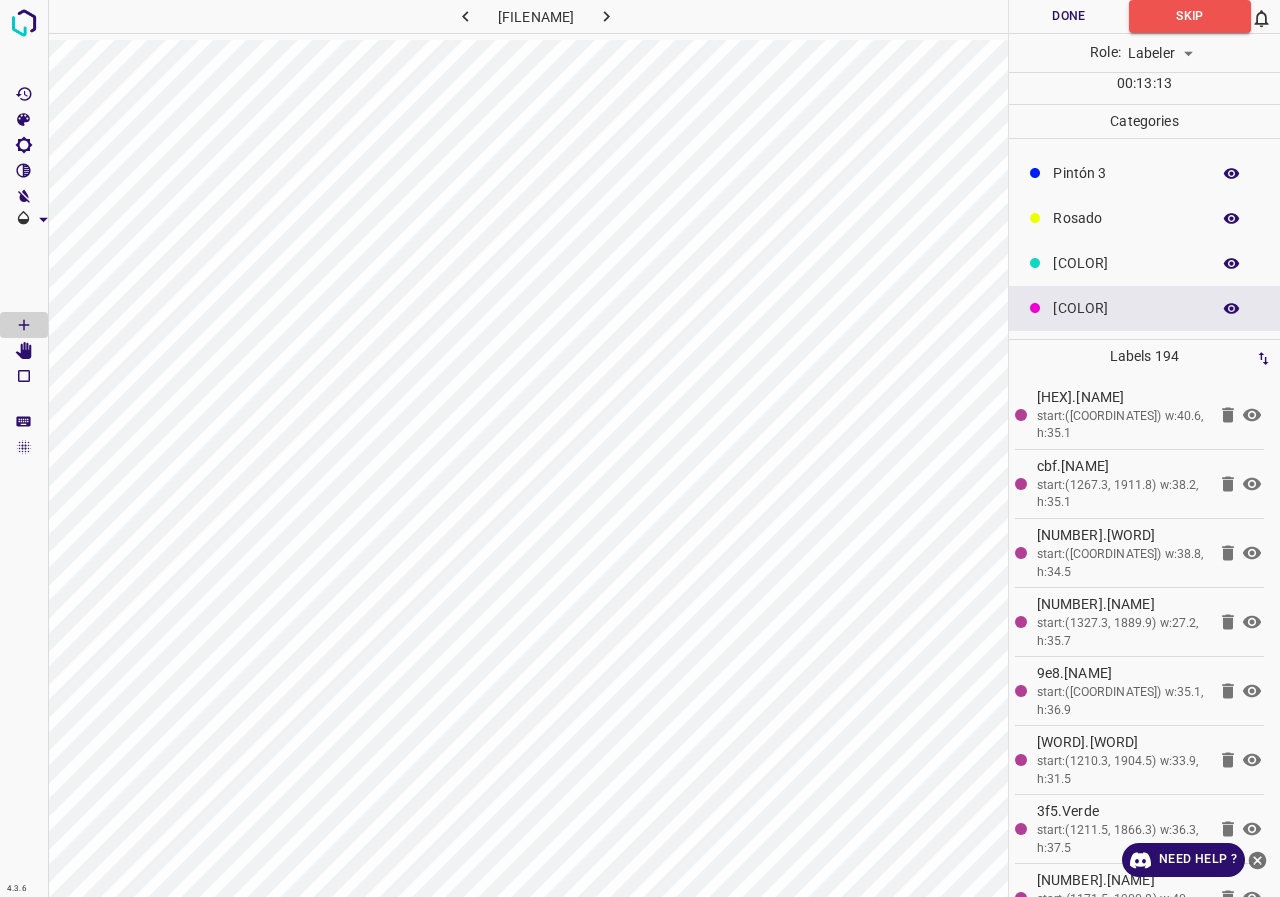 scroll, scrollTop: 0, scrollLeft: 0, axis: both 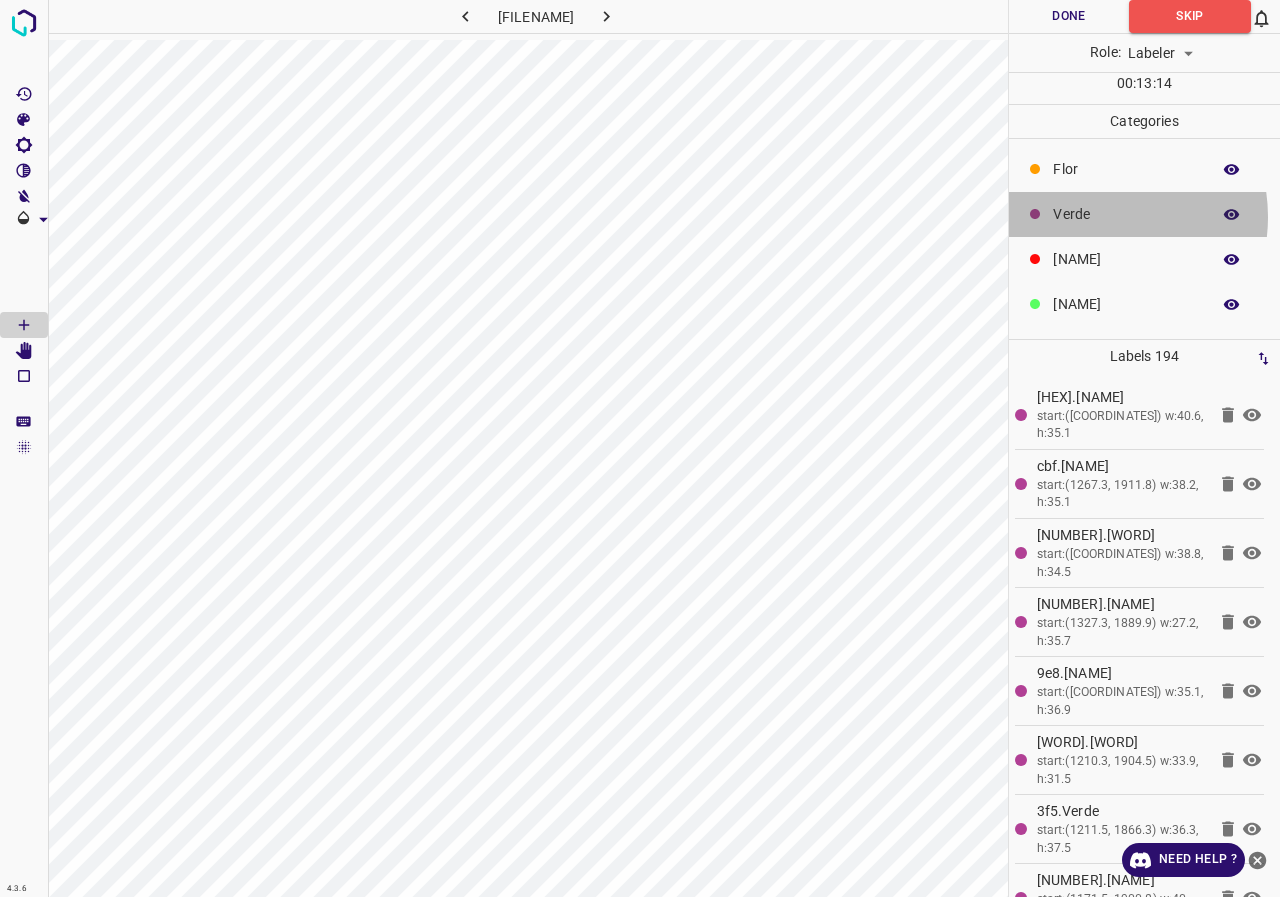 click on "Verde" at bounding box center (1126, 169) 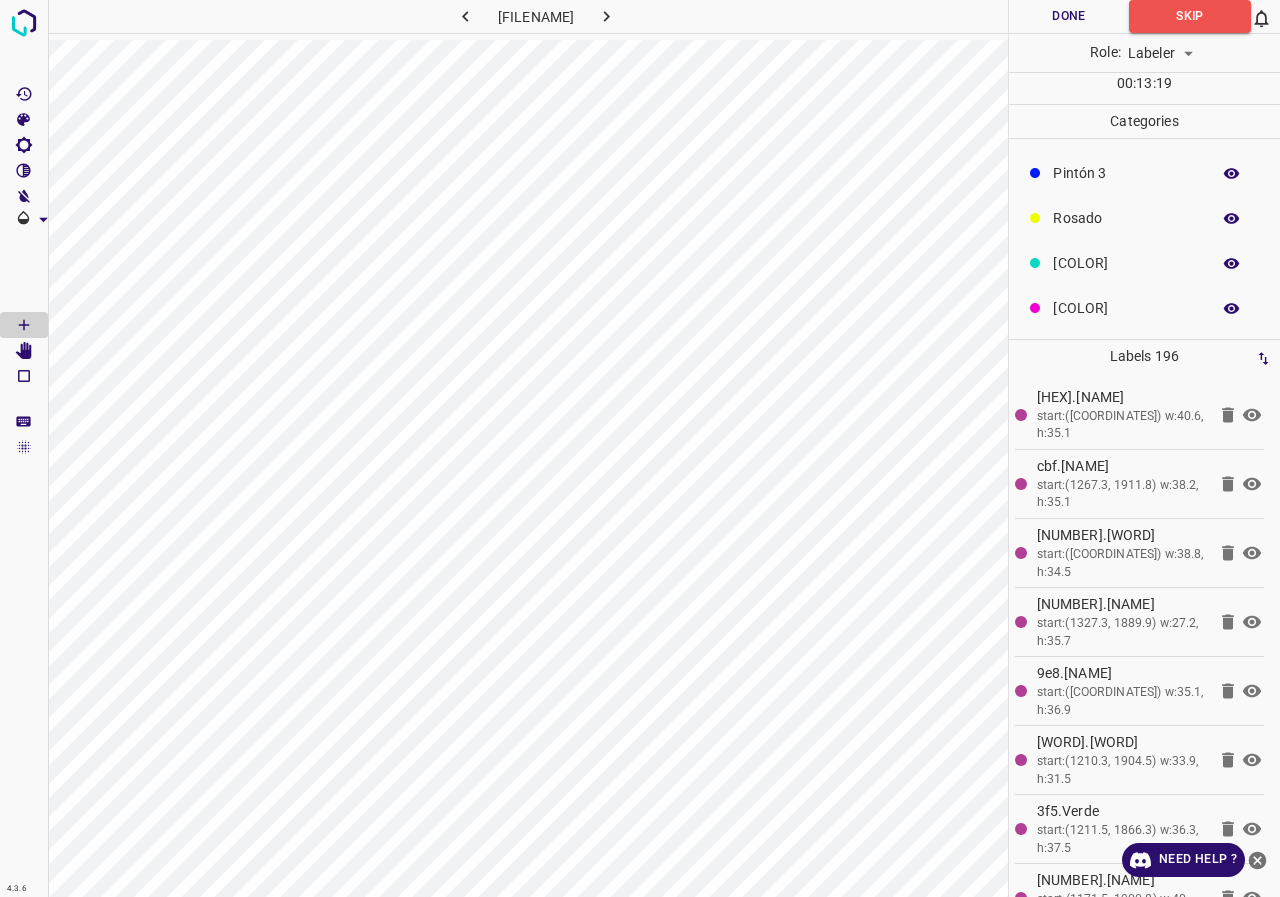 scroll, scrollTop: 176, scrollLeft: 0, axis: vertical 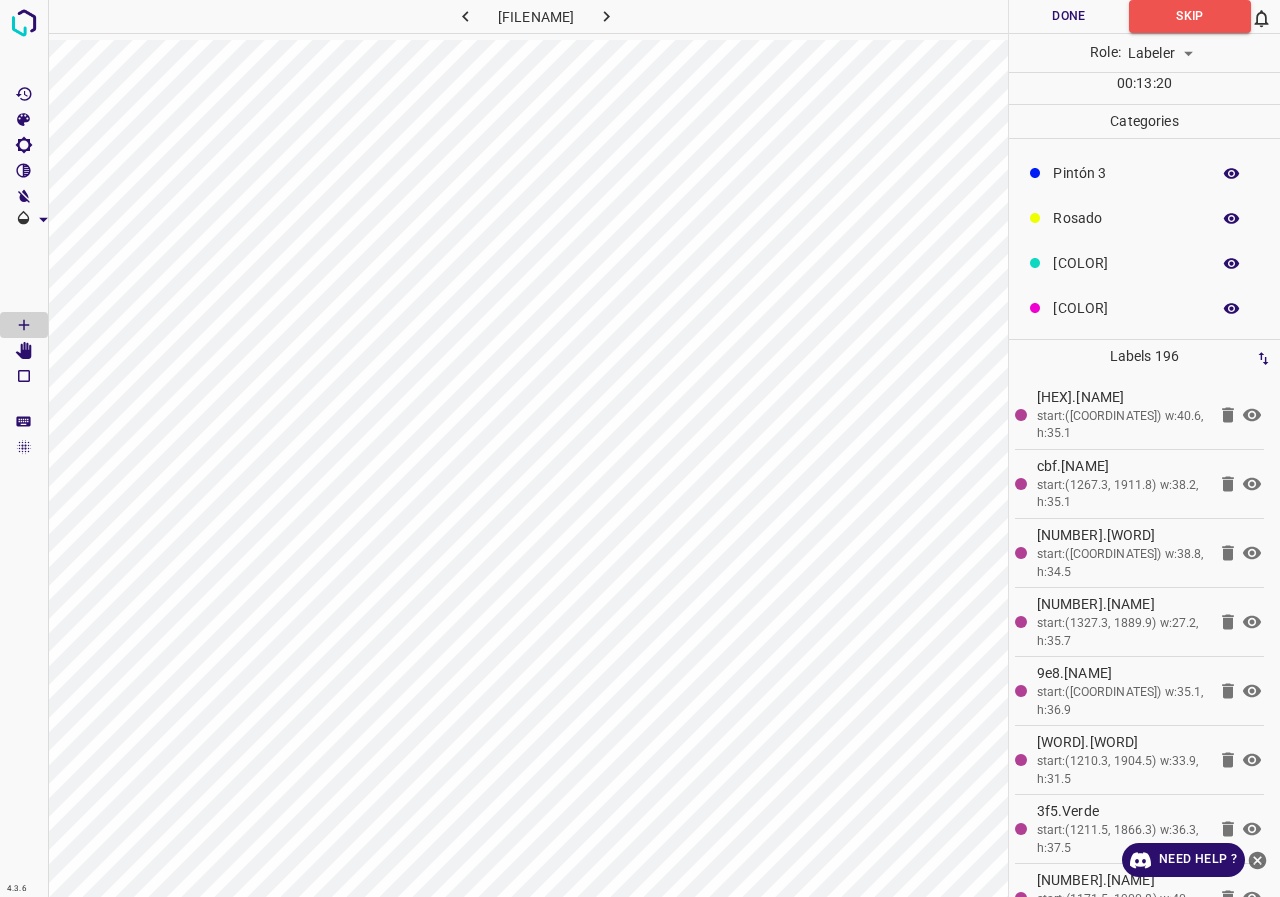 click on "[COLOR]" at bounding box center (1126, -7) 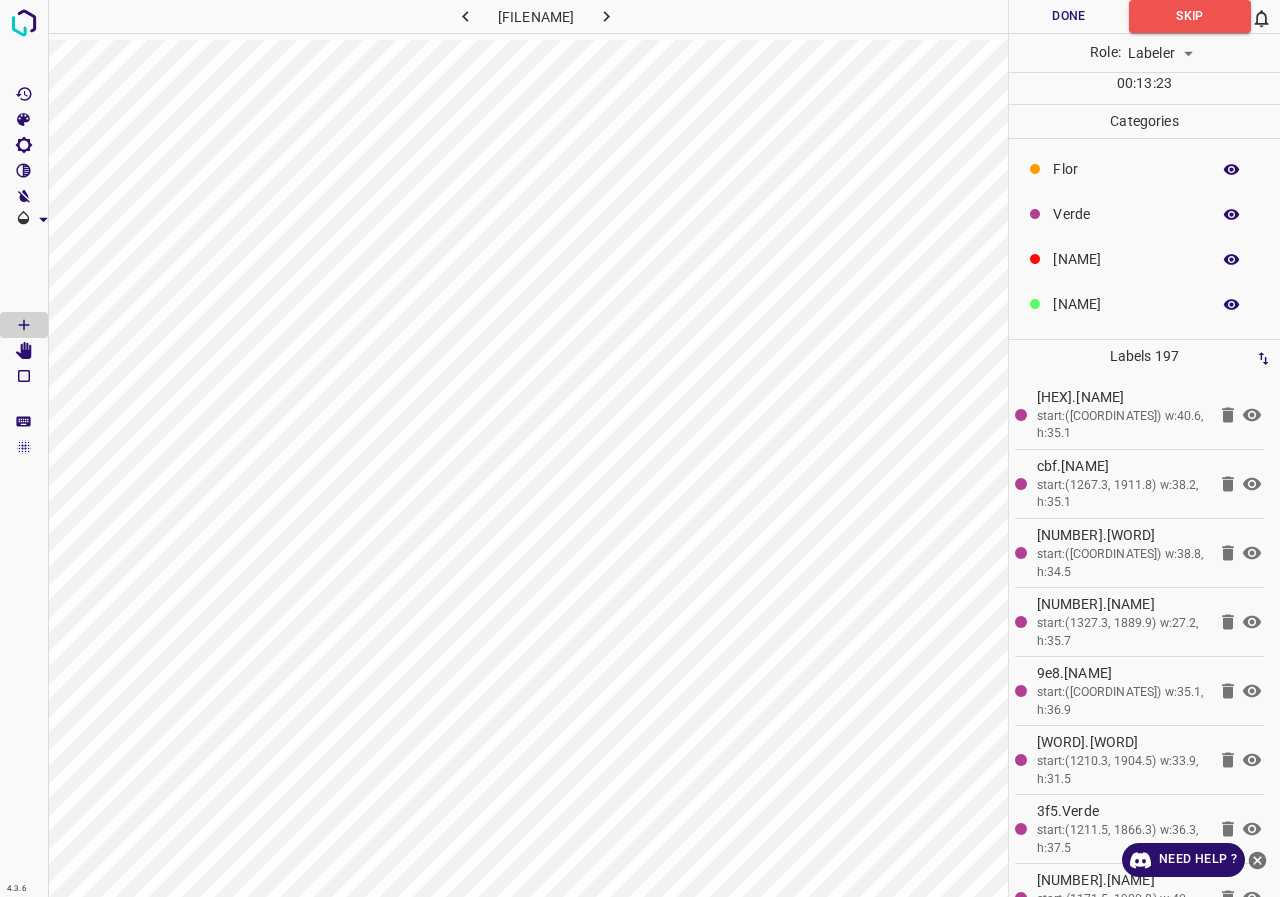 scroll, scrollTop: 100, scrollLeft: 0, axis: vertical 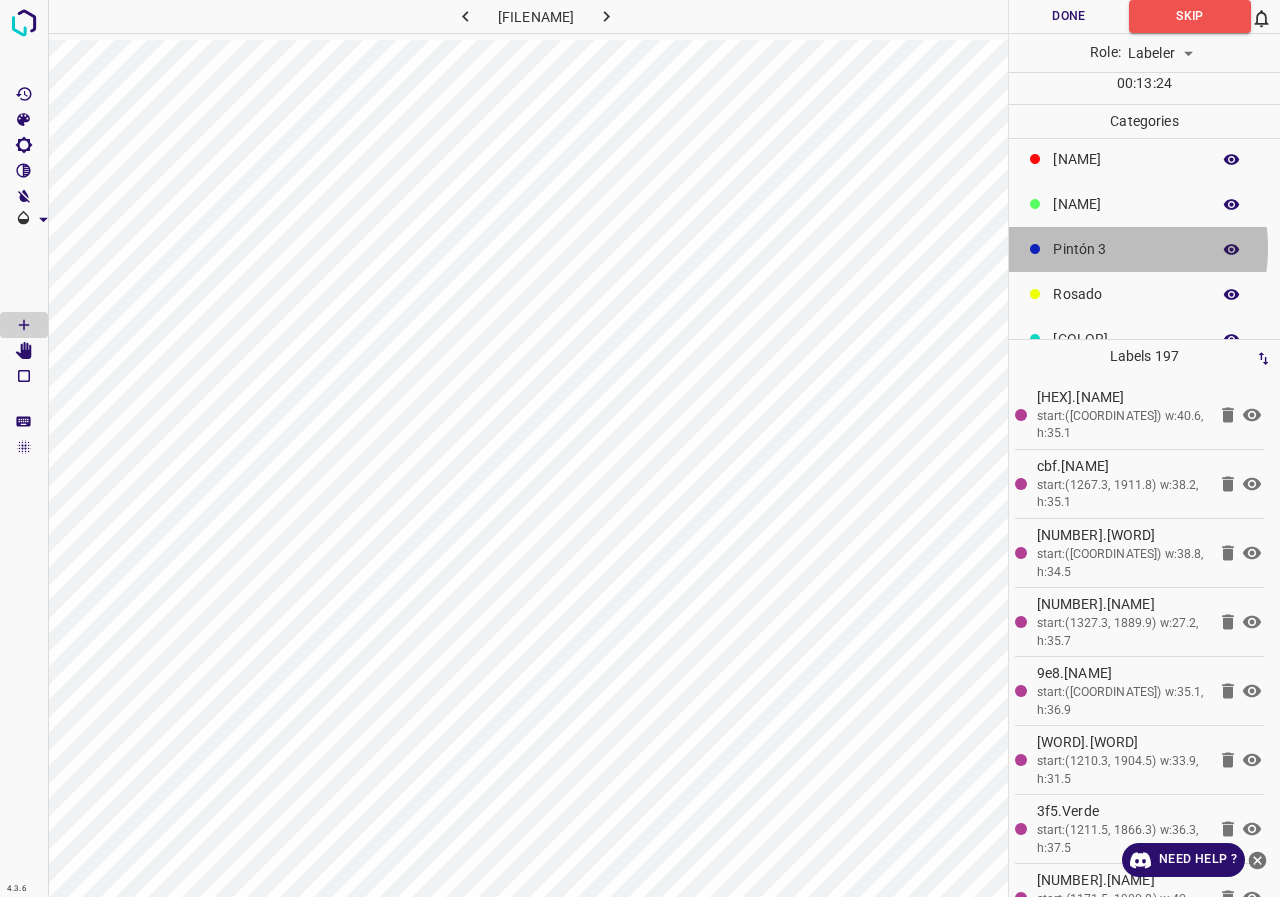 click on "Pintón 3" at bounding box center (1126, 69) 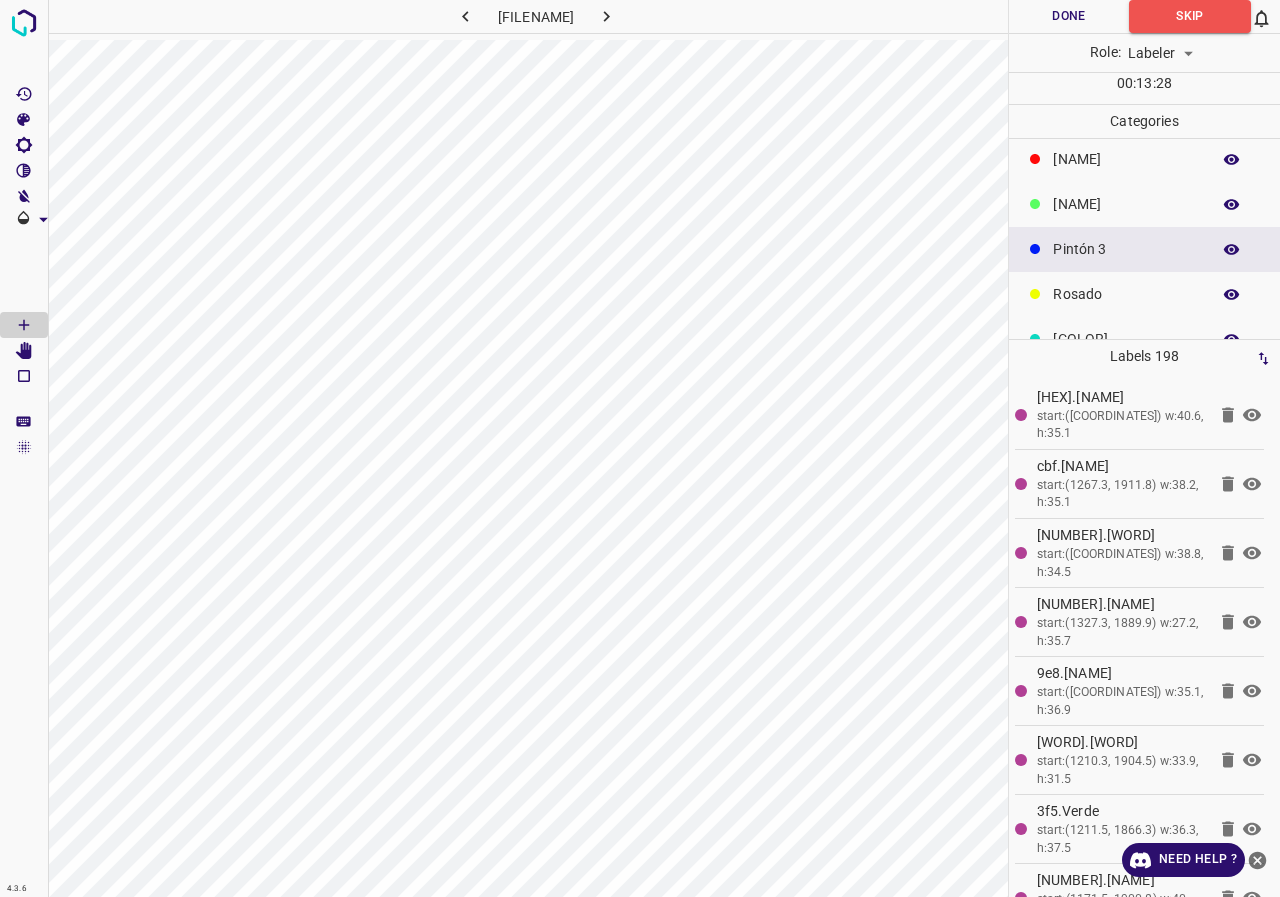 drag, startPoint x: 1096, startPoint y: 201, endPoint x: 1082, endPoint y: 200, distance: 14.035668 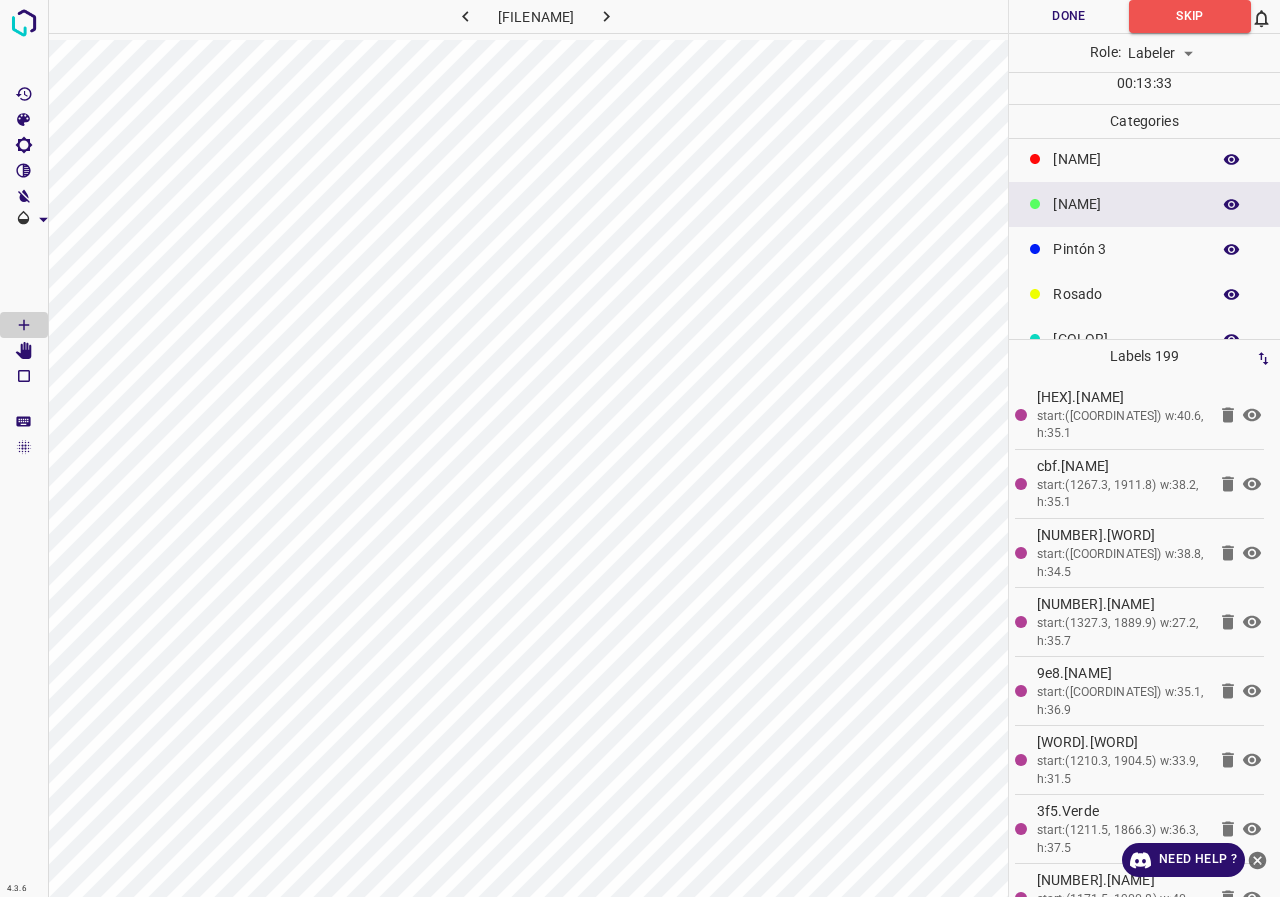 click on "[NAME]" at bounding box center (1144, 159) 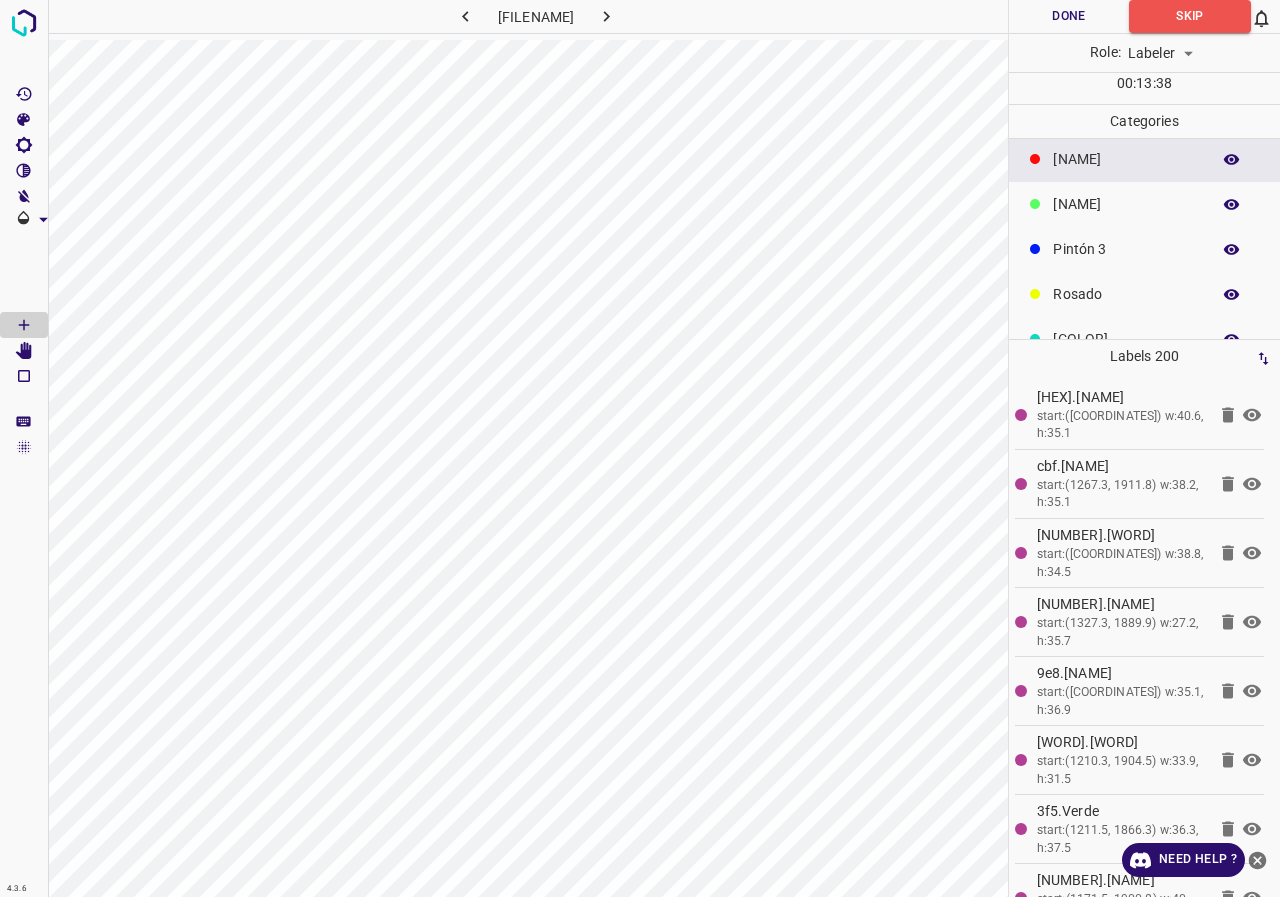 scroll, scrollTop: 0, scrollLeft: 0, axis: both 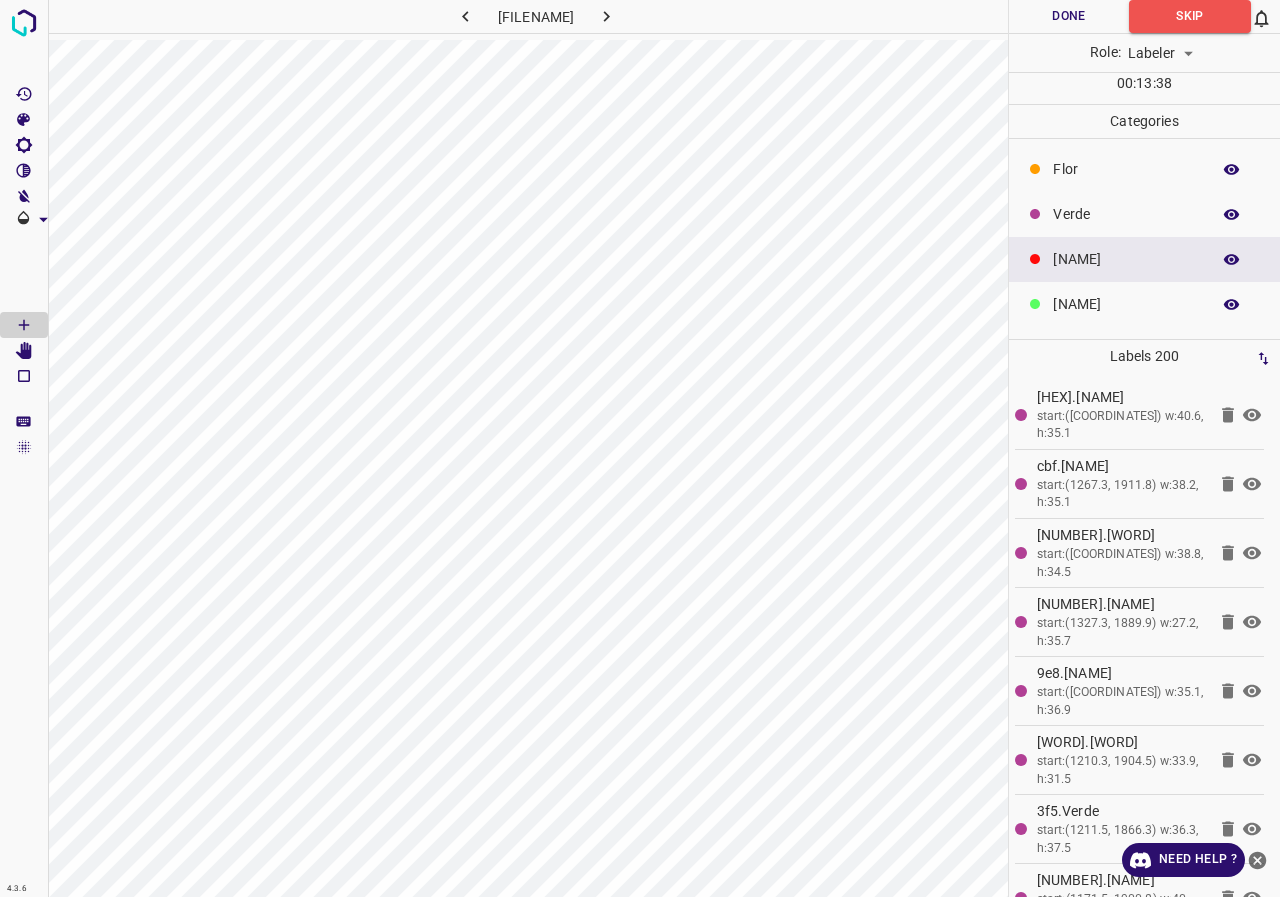 click on "Verde" at bounding box center (1126, 169) 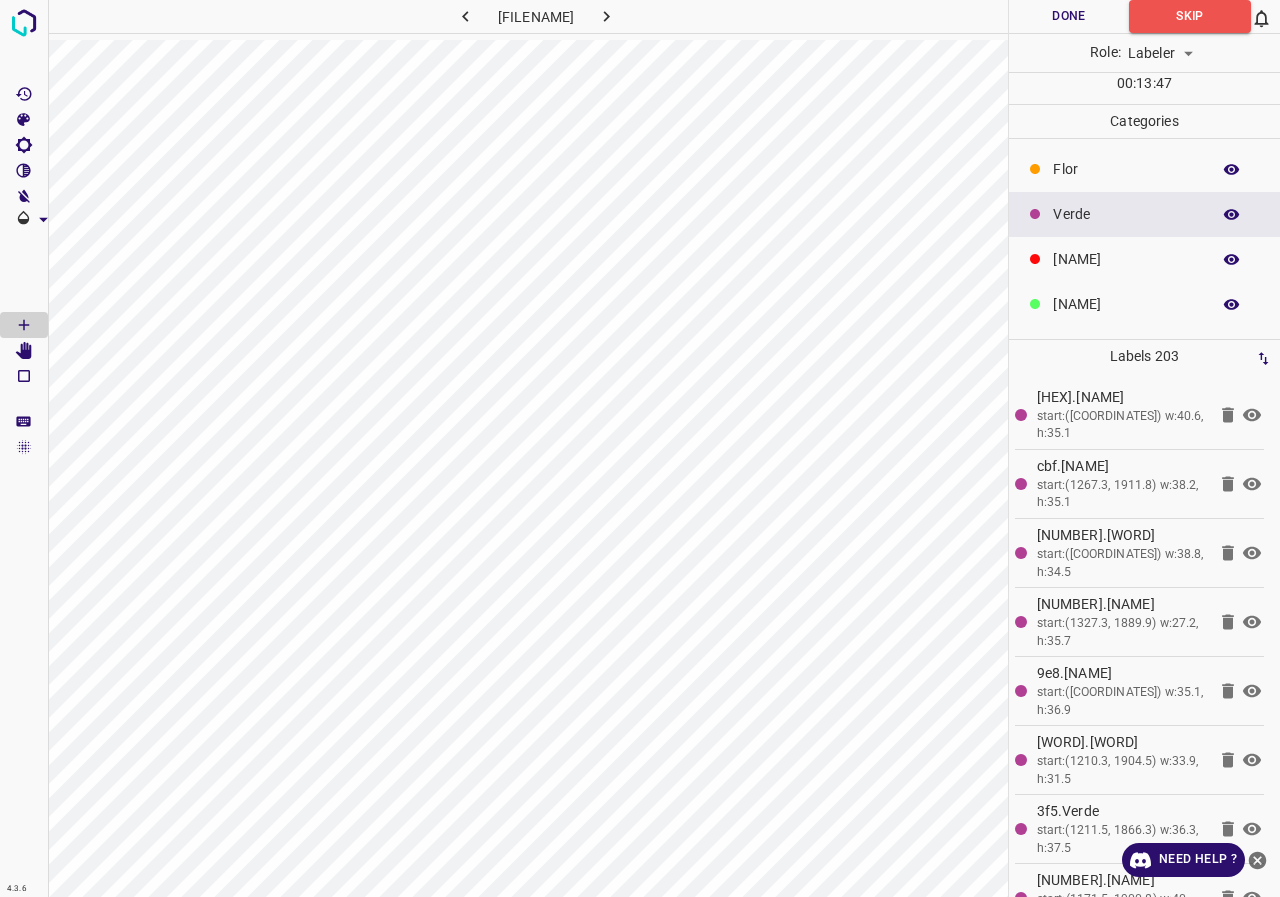 scroll, scrollTop: 176, scrollLeft: 0, axis: vertical 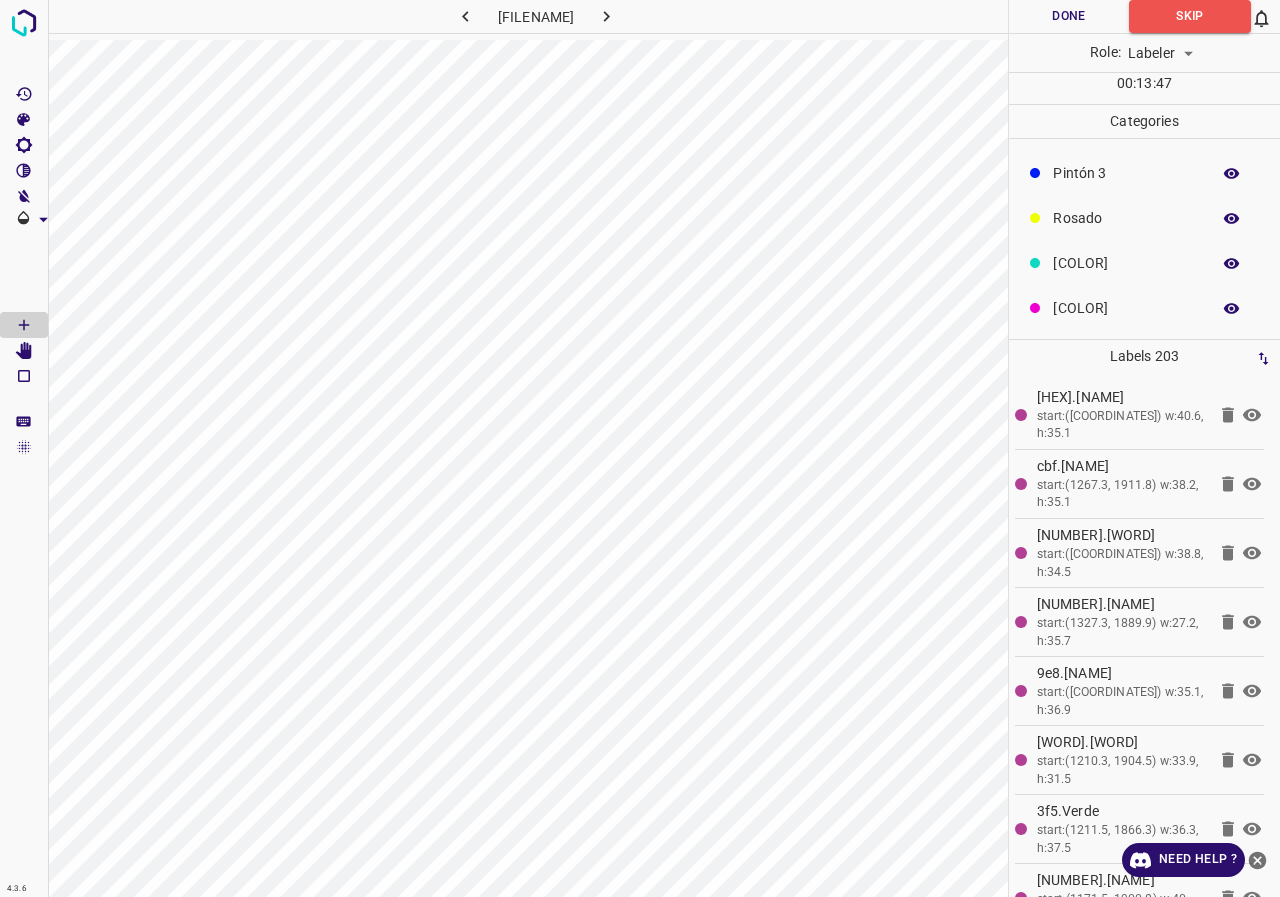 click on "Rosado" at bounding box center [1126, -7] 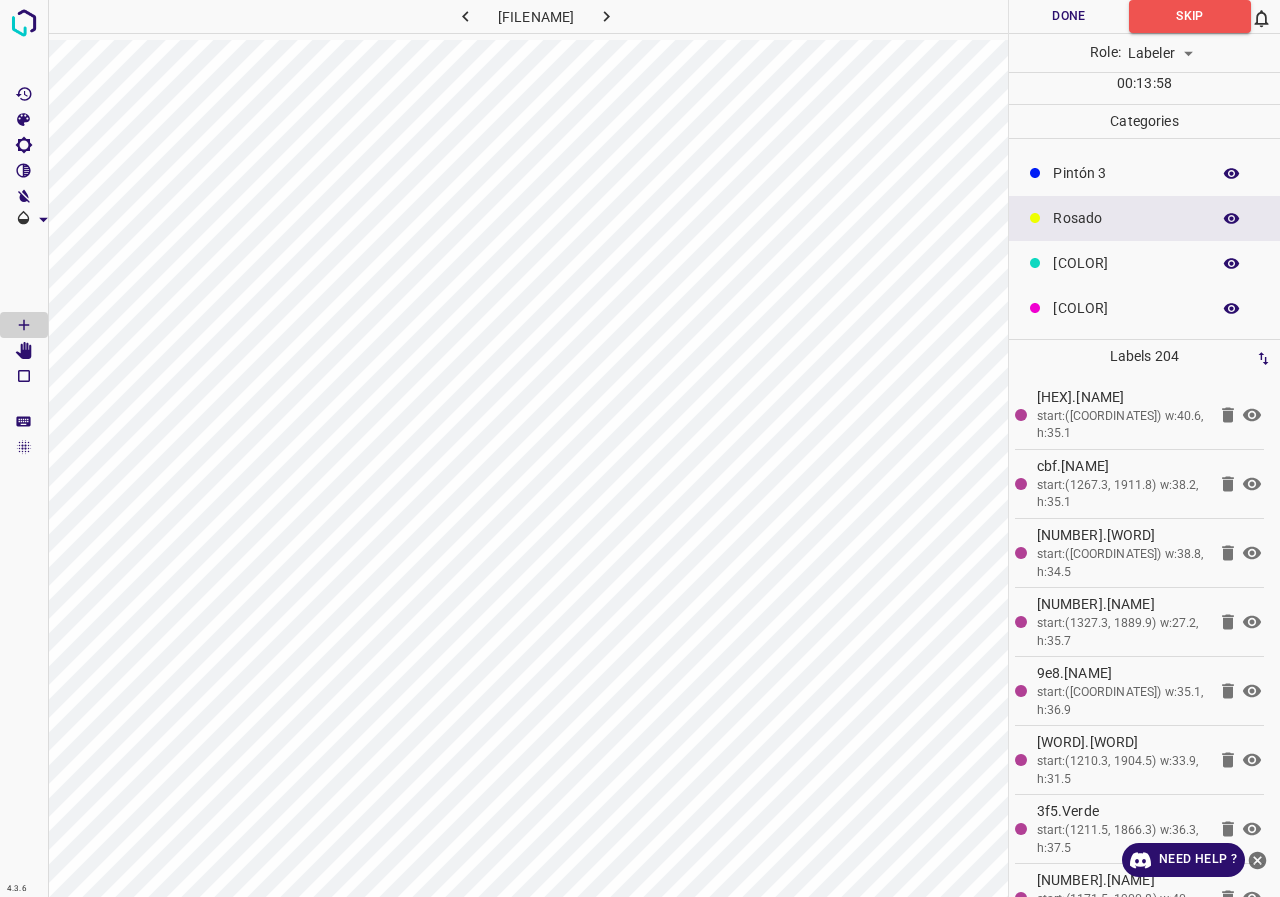 scroll, scrollTop: 0, scrollLeft: 0, axis: both 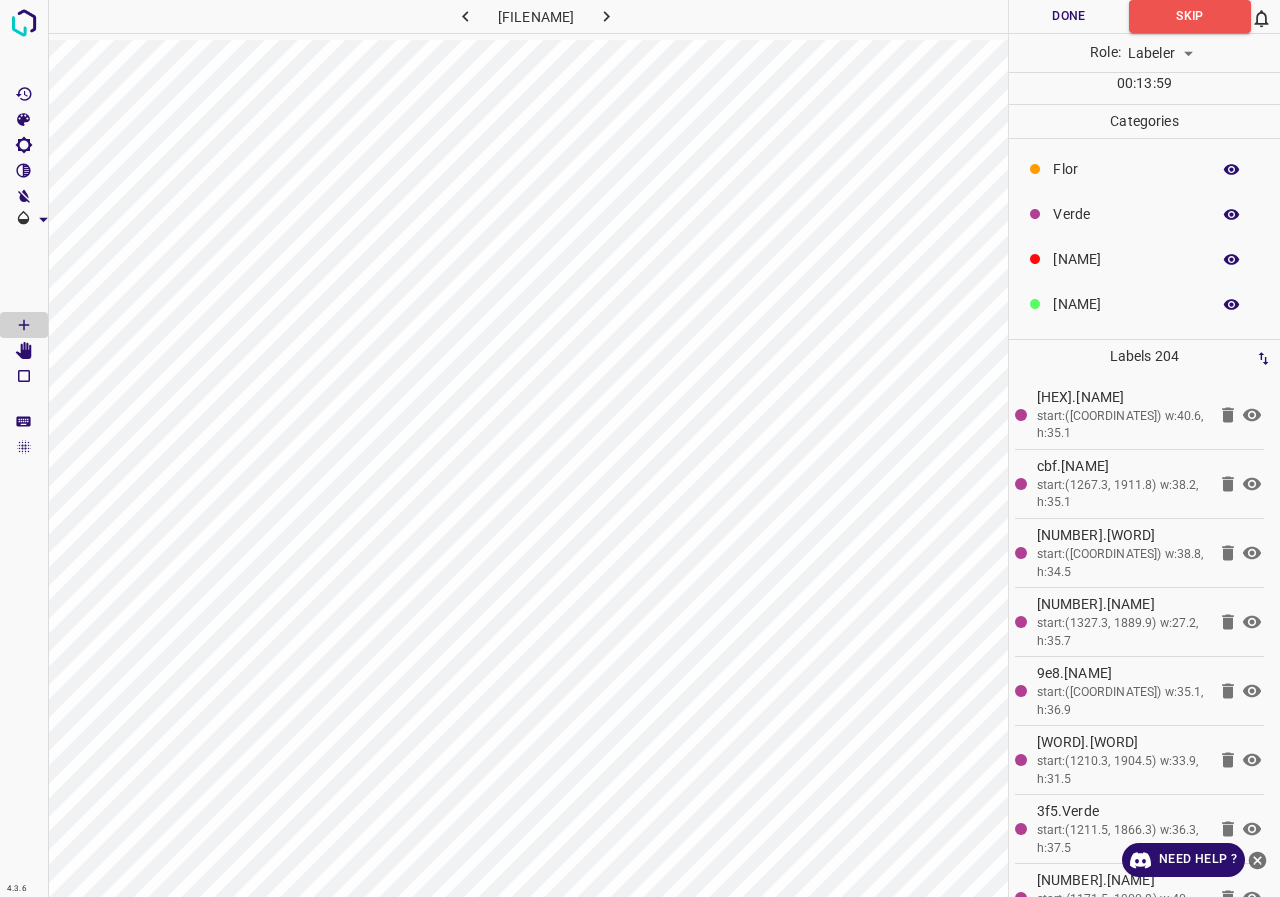click on "Verde" at bounding box center (1126, 169) 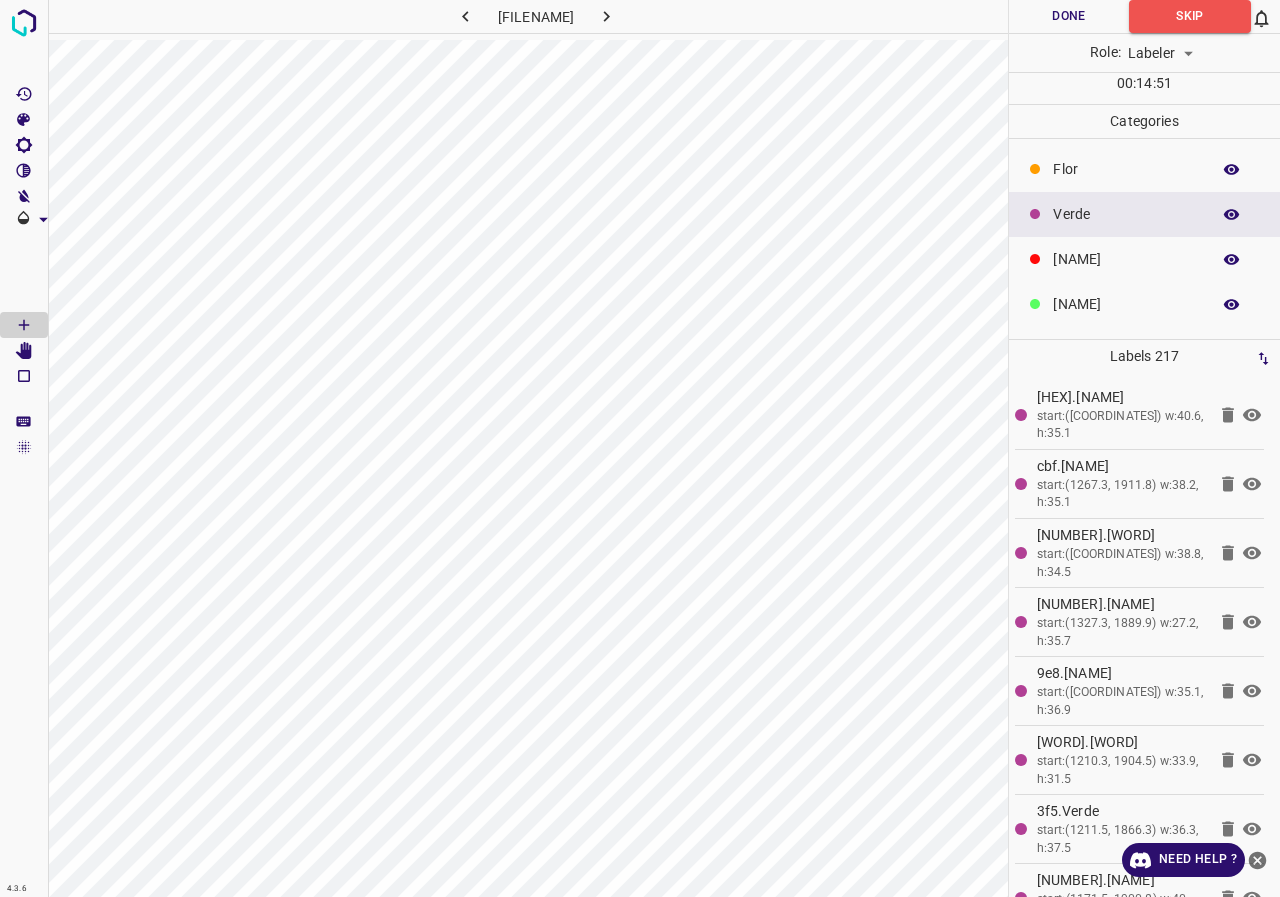 scroll, scrollTop: 100, scrollLeft: 0, axis: vertical 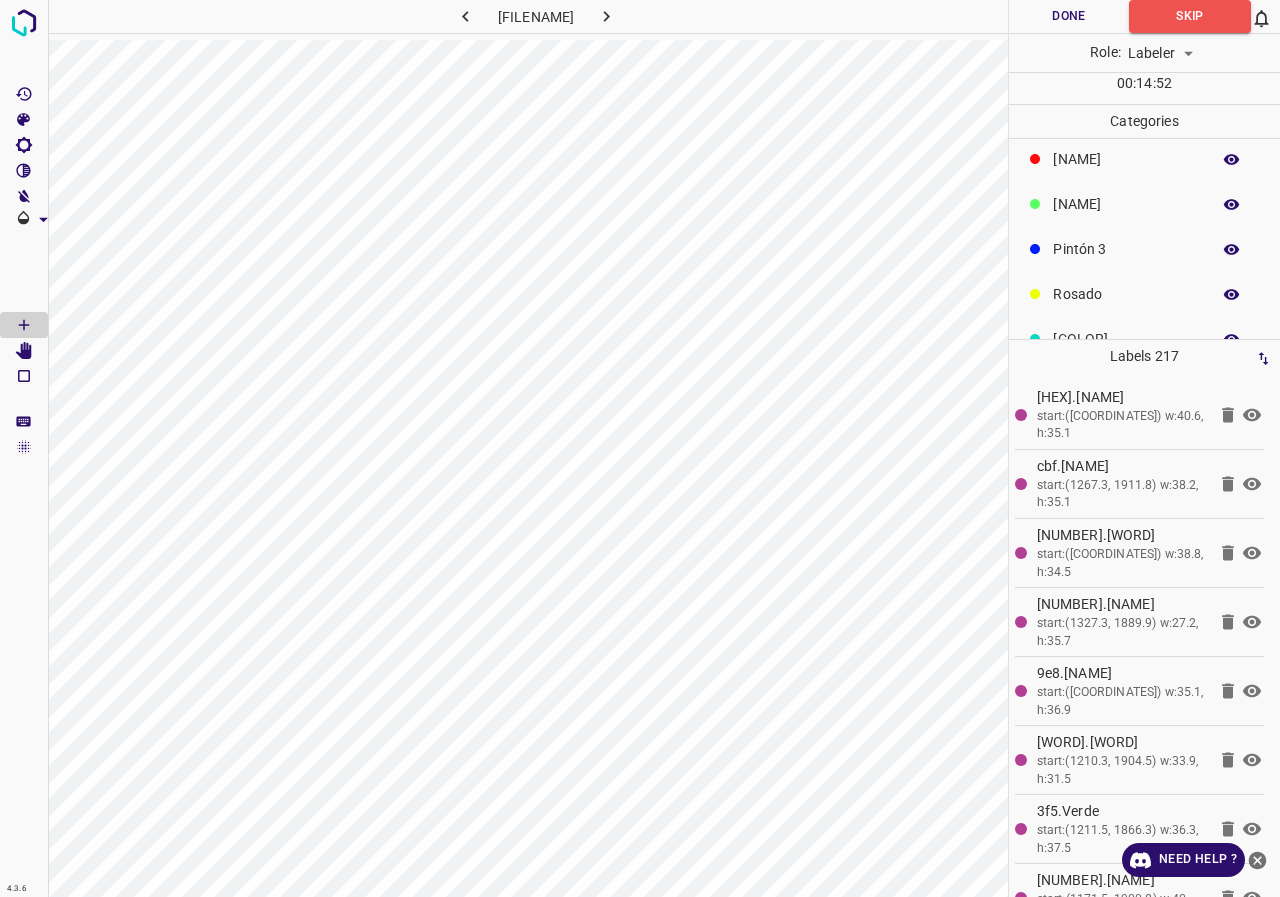 click on "Rosado" at bounding box center (1126, 69) 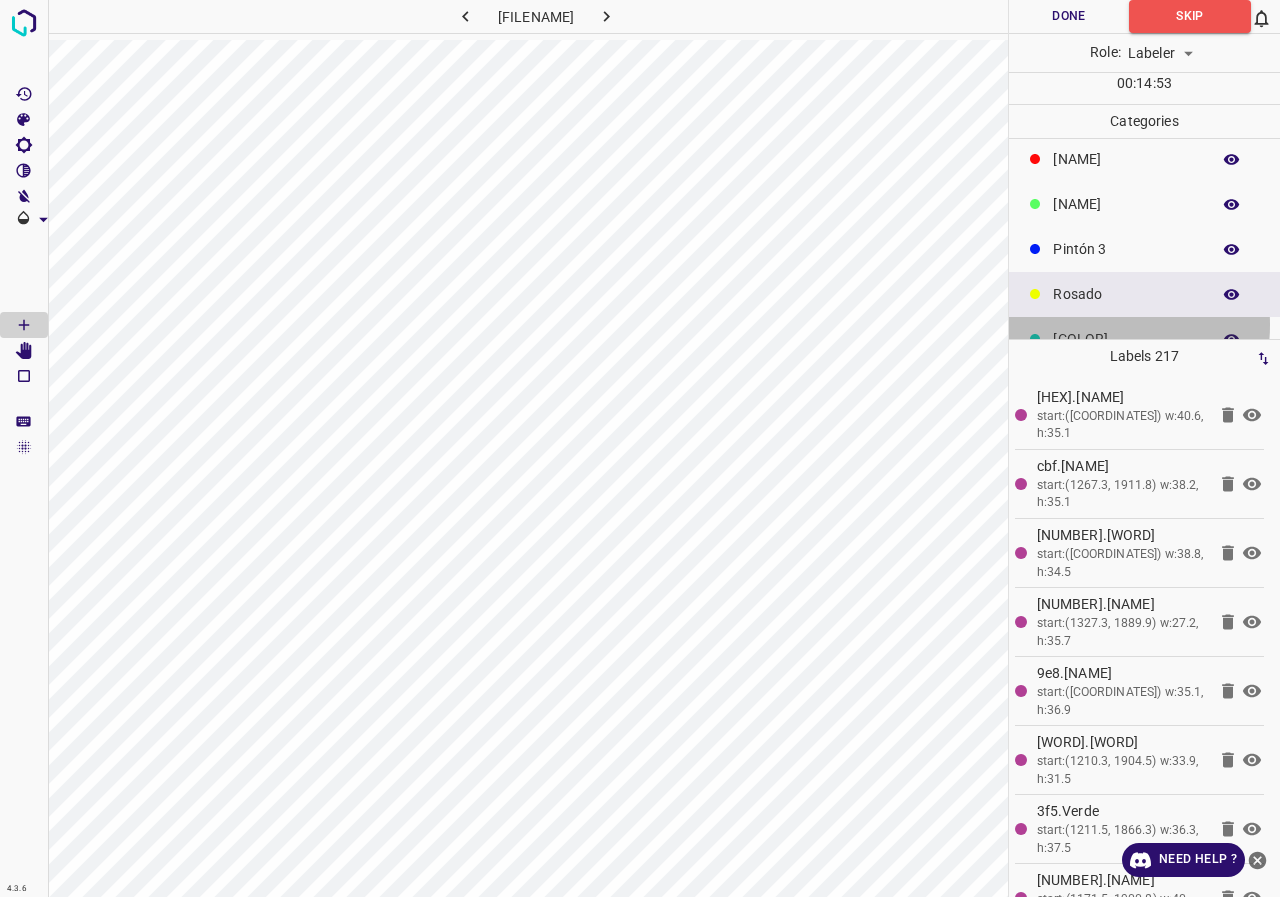 click on "[COLOR]" at bounding box center [1144, 339] 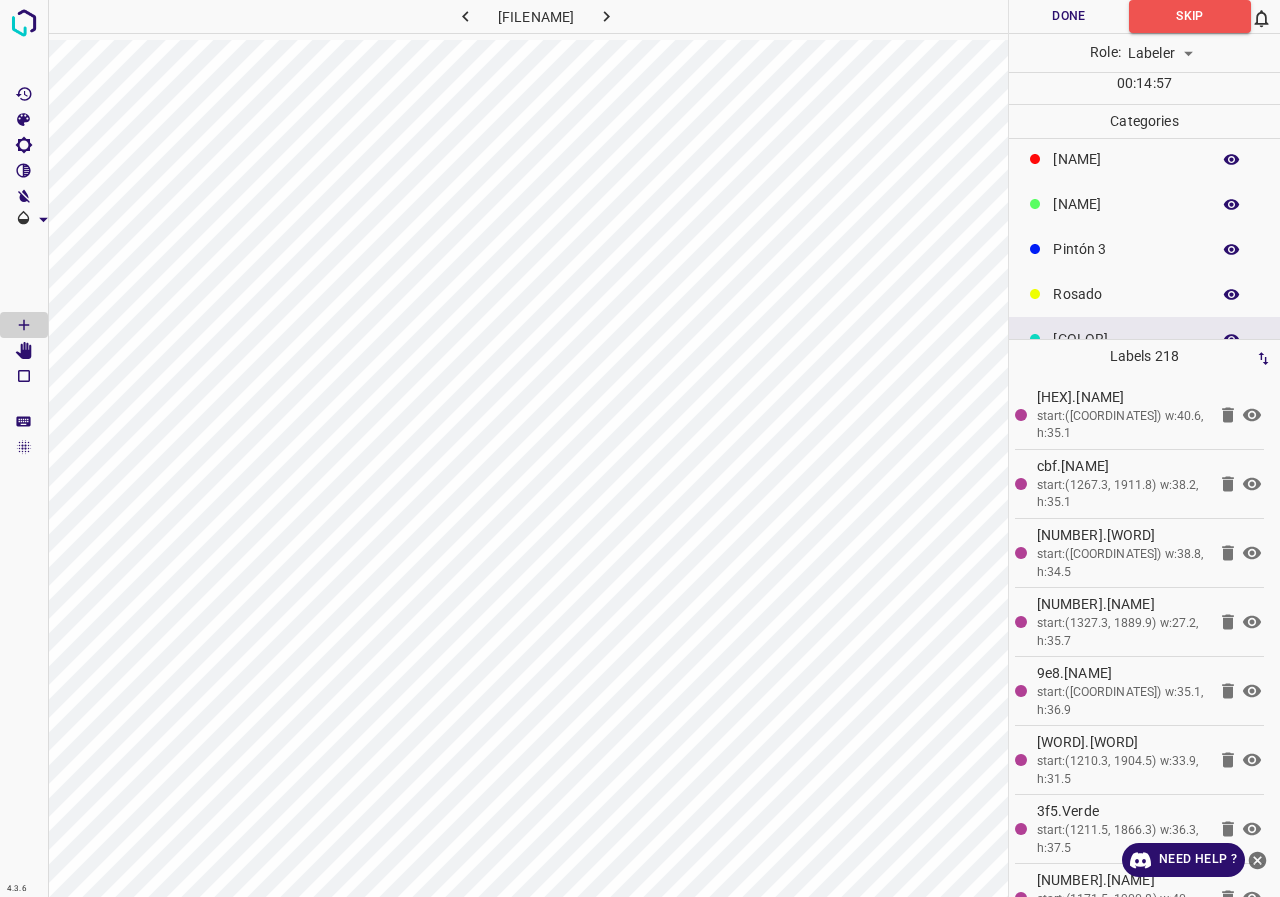 scroll, scrollTop: 176, scrollLeft: 0, axis: vertical 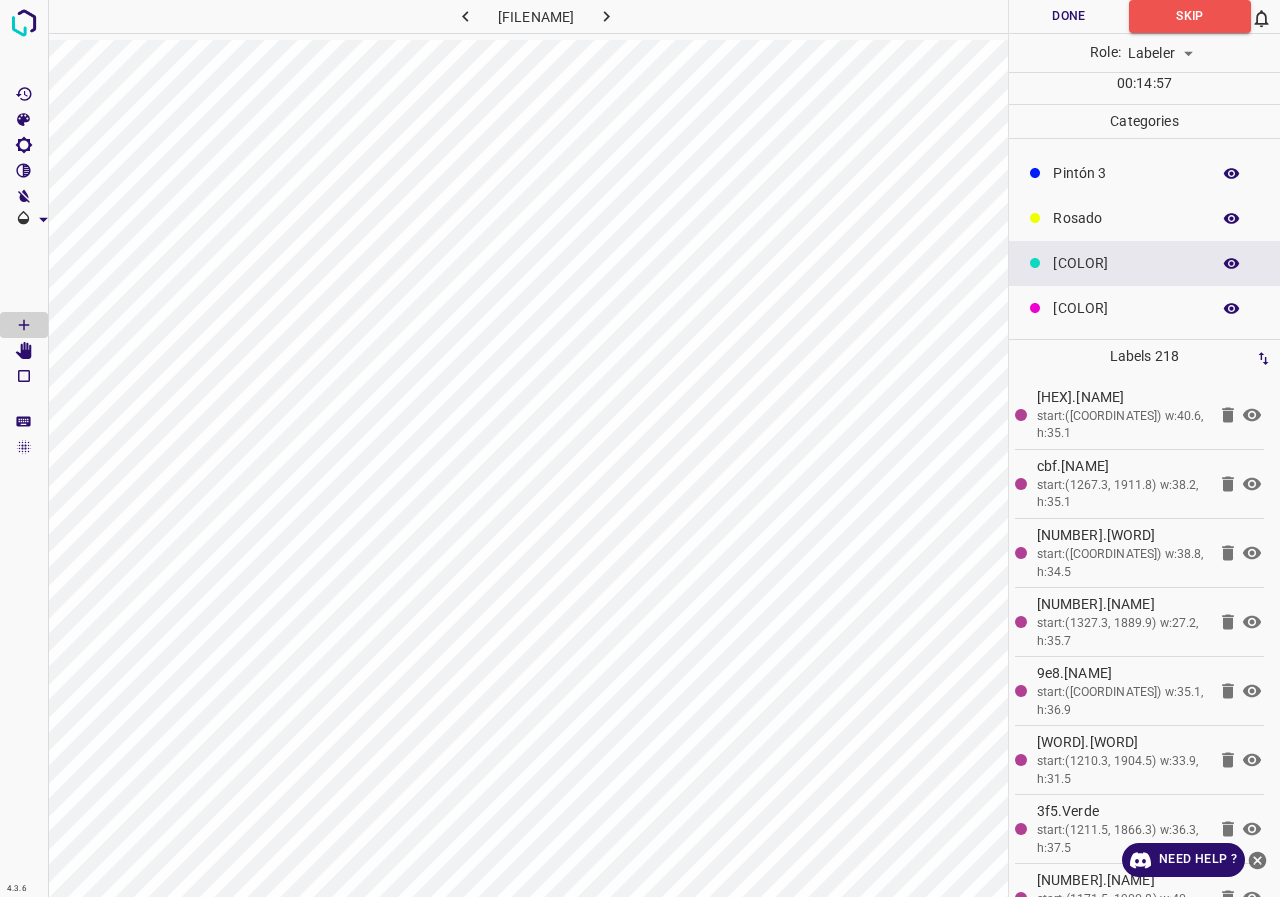 click on "[COLOR]" at bounding box center (1126, -7) 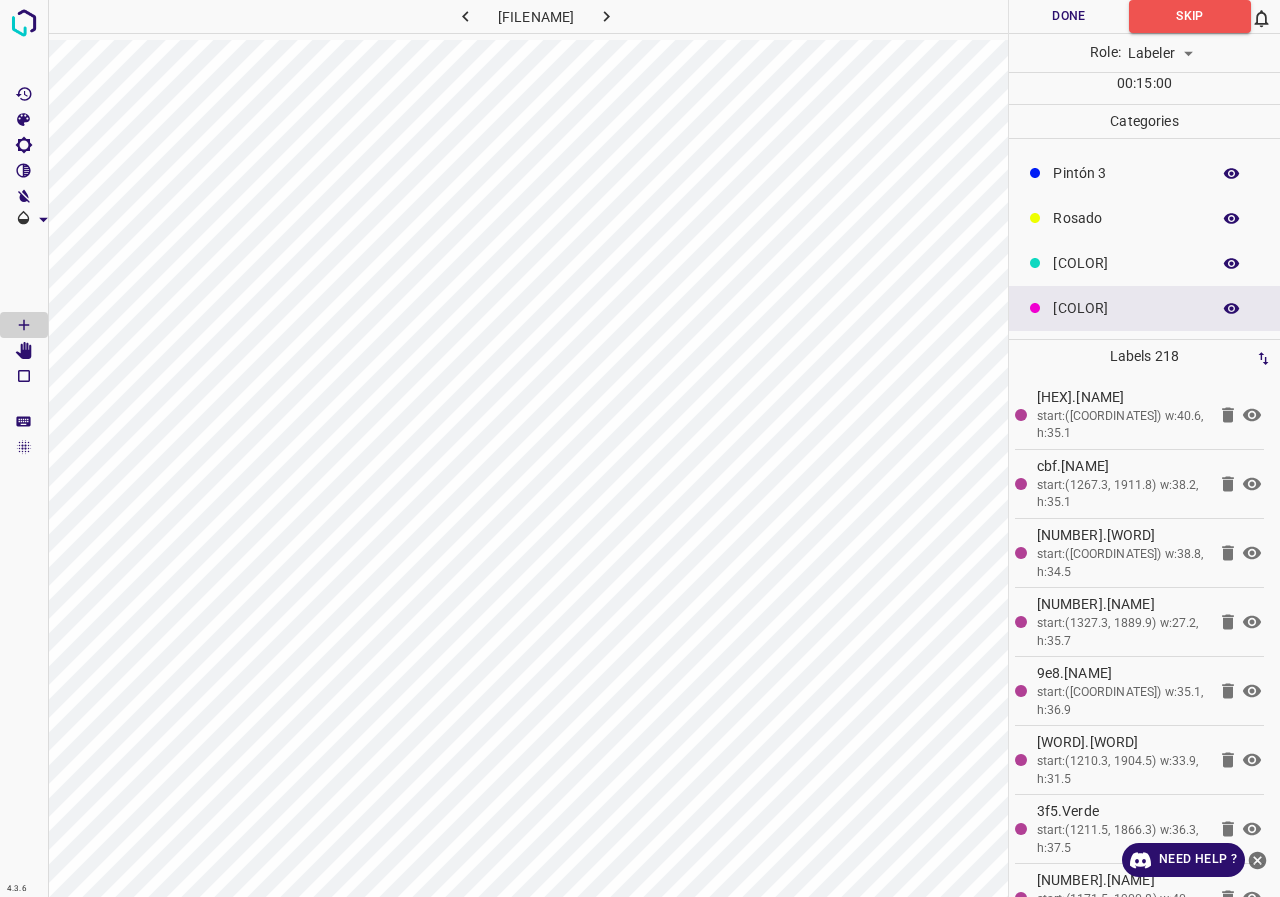 click on "[COLOR]" at bounding box center [1144, 308] 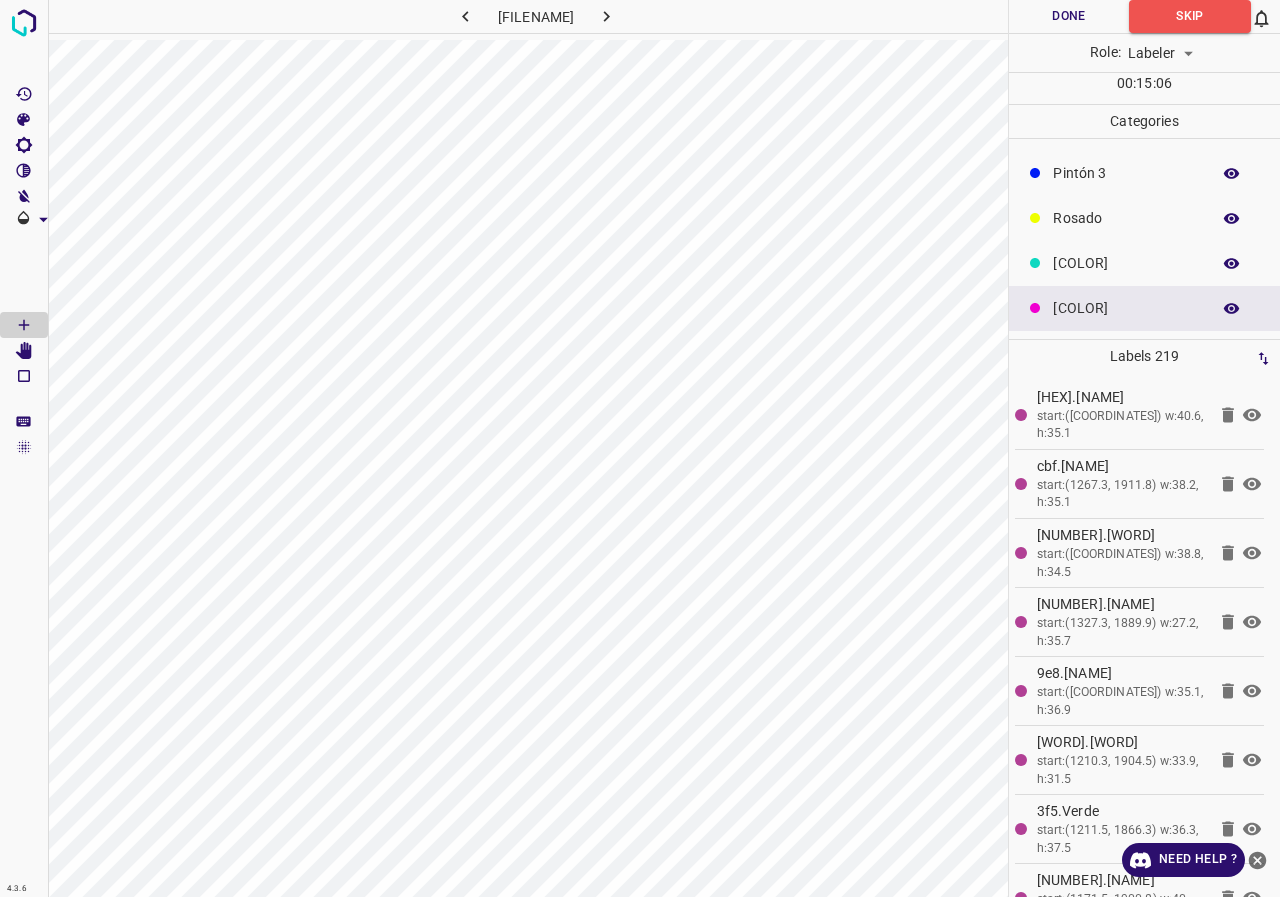 scroll, scrollTop: 0, scrollLeft: 0, axis: both 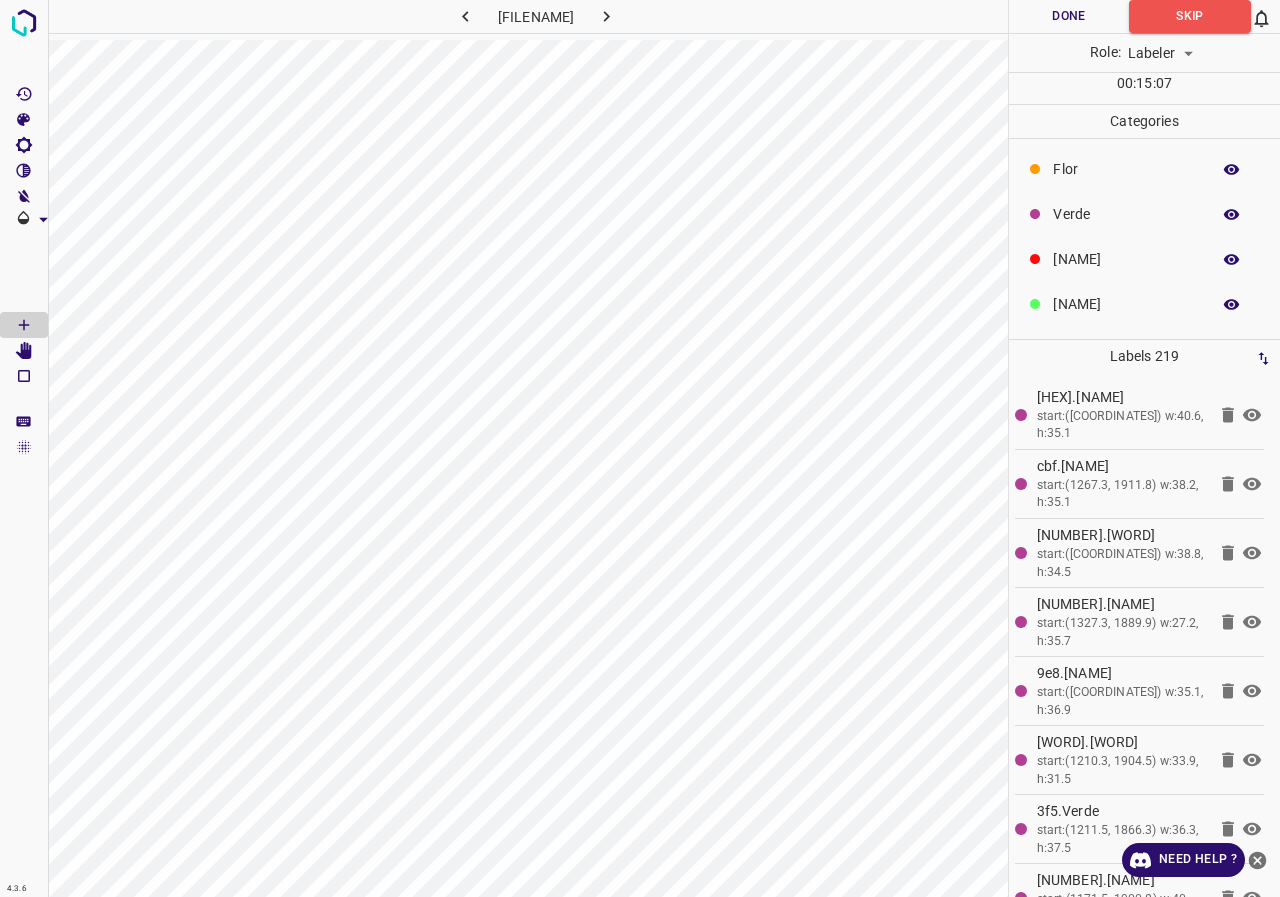 click on "Verde" at bounding box center [1126, 169] 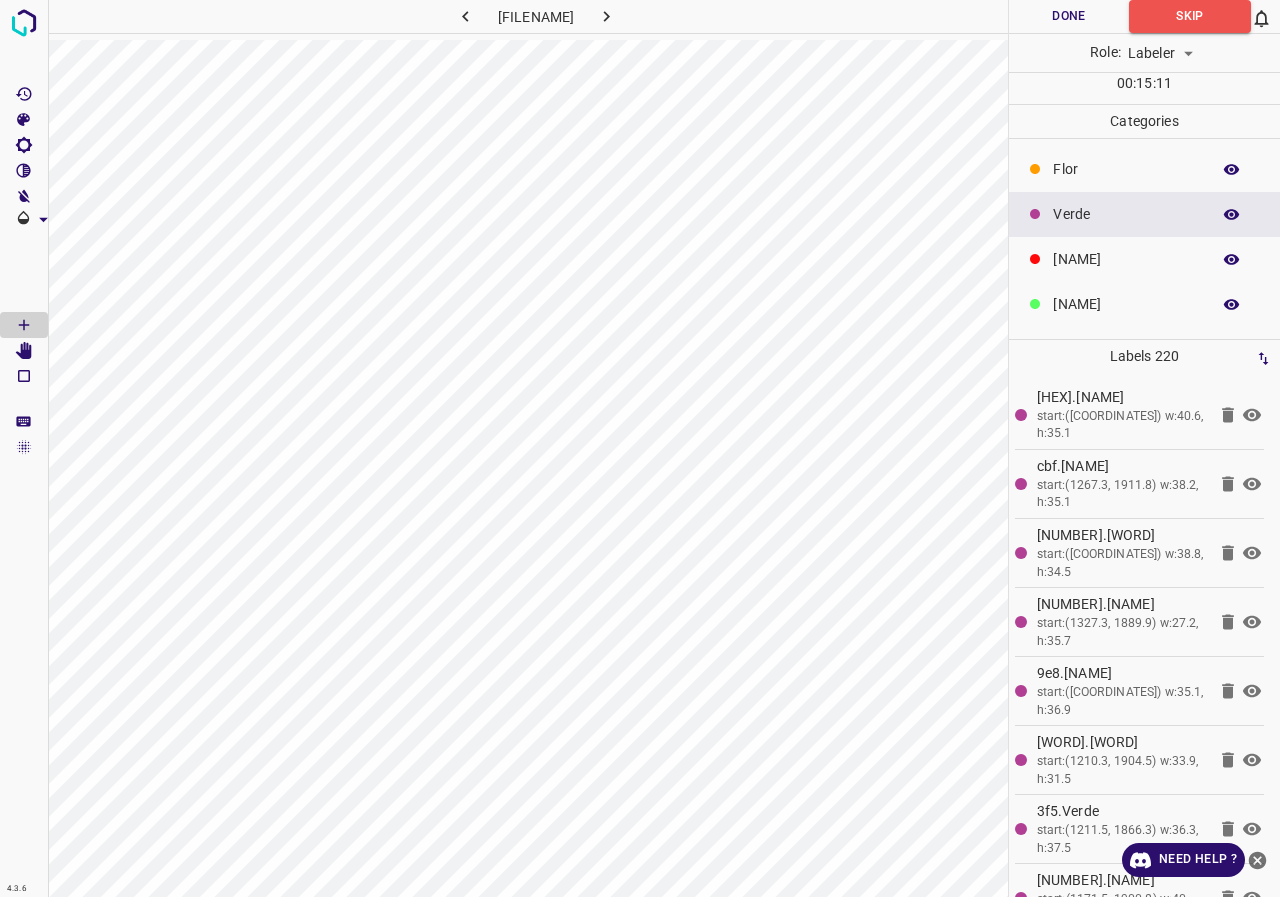 scroll, scrollTop: 176, scrollLeft: 0, axis: vertical 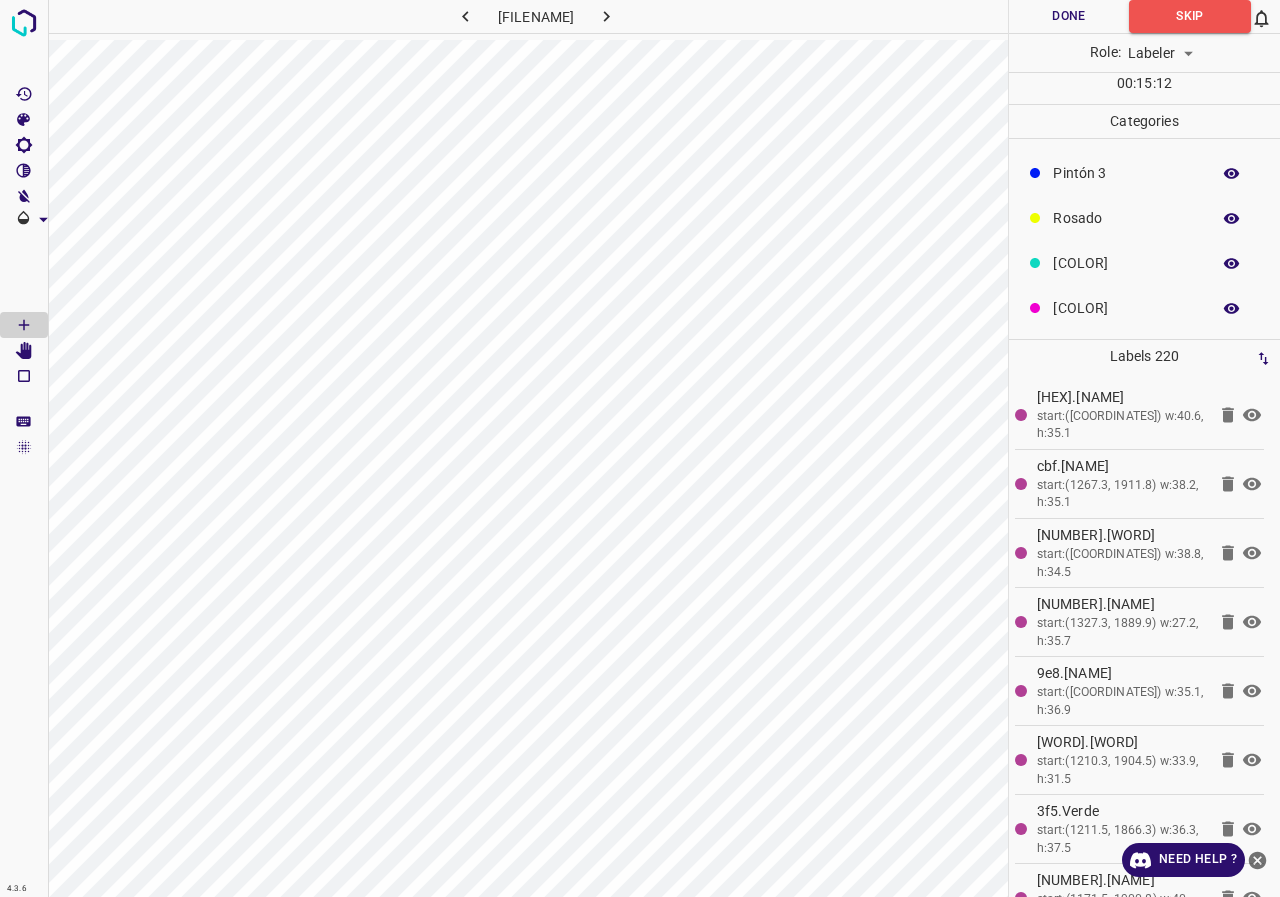 click on "[COLOR]" at bounding box center (1144, 308) 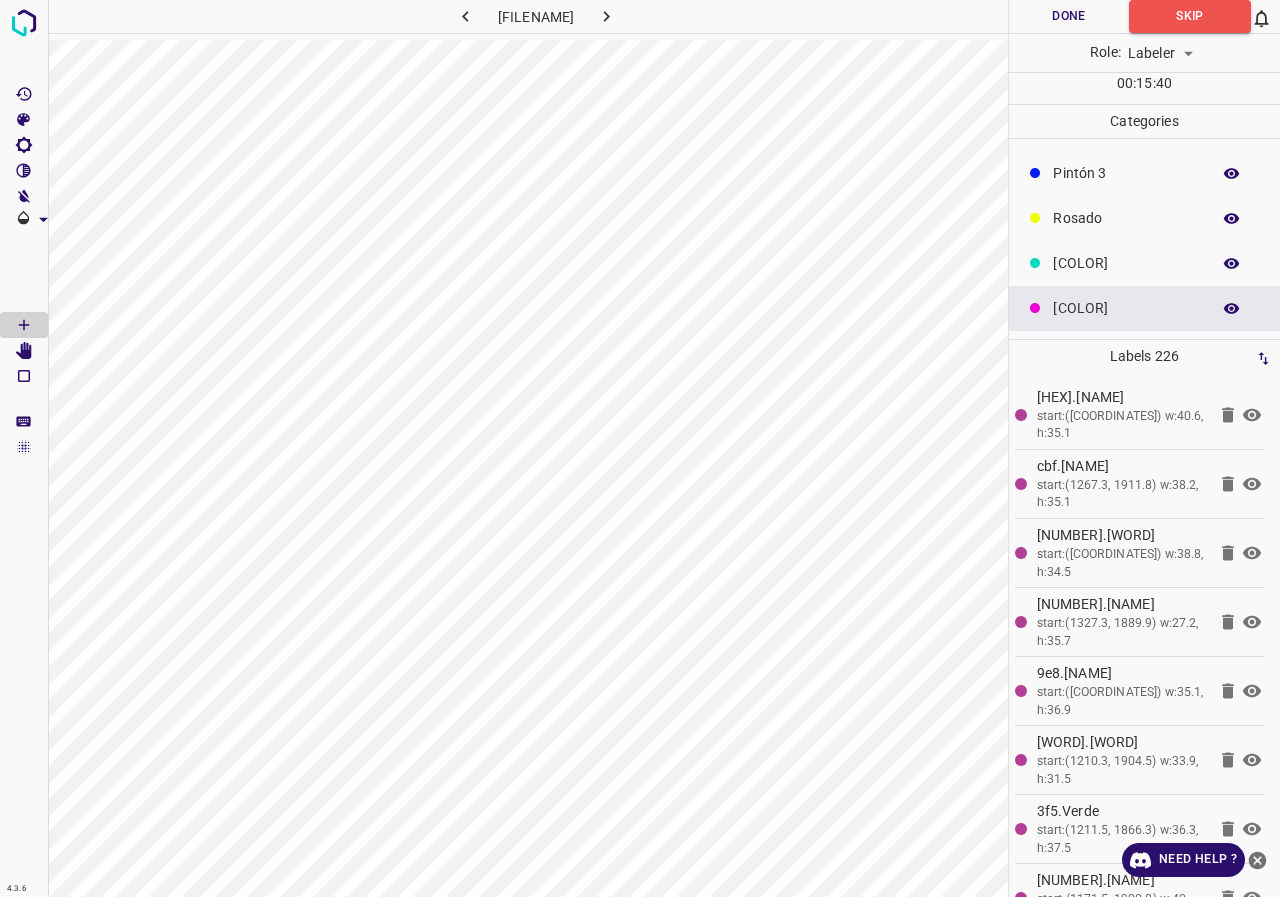 scroll, scrollTop: 0, scrollLeft: 0, axis: both 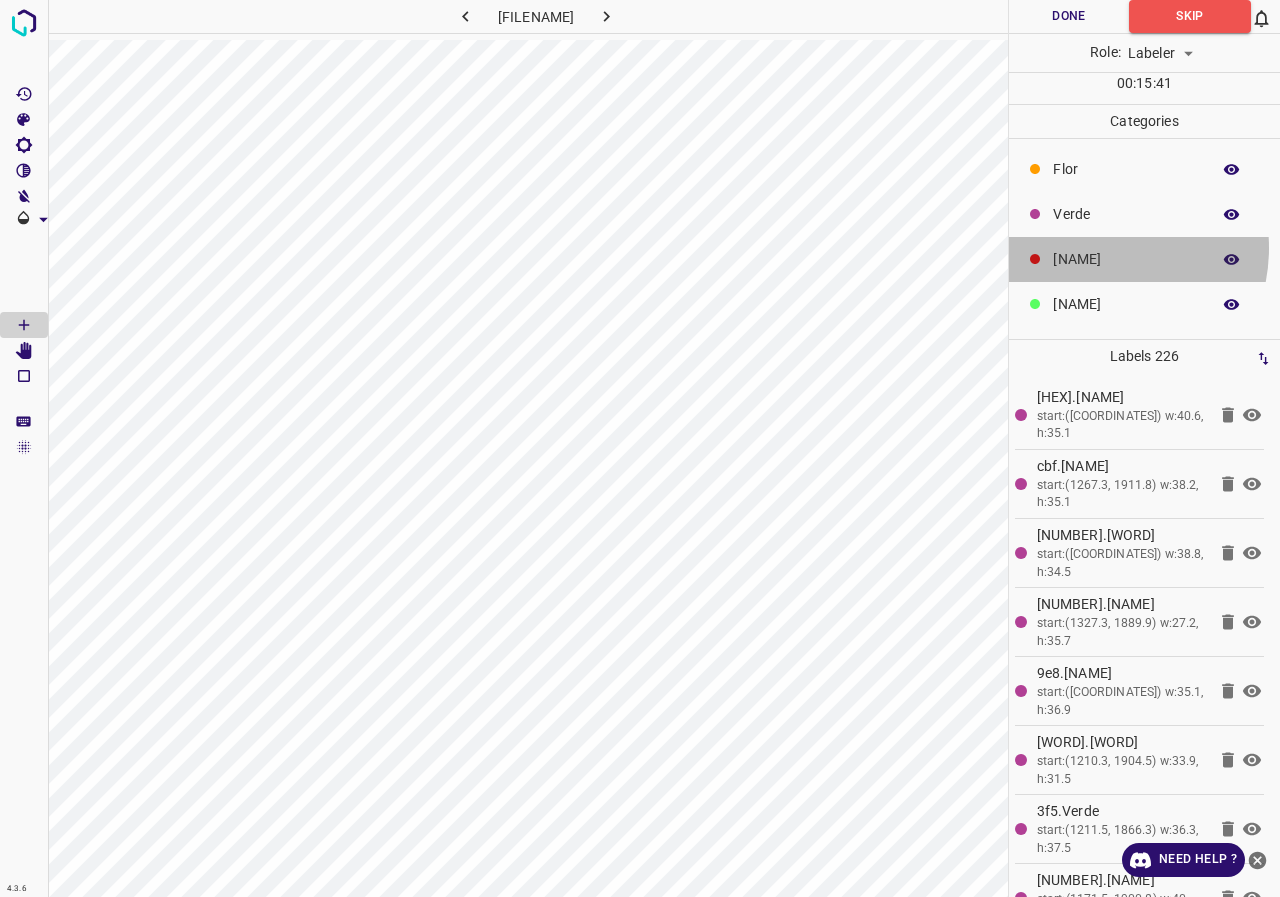 click on "[NAME]" at bounding box center [1126, 169] 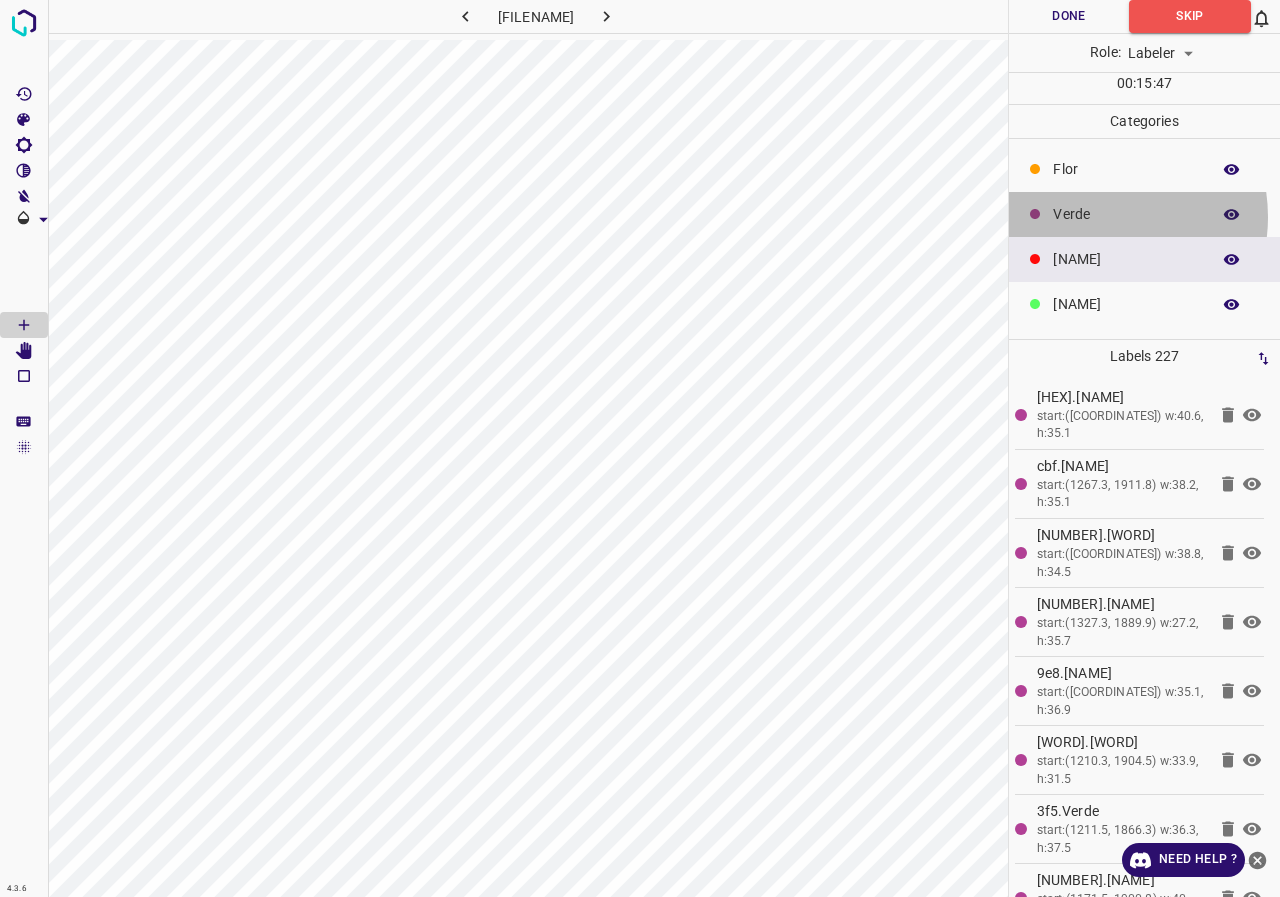 click on "Verde" at bounding box center (1126, 169) 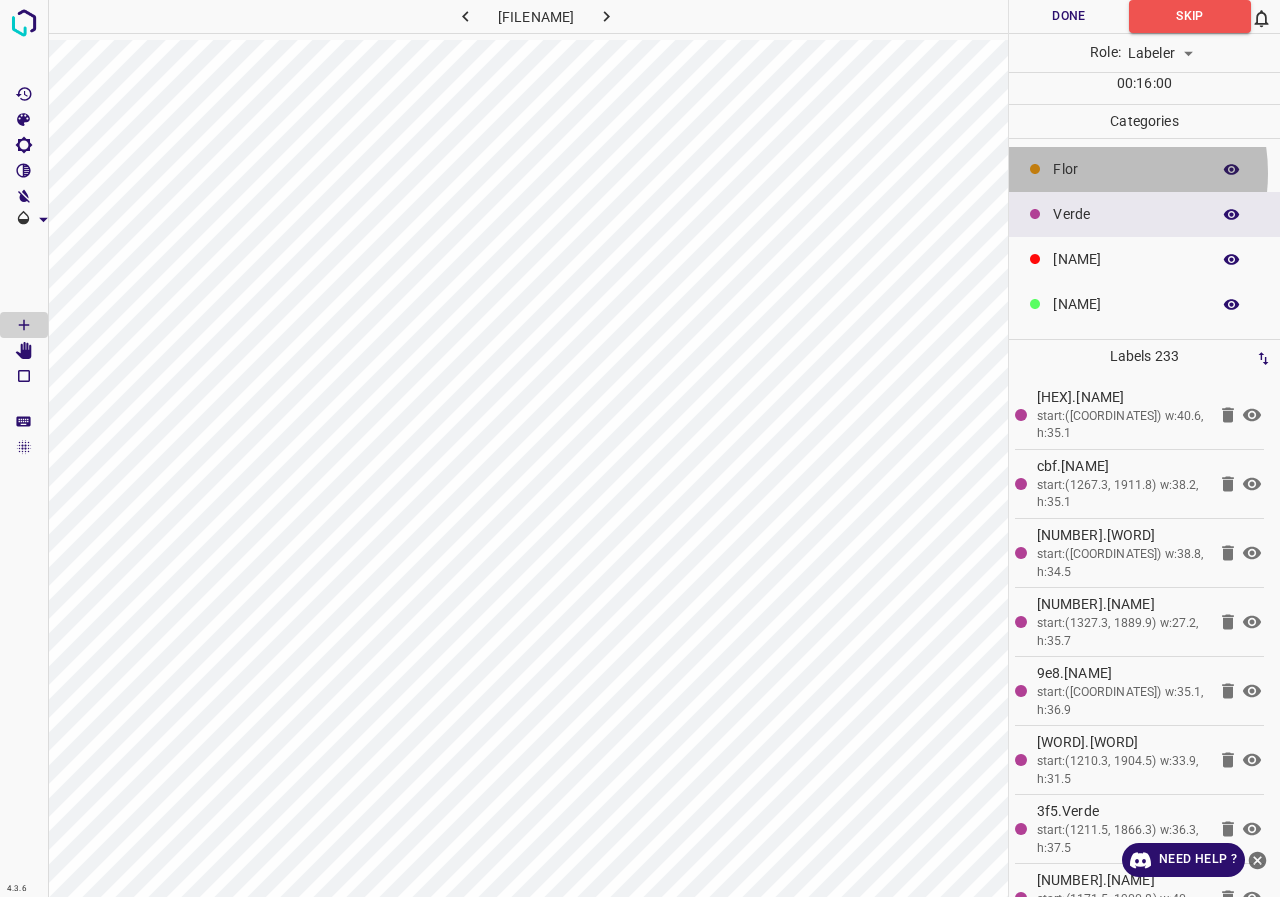 click on "Flor" at bounding box center [1126, 169] 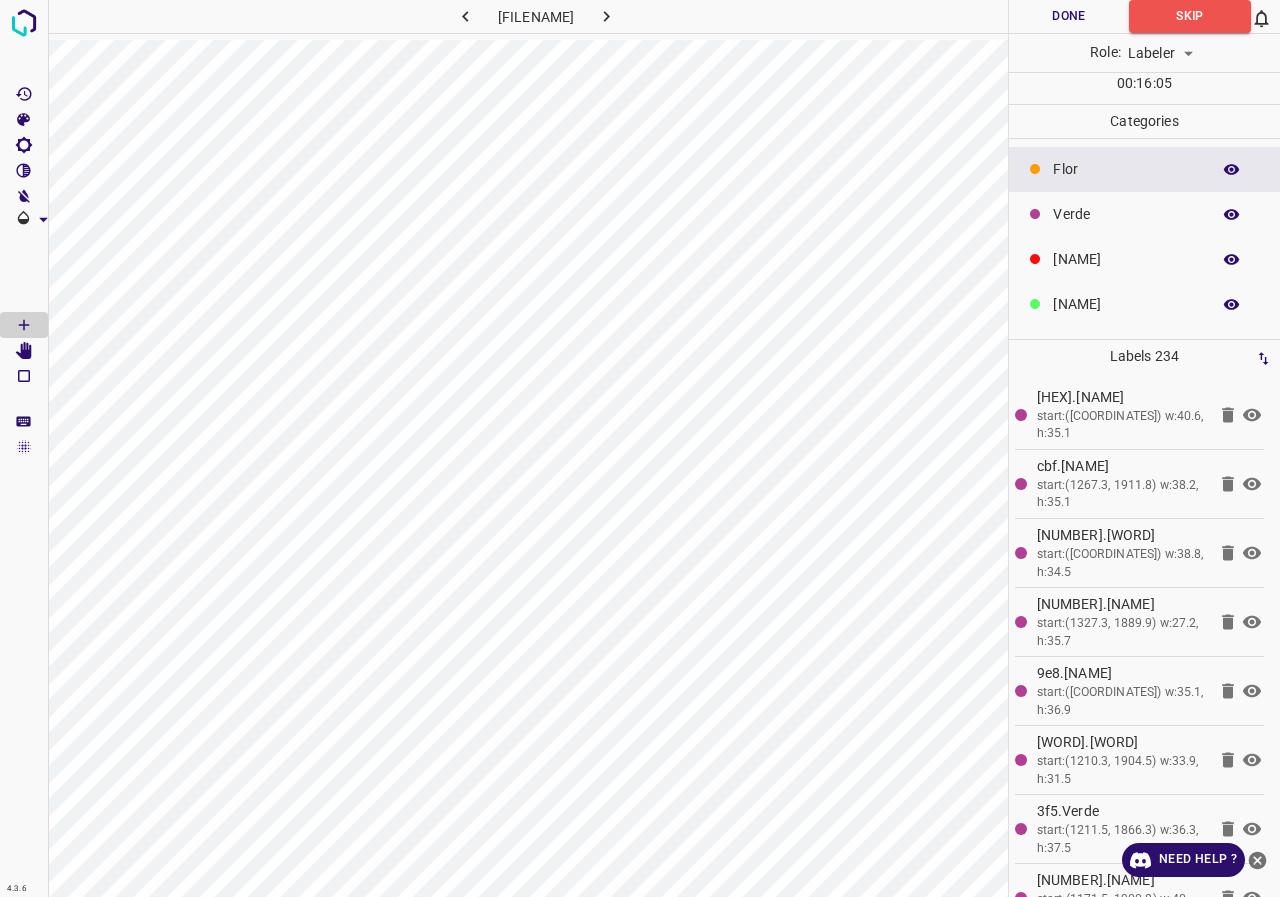 click on "[NAME]" at bounding box center (1126, 169) 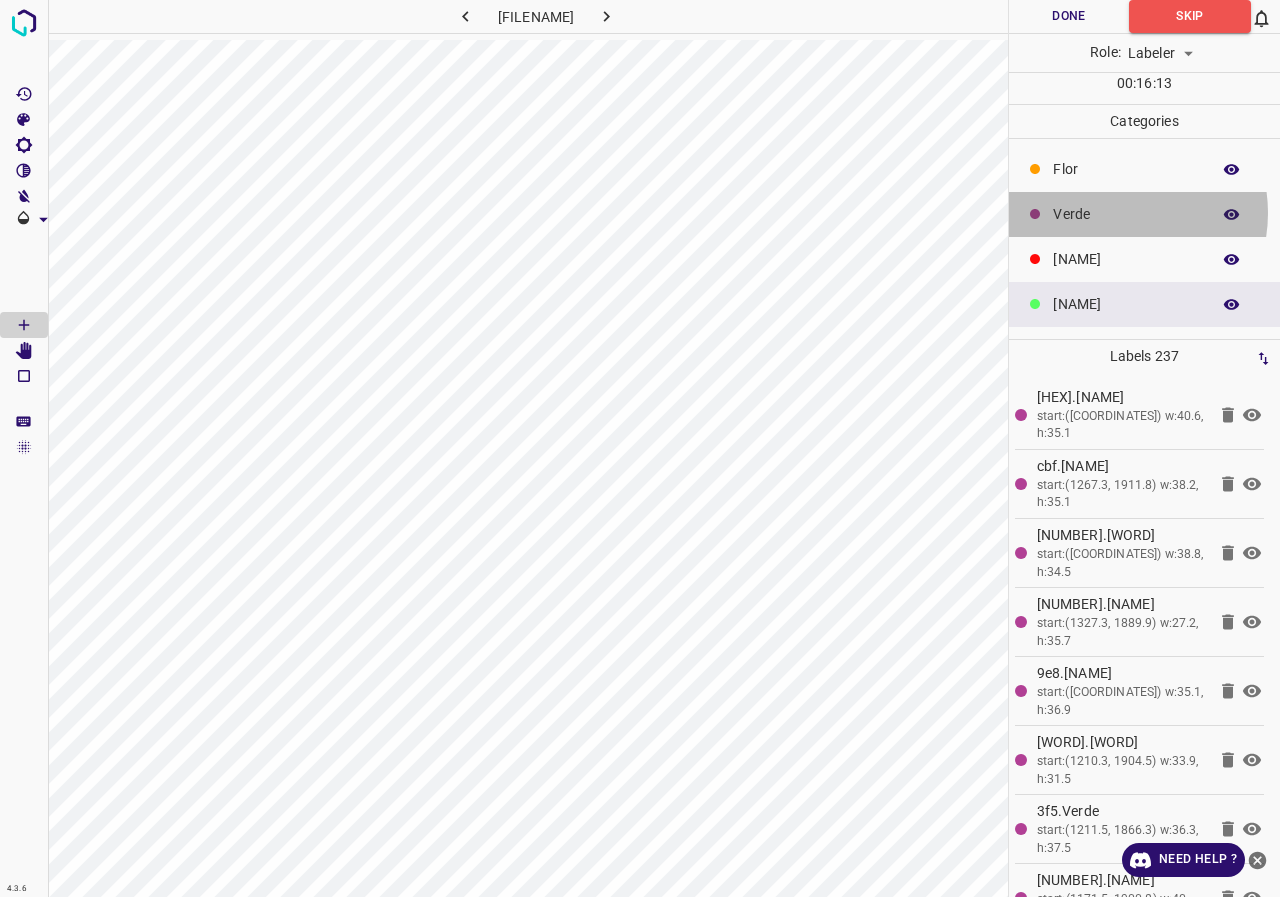click on "Verde" at bounding box center (1126, 169) 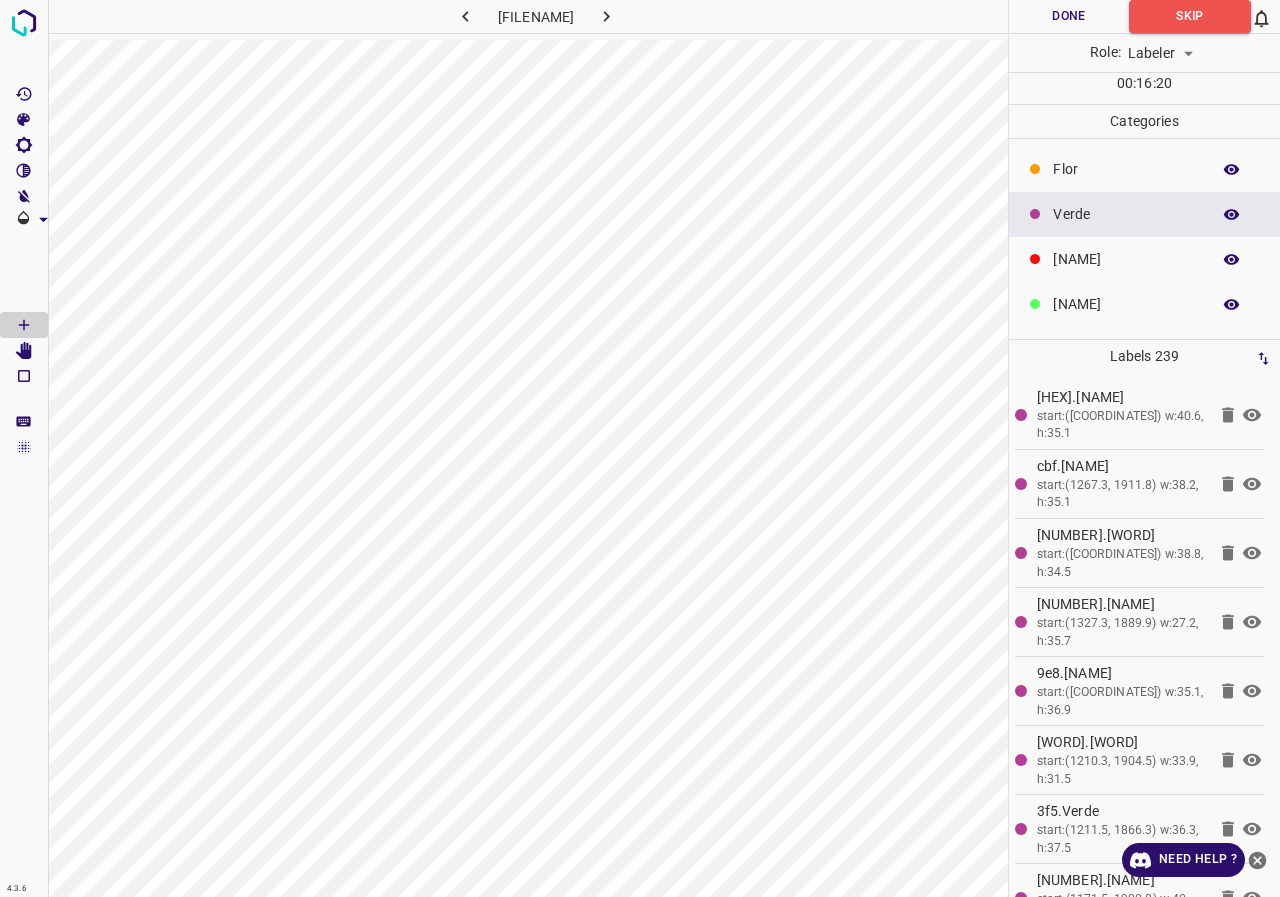 click on "[NAME]" at bounding box center (1126, 169) 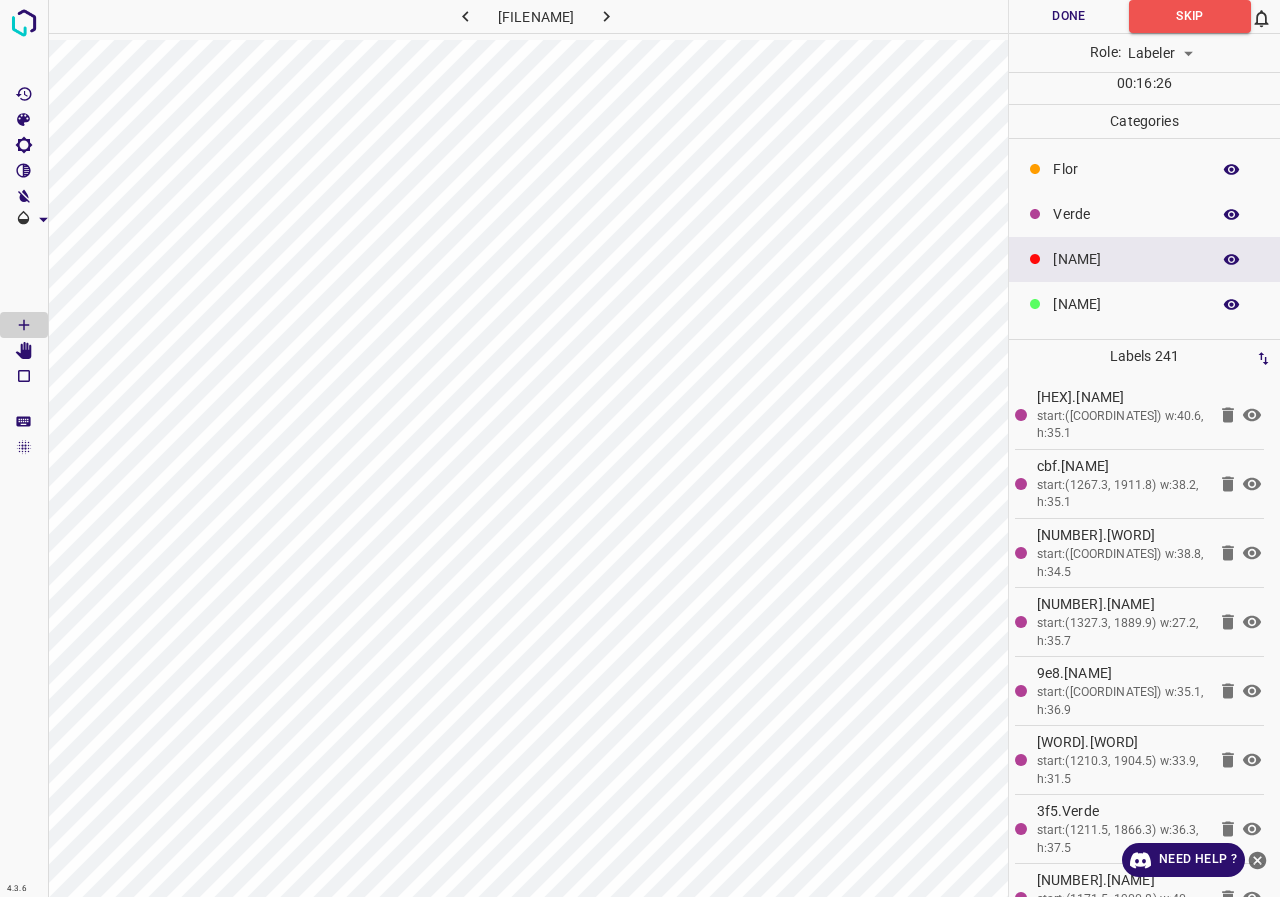 scroll, scrollTop: 176, scrollLeft: 0, axis: vertical 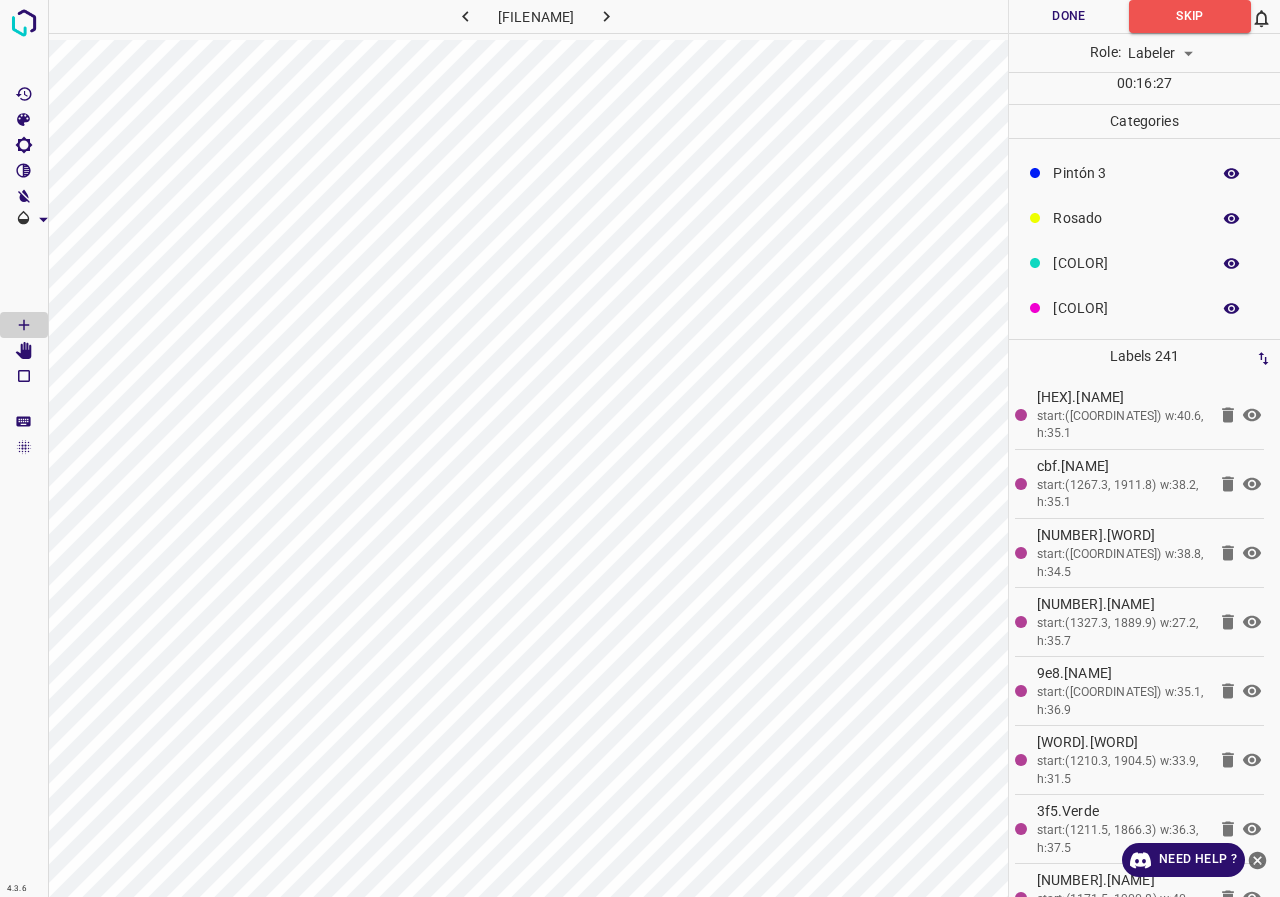 click on "[COLOR]" at bounding box center [1126, -7] 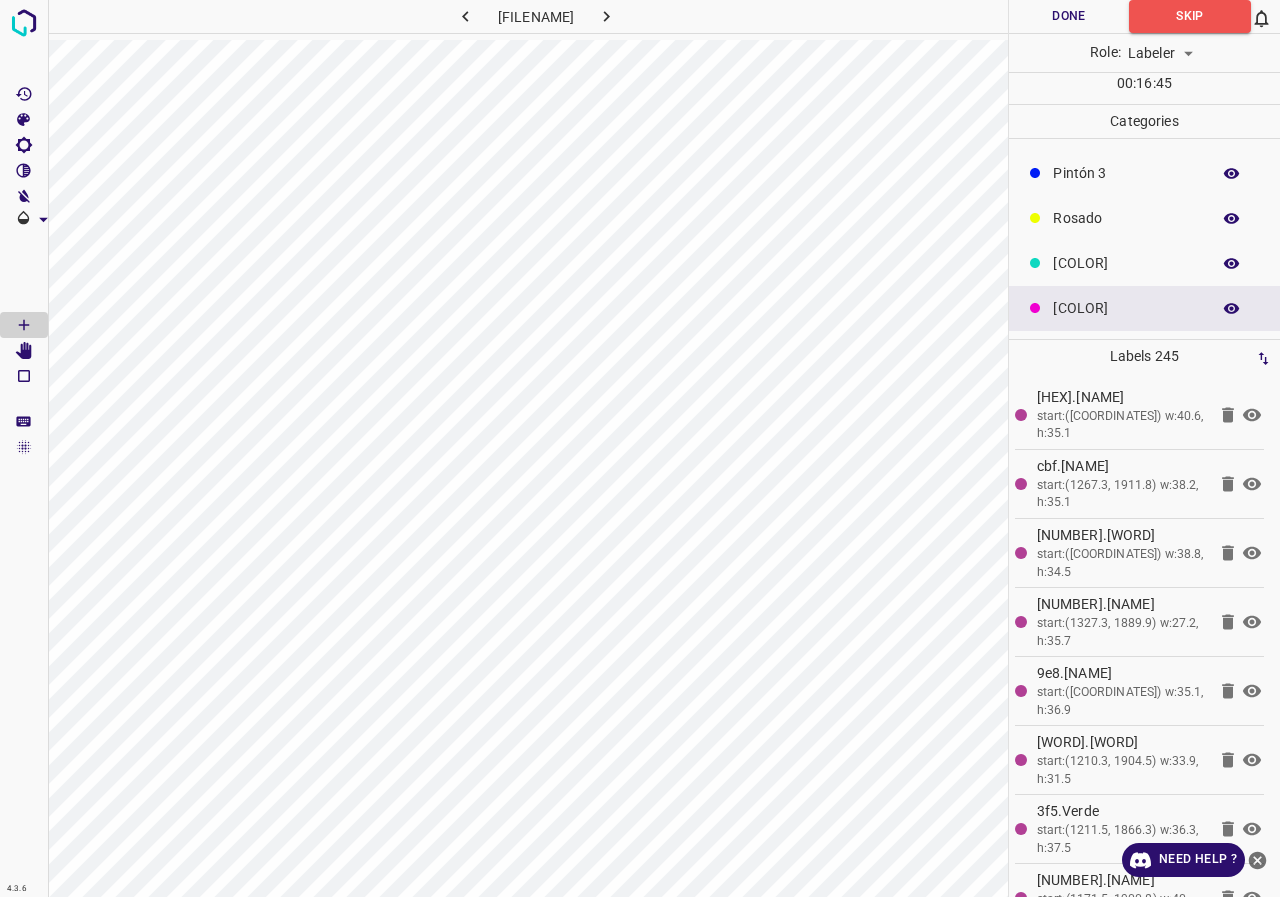 scroll, scrollTop: 76, scrollLeft: 0, axis: vertical 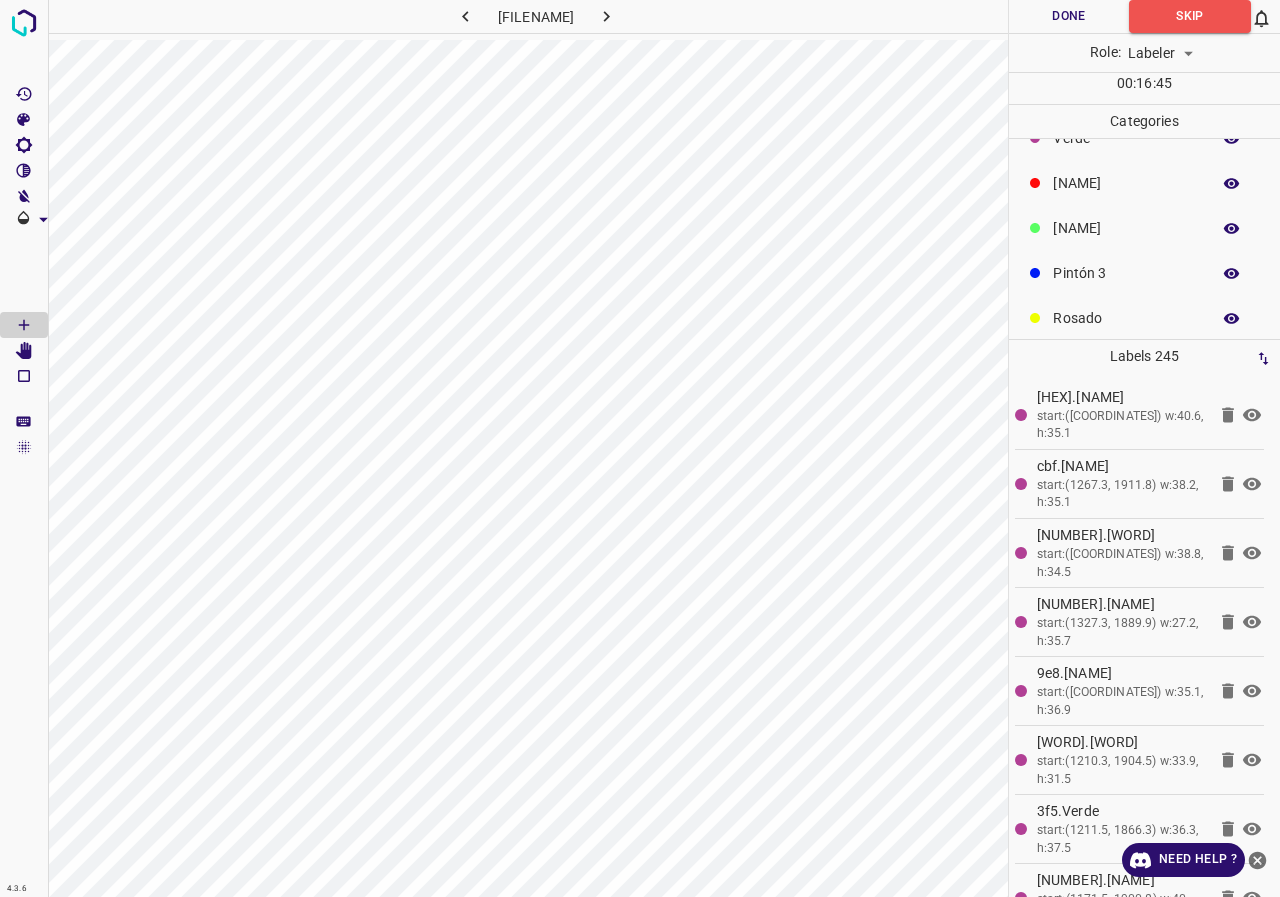 click on "[NAME]" at bounding box center [1126, 93] 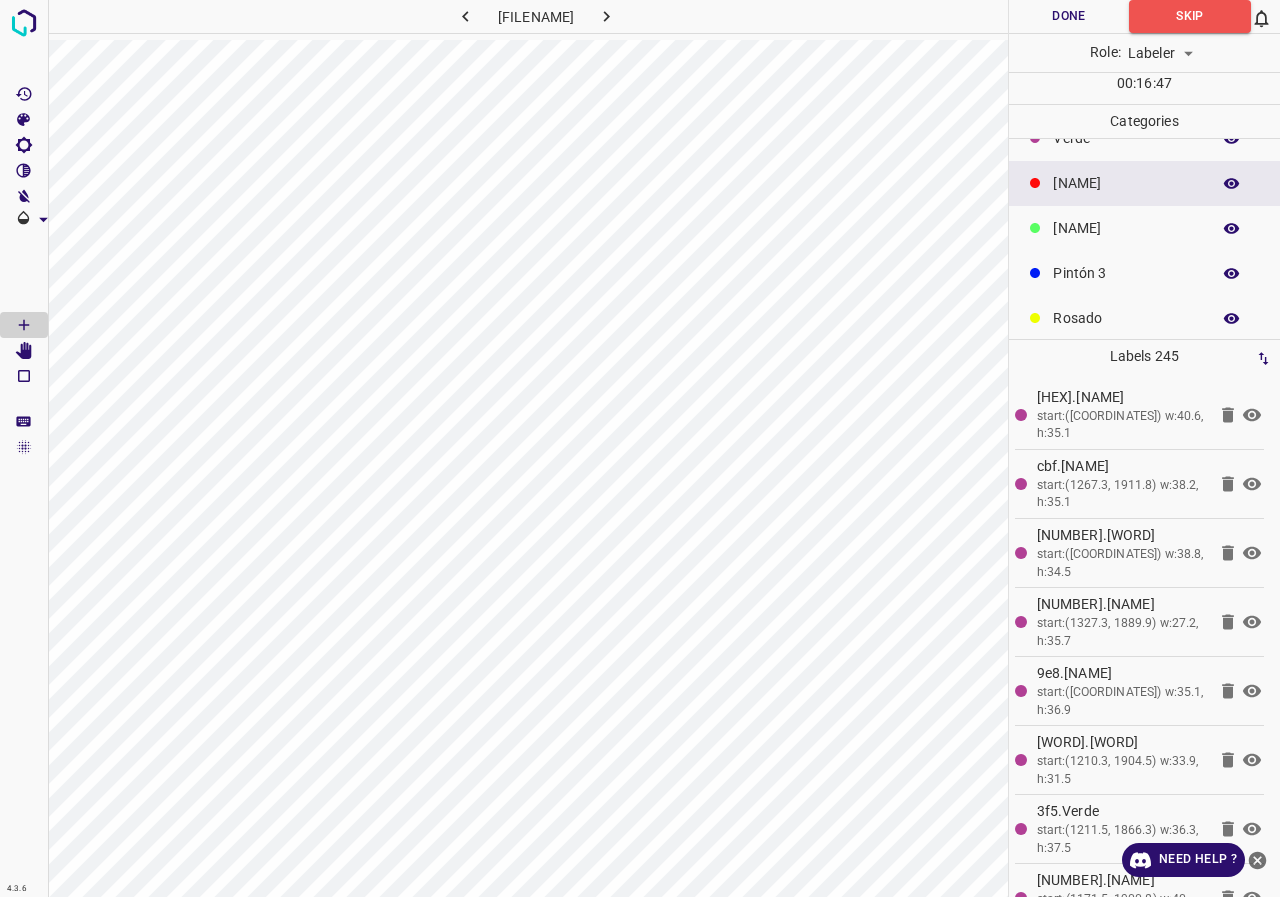 click on "[NAME]" at bounding box center [1126, 93] 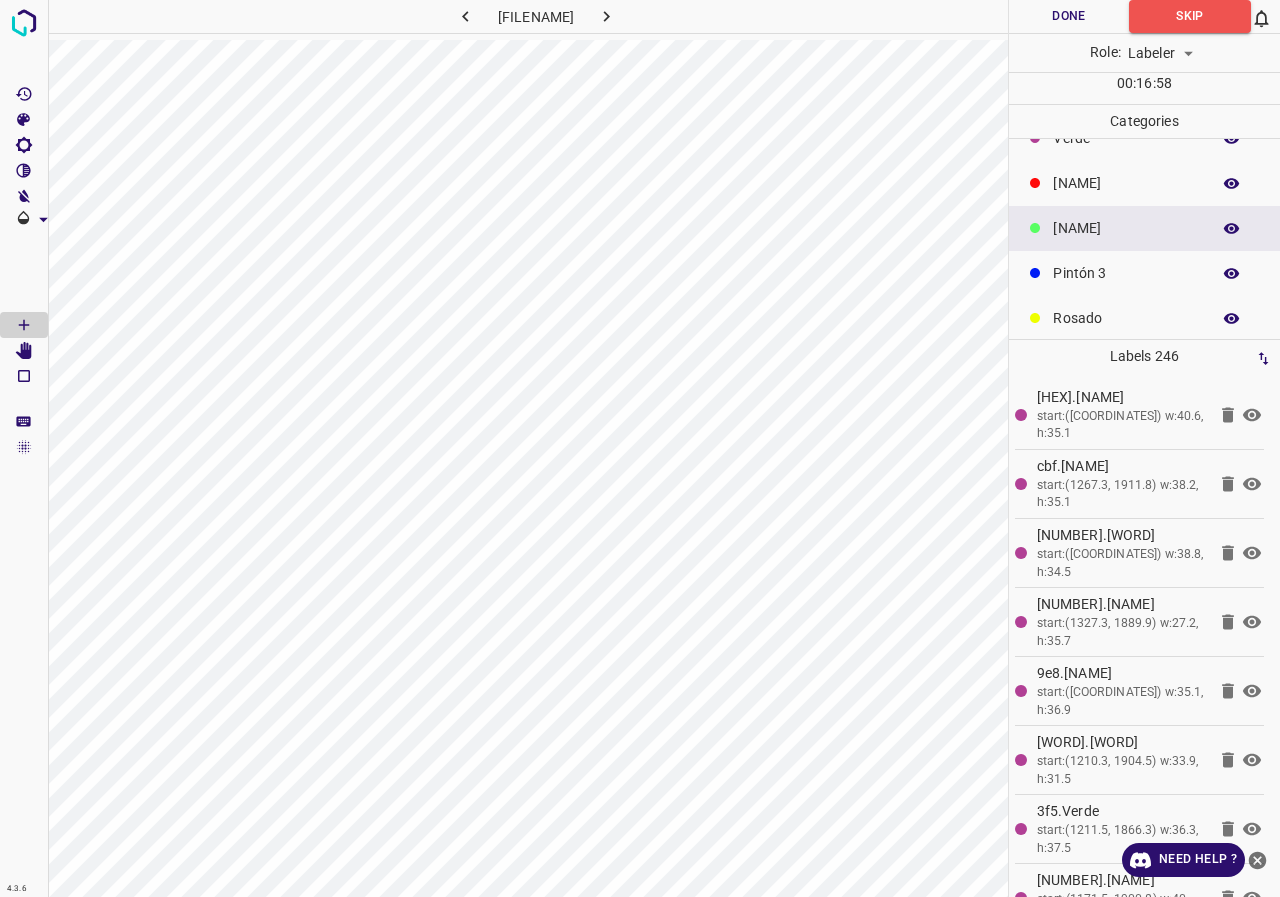 scroll, scrollTop: 0, scrollLeft: 0, axis: both 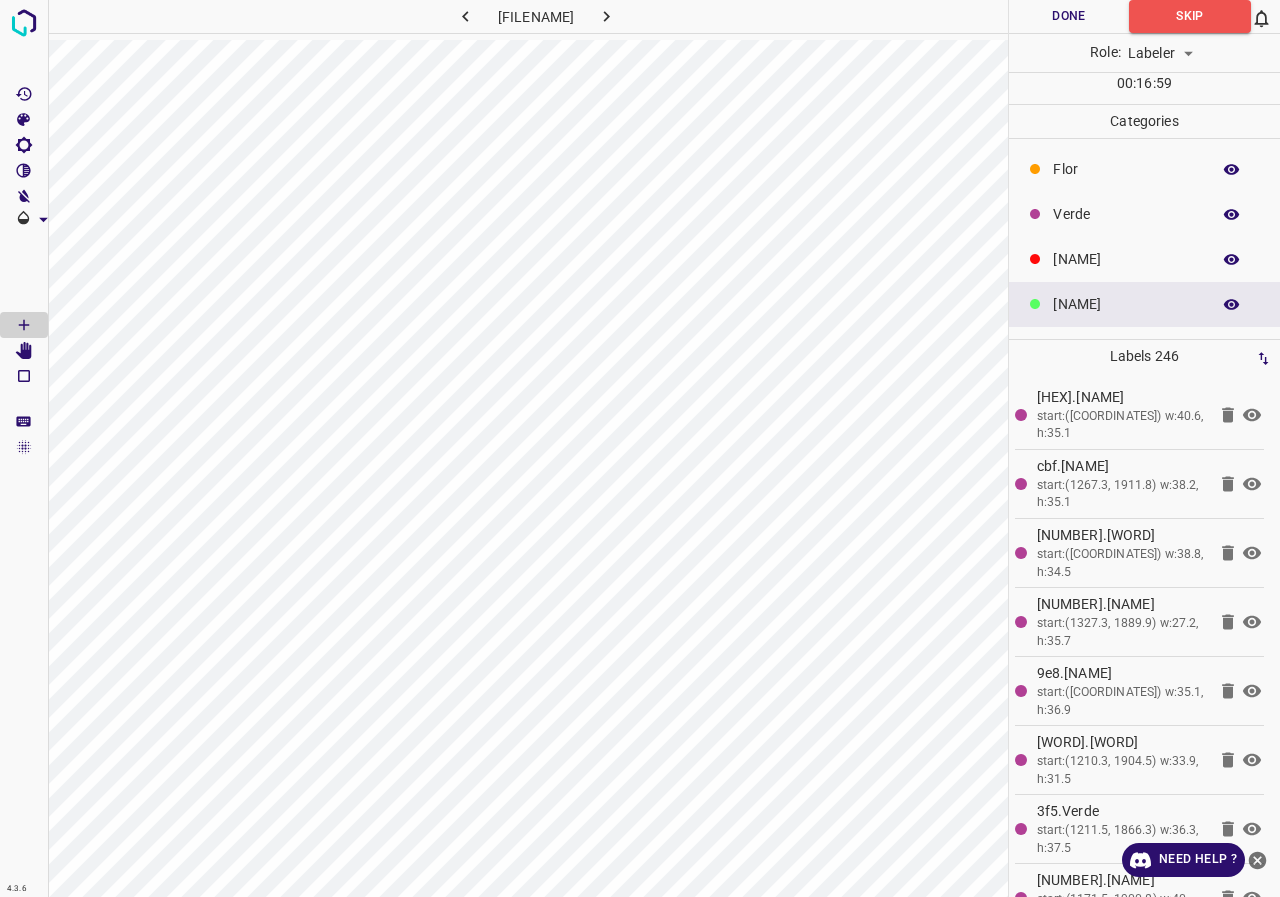 click on "[NAME]" at bounding box center [1126, 169] 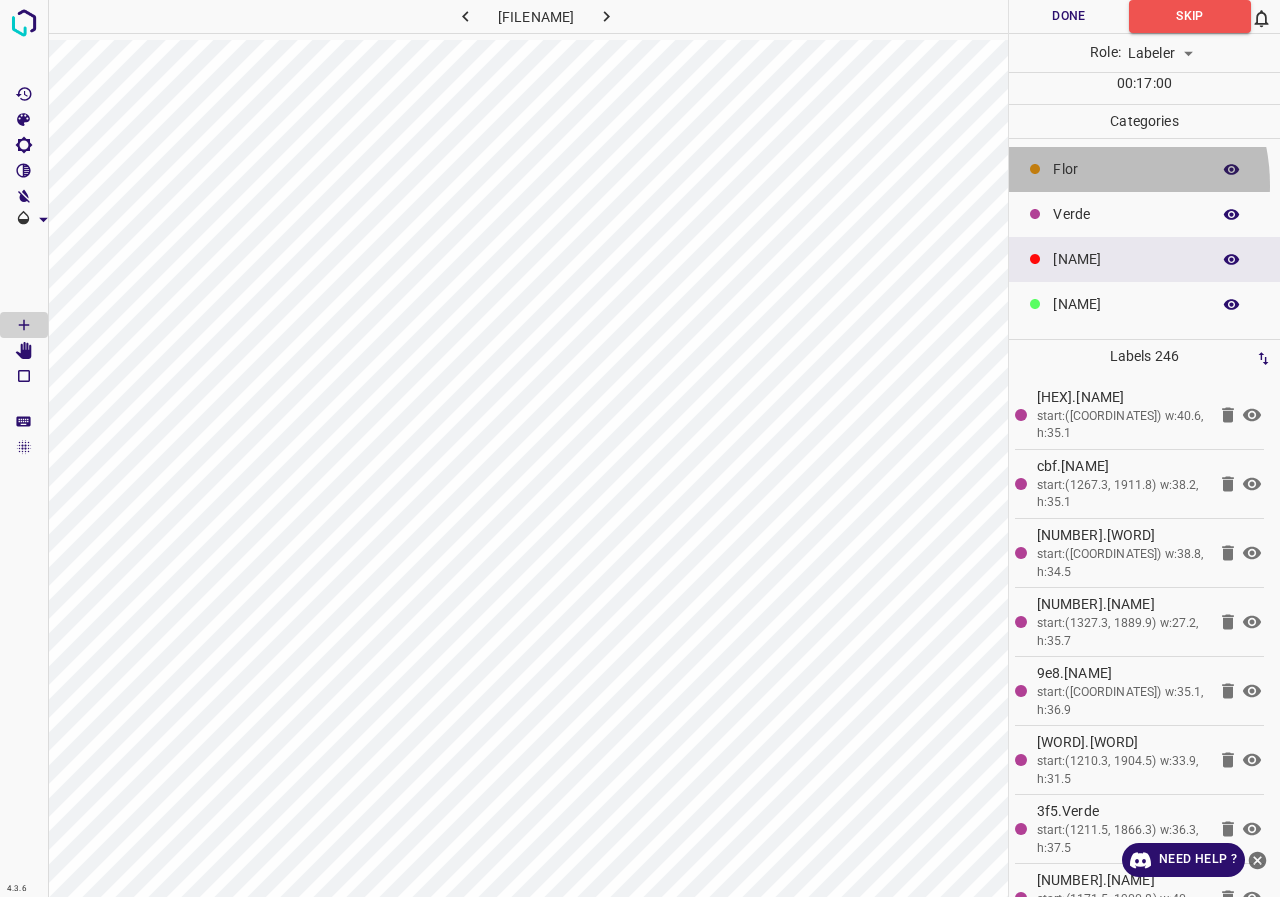 drag, startPoint x: 1076, startPoint y: 185, endPoint x: 1055, endPoint y: 193, distance: 22.472204 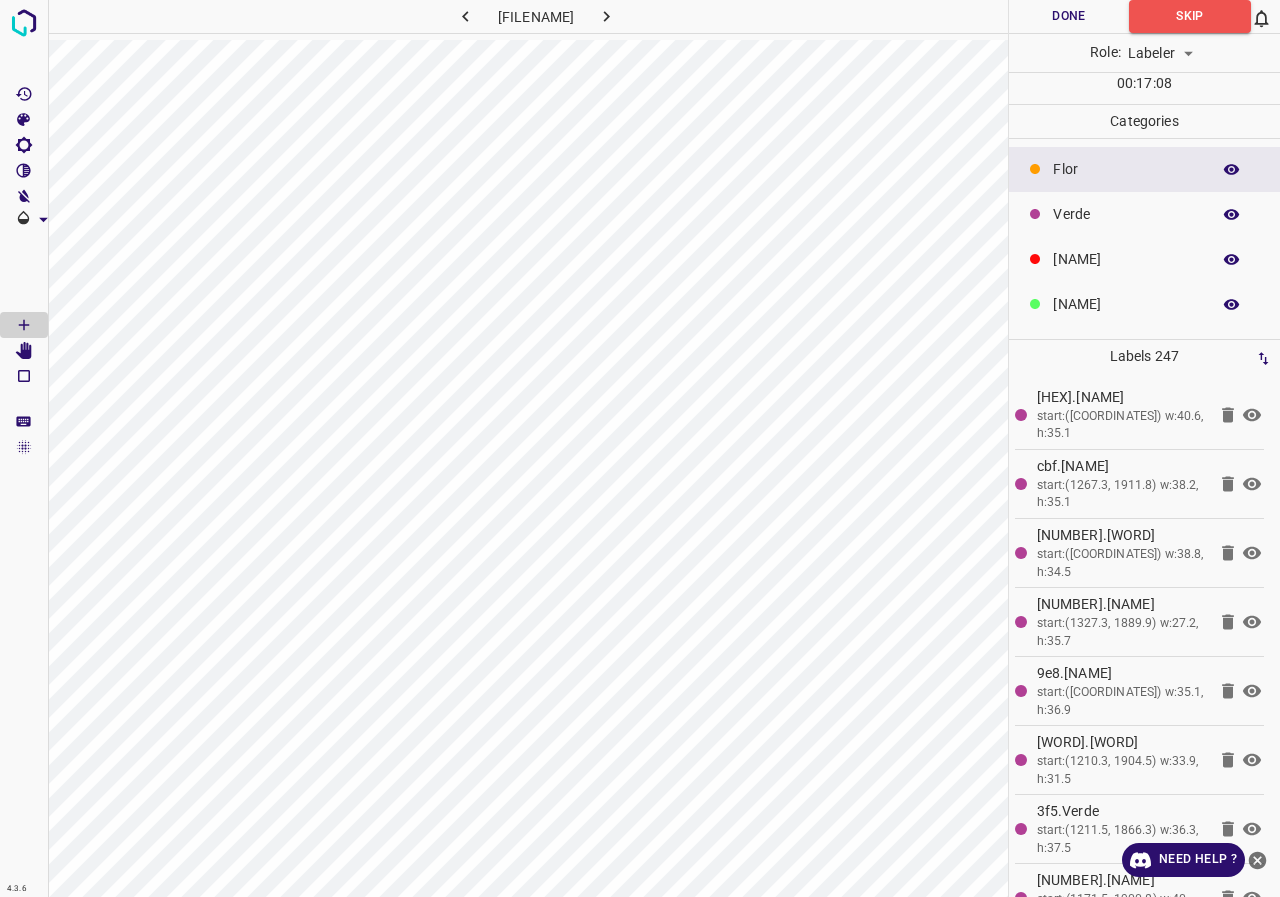 drag, startPoint x: 1136, startPoint y: 221, endPoint x: 1126, endPoint y: 220, distance: 10.049875 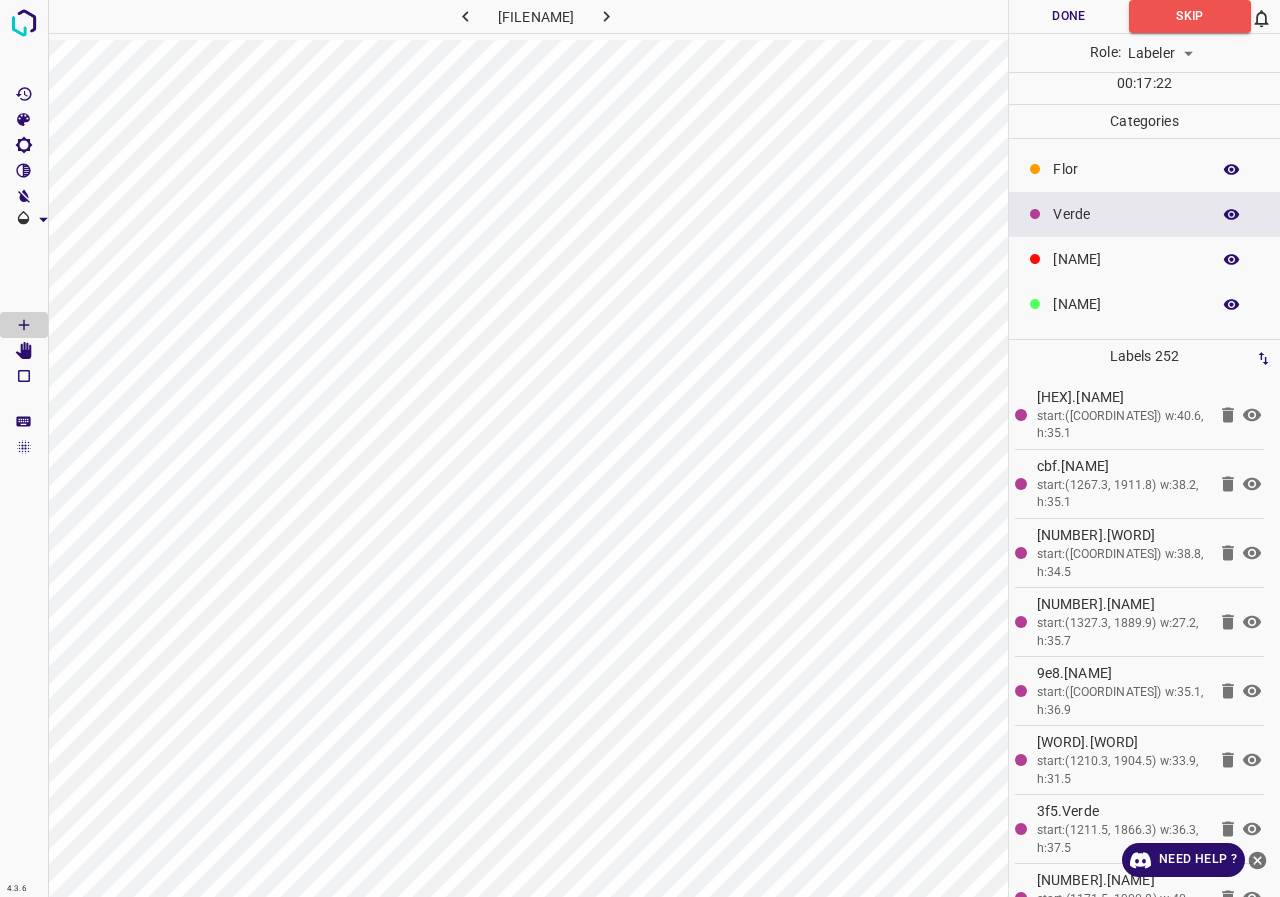 click on "[NAME]" at bounding box center (1126, 169) 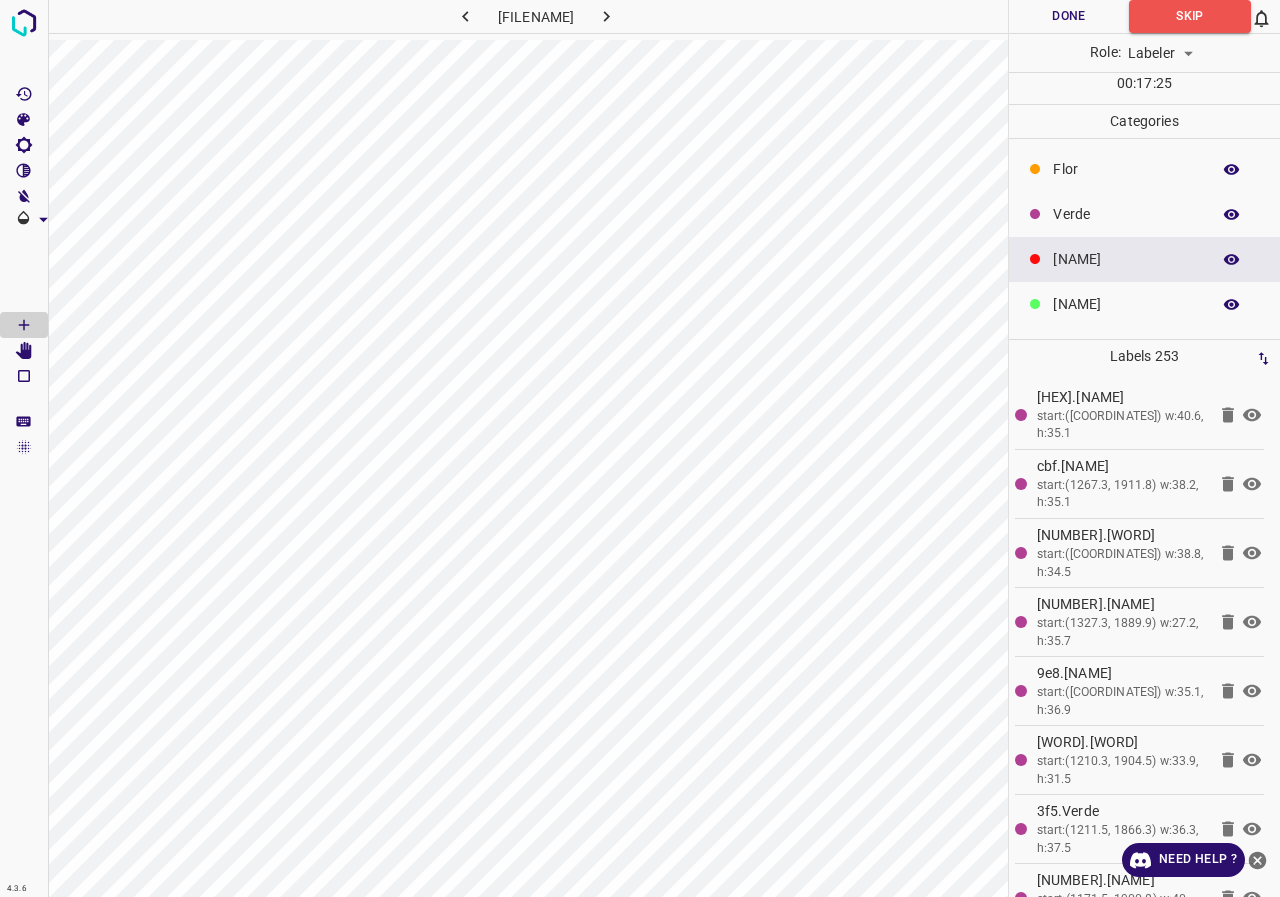 scroll, scrollTop: 176, scrollLeft: 0, axis: vertical 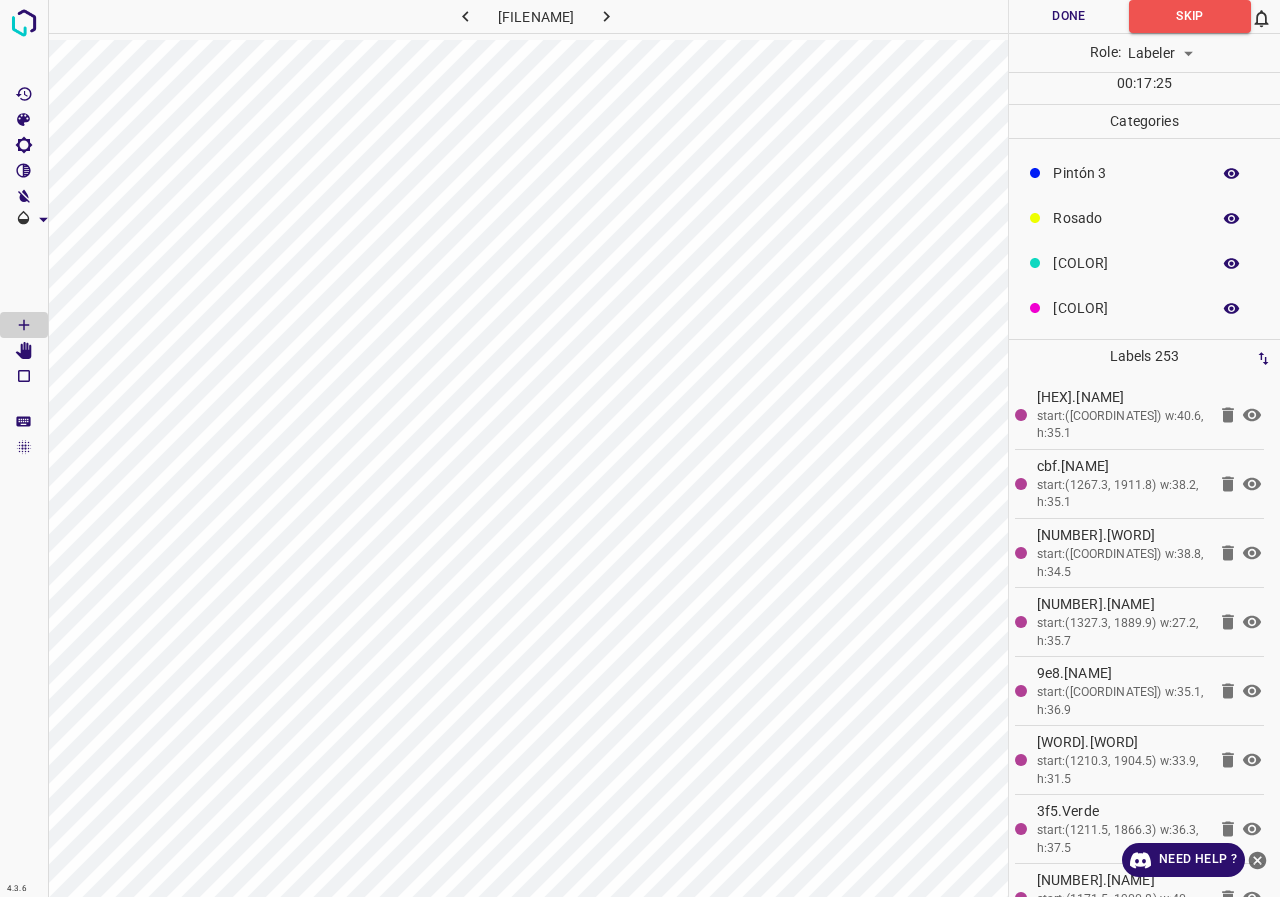 click on "[COLOR]" at bounding box center [1126, -7] 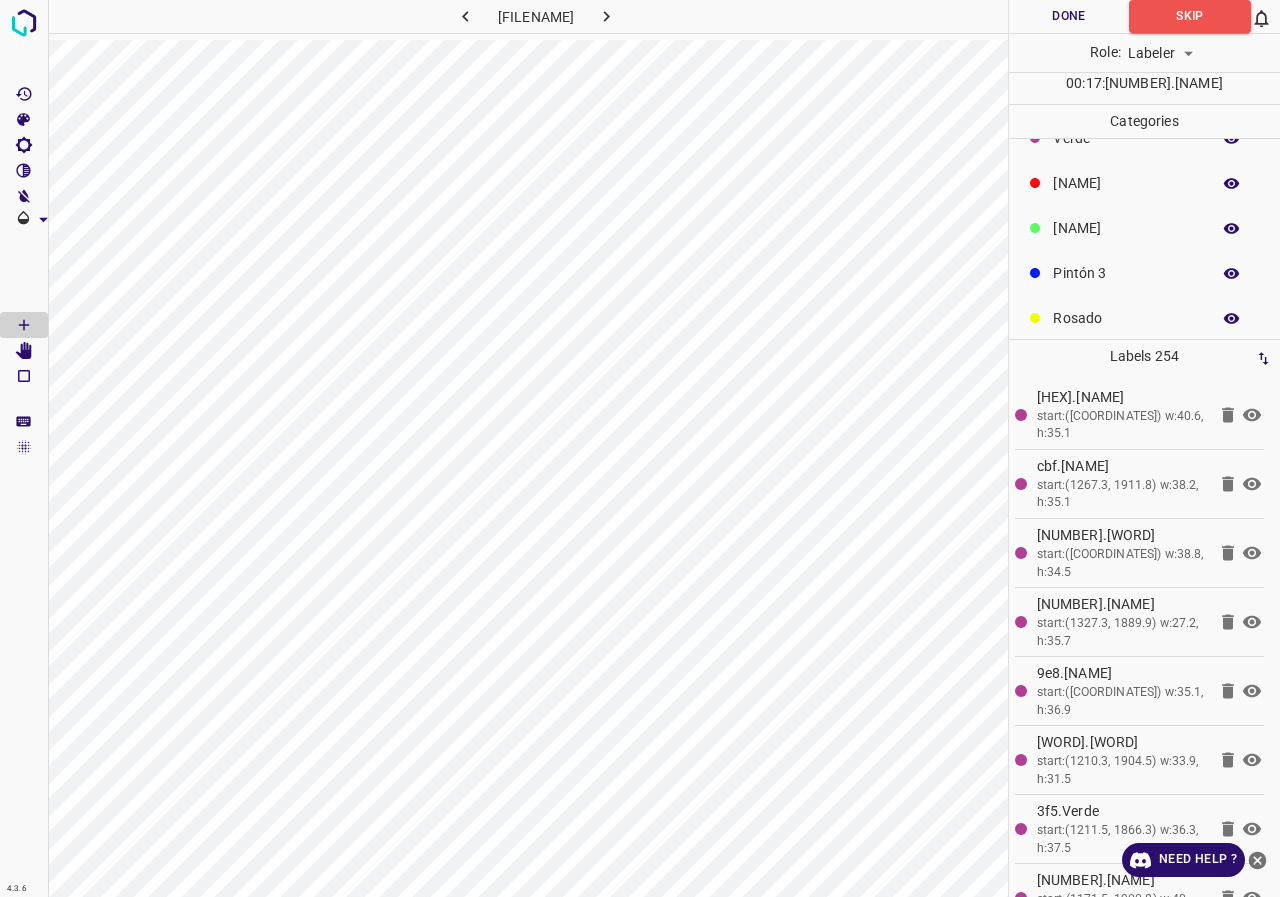 scroll, scrollTop: 0, scrollLeft: 0, axis: both 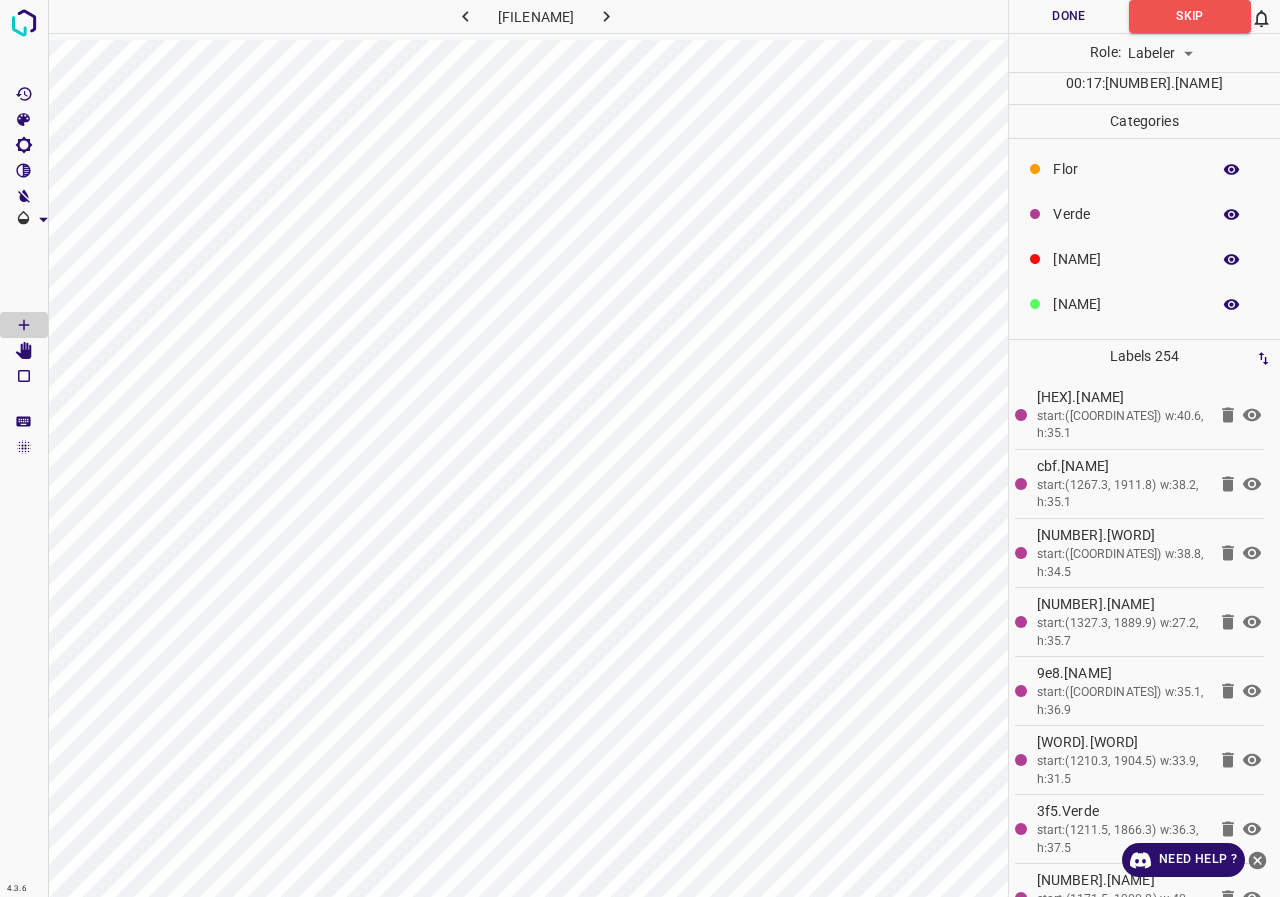 click on "[NAME]" at bounding box center [1144, 304] 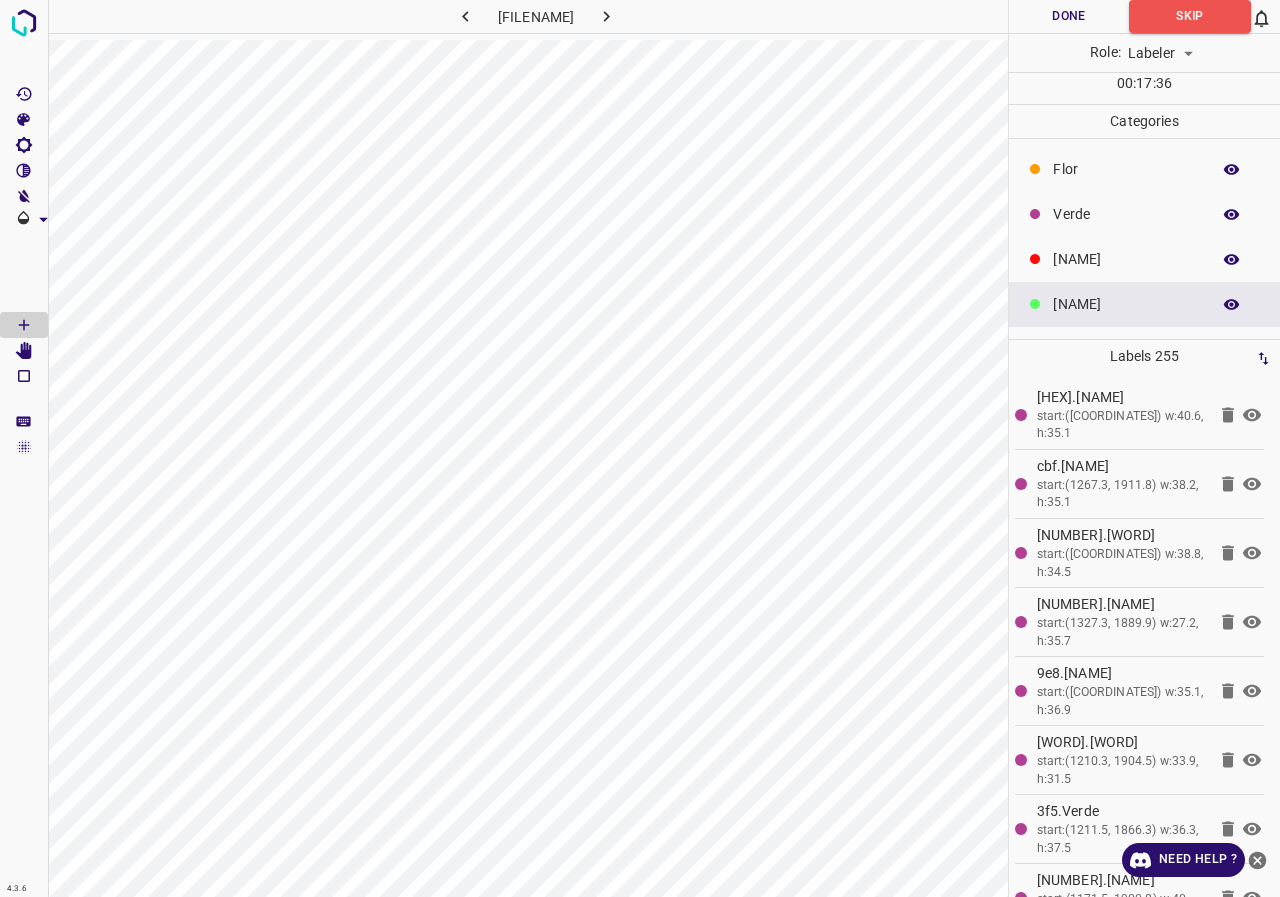 click on "Verde" at bounding box center (1126, 169) 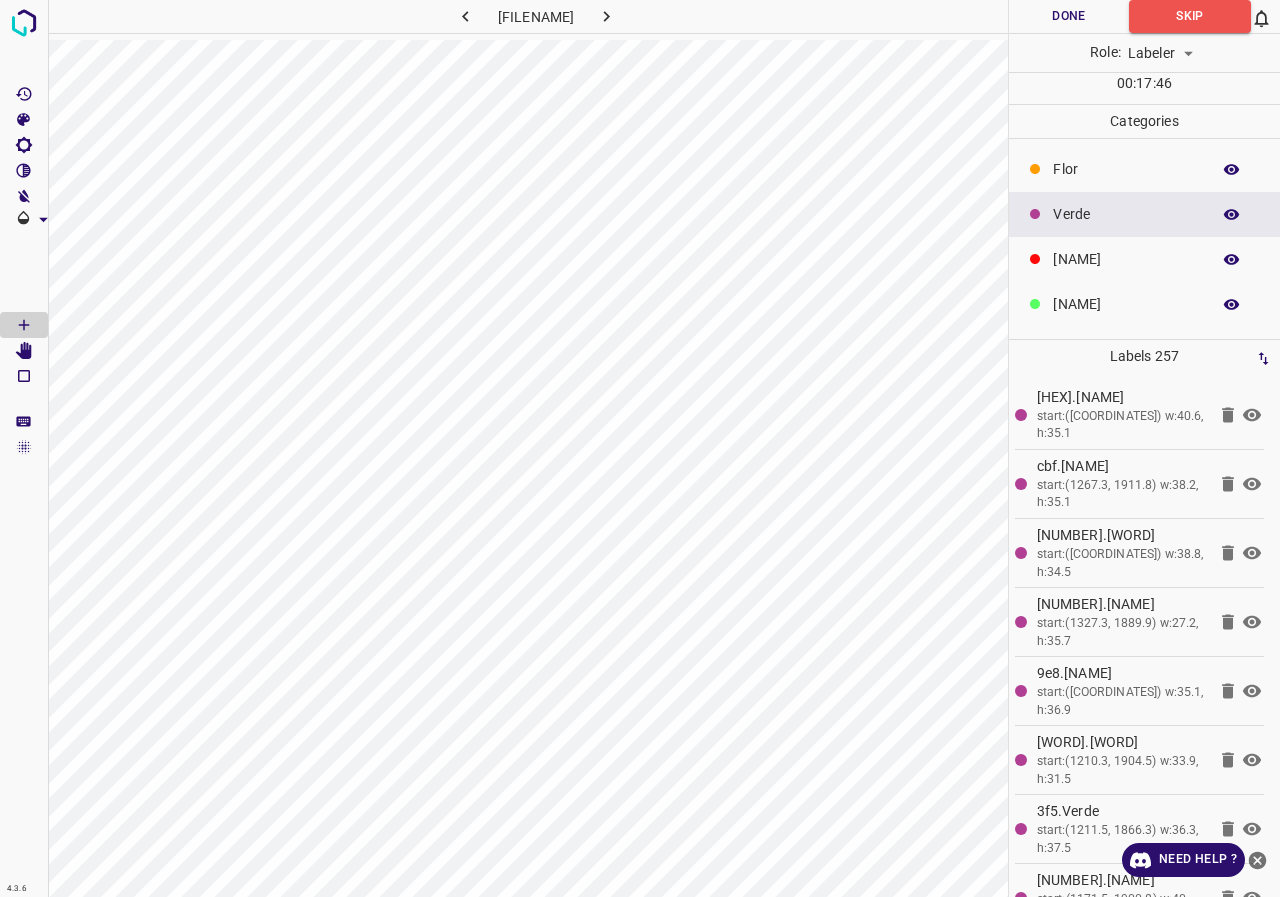 click on "[NAME]" at bounding box center (1126, 169) 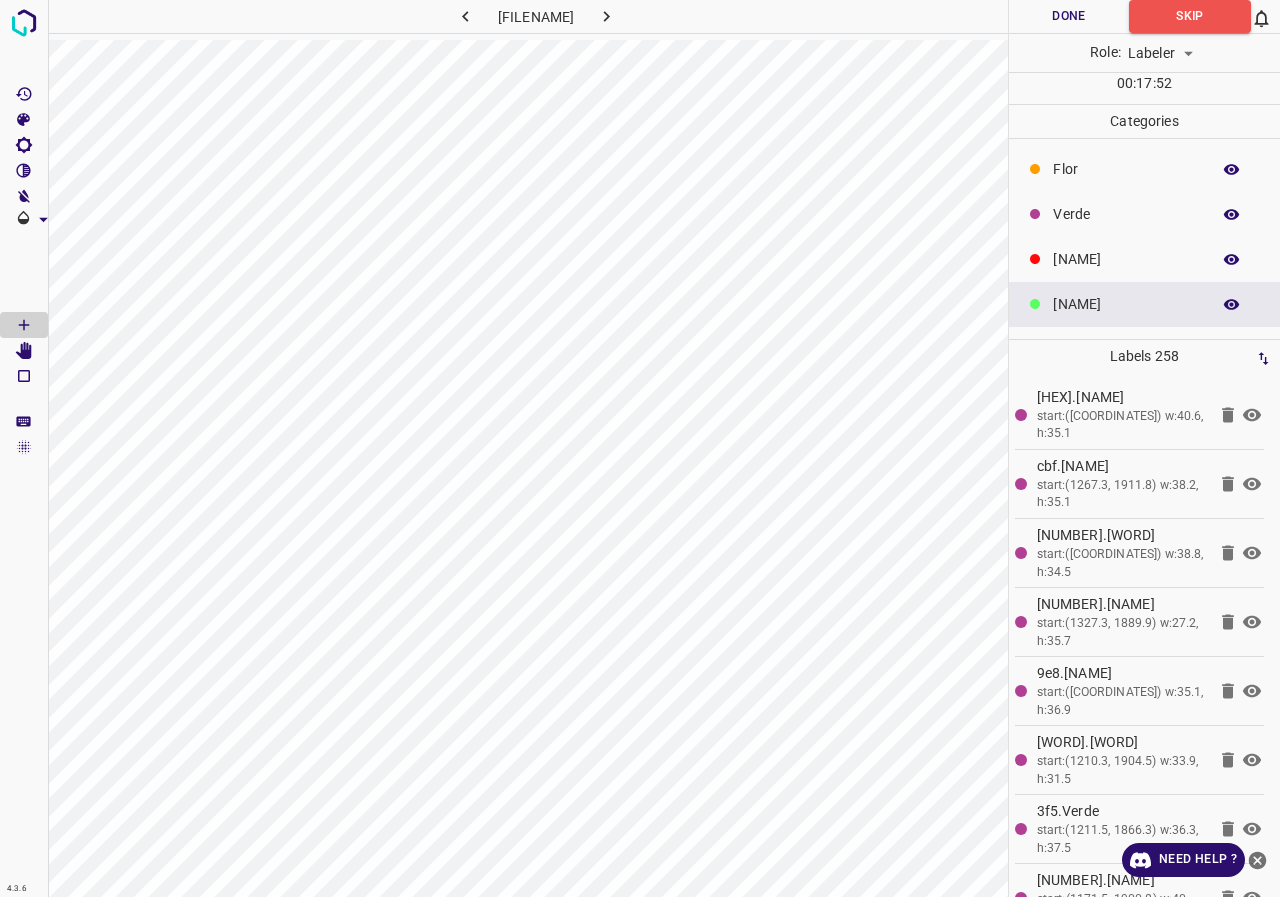 scroll, scrollTop: 176, scrollLeft: 0, axis: vertical 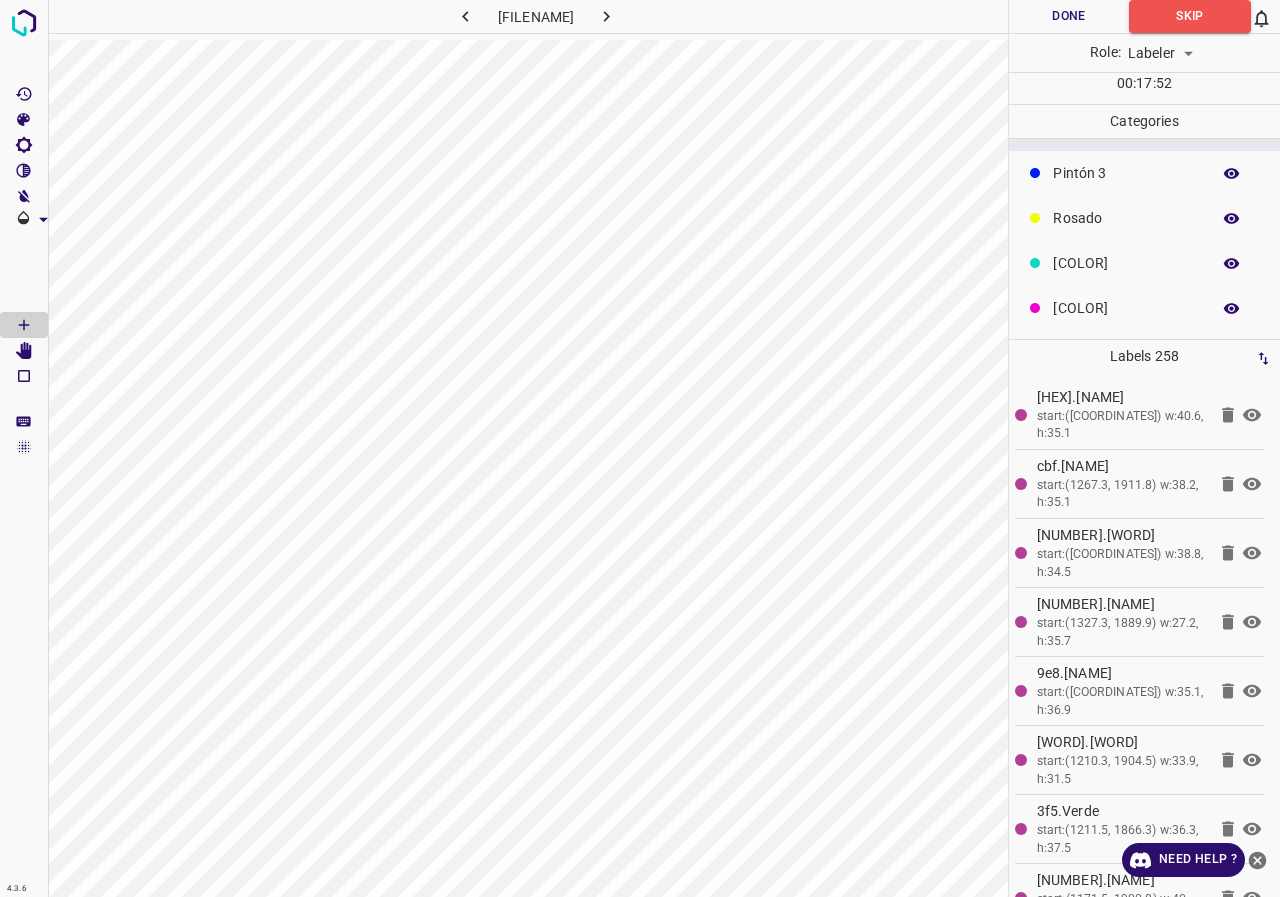 click on "Pintón 3" at bounding box center (1144, 173) 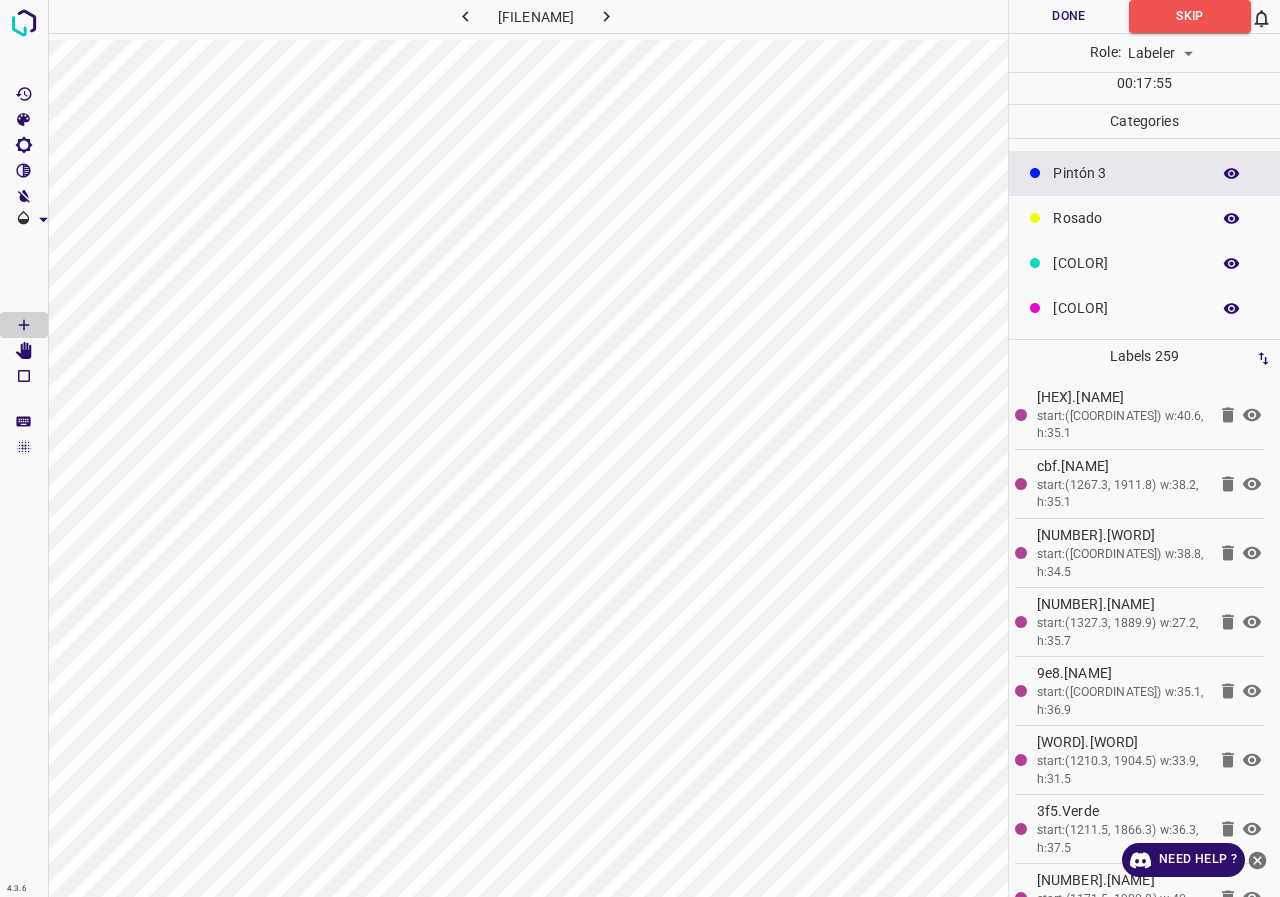 click on "Rosado" at bounding box center [1144, 218] 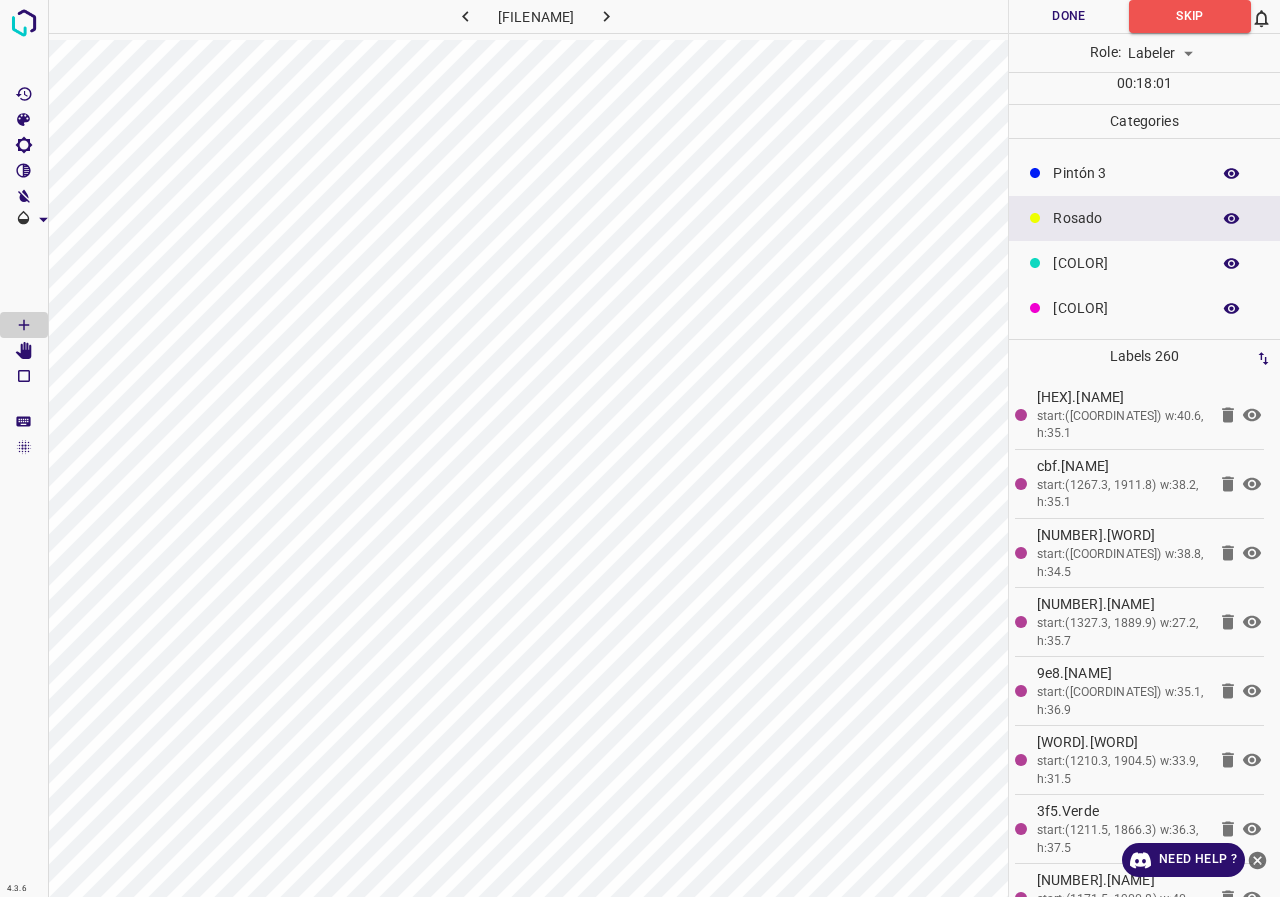 click on "[COLOR]" at bounding box center (1126, -7) 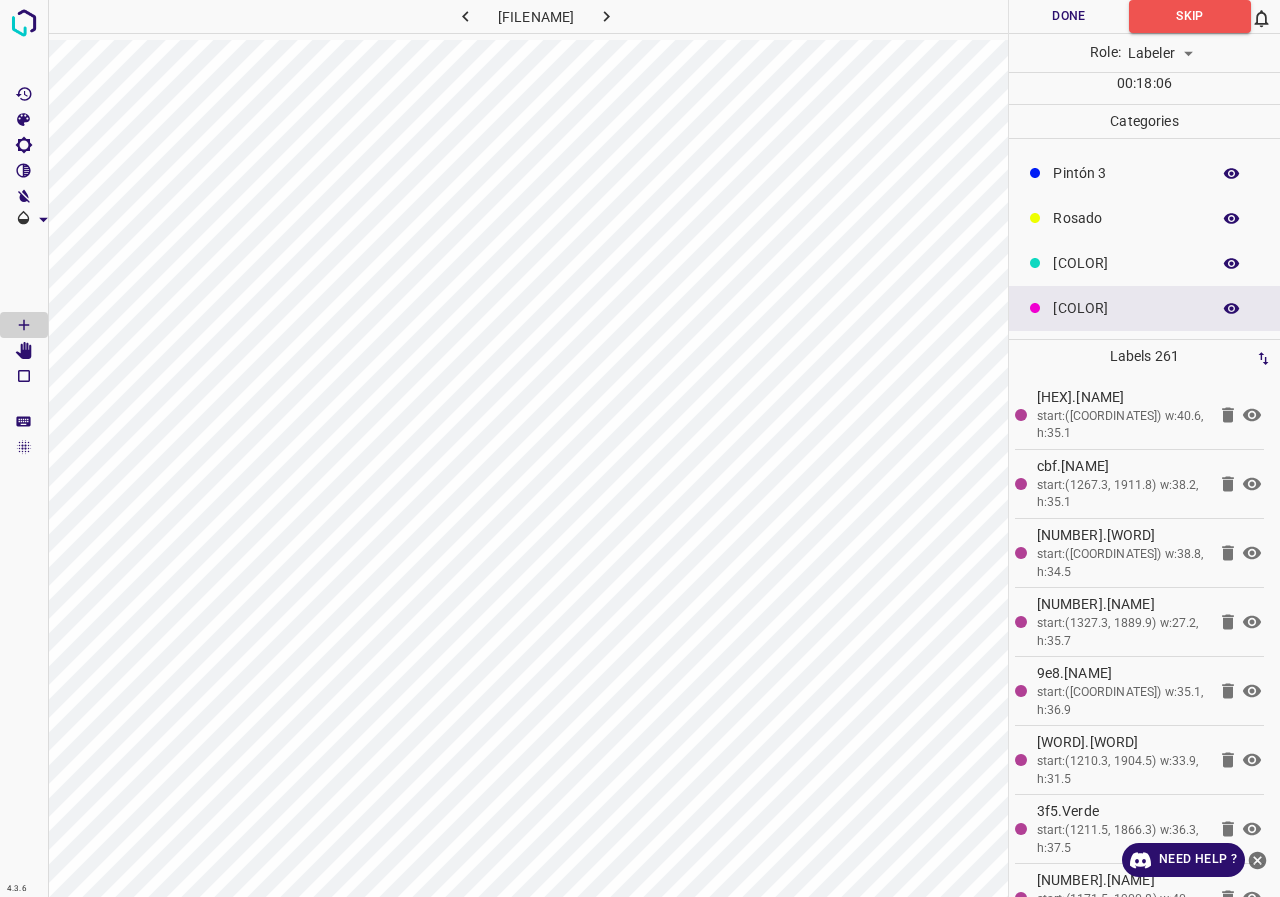 scroll, scrollTop: 0, scrollLeft: 0, axis: both 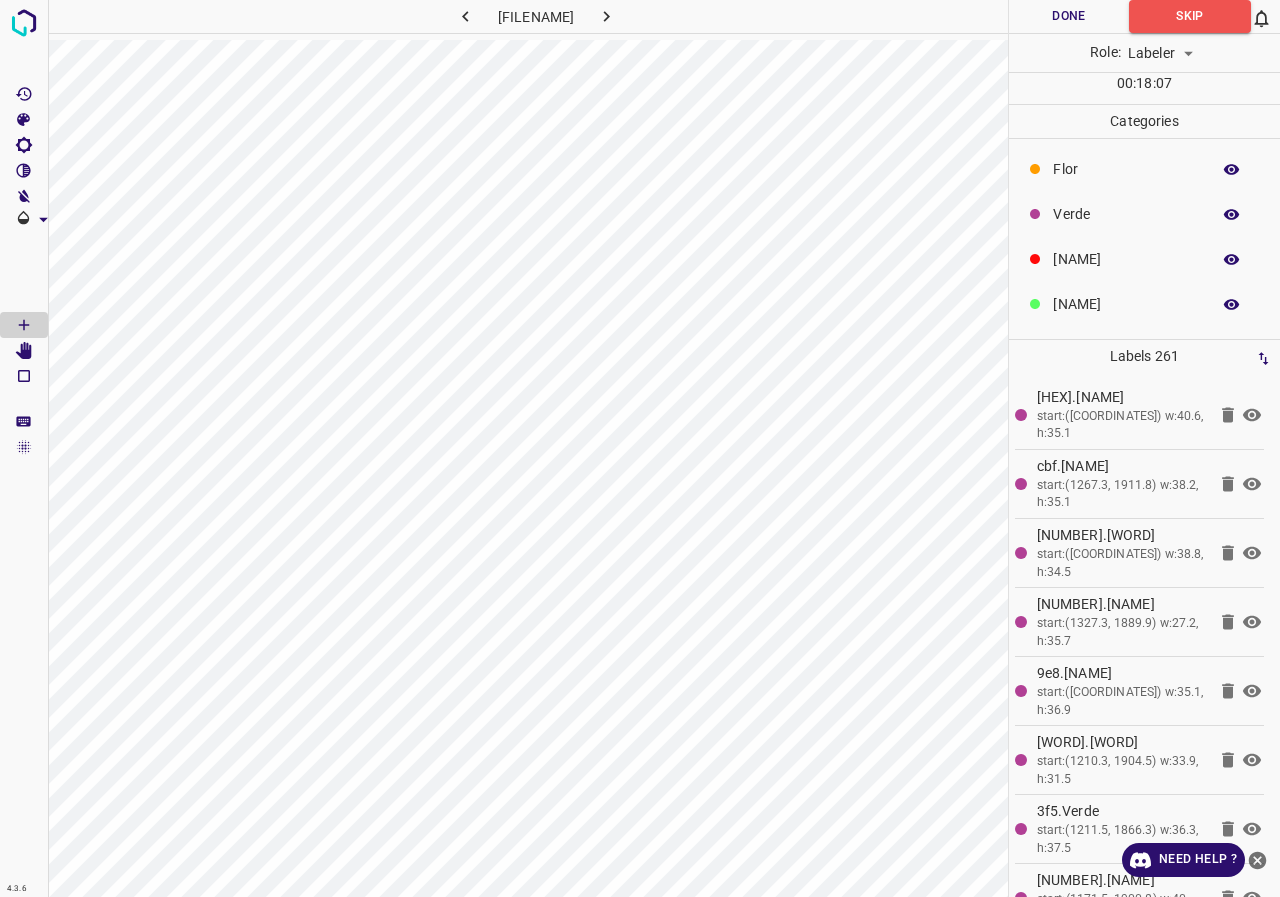 click on "Verde" at bounding box center (1144, 214) 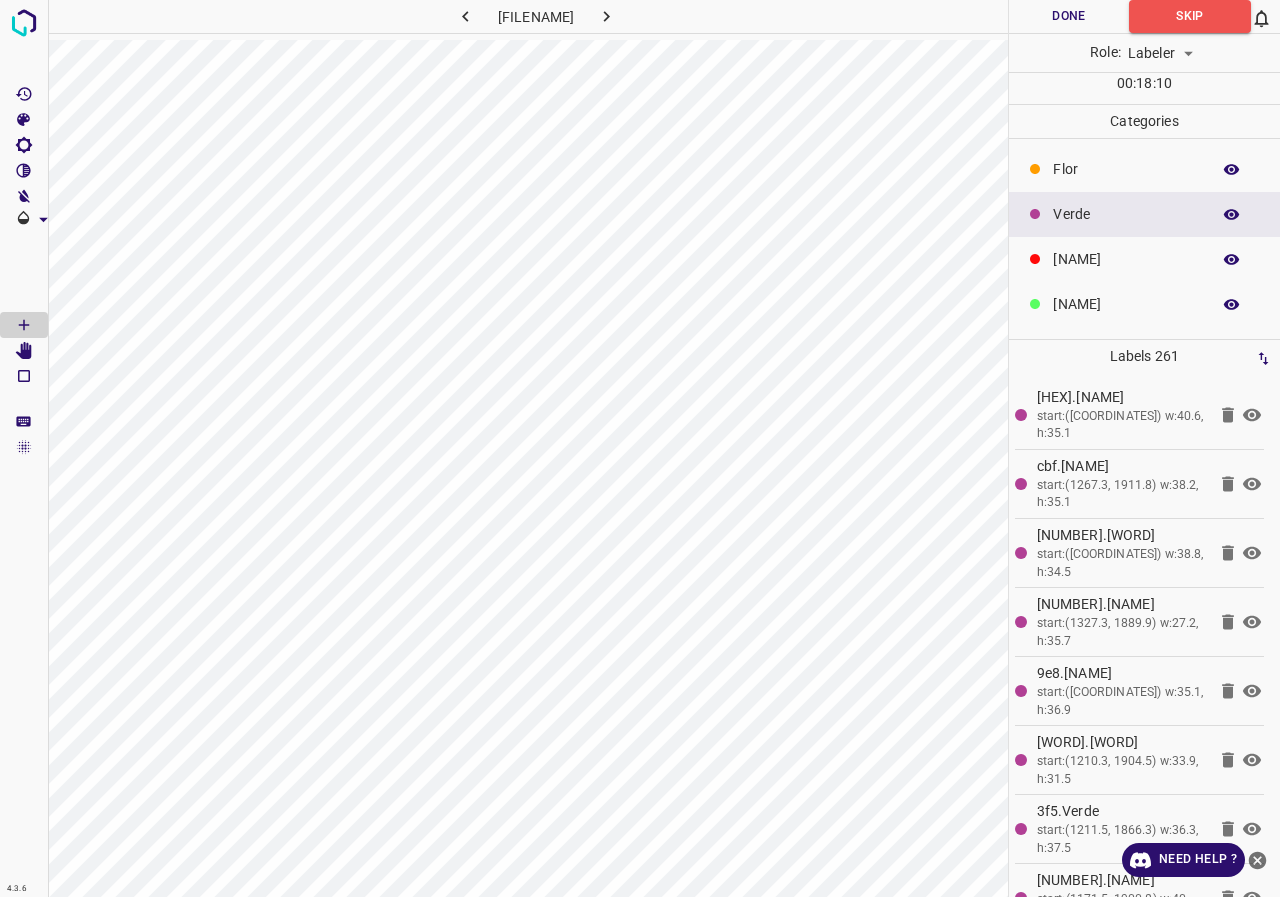 click on "Verde" at bounding box center (1126, 214) 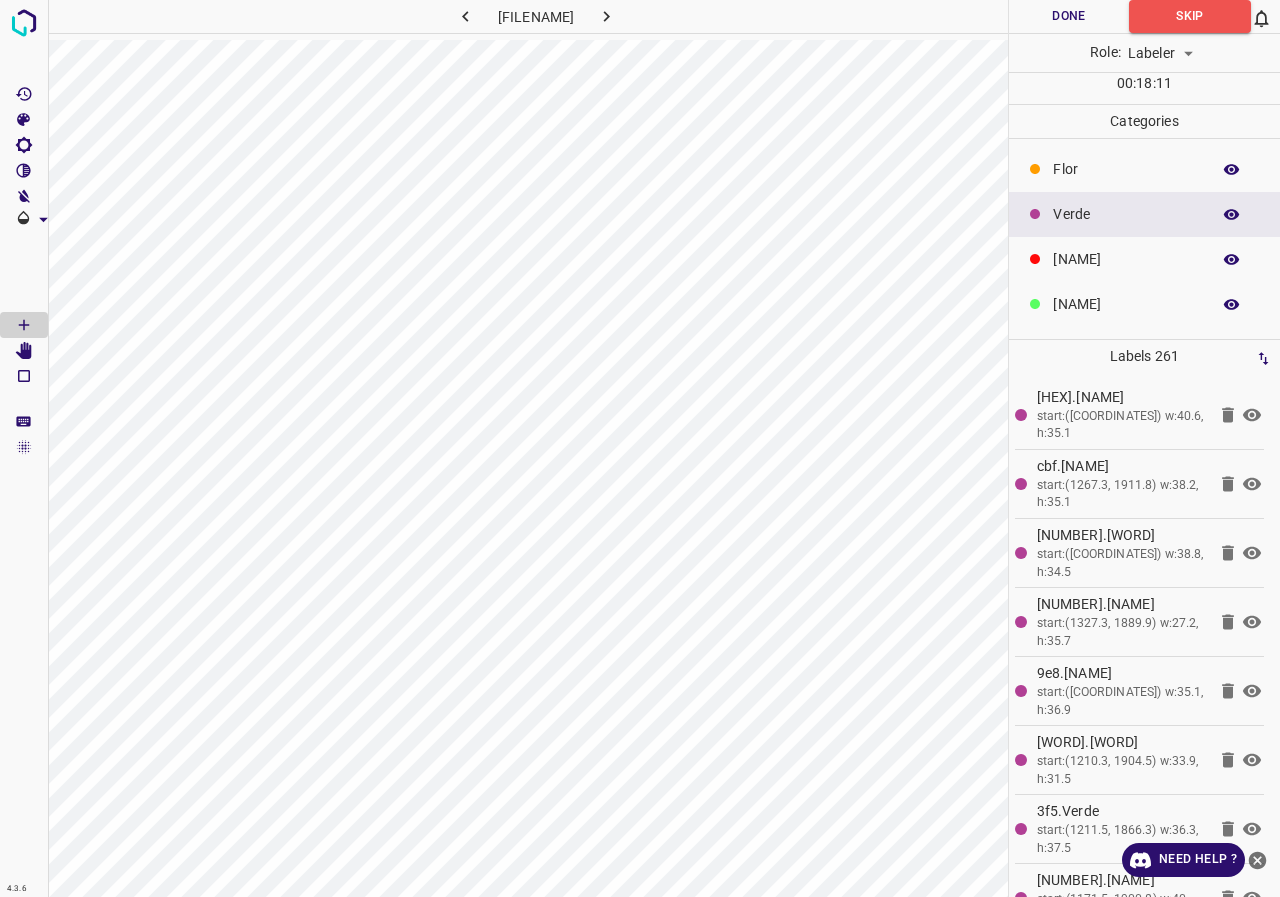 click on "[NAME]" at bounding box center [1126, 169] 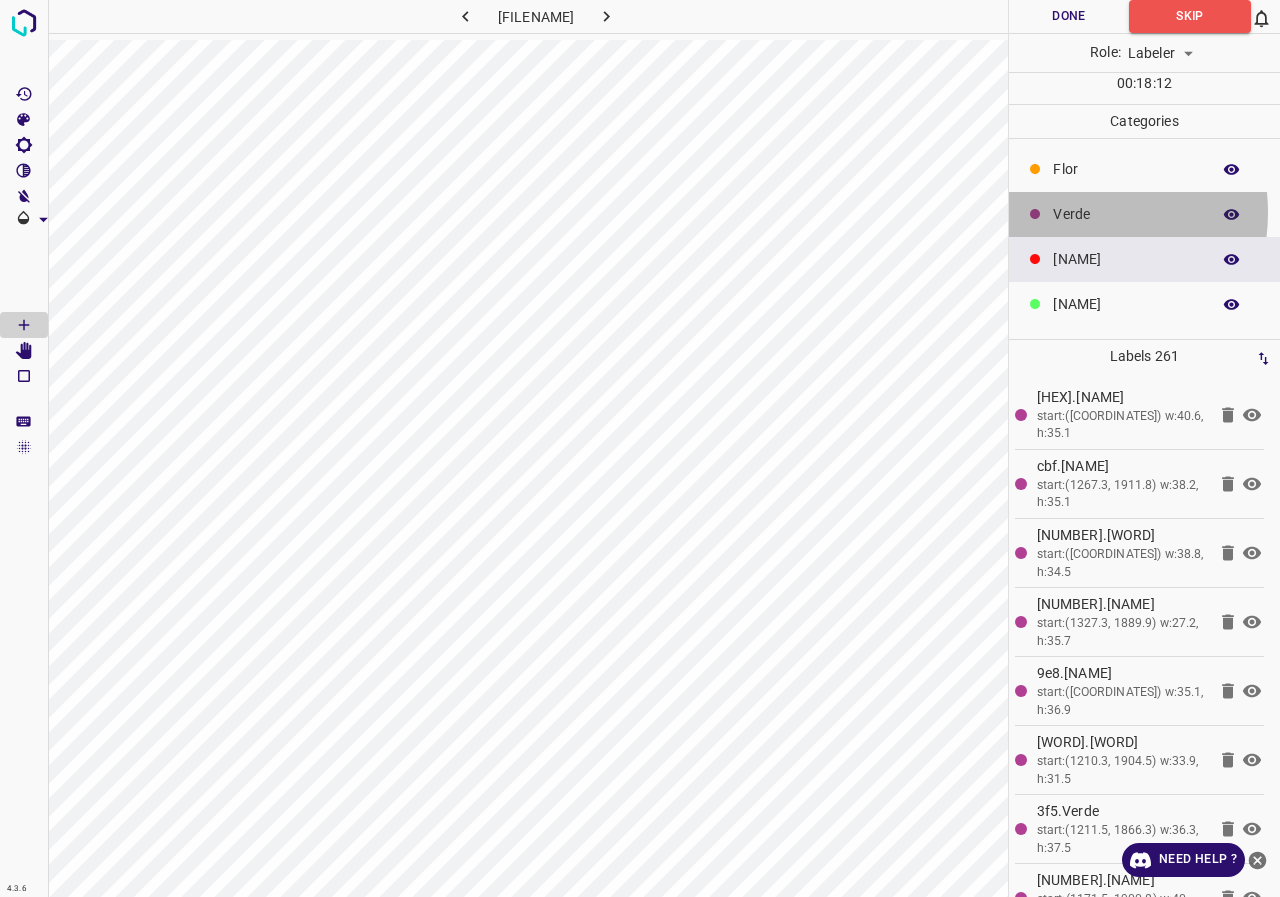click on "Verde" at bounding box center [1126, 169] 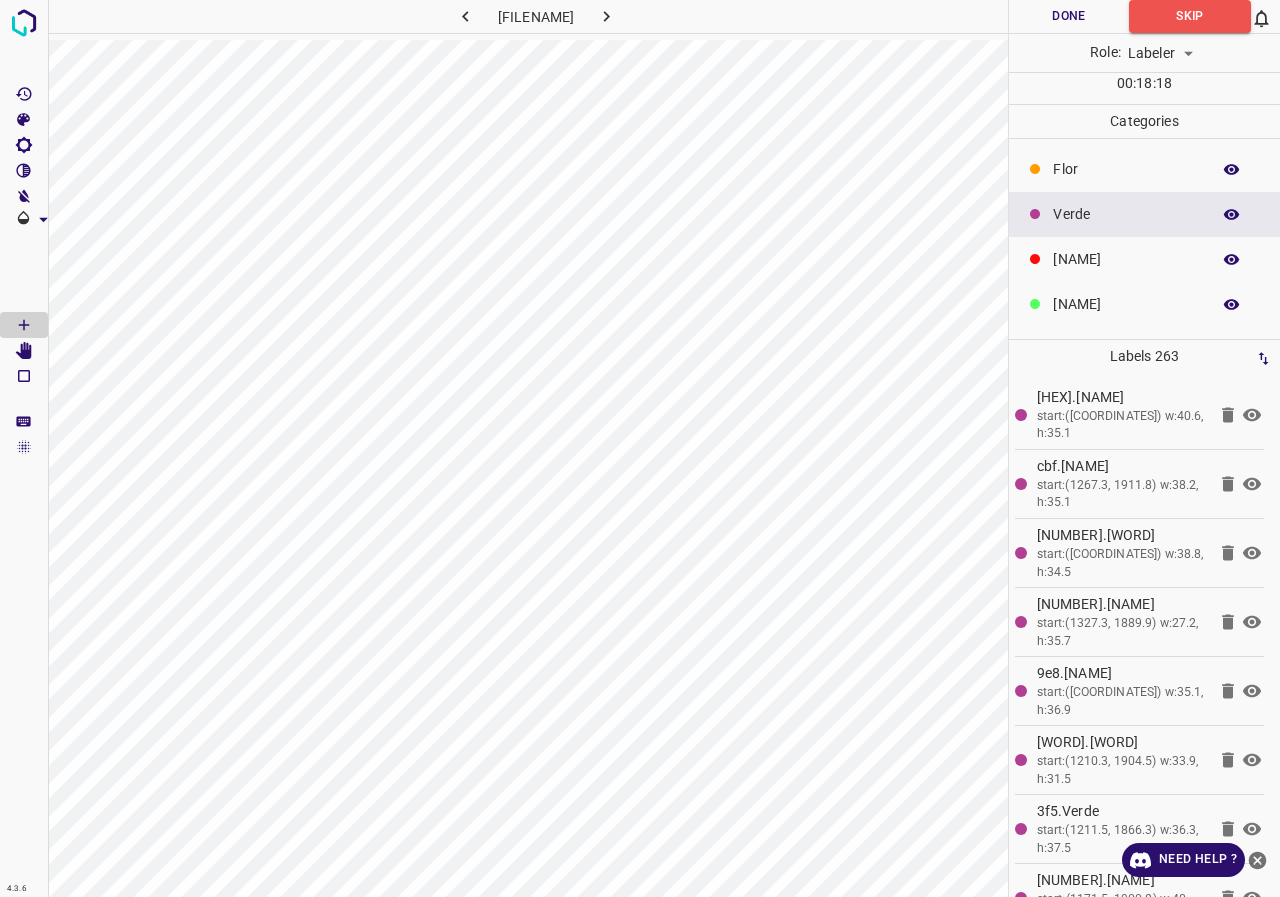 click on "Flor" at bounding box center [1126, 169] 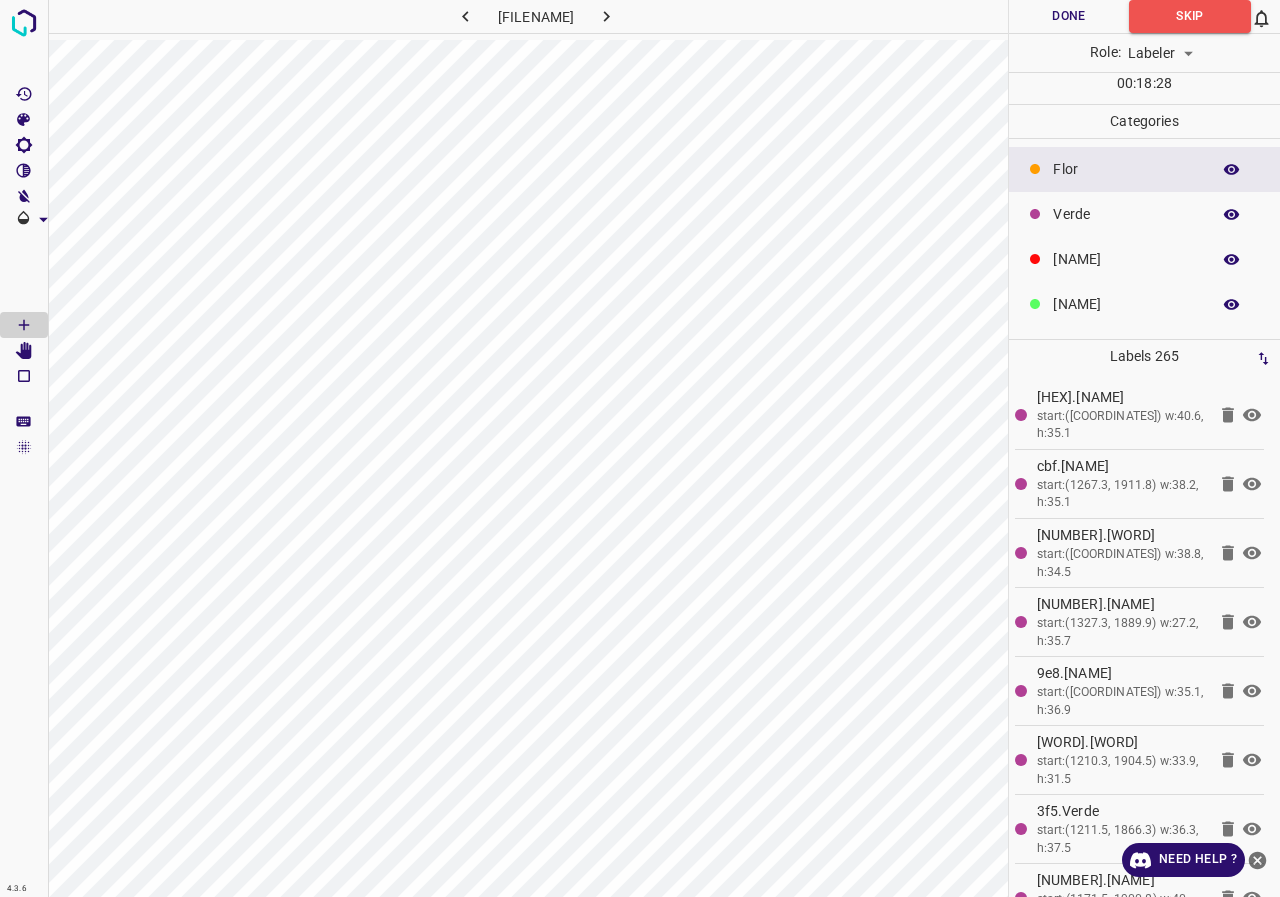 click on "Verde" at bounding box center [1126, 169] 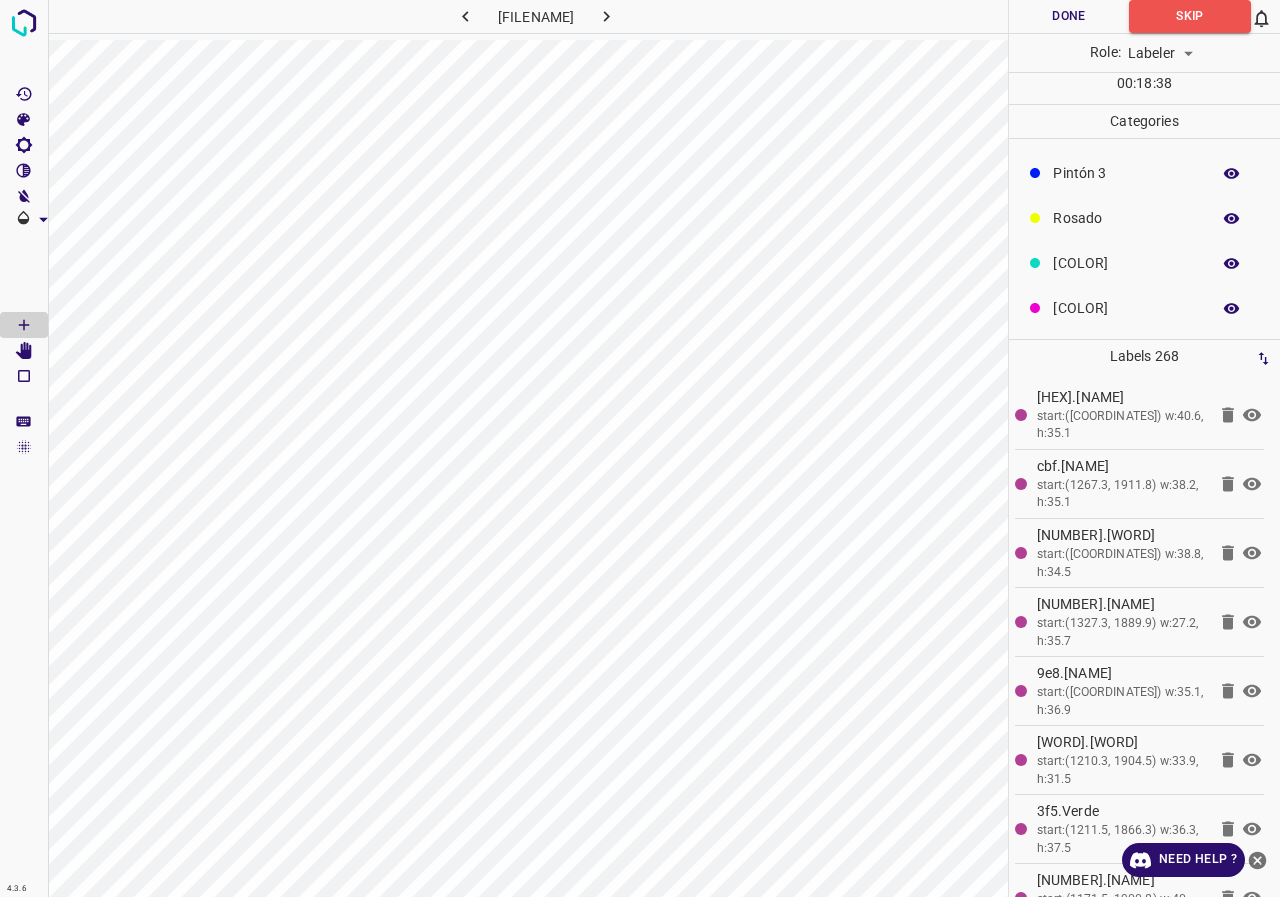 scroll, scrollTop: 176, scrollLeft: 0, axis: vertical 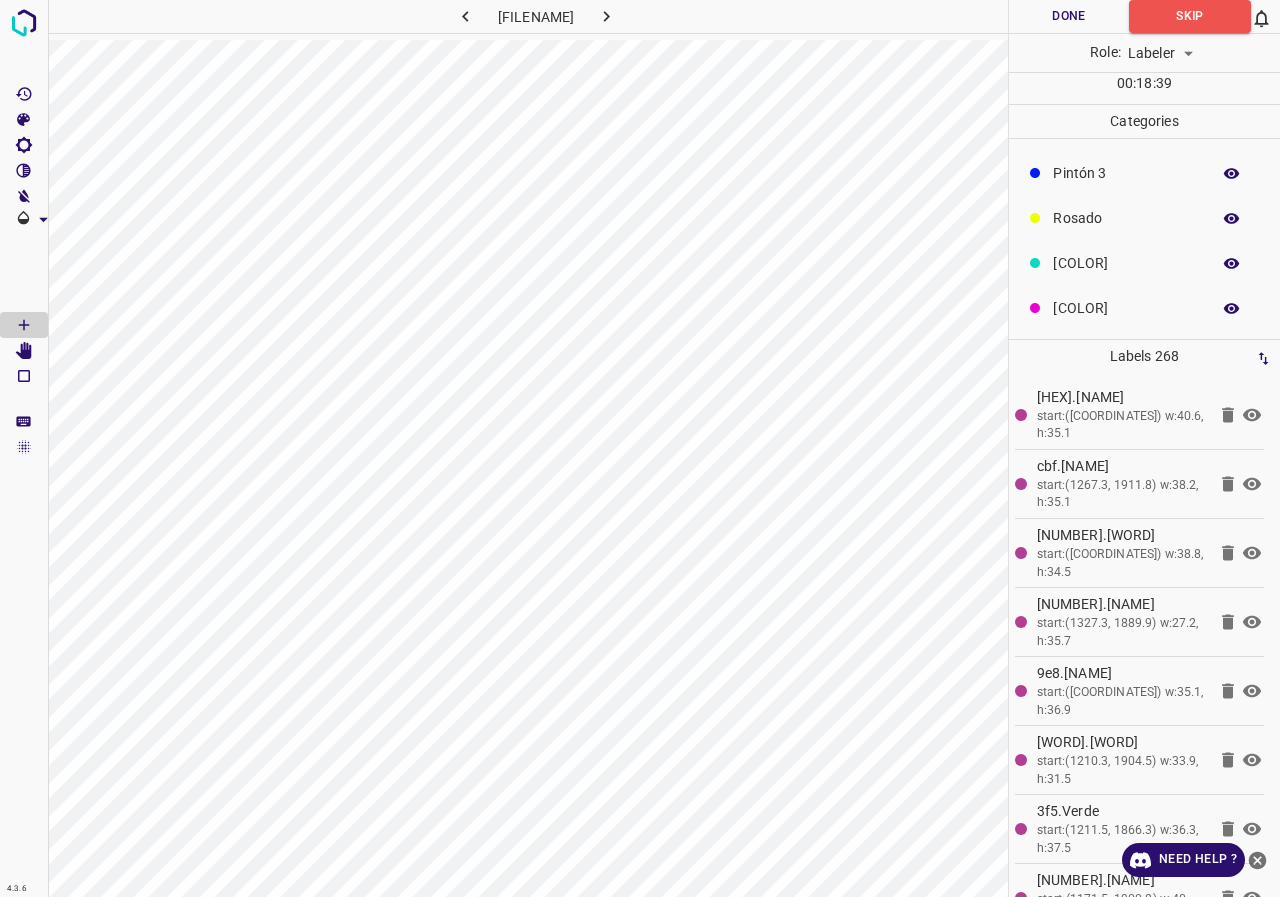 click on "[COLOR]" at bounding box center (1126, -7) 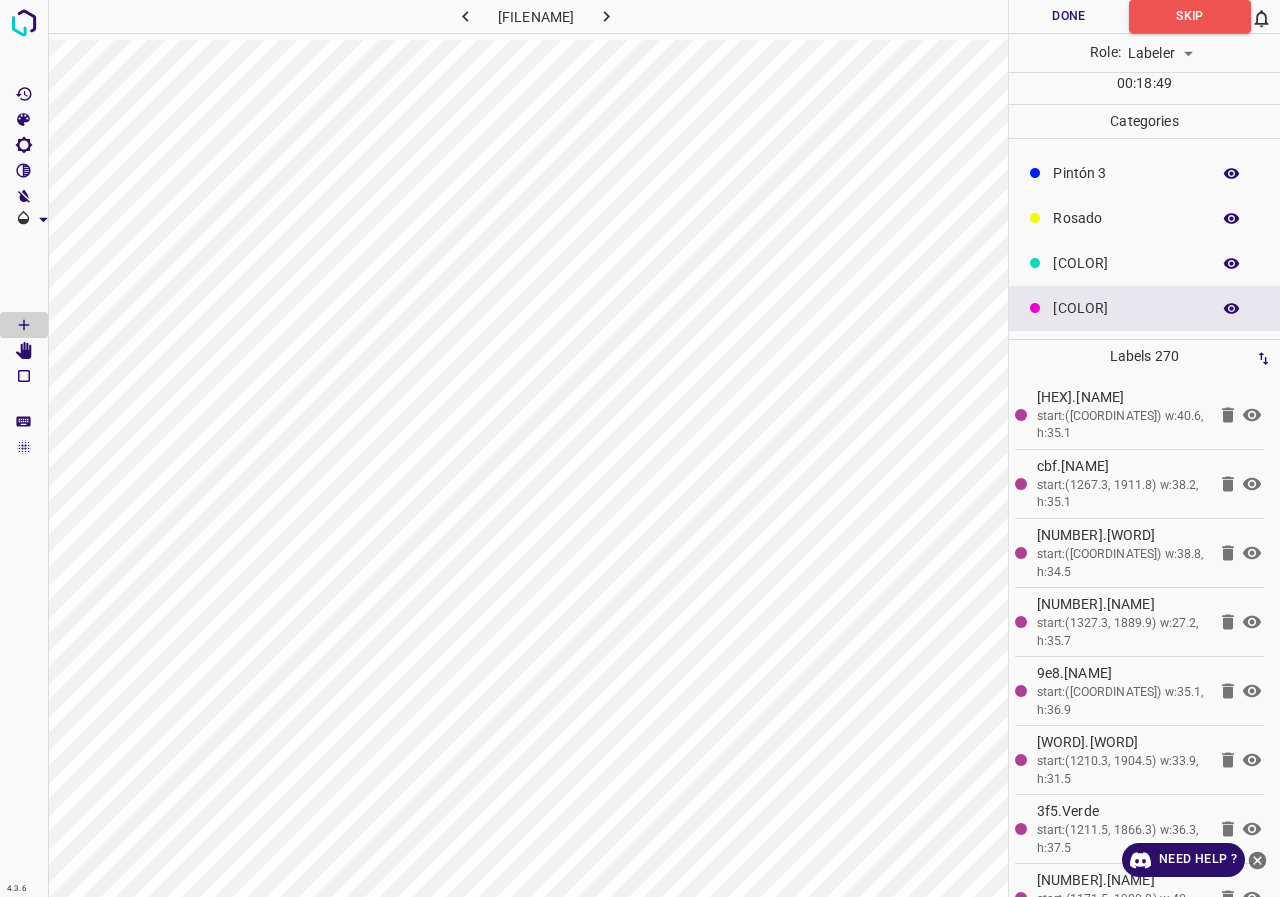 scroll, scrollTop: 0, scrollLeft: 0, axis: both 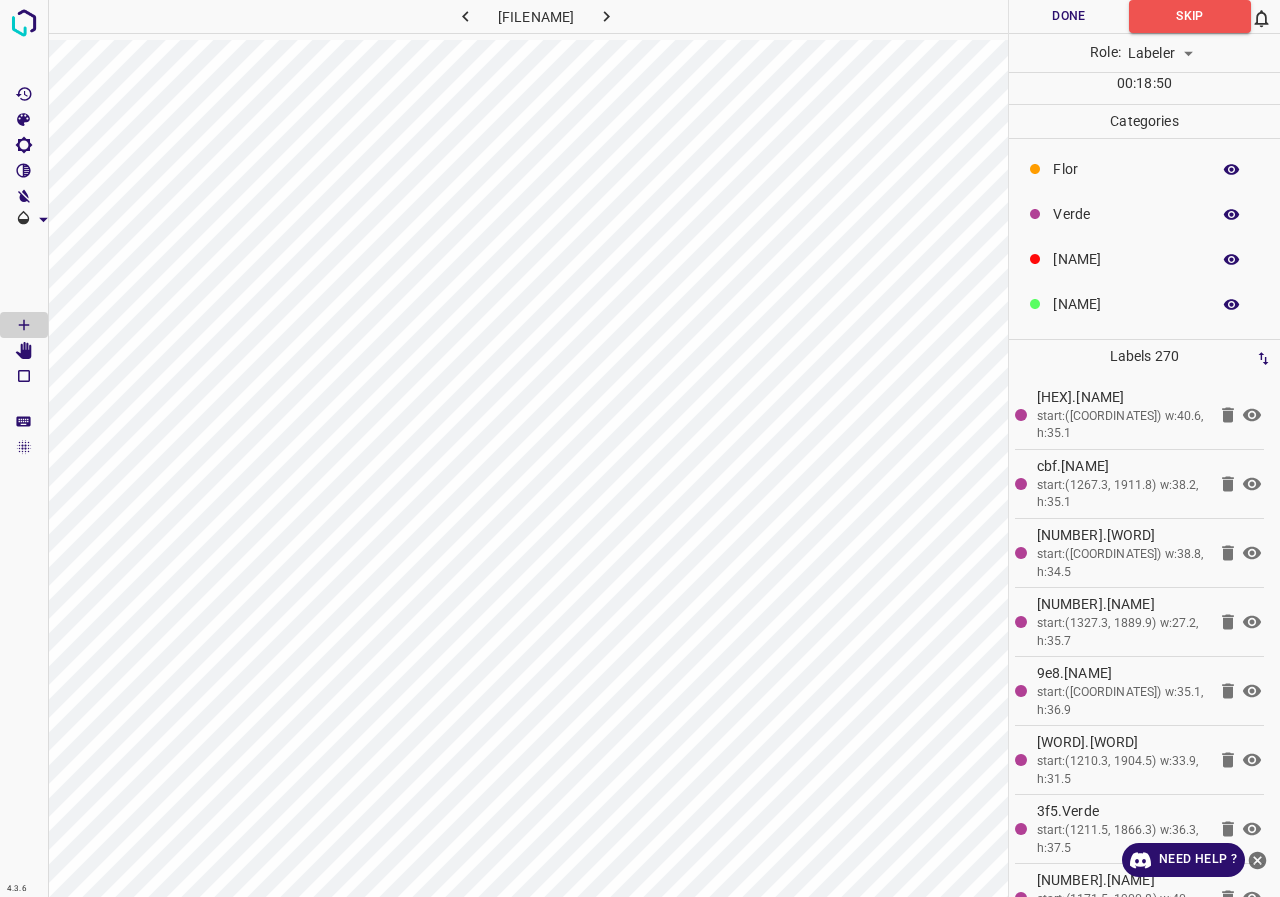click on "Verde" at bounding box center (1126, 169) 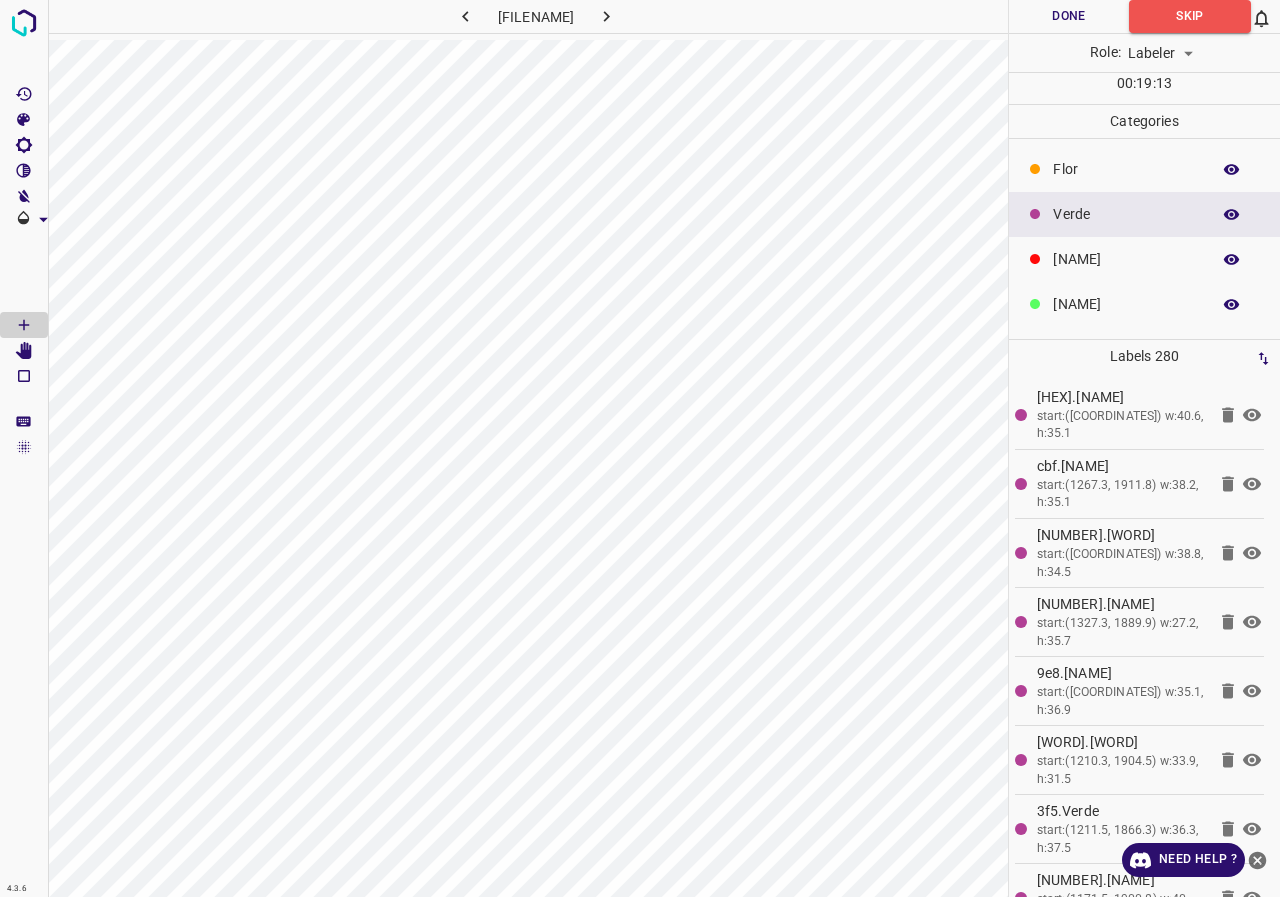 click on "Flor" at bounding box center [1126, 169] 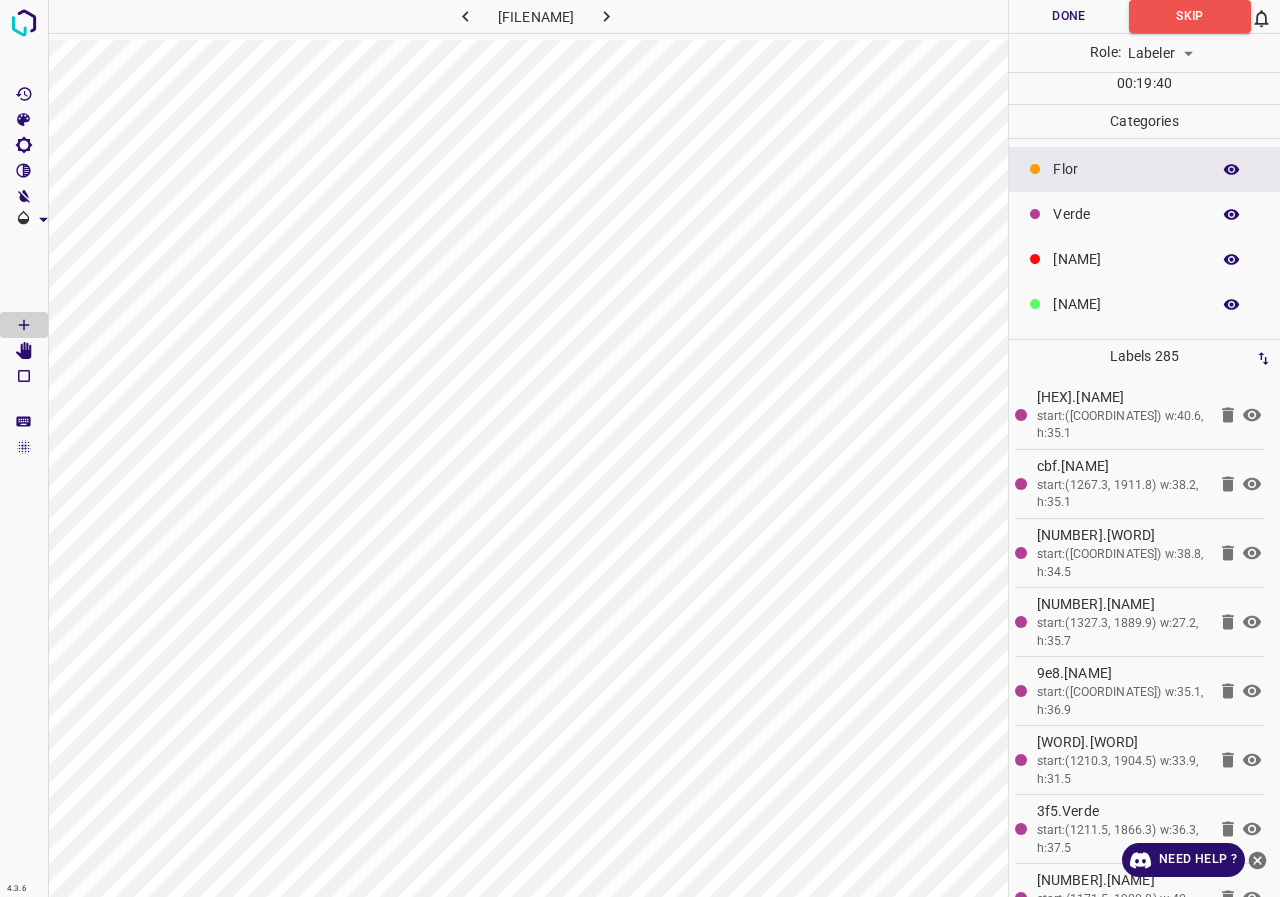 click on "Verde" at bounding box center (1126, 169) 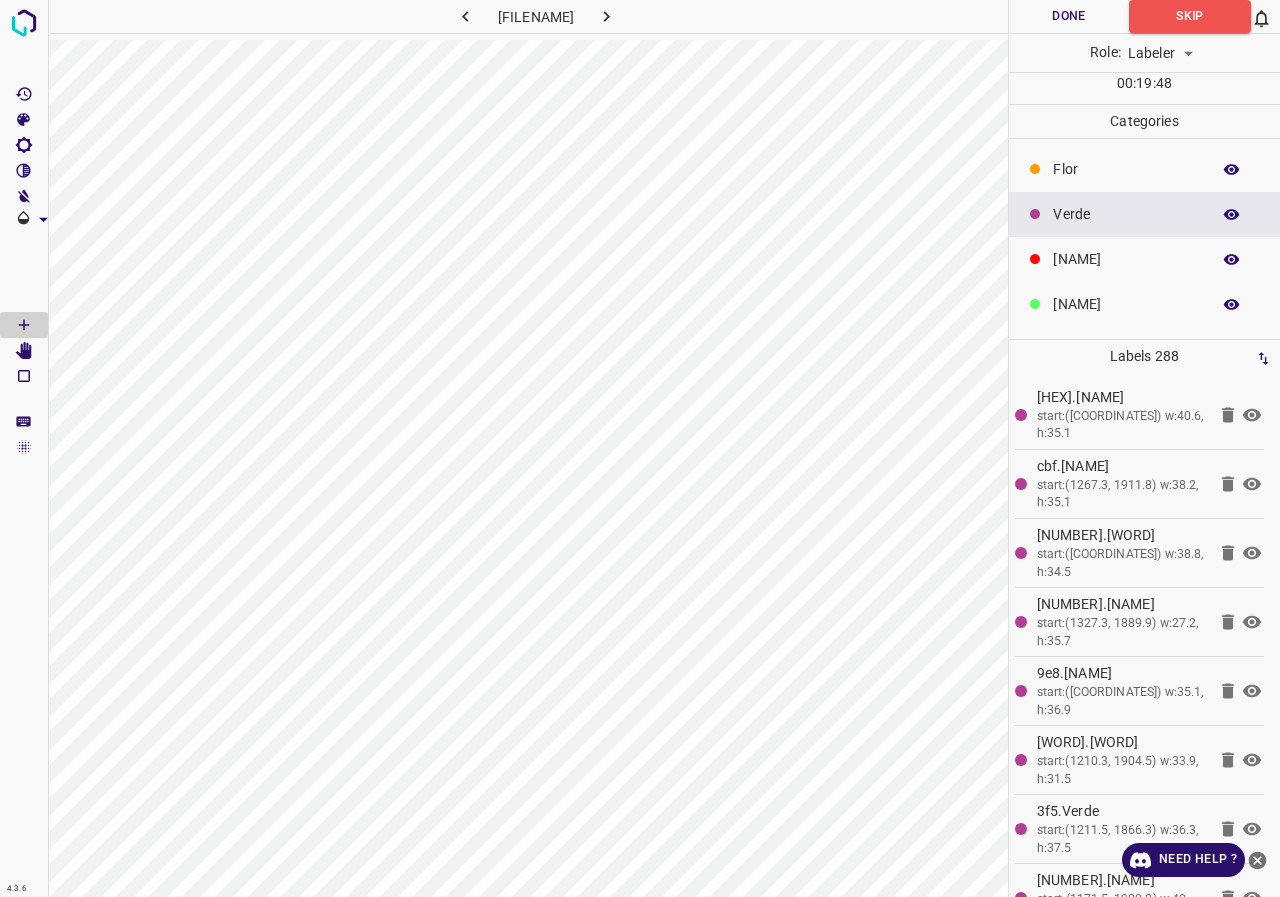 click on "[NAME]" at bounding box center (1126, 169) 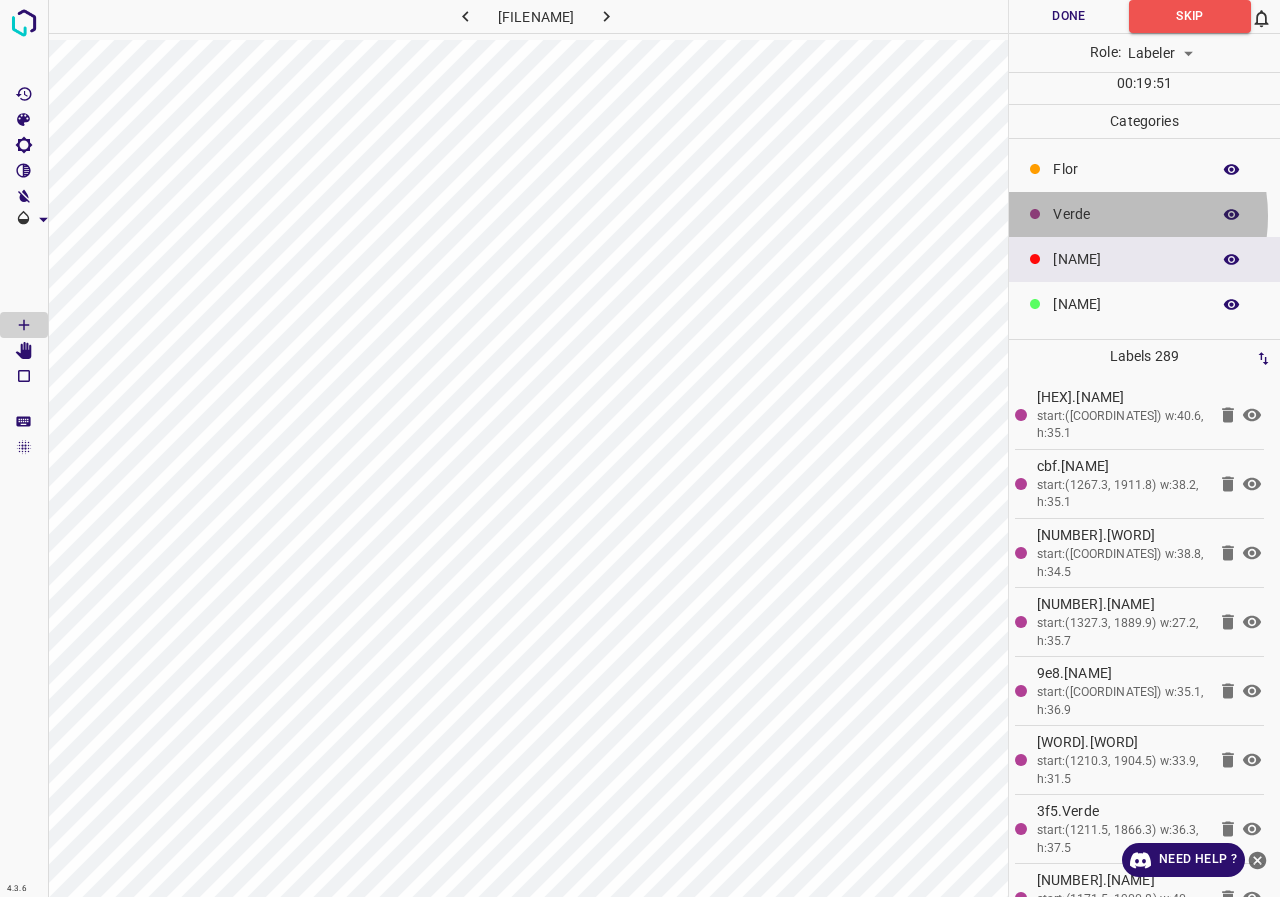 click on "Verde" at bounding box center (1126, 169) 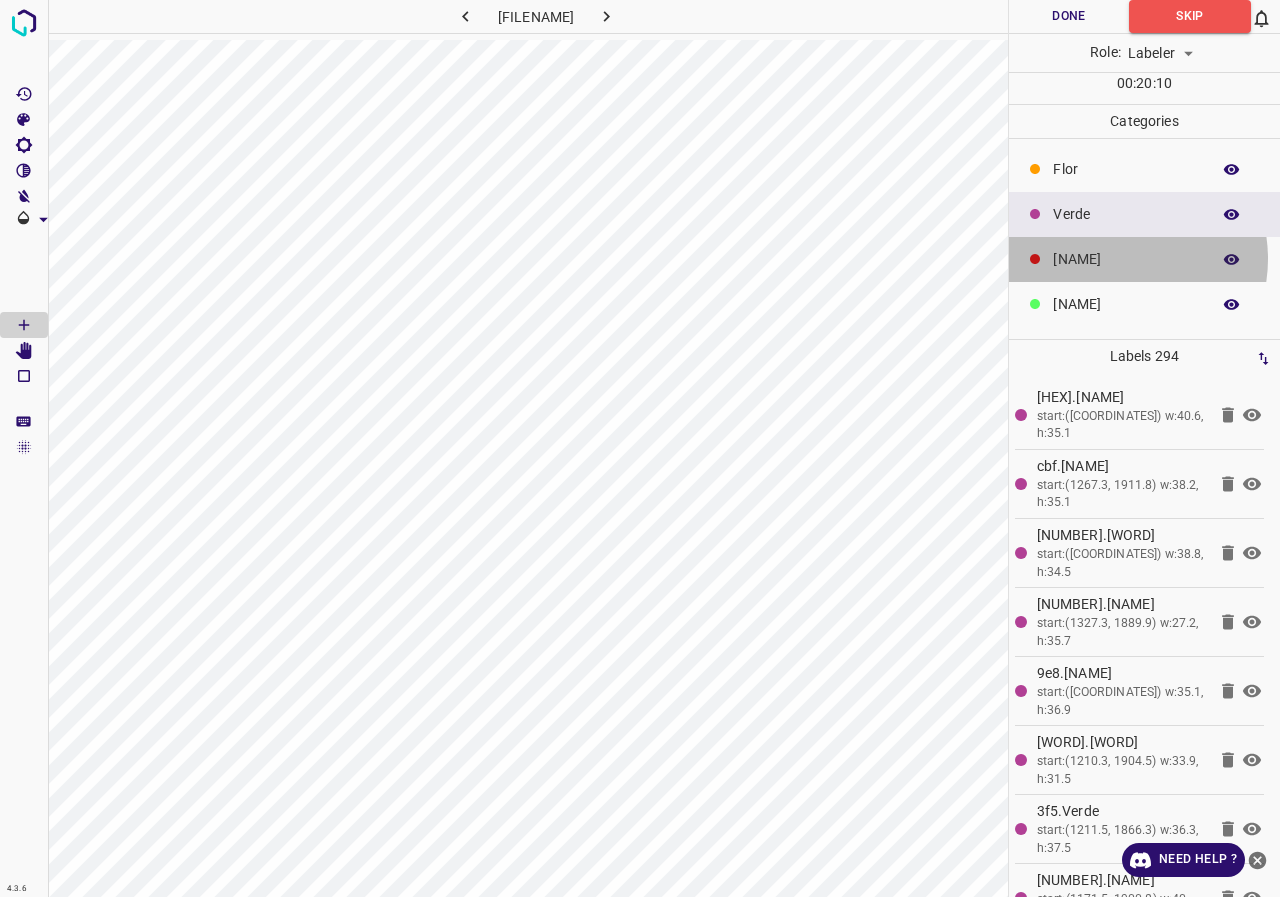 drag, startPoint x: 1115, startPoint y: 259, endPoint x: 1098, endPoint y: 262, distance: 17.262676 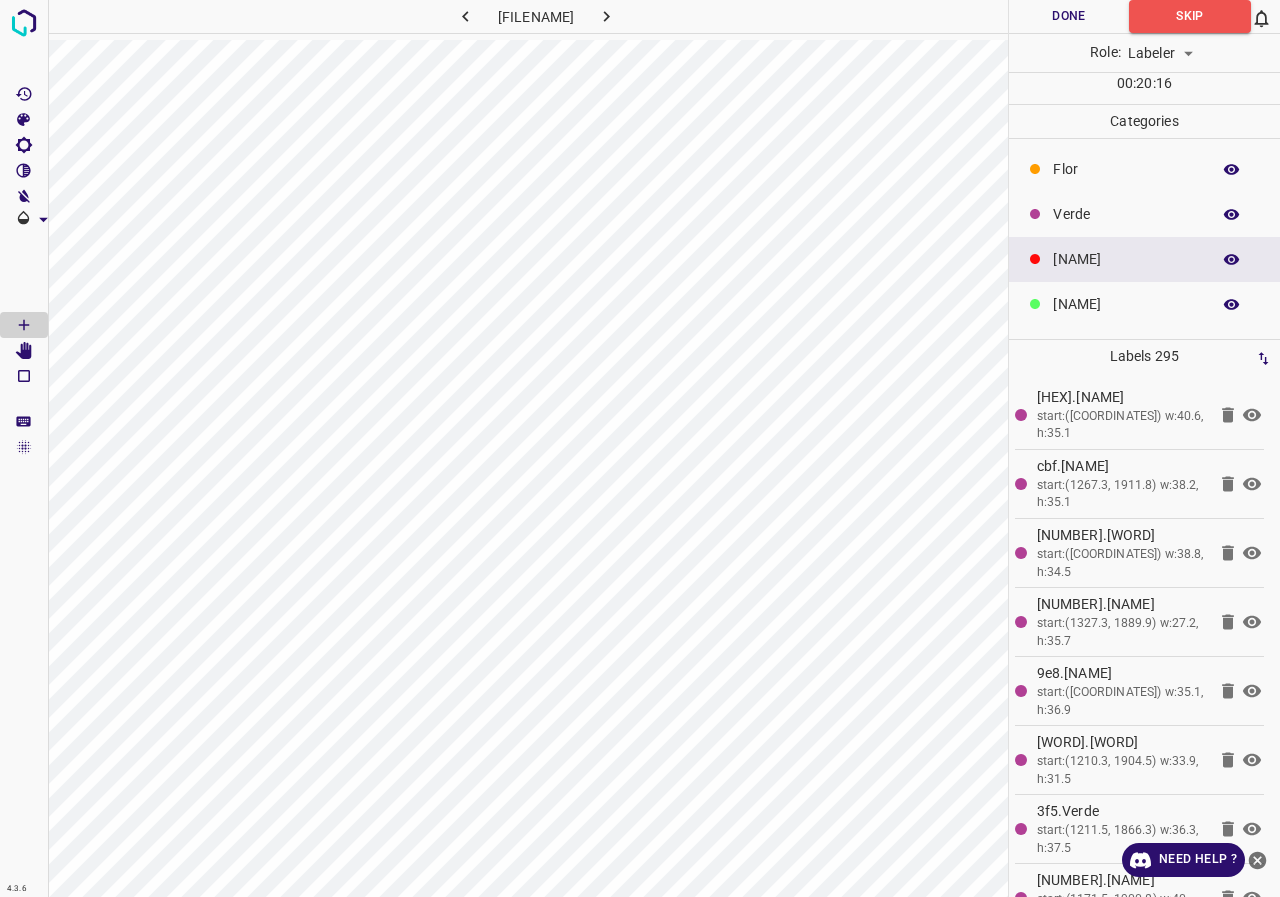 scroll, scrollTop: 176, scrollLeft: 0, axis: vertical 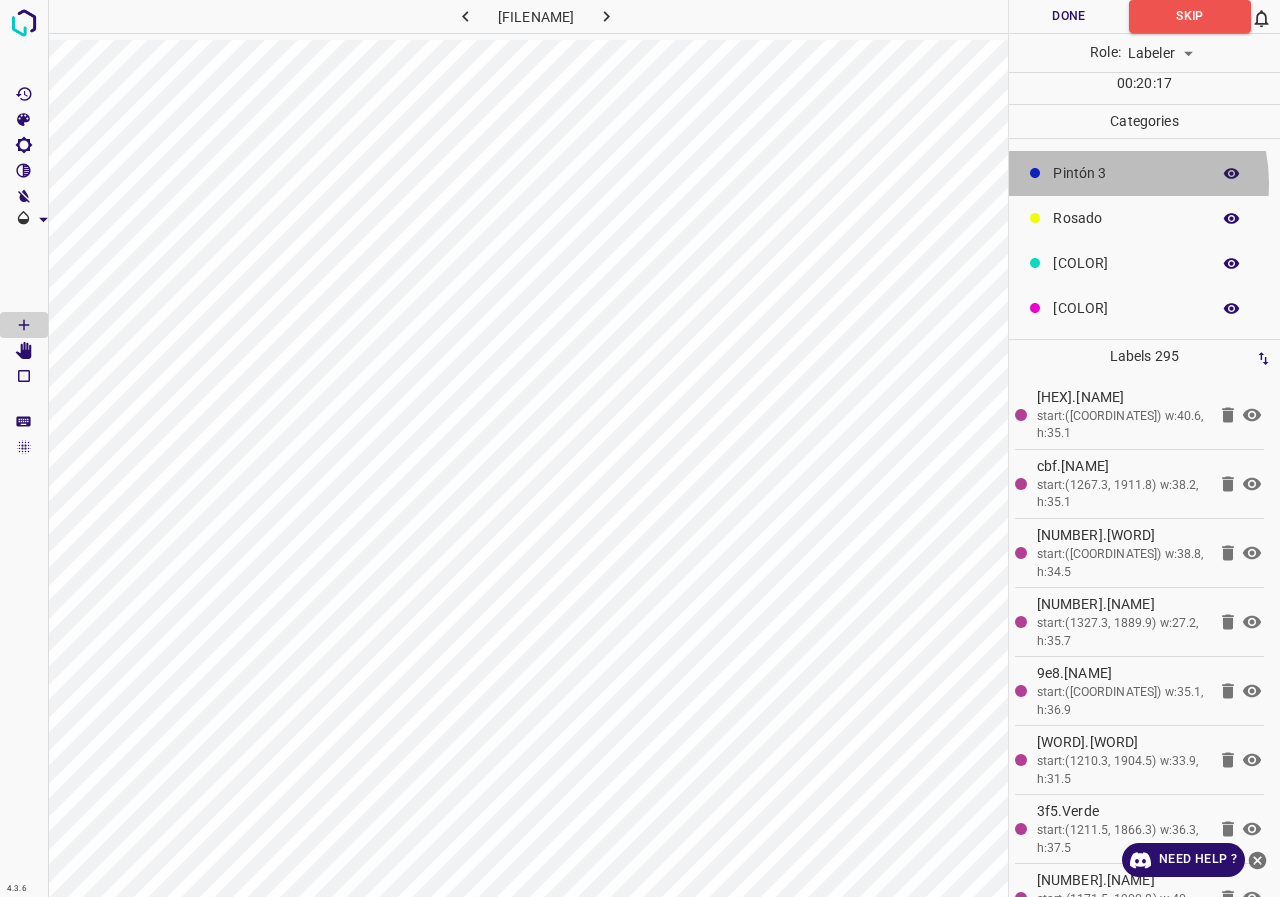 click on "Pintón 3" at bounding box center (1126, -7) 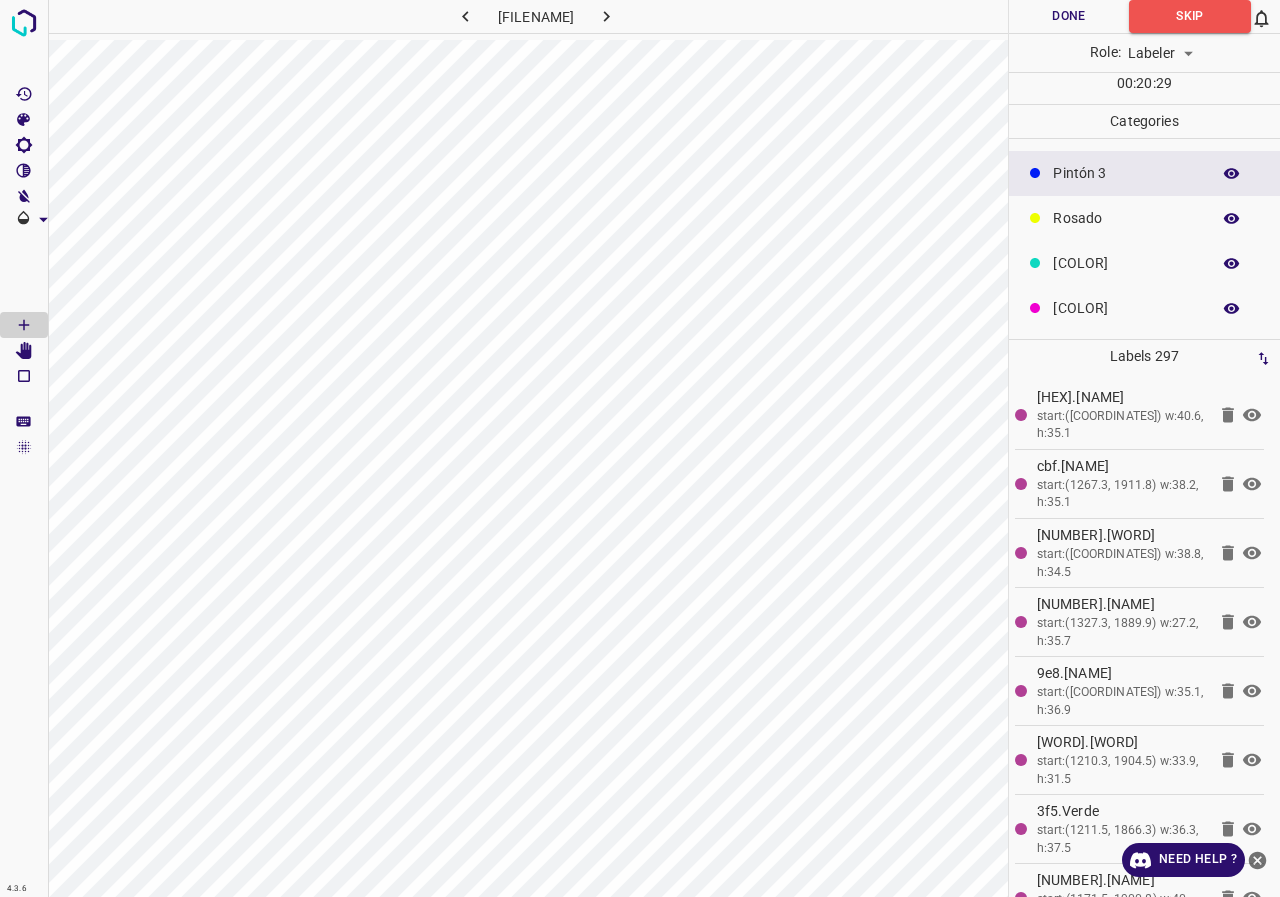 click on "Rosado" at bounding box center (1126, -7) 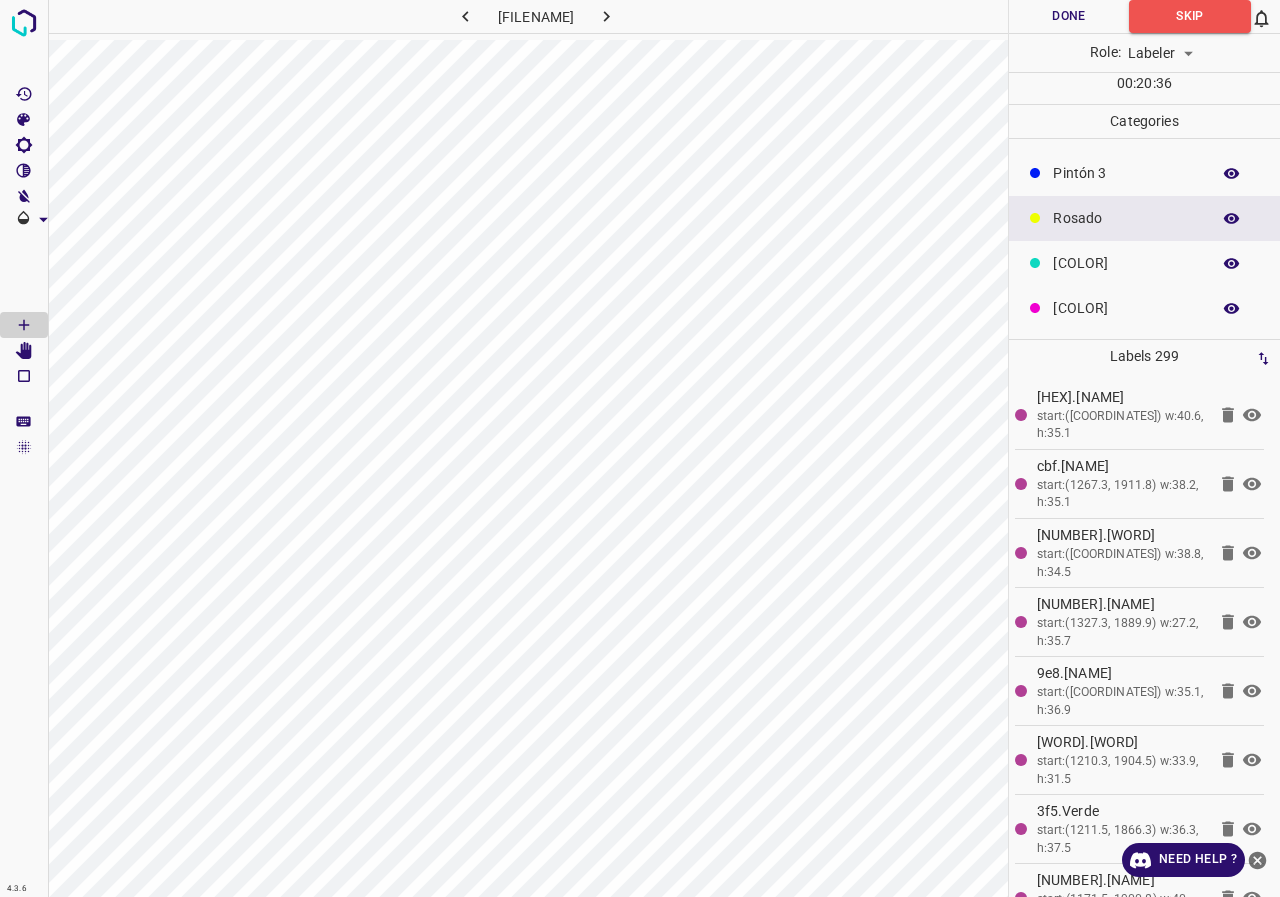 scroll, scrollTop: 0, scrollLeft: 0, axis: both 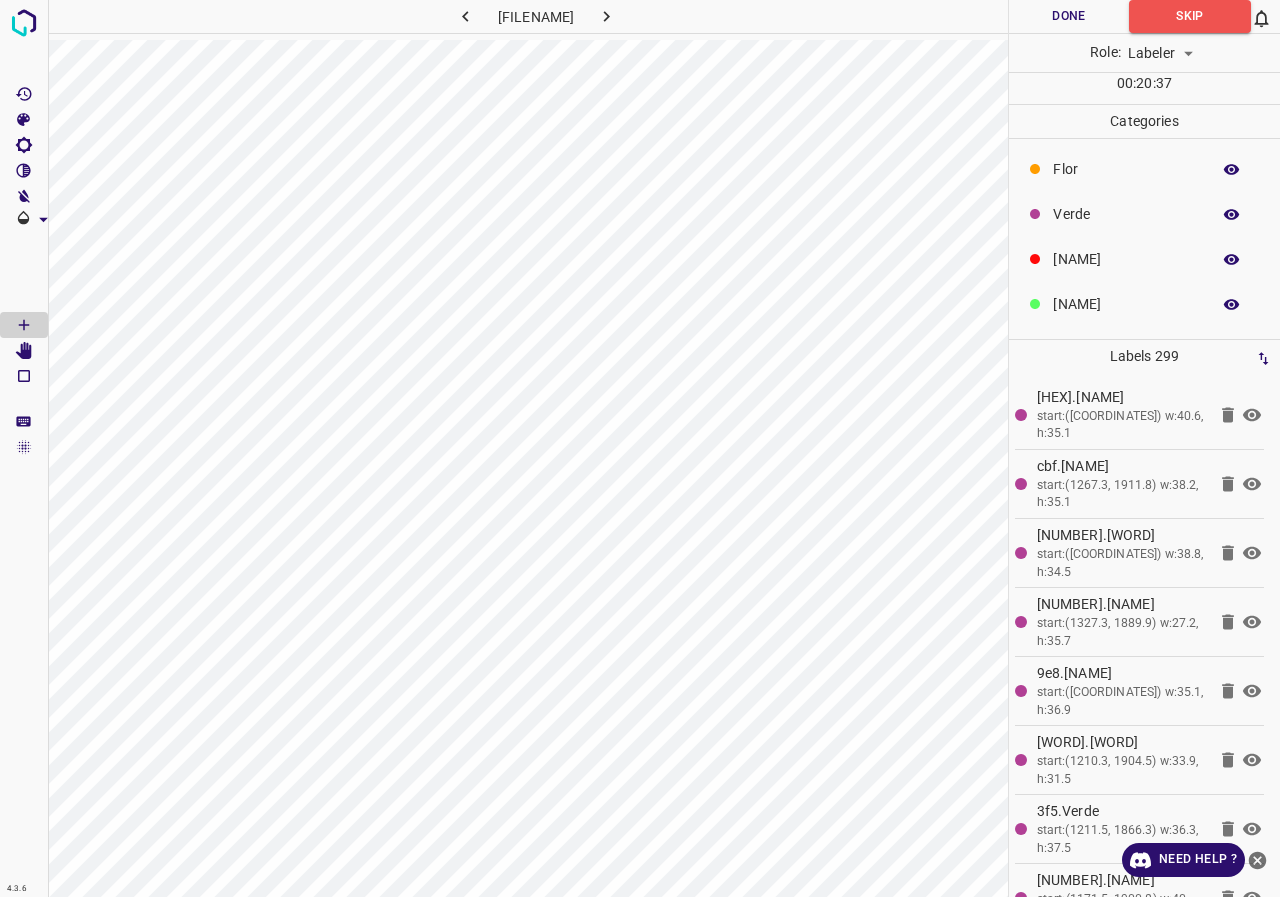 click on "Verde" at bounding box center (1144, 214) 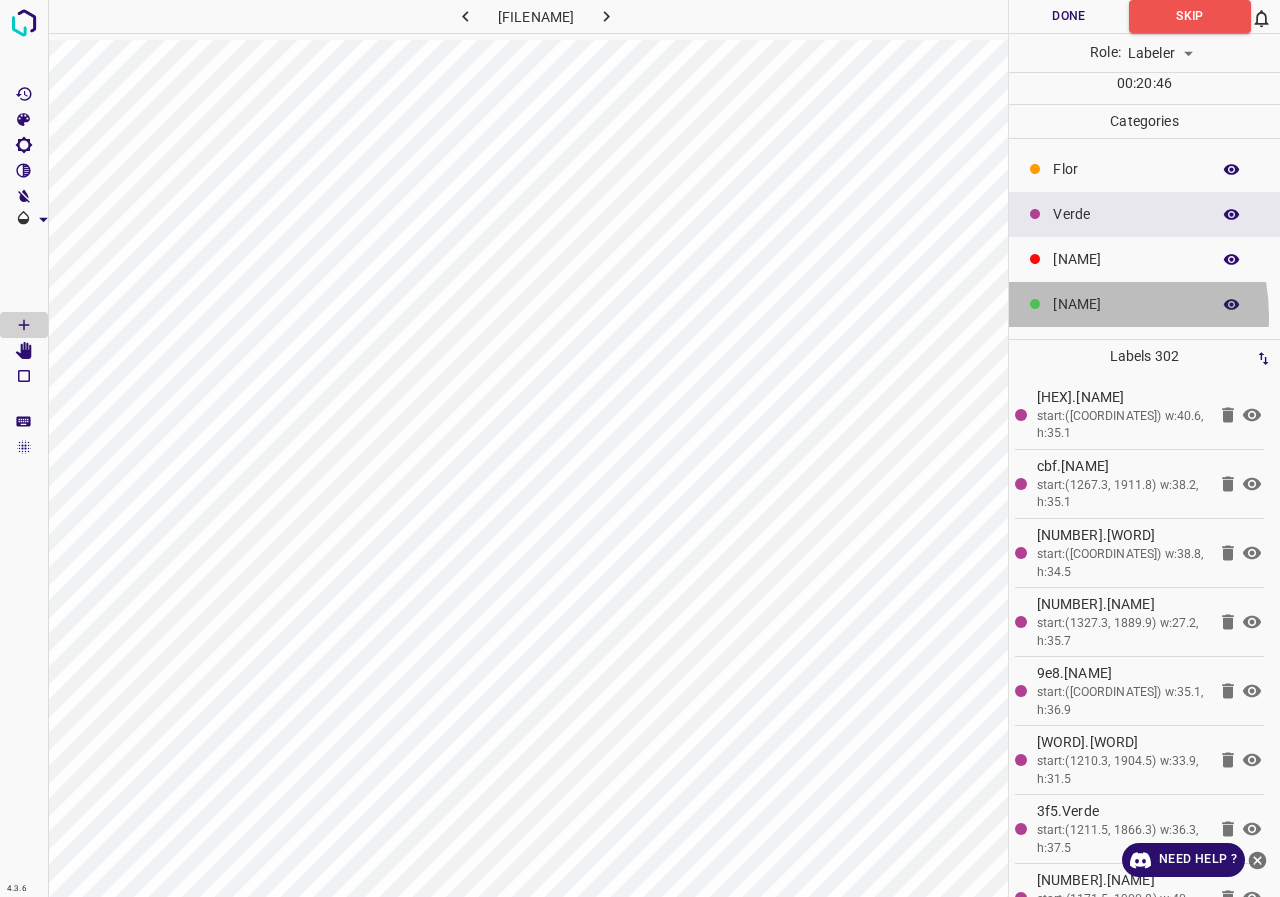 click on "[NAME]" at bounding box center (1144, 304) 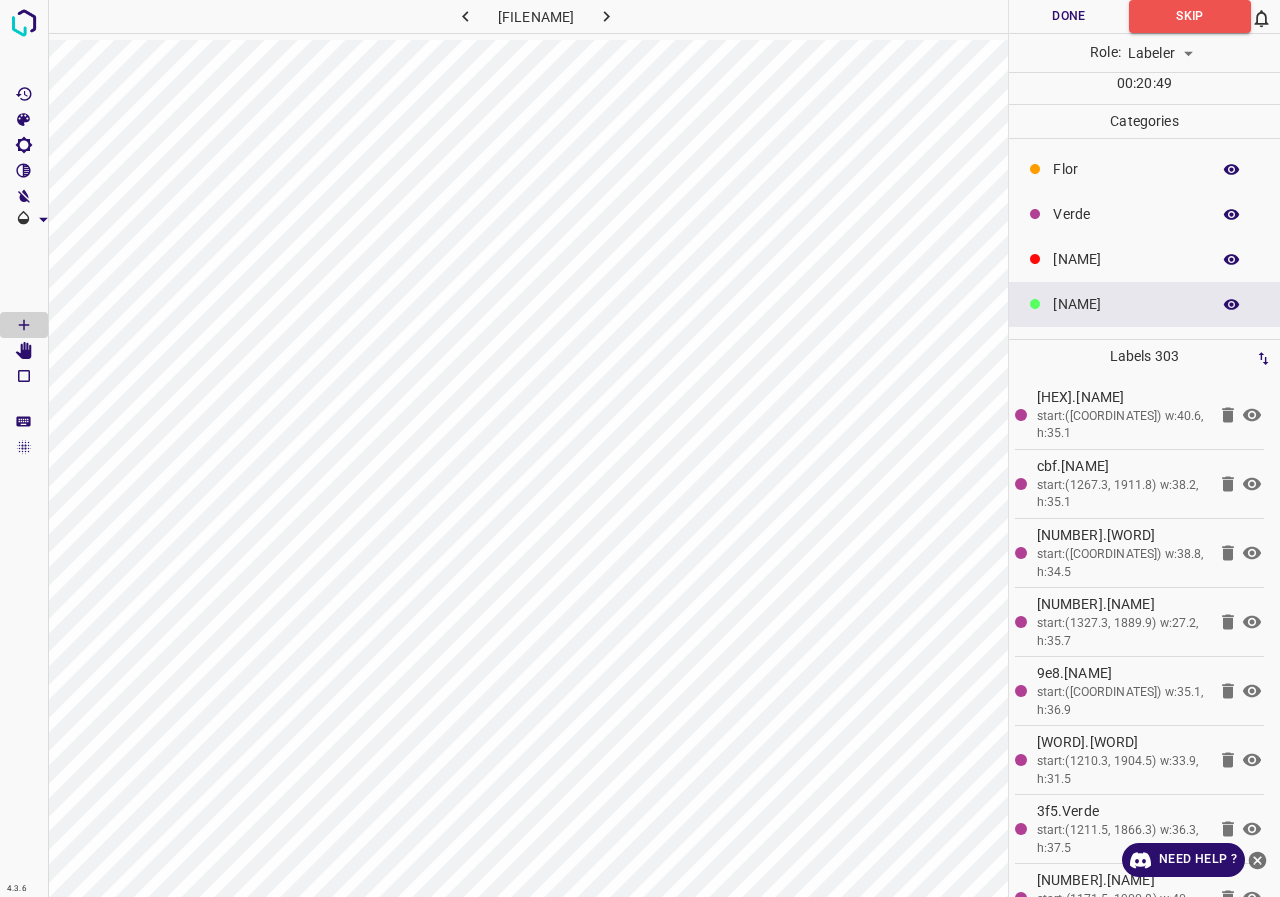 click on "Verde" at bounding box center (1144, 214) 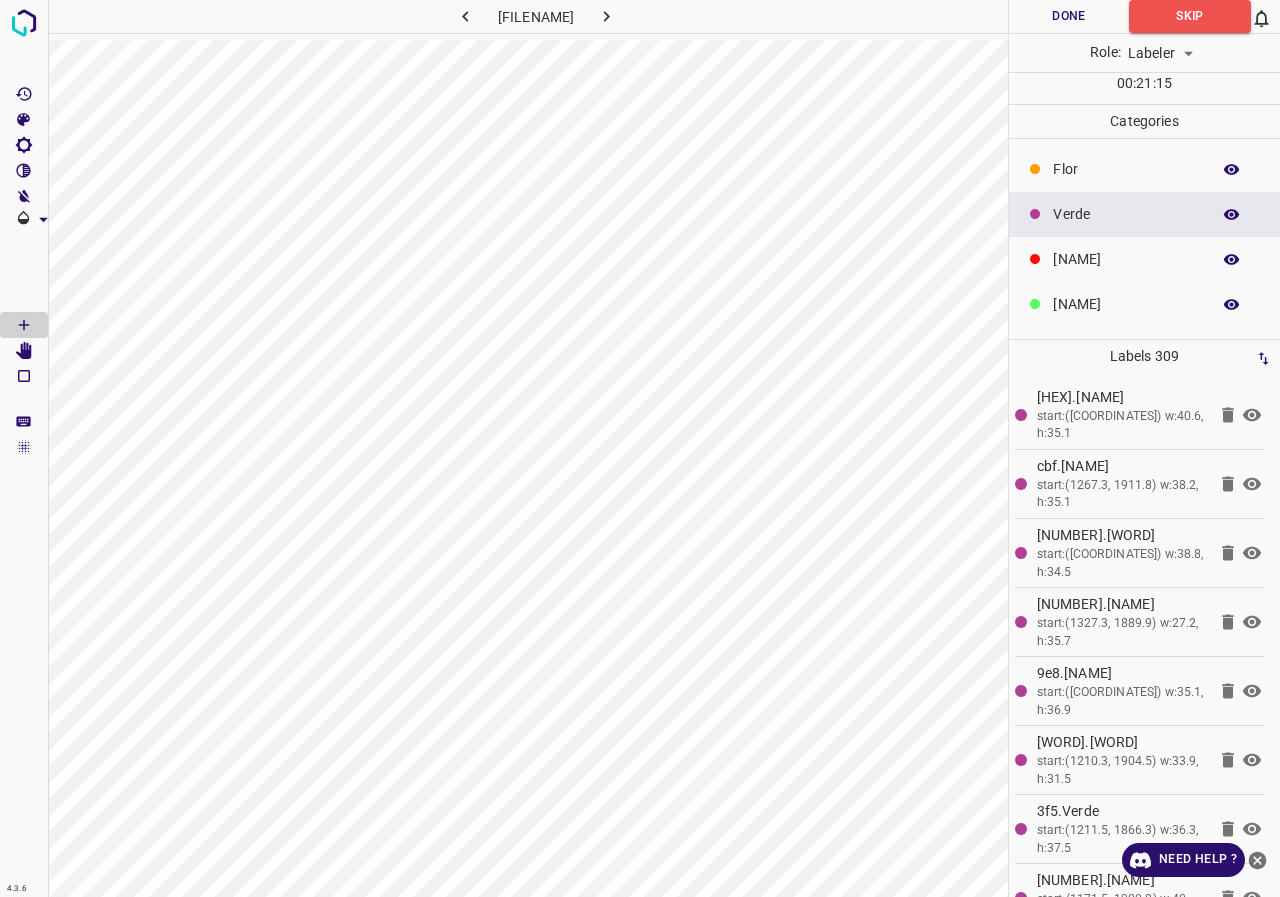 click on "Flor" at bounding box center [1144, 169] 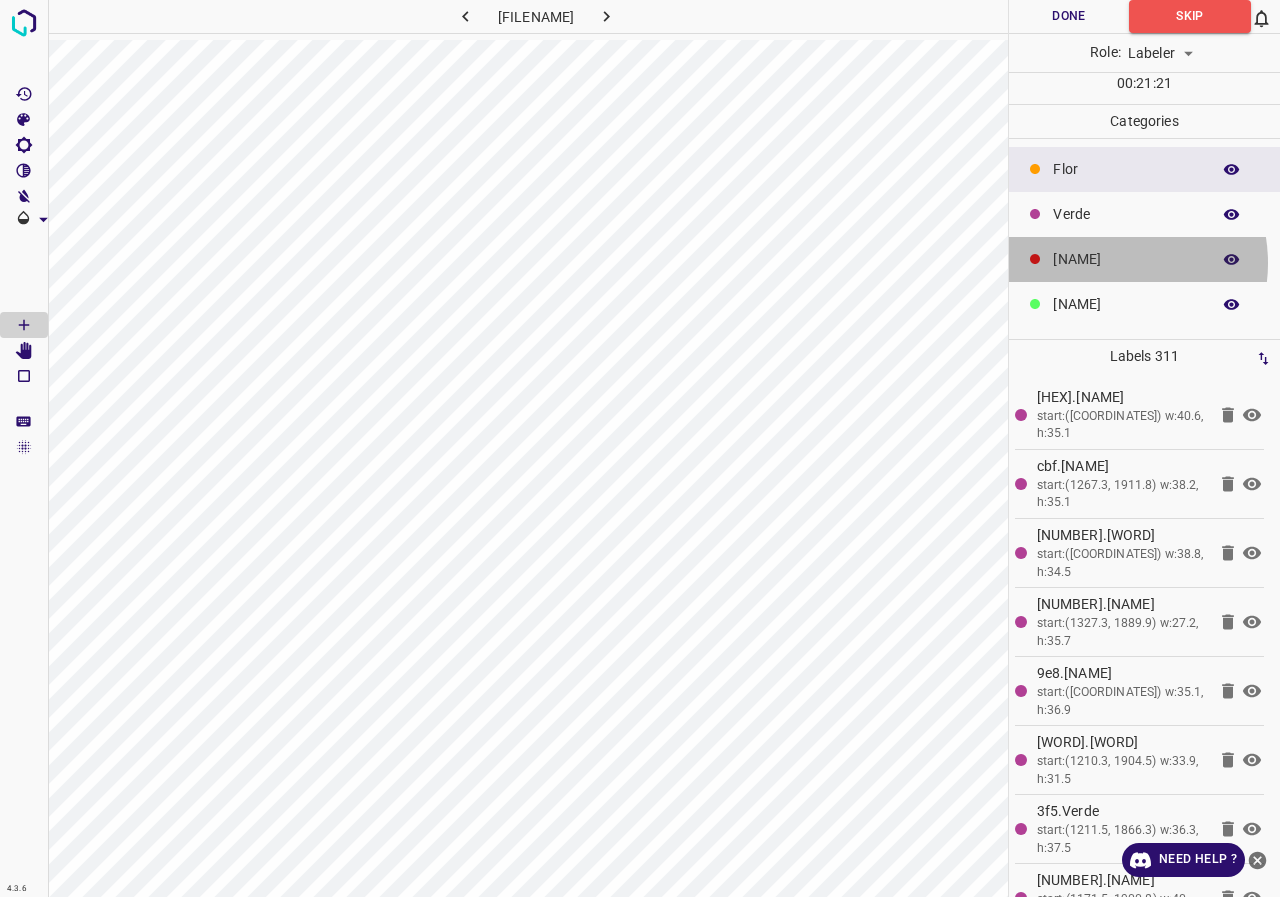 drag, startPoint x: 1105, startPoint y: 263, endPoint x: 1095, endPoint y: 267, distance: 10.770329 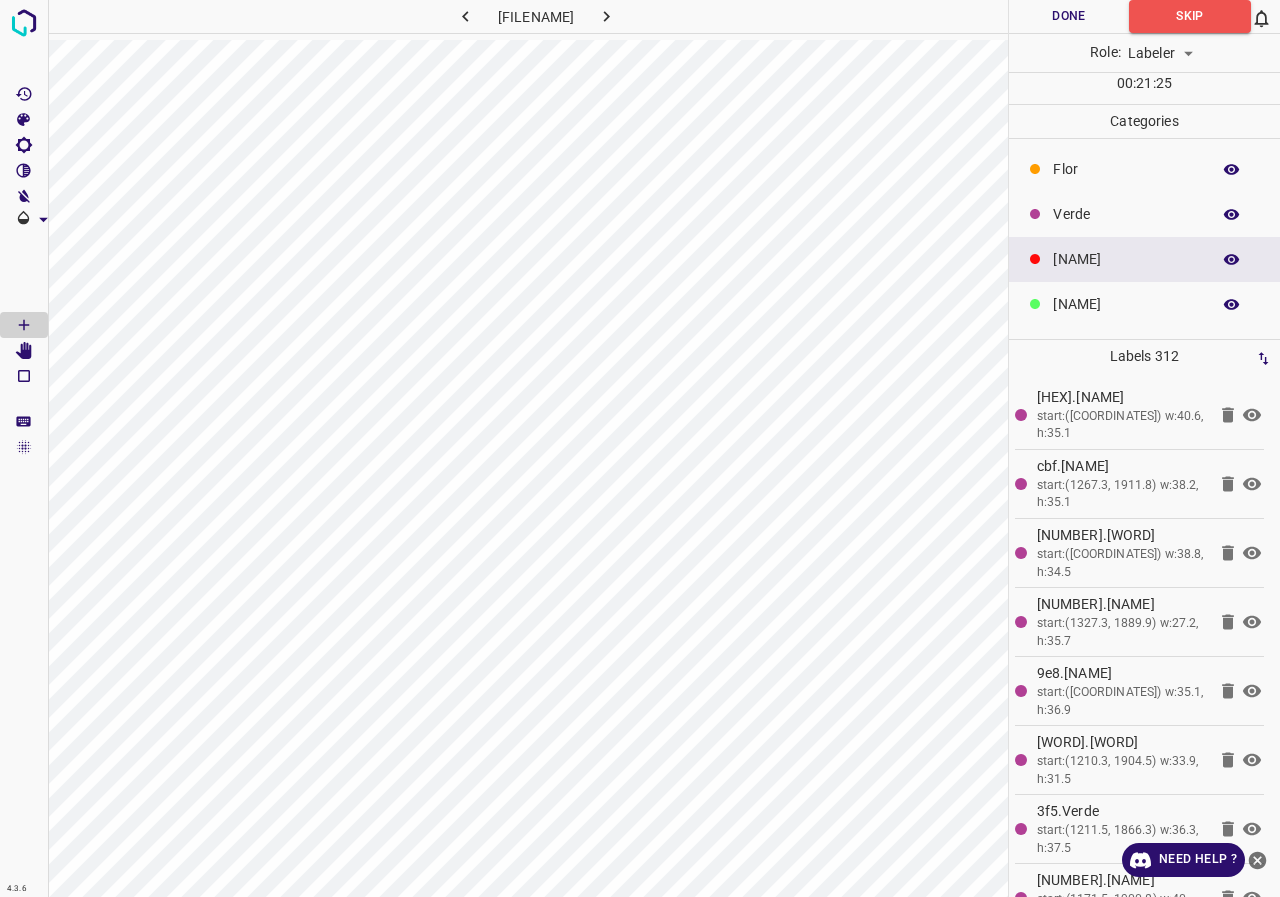 scroll, scrollTop: 100, scrollLeft: 0, axis: vertical 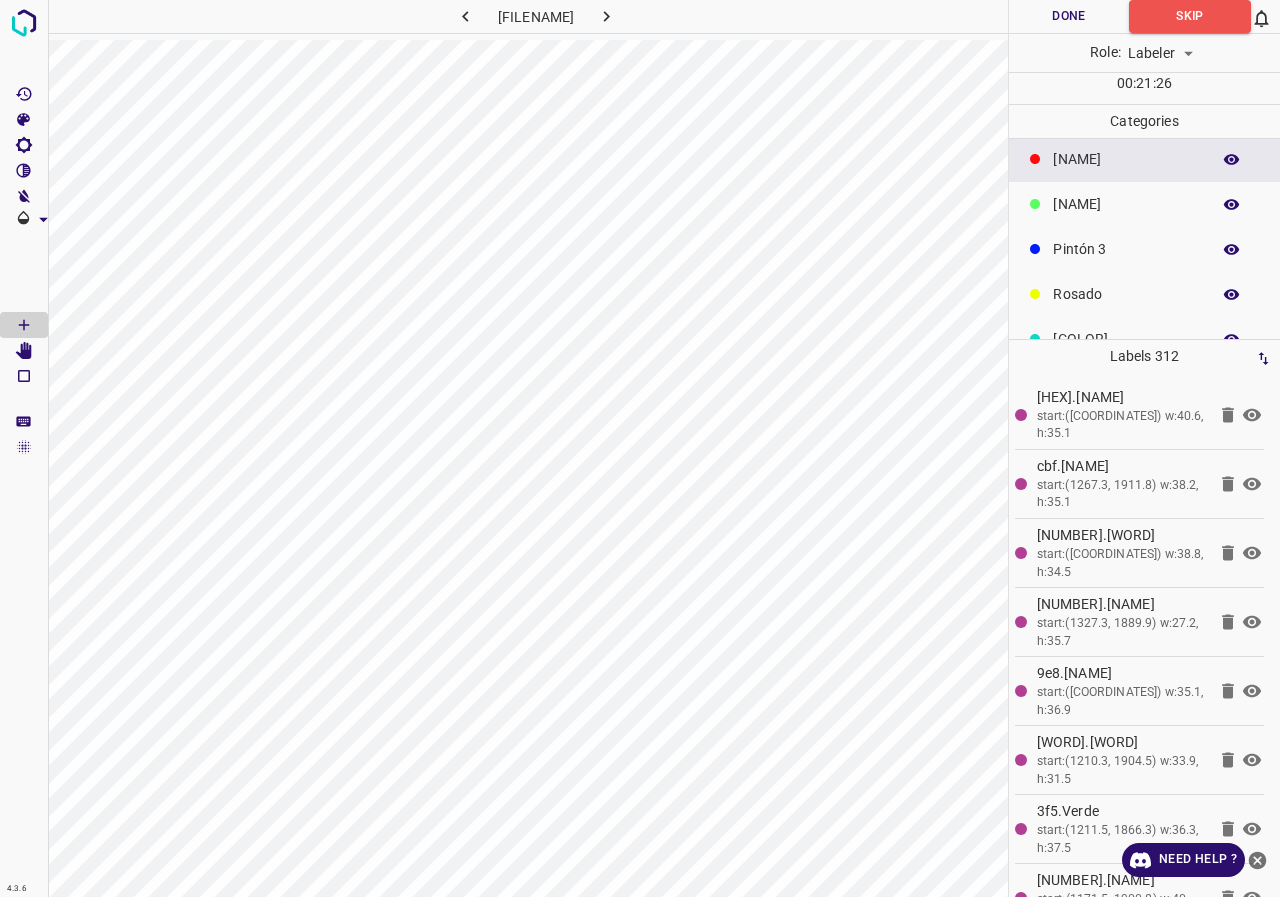click on "Pintón 3" at bounding box center [1126, 69] 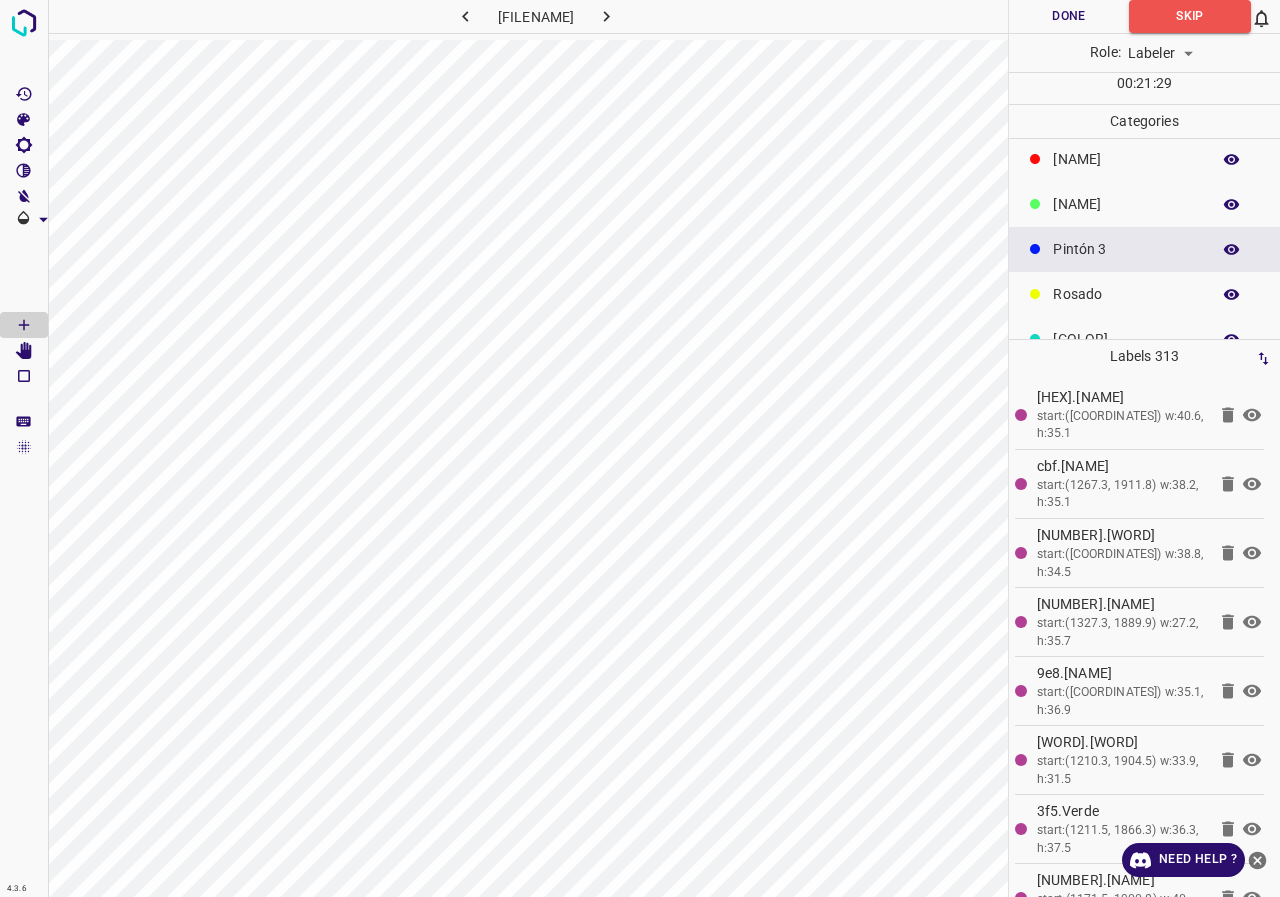 scroll, scrollTop: 176, scrollLeft: 0, axis: vertical 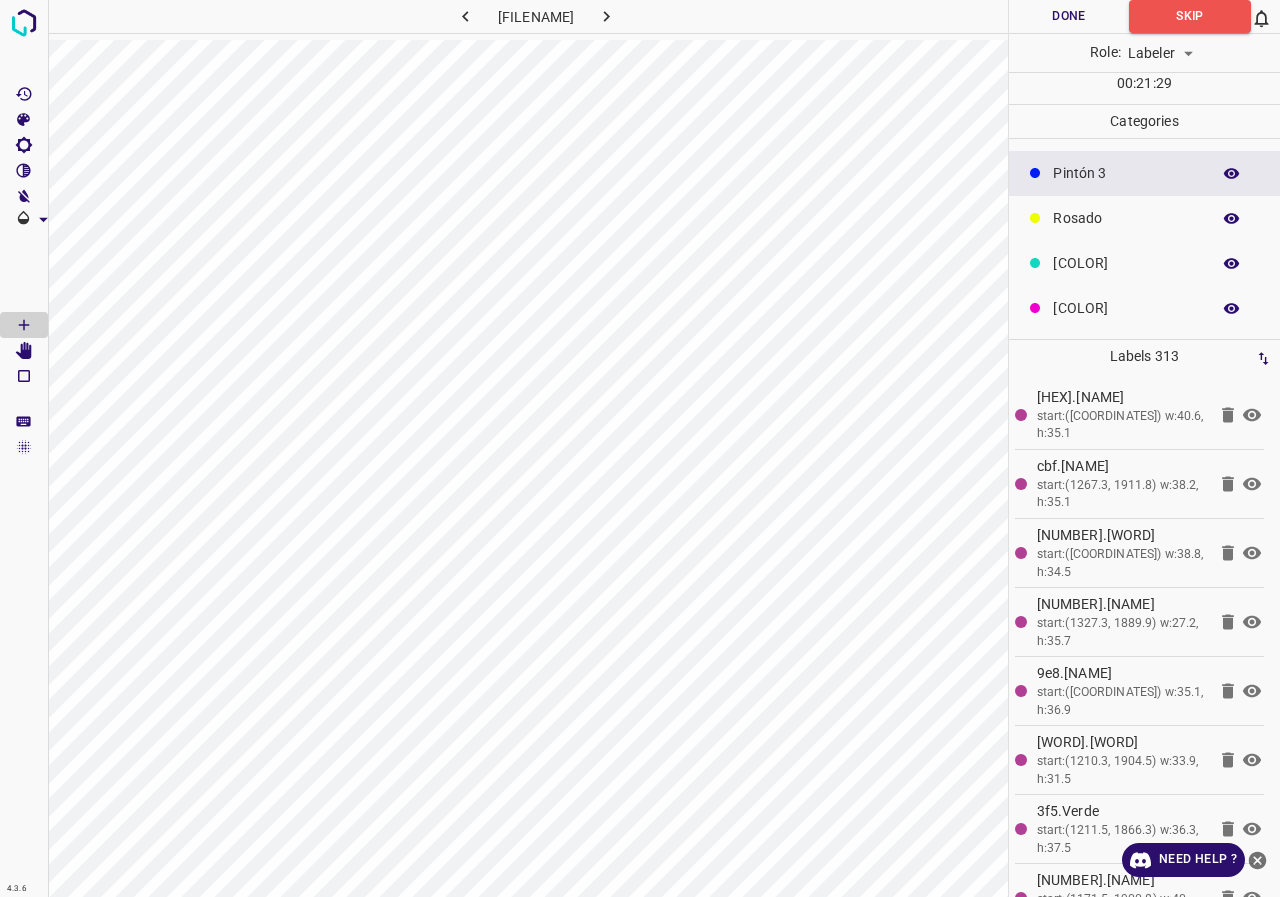 click on "[COLOR]" at bounding box center [1144, 308] 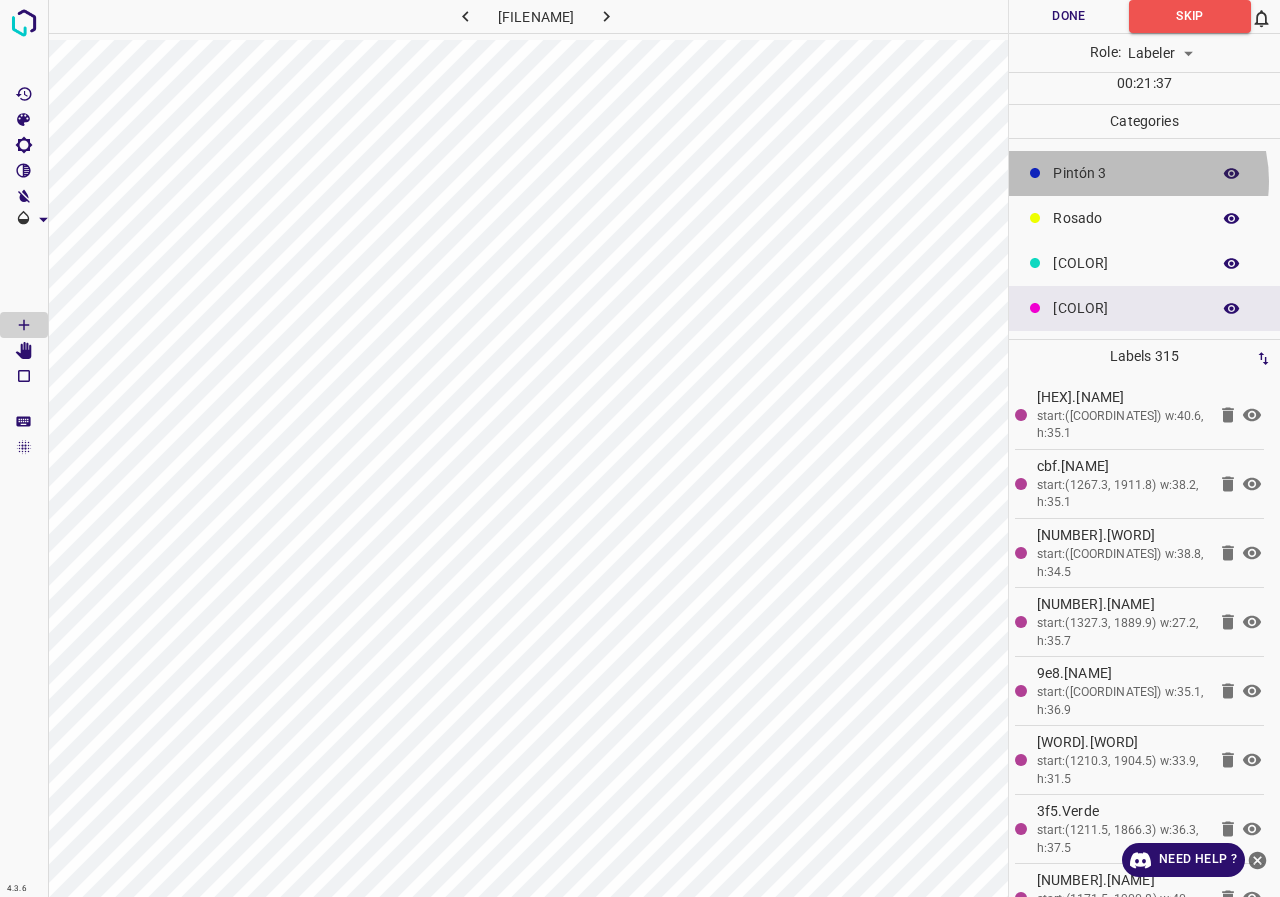 click on "Pintón 3" at bounding box center [1144, 173] 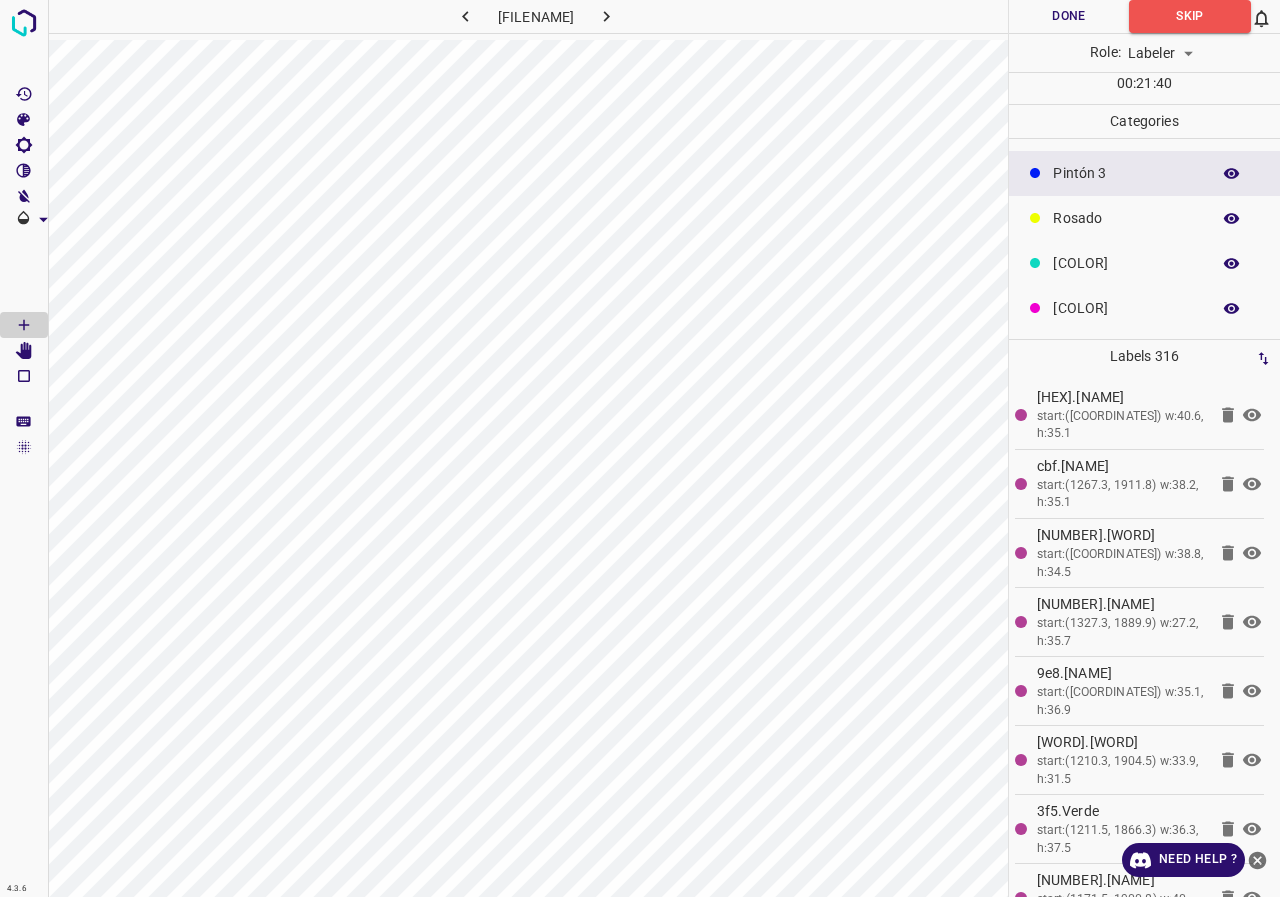 click on "Rosado" at bounding box center [1144, 218] 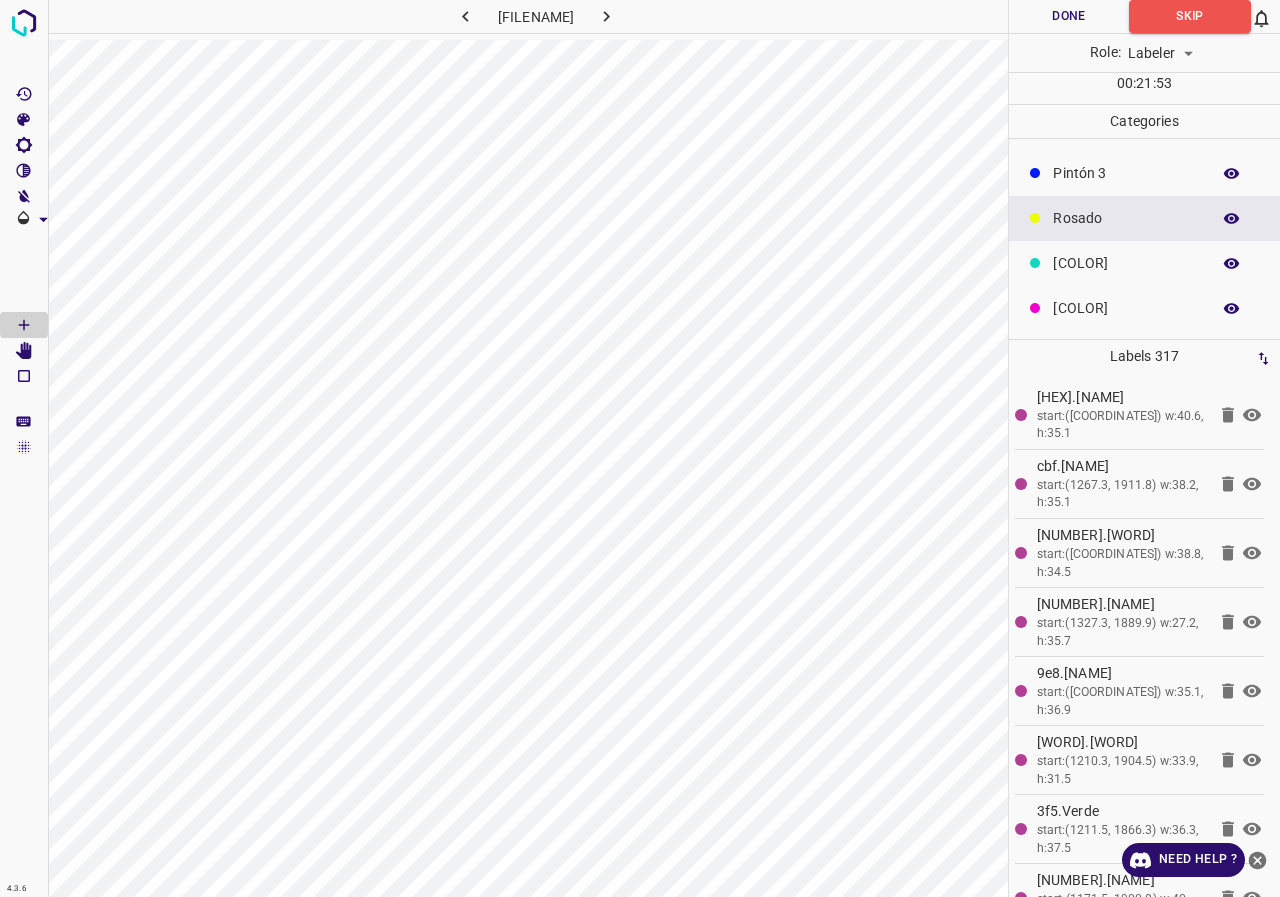 scroll, scrollTop: 0, scrollLeft: 0, axis: both 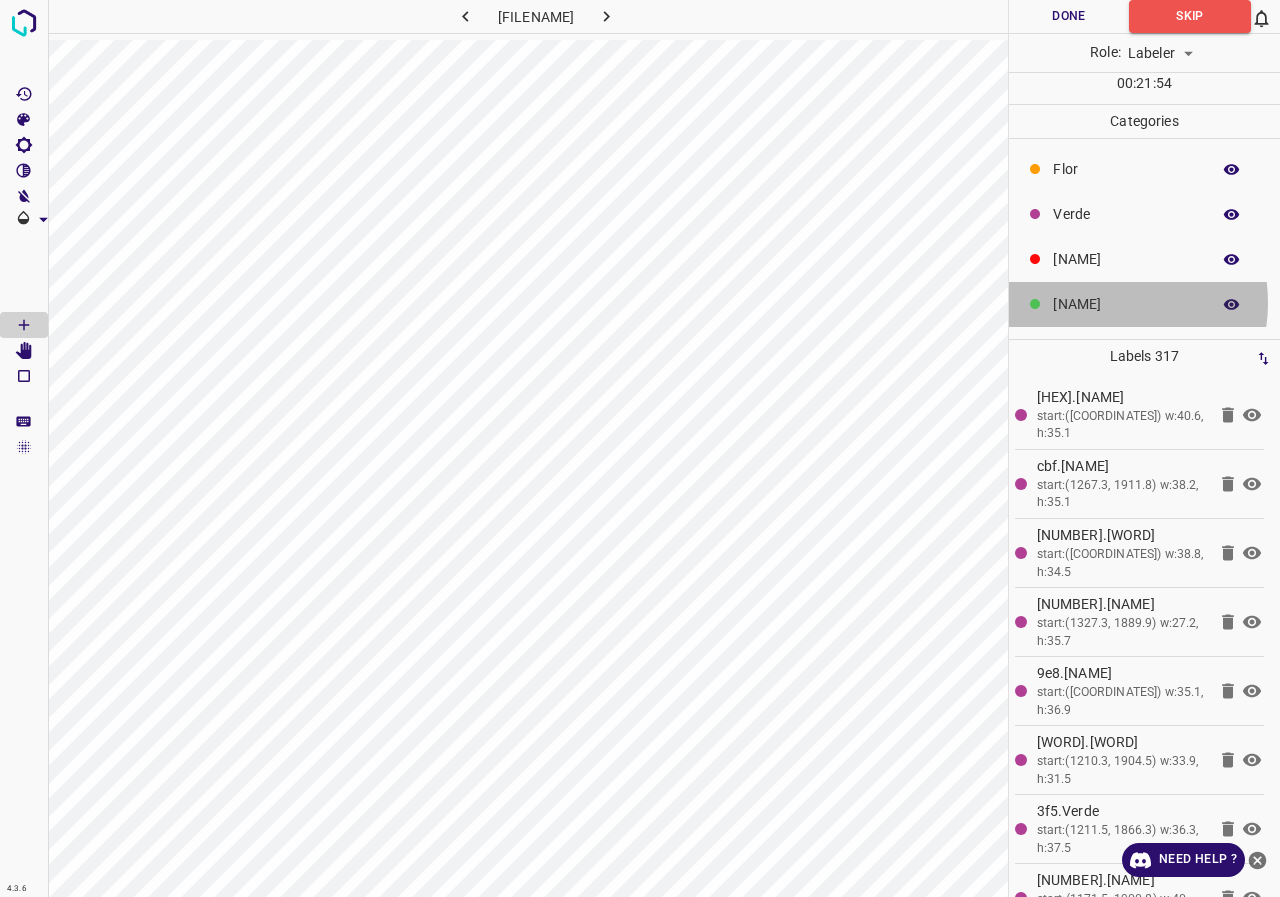 click on "[NAME]" at bounding box center [1126, 169] 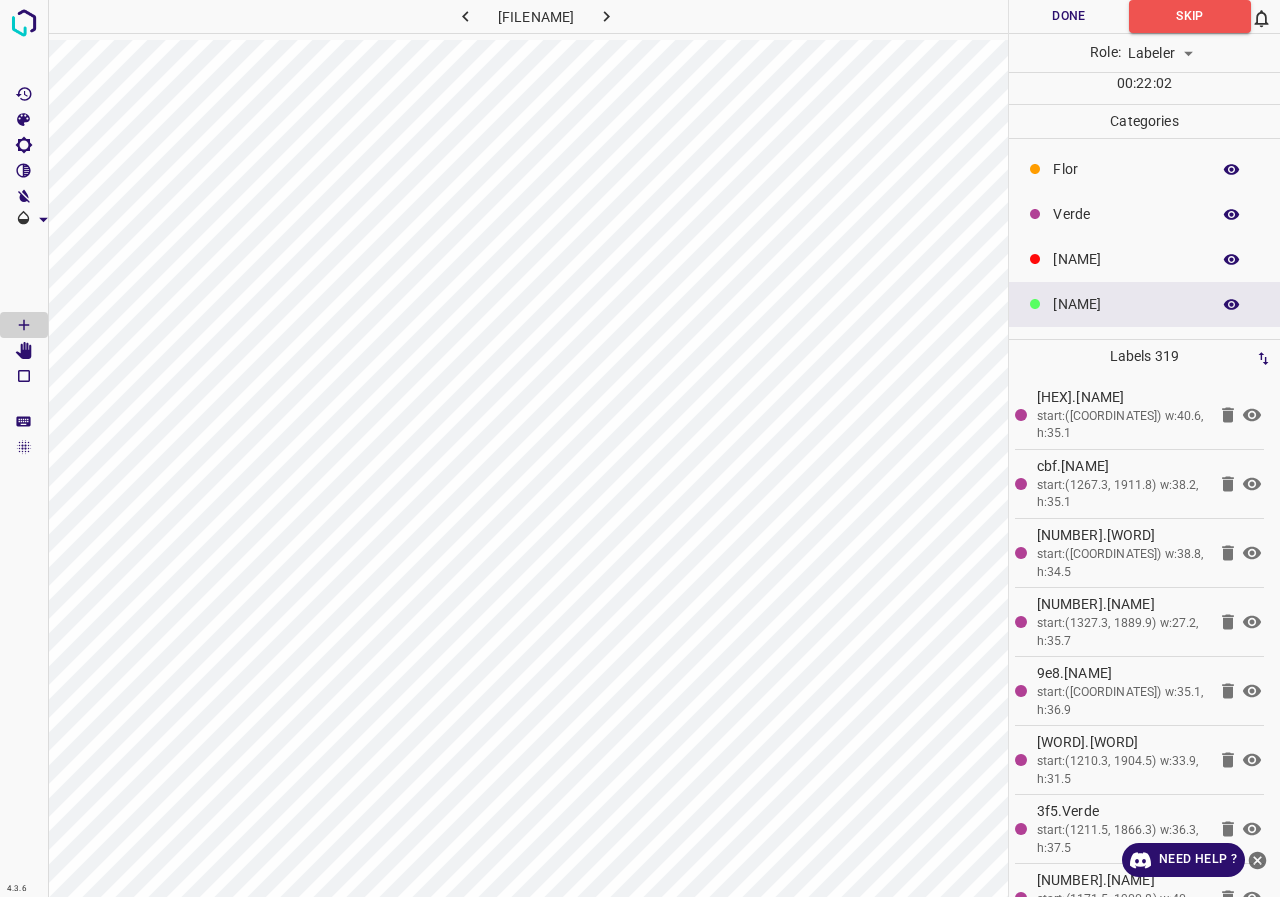 scroll, scrollTop: 176, scrollLeft: 0, axis: vertical 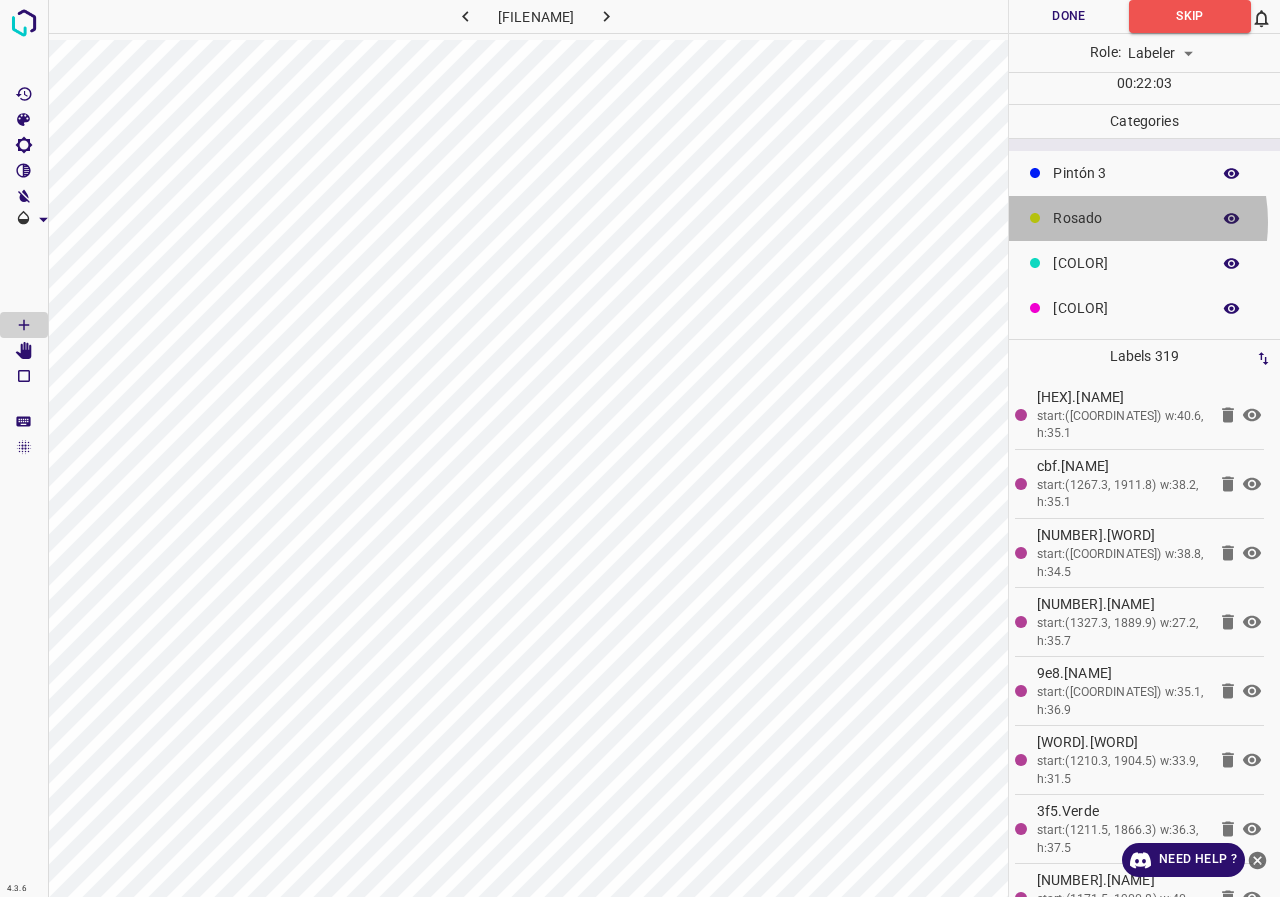 click on "Rosado" at bounding box center (1126, -7) 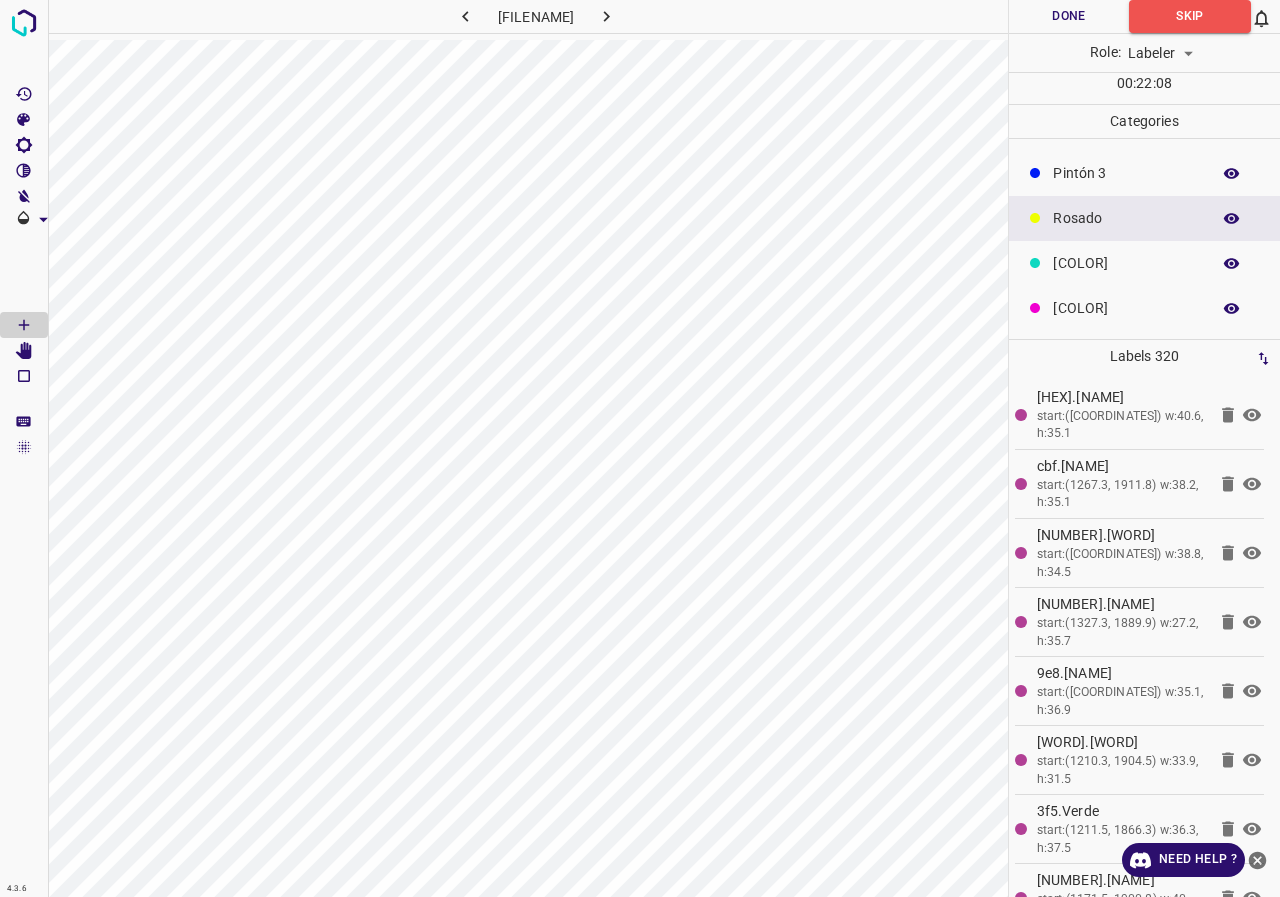 scroll, scrollTop: 0, scrollLeft: 0, axis: both 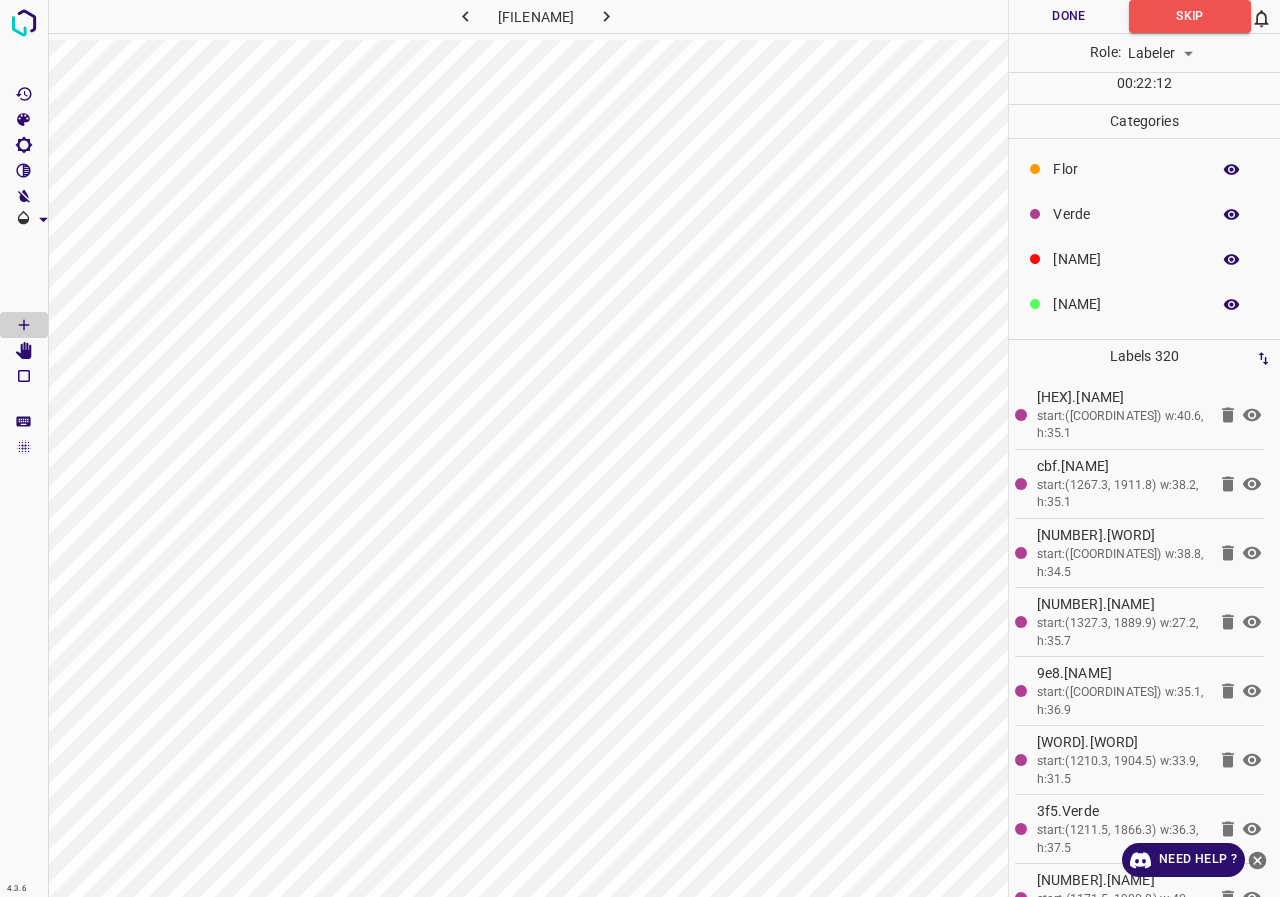 click on "Verde" at bounding box center (1126, 169) 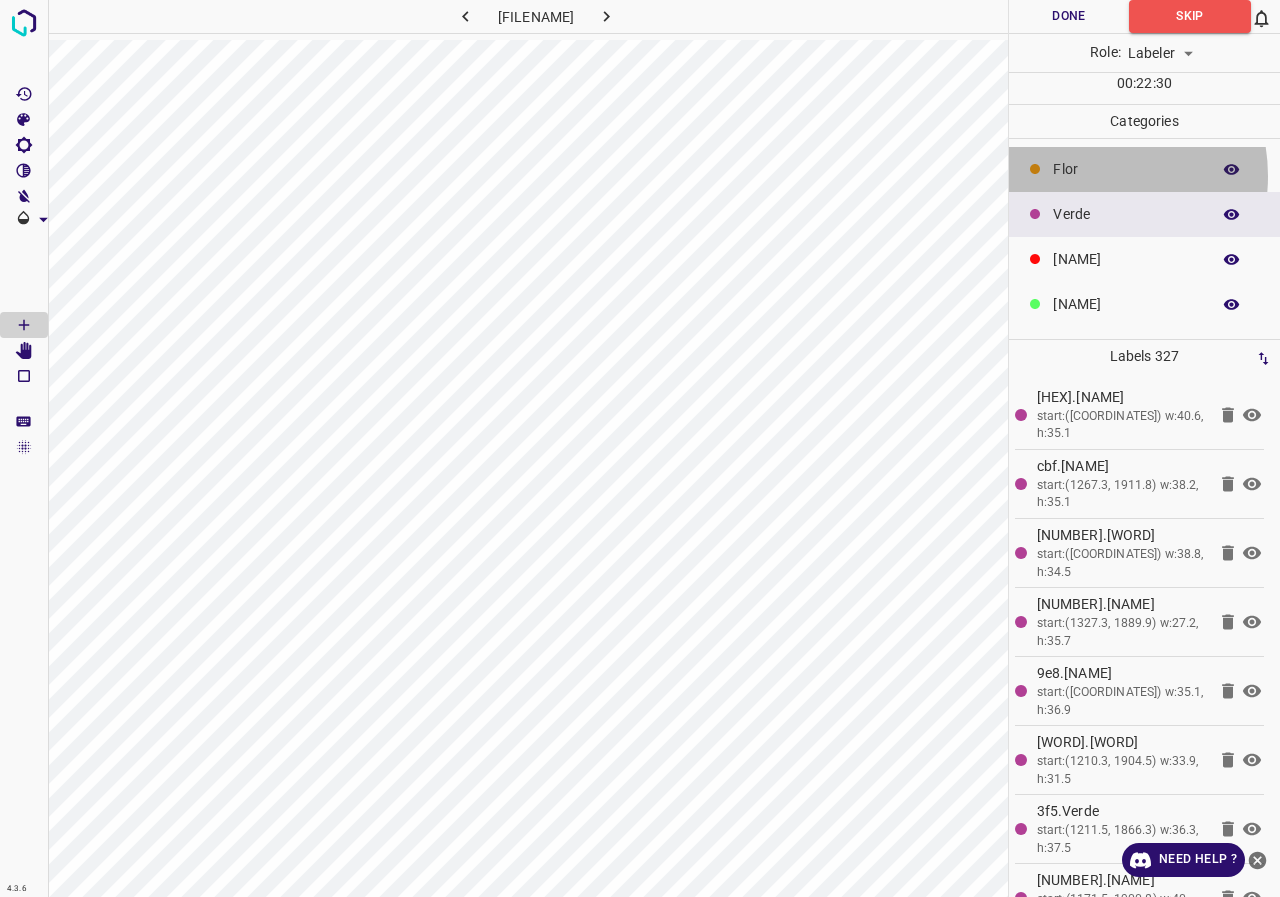 drag, startPoint x: 1082, startPoint y: 176, endPoint x: 1048, endPoint y: 178, distance: 34.058773 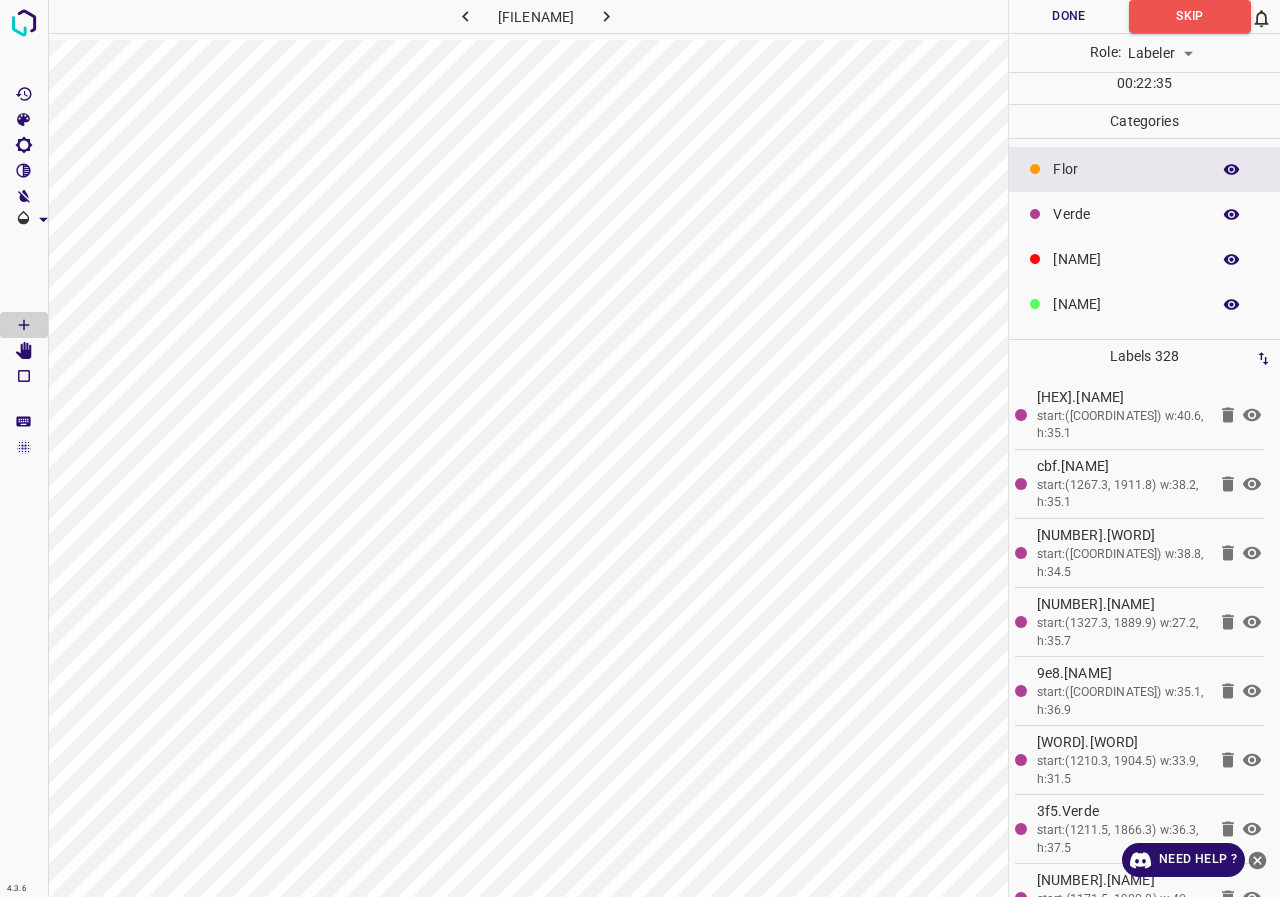 click on "Verde" at bounding box center [1126, 169] 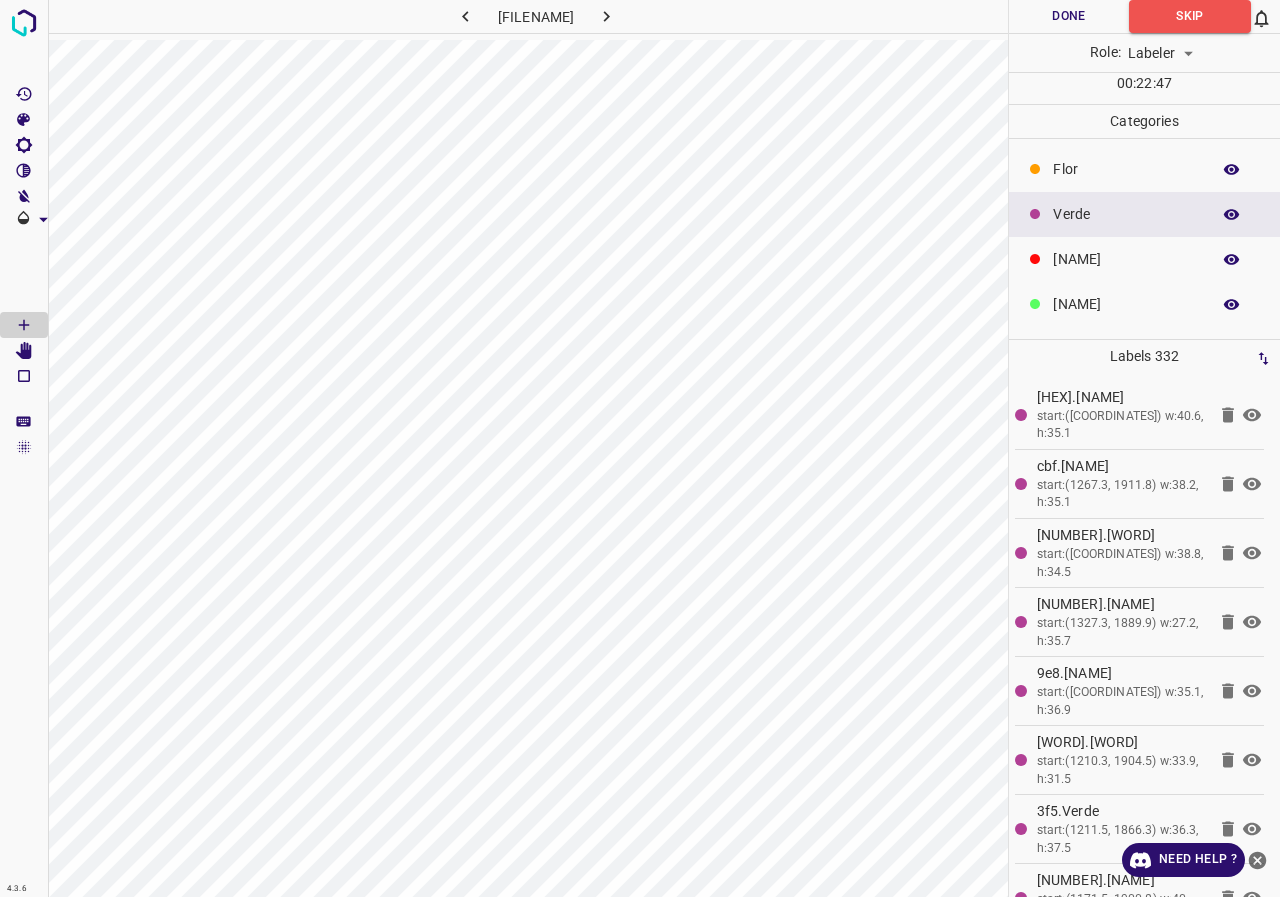 click on "[NAME]" at bounding box center [1126, 169] 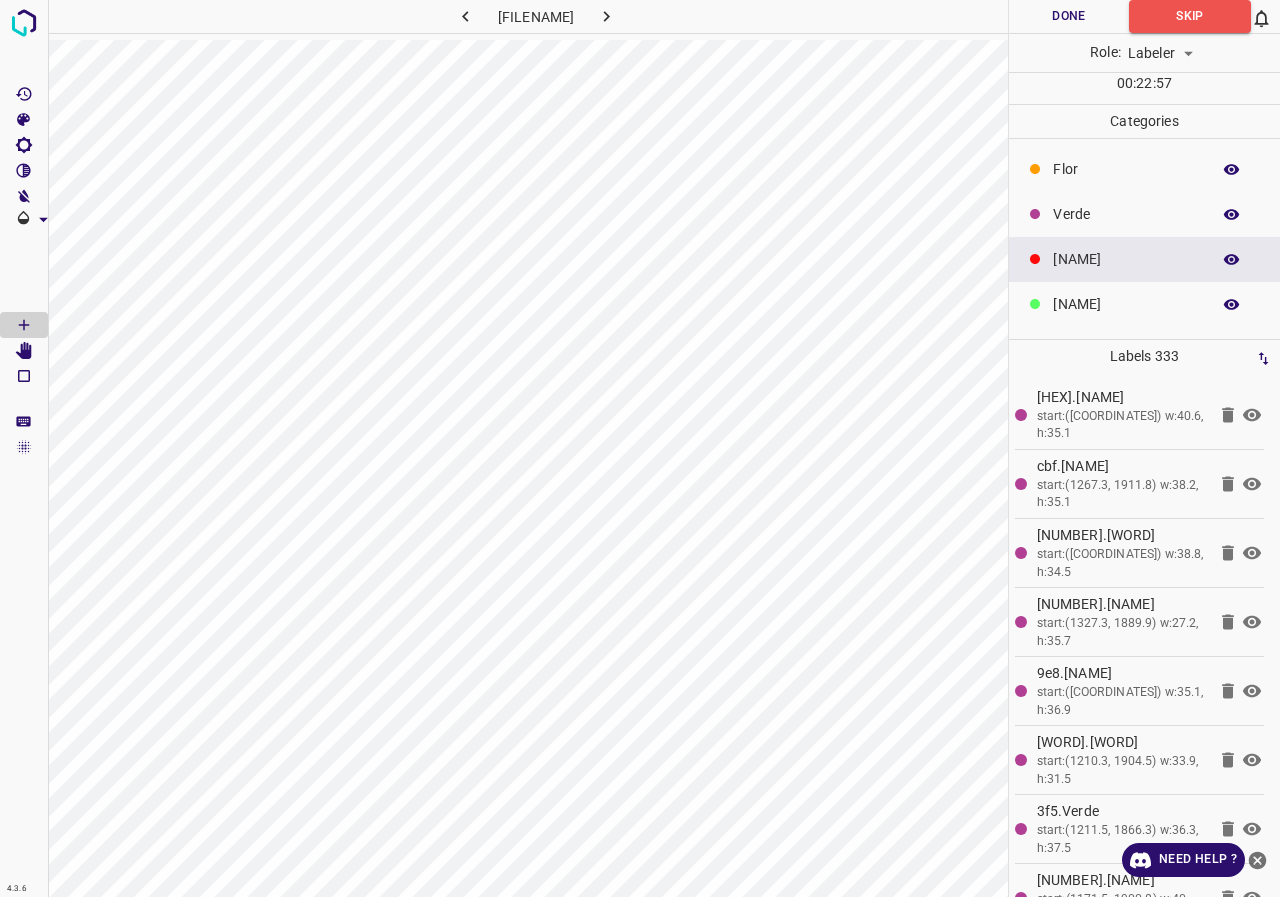 click on "Verde" at bounding box center [1126, 169] 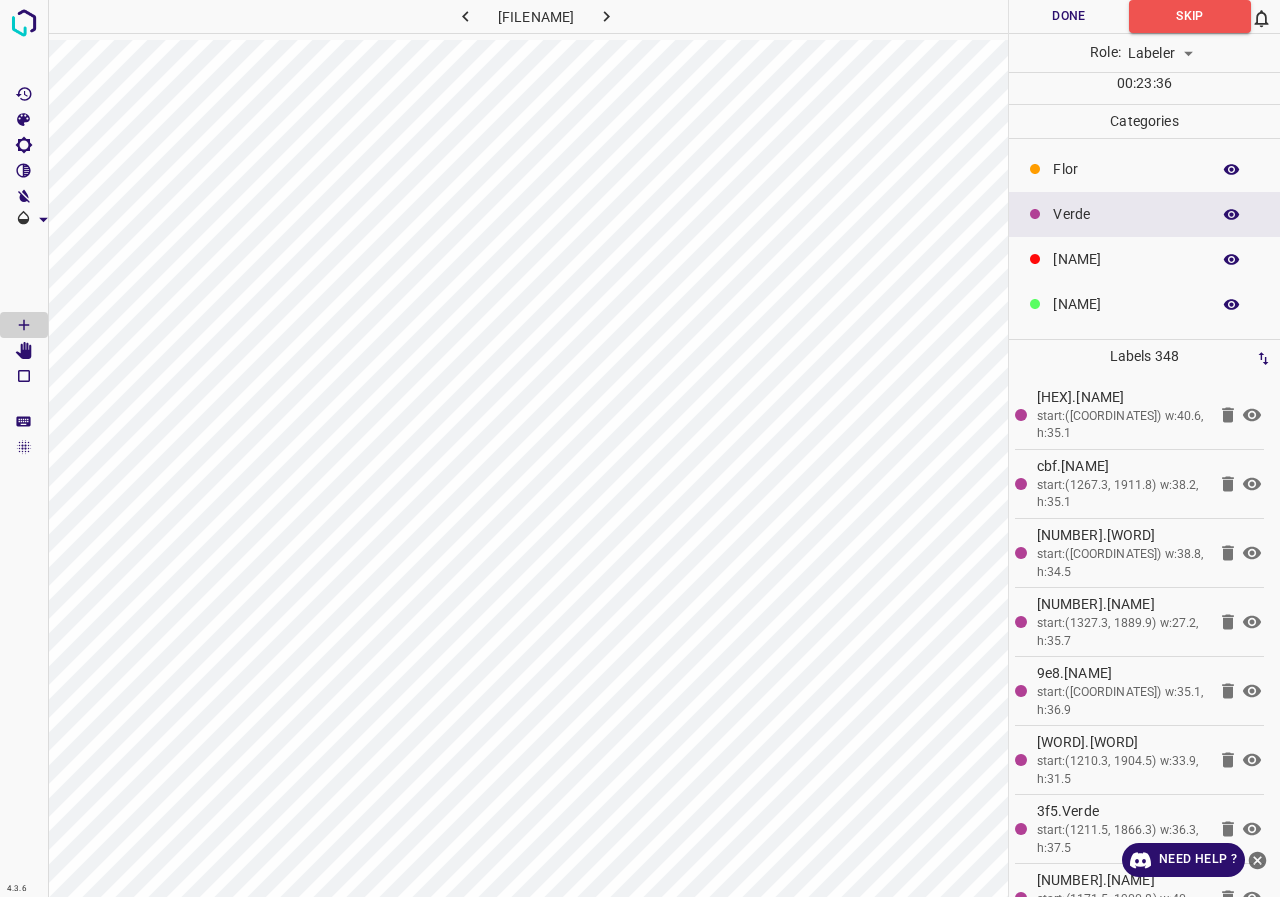 click on "[NAME]" at bounding box center [1144, 304] 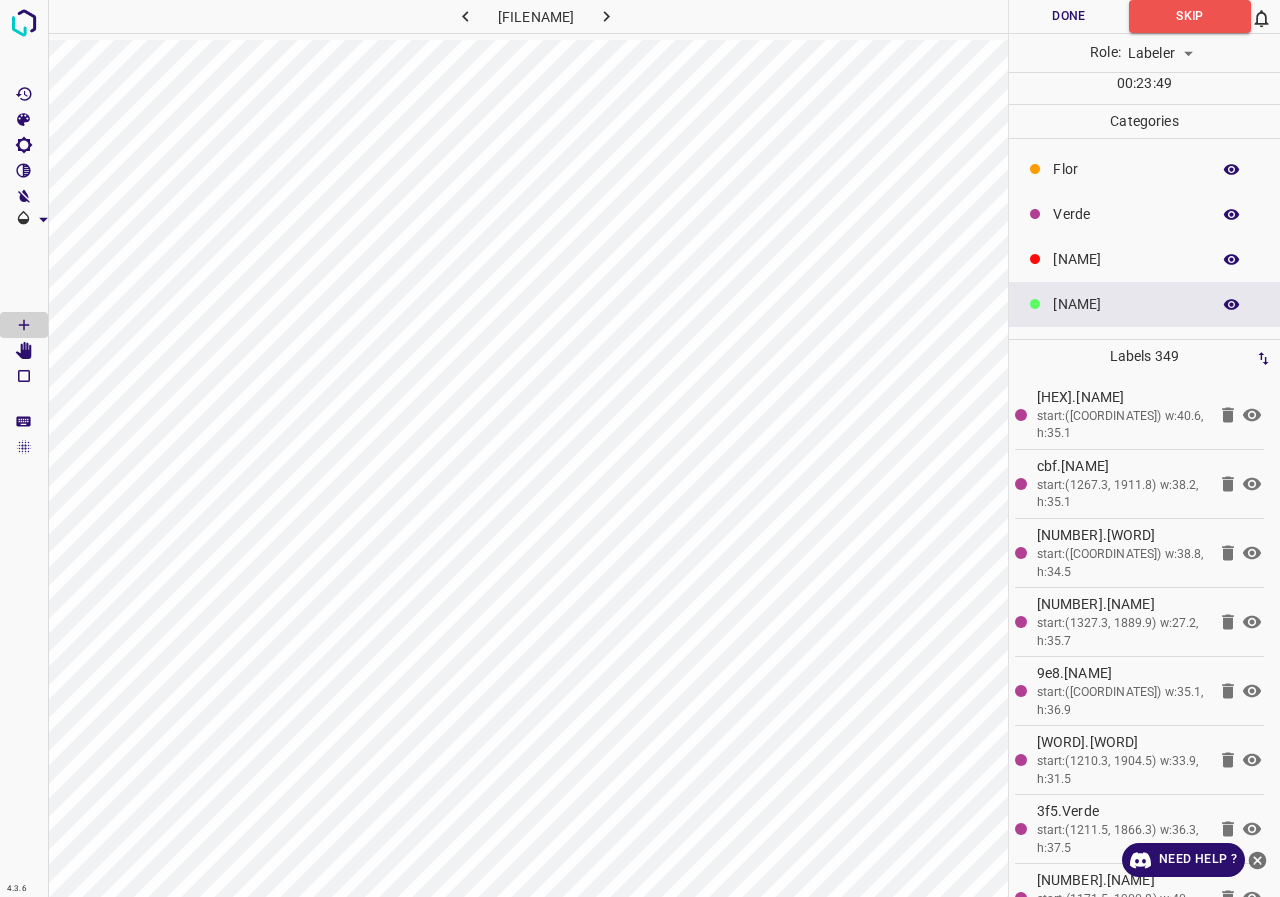 click on "Verde" at bounding box center (1126, 169) 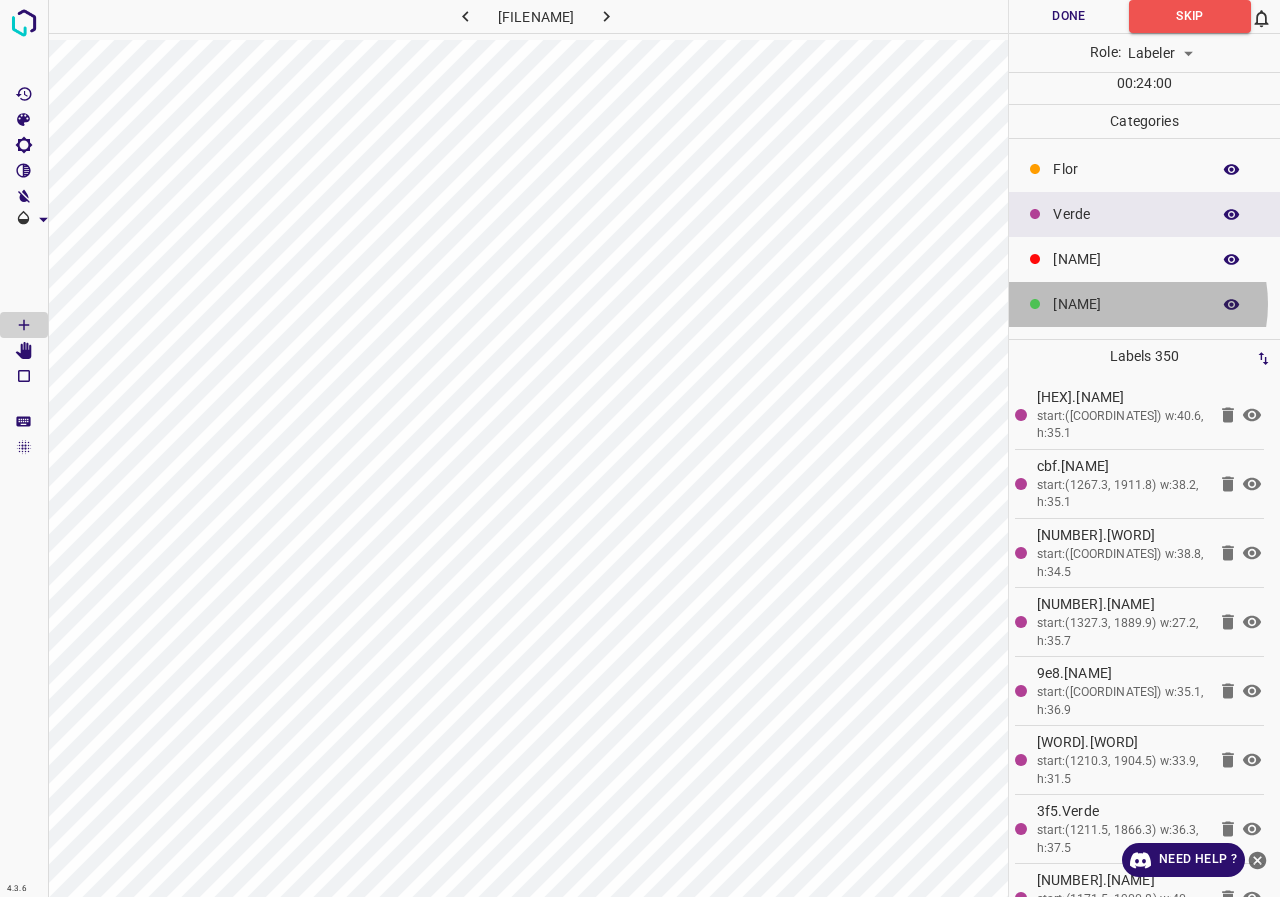 click on "[NAME]" at bounding box center [1126, 169] 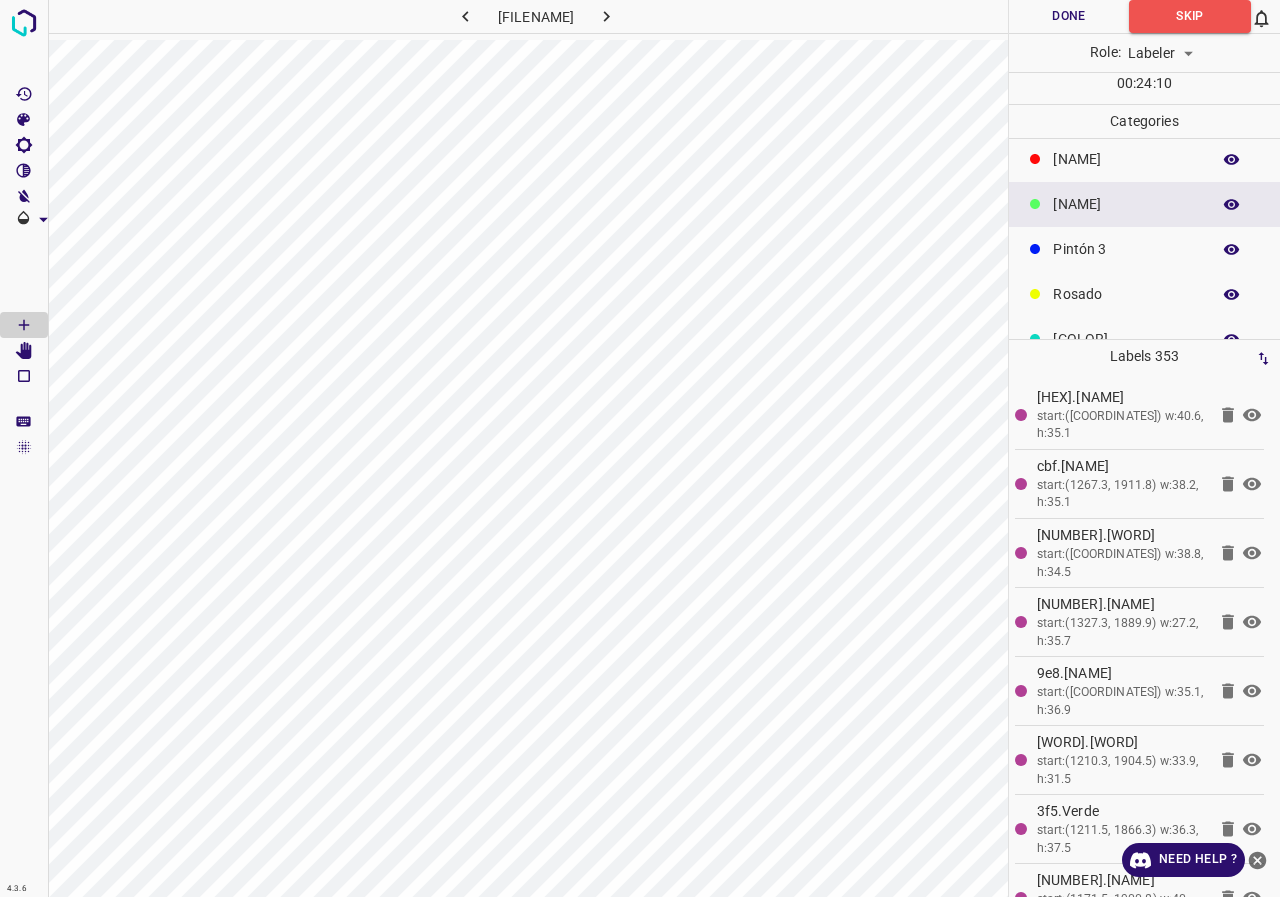 scroll, scrollTop: 176, scrollLeft: 0, axis: vertical 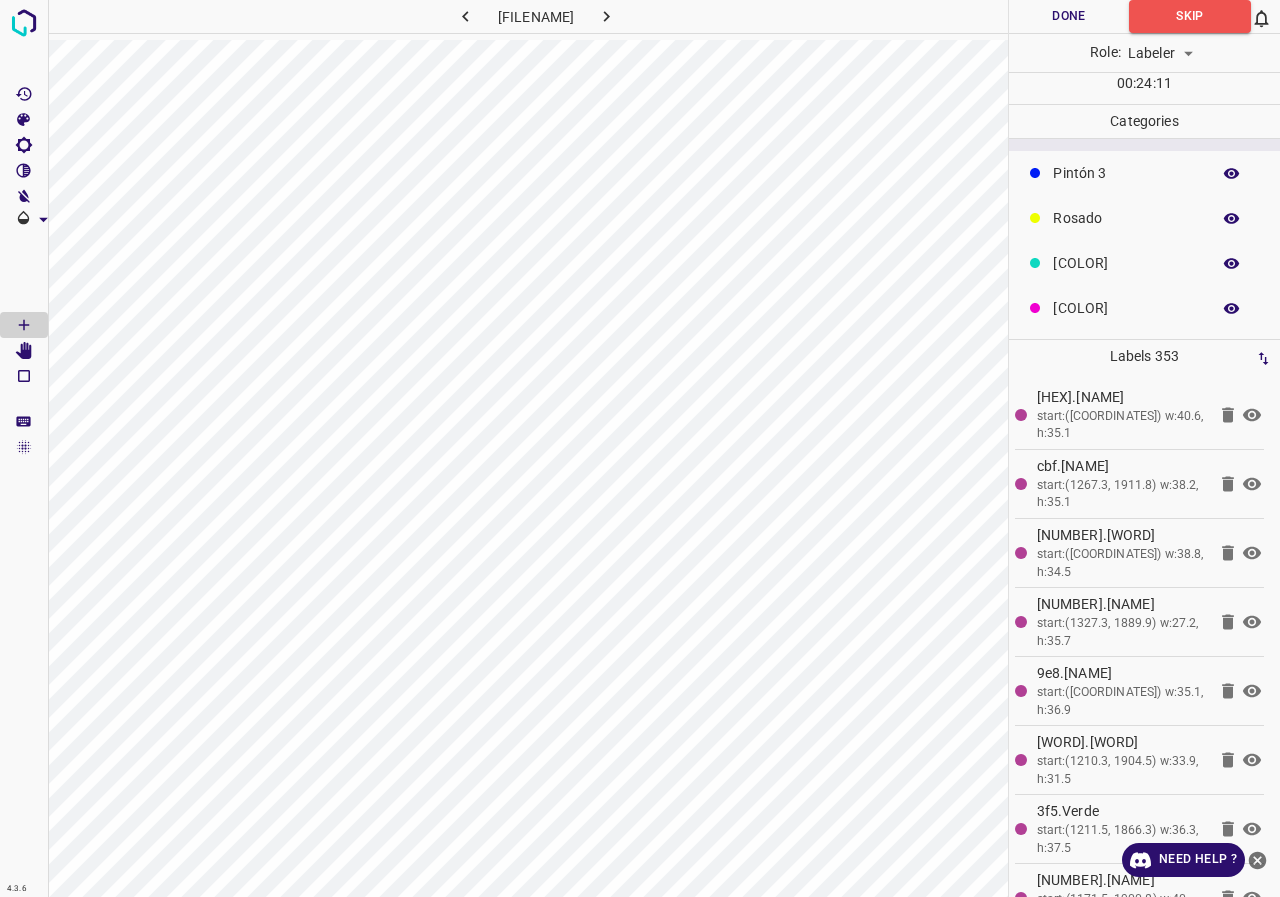 click on "Rosado" at bounding box center (1126, -7) 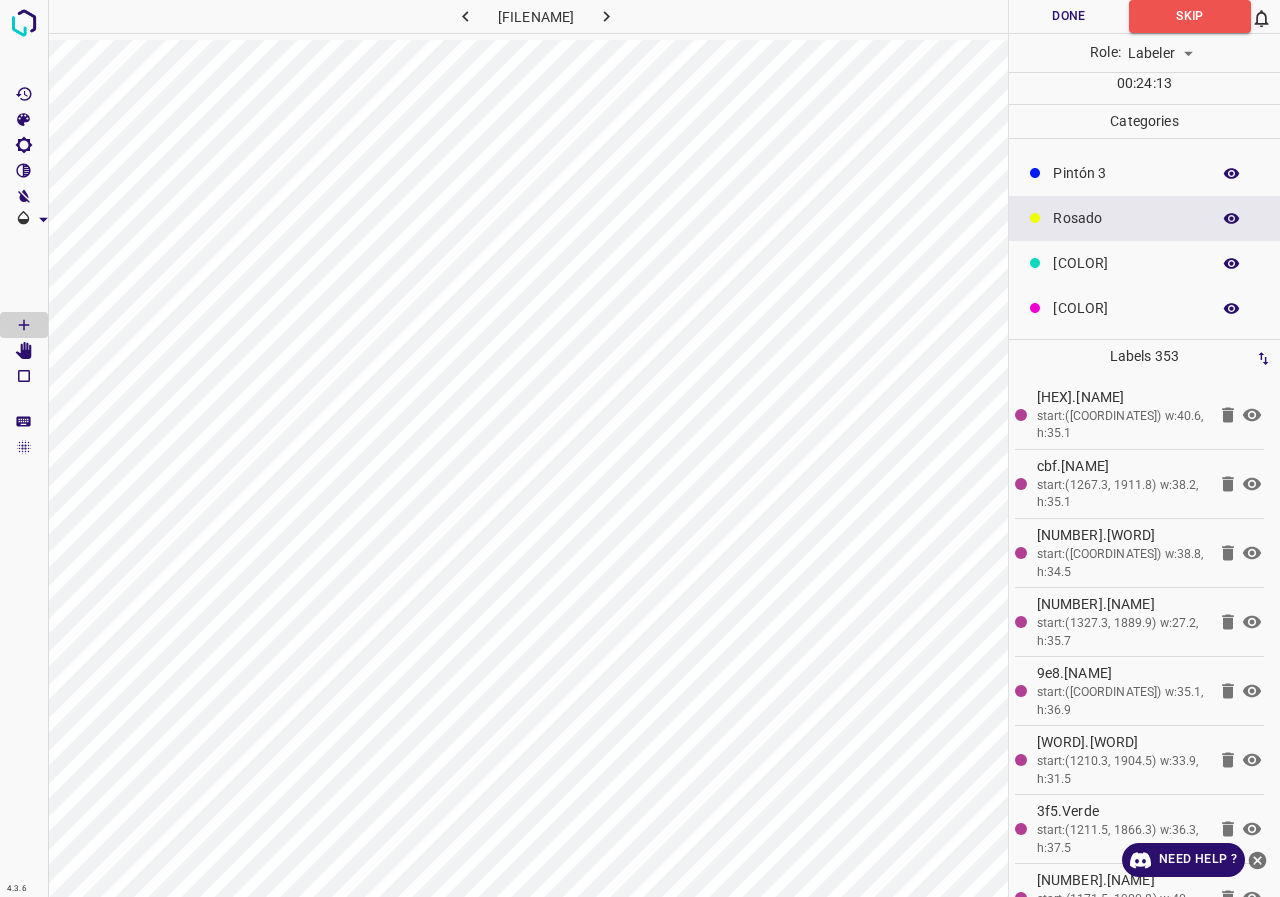 click on "[COLOR]" at bounding box center (1126, -7) 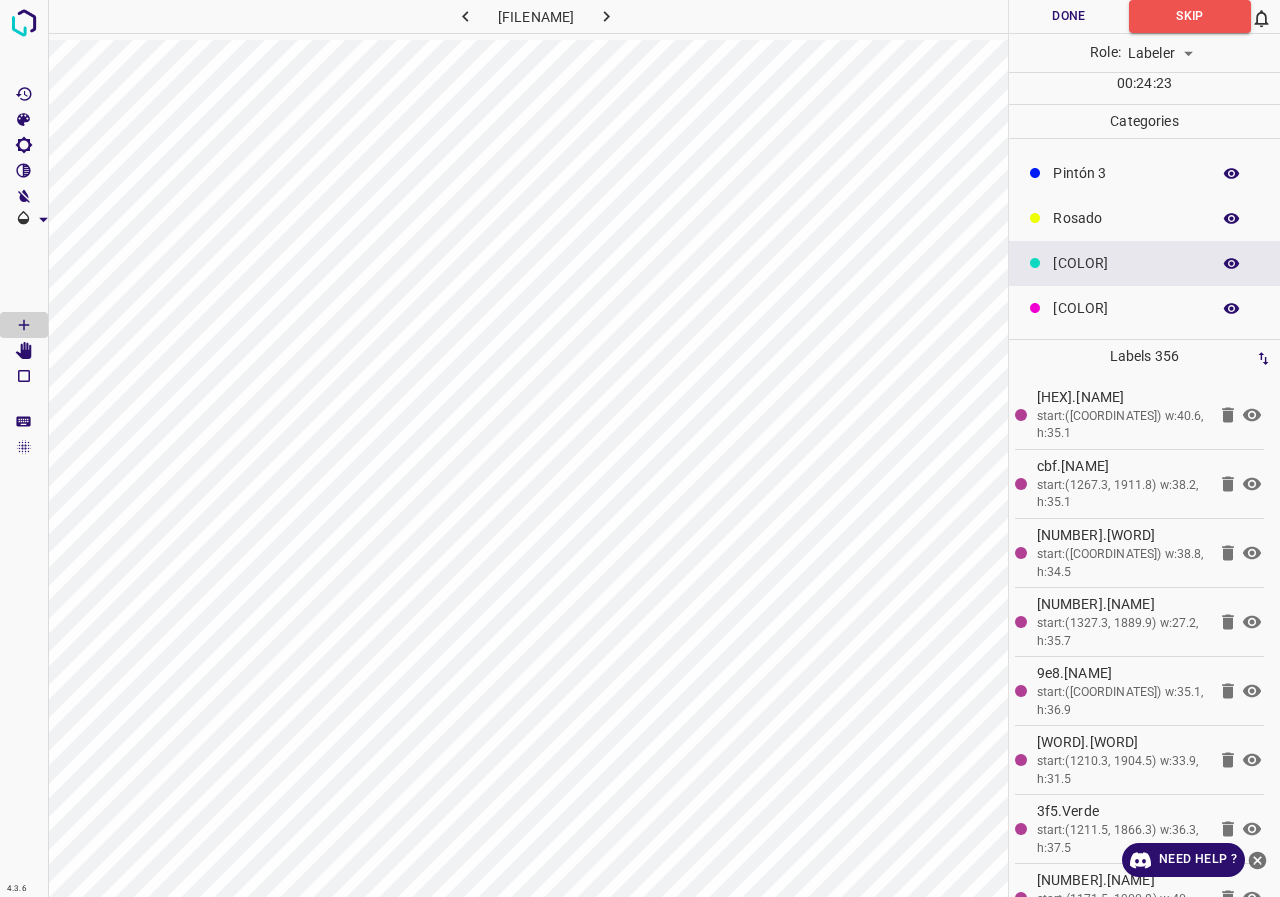 click on "[COLOR]" at bounding box center [1126, -7] 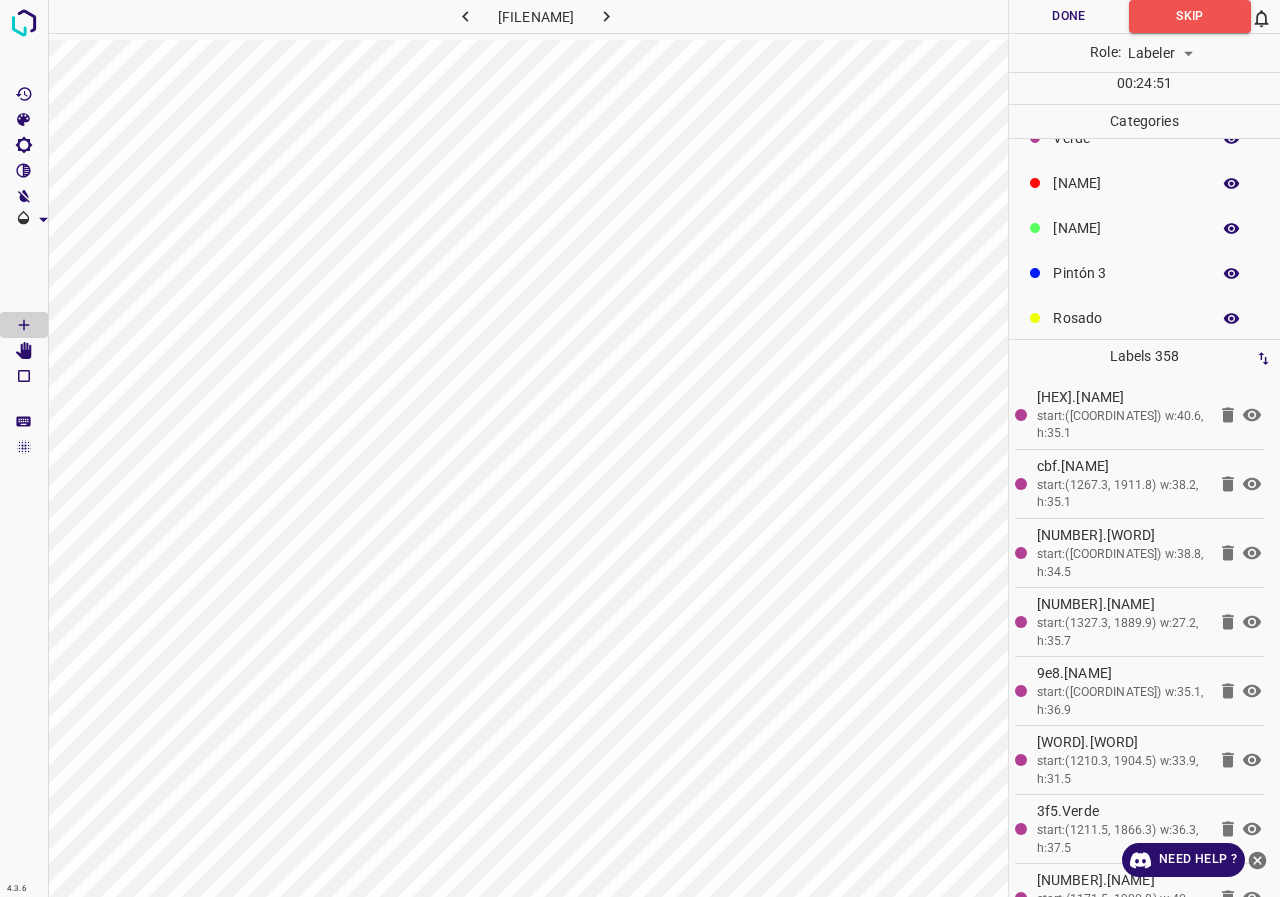 scroll, scrollTop: 176, scrollLeft: 0, axis: vertical 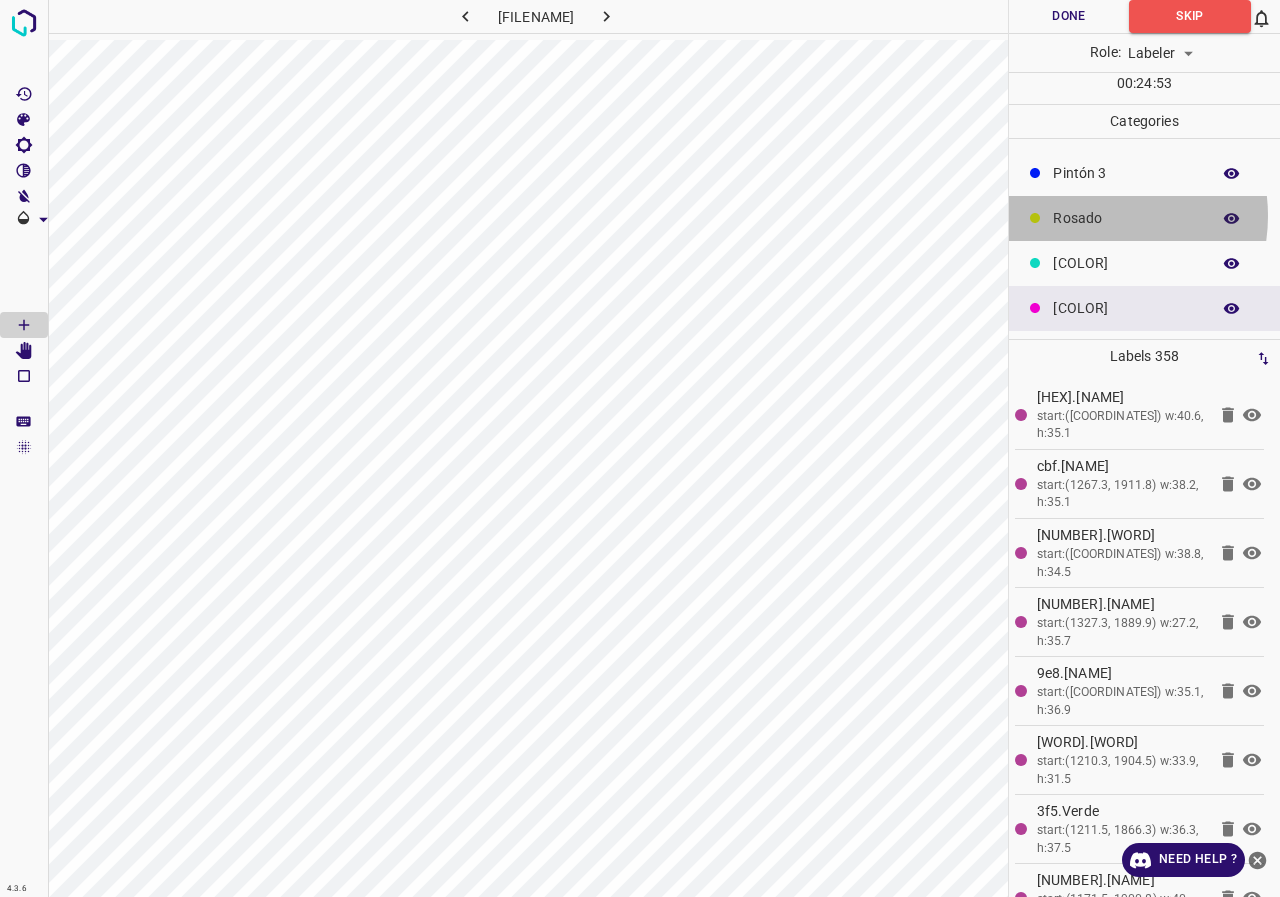click on "Rosado" at bounding box center (1126, -7) 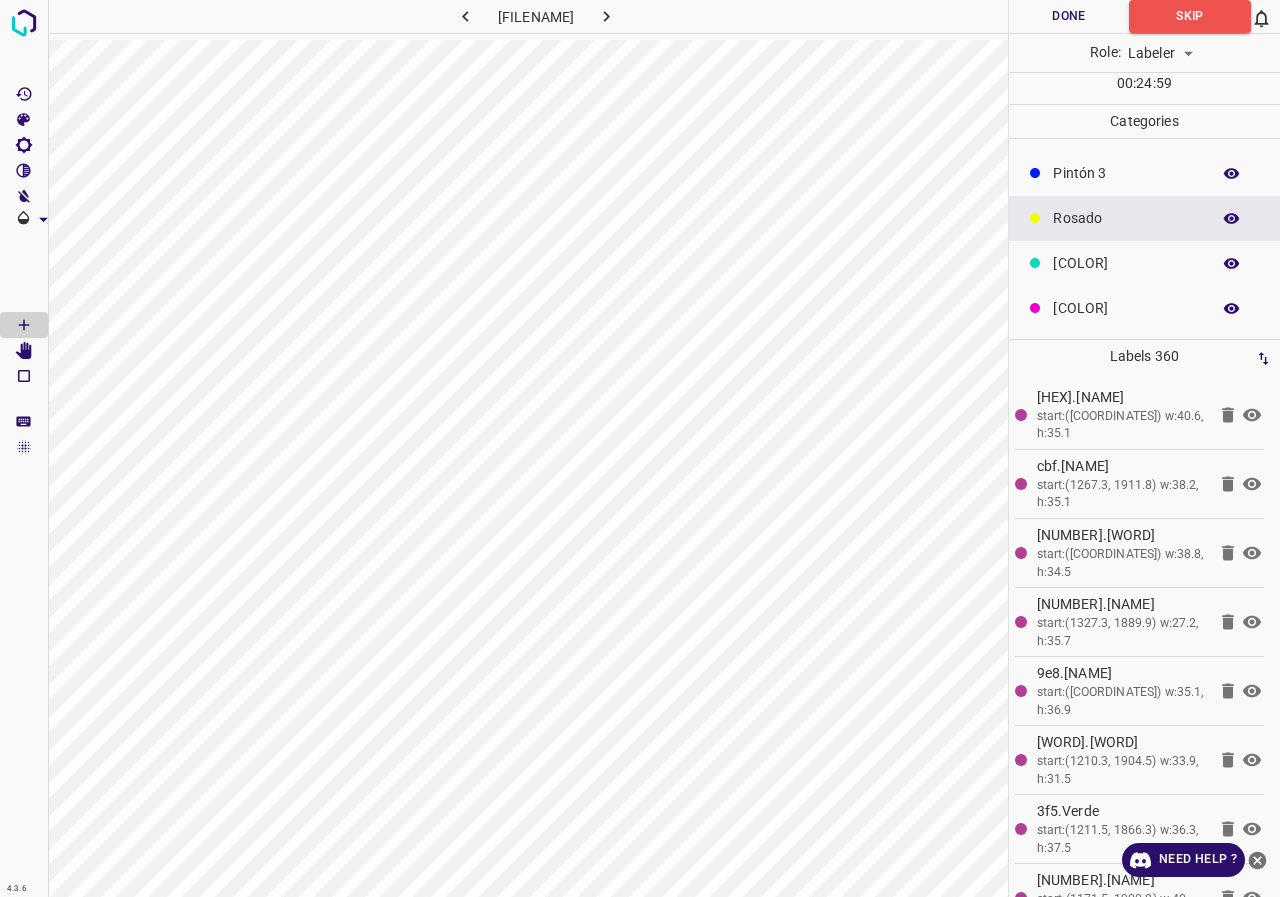 scroll, scrollTop: 0, scrollLeft: 0, axis: both 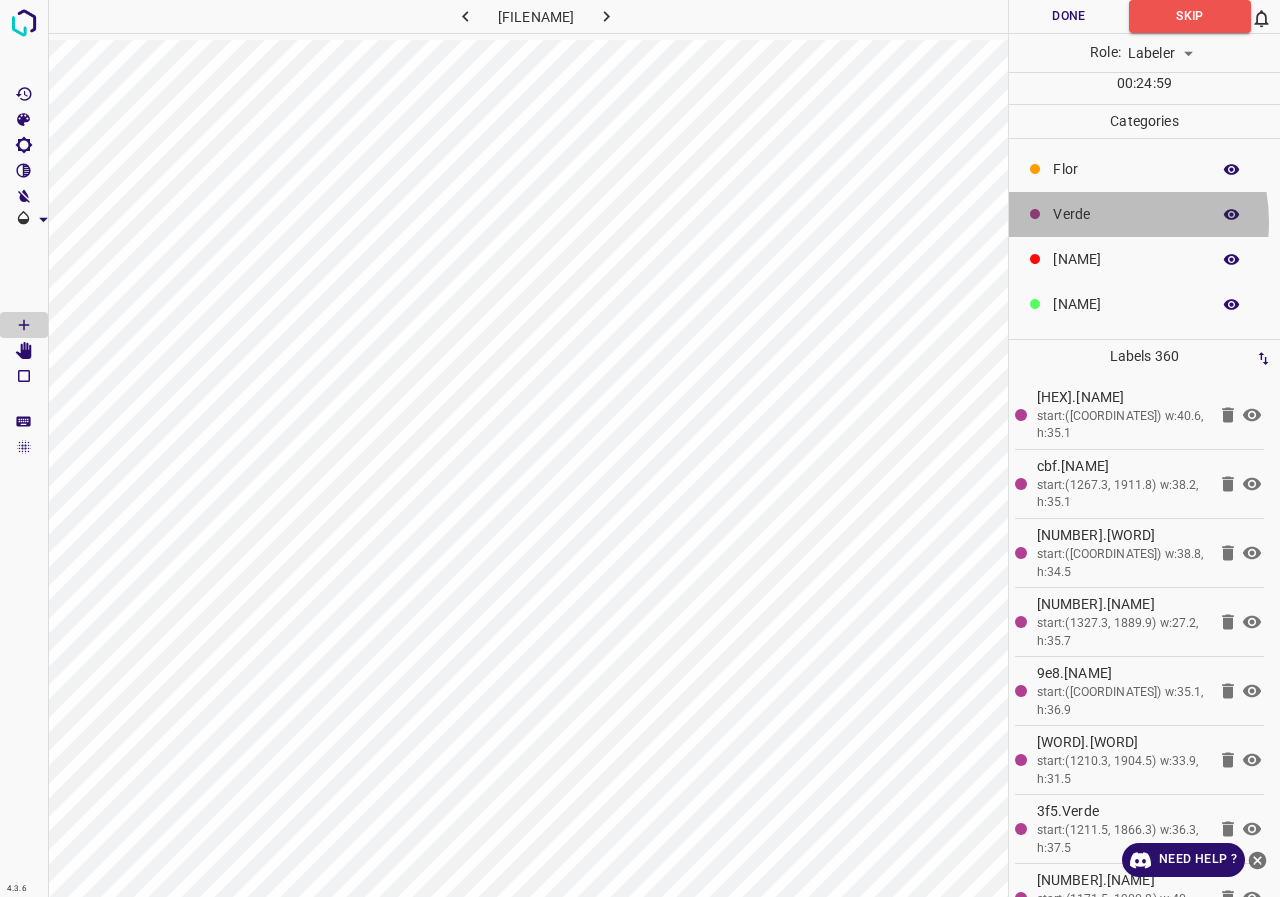 click on "Verde" at bounding box center (1126, 169) 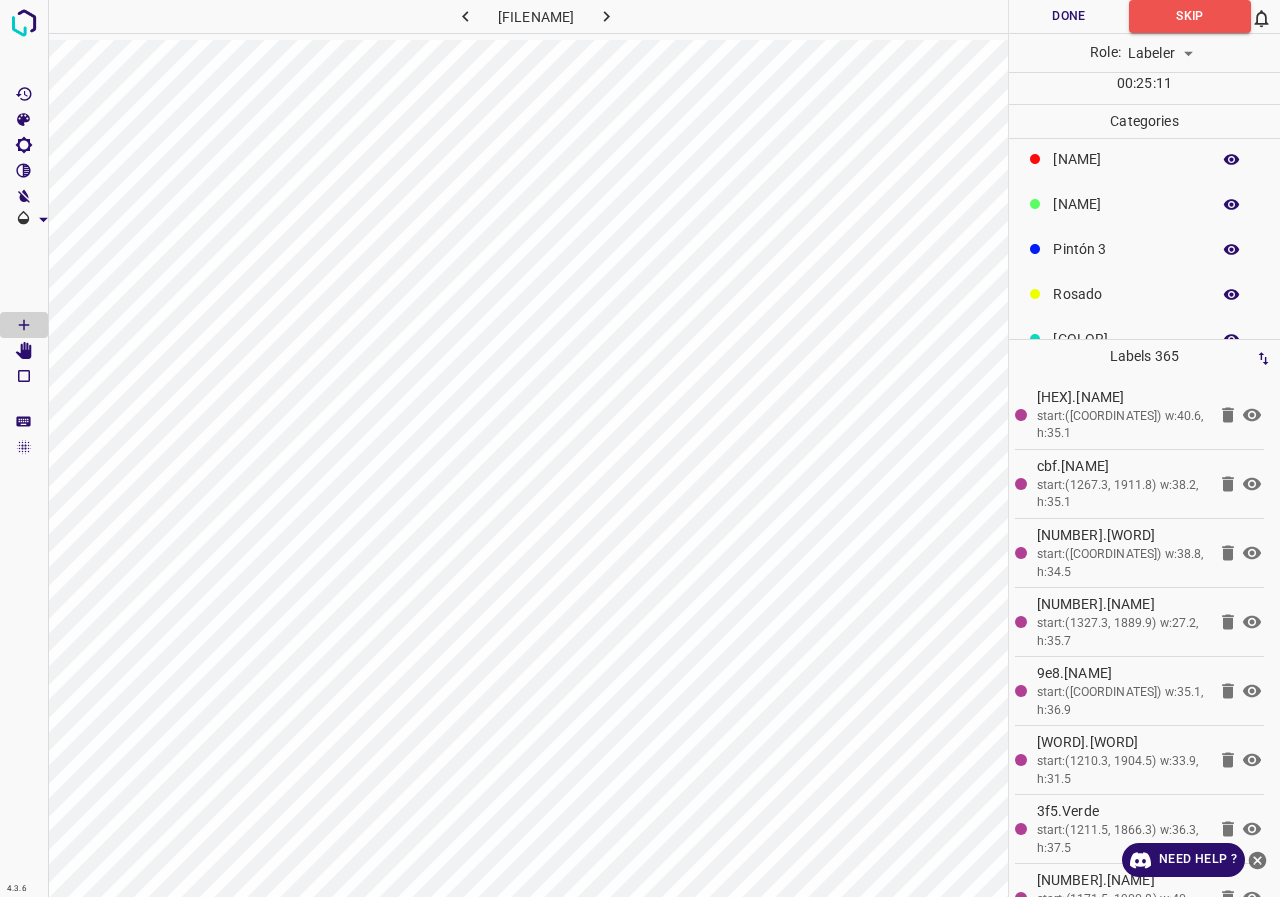 scroll, scrollTop: 176, scrollLeft: 0, axis: vertical 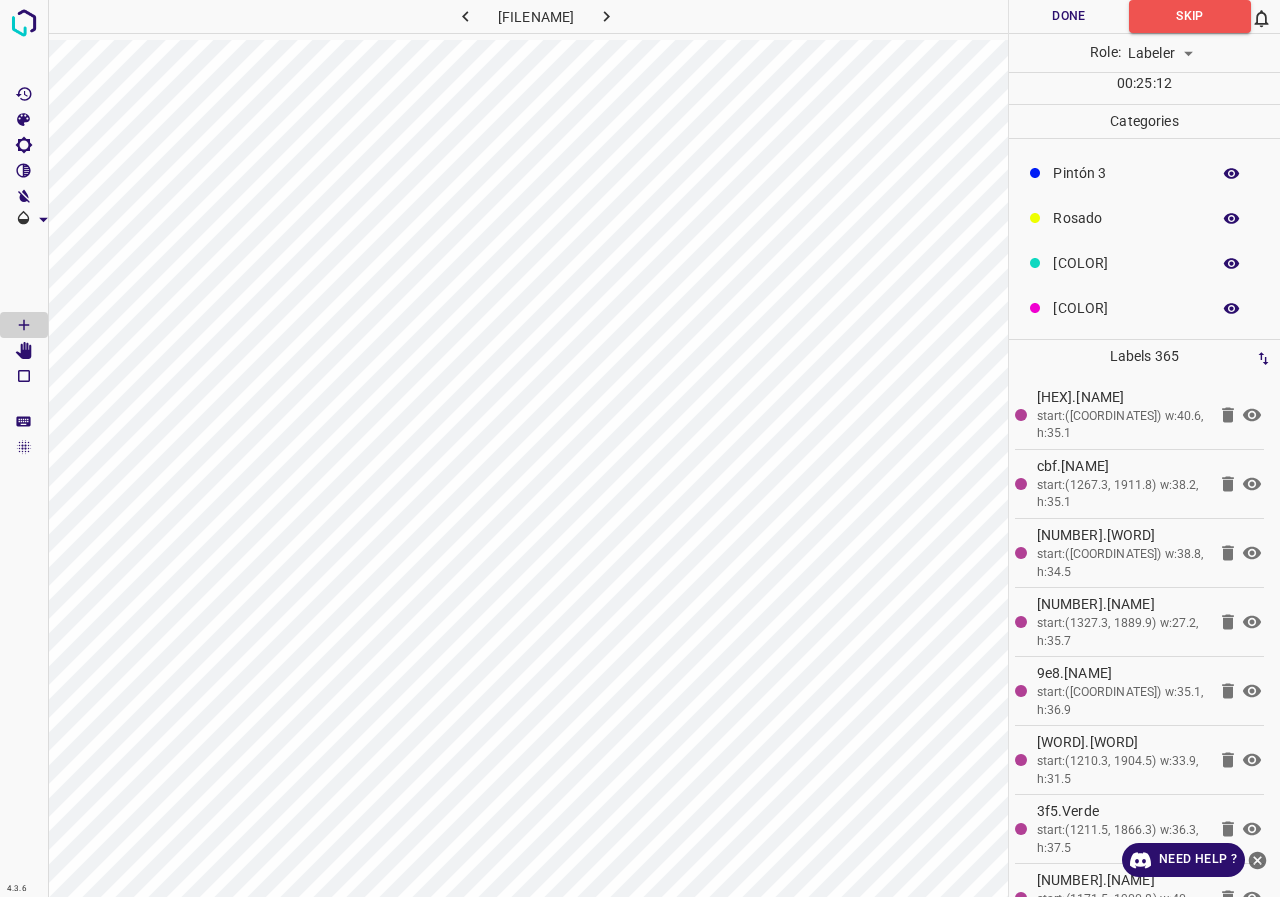 click on "[COLOR]" at bounding box center [1126, -7] 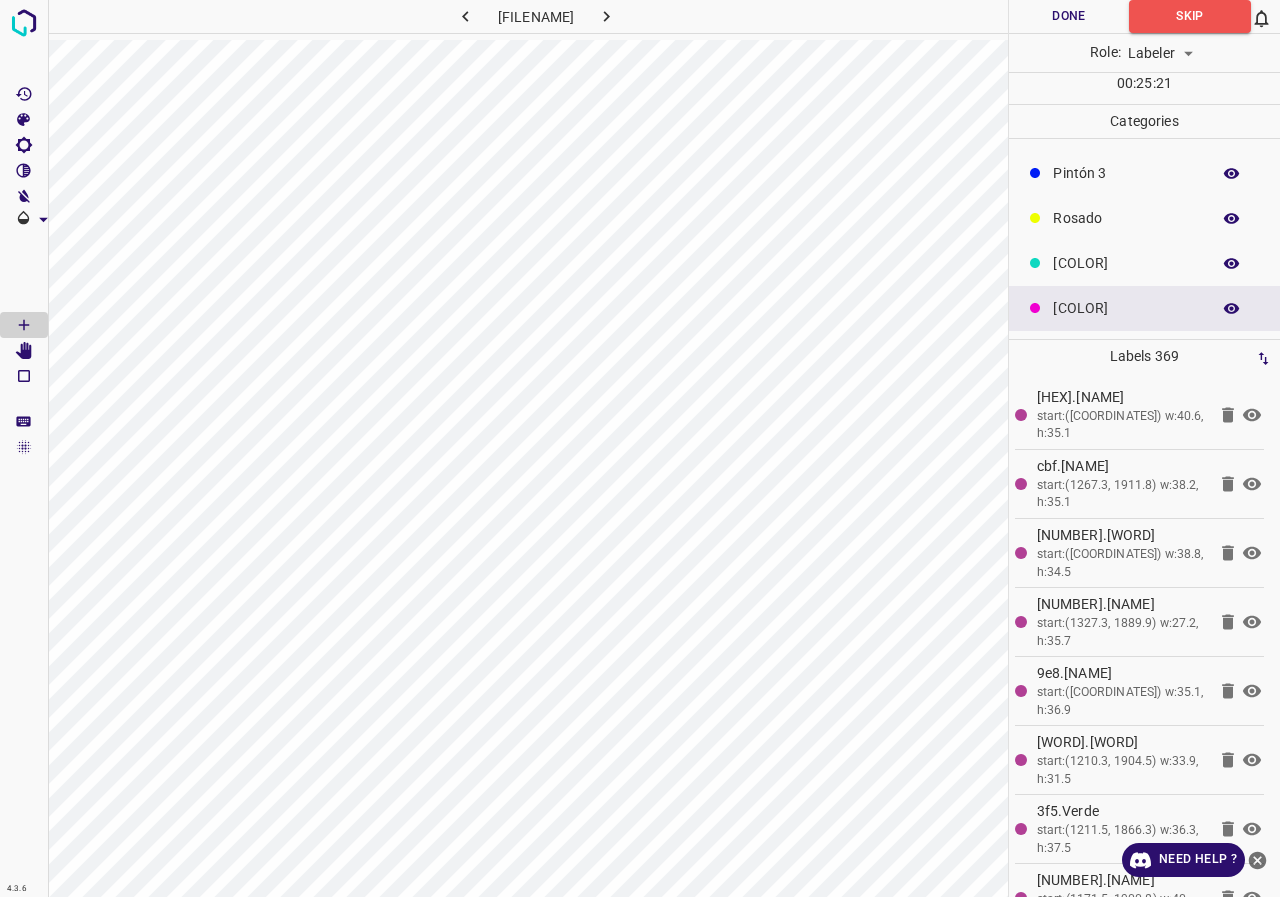 drag, startPoint x: 1080, startPoint y: 216, endPoint x: 1069, endPoint y: 220, distance: 11.7046995 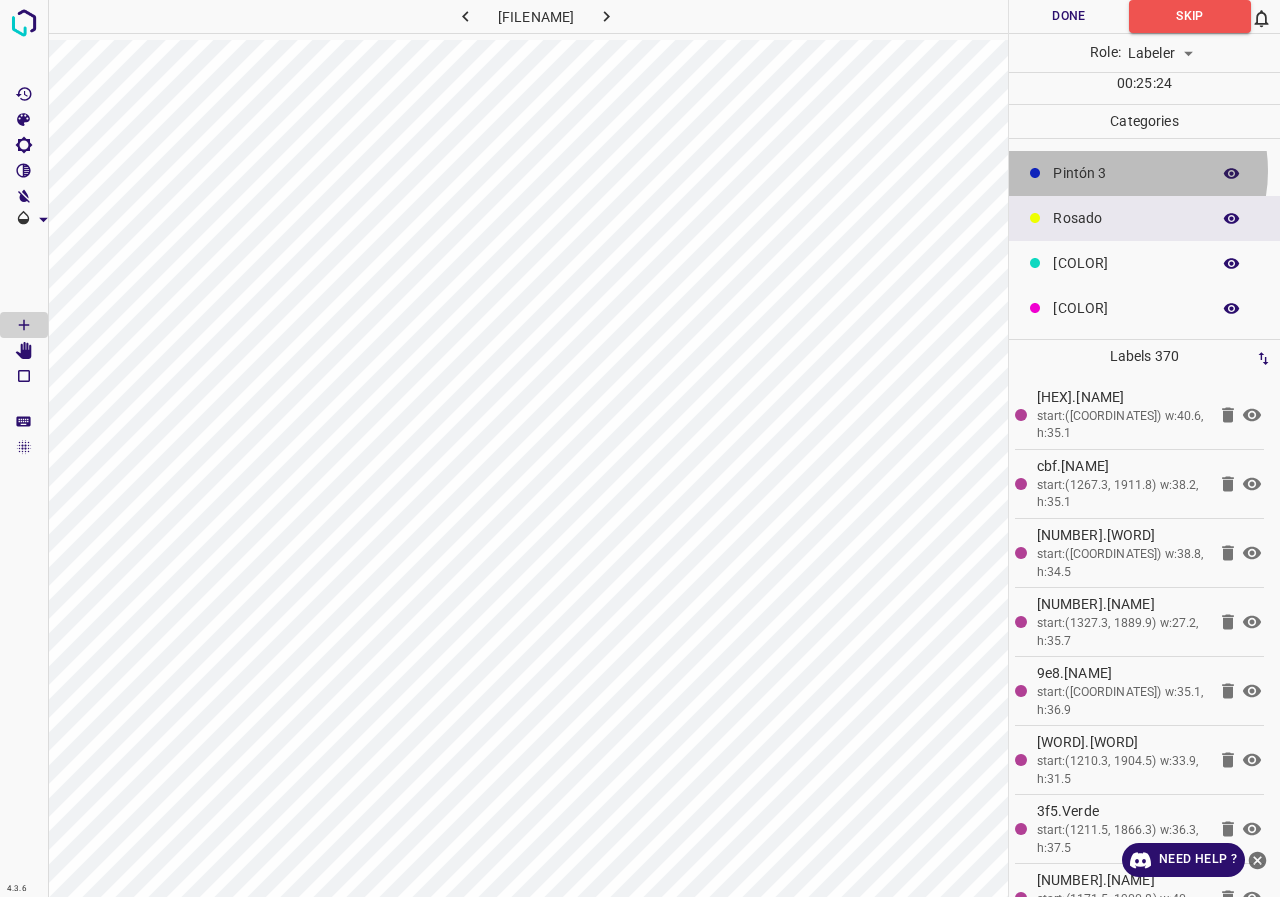 click on "Pintón 3" at bounding box center (1126, -7) 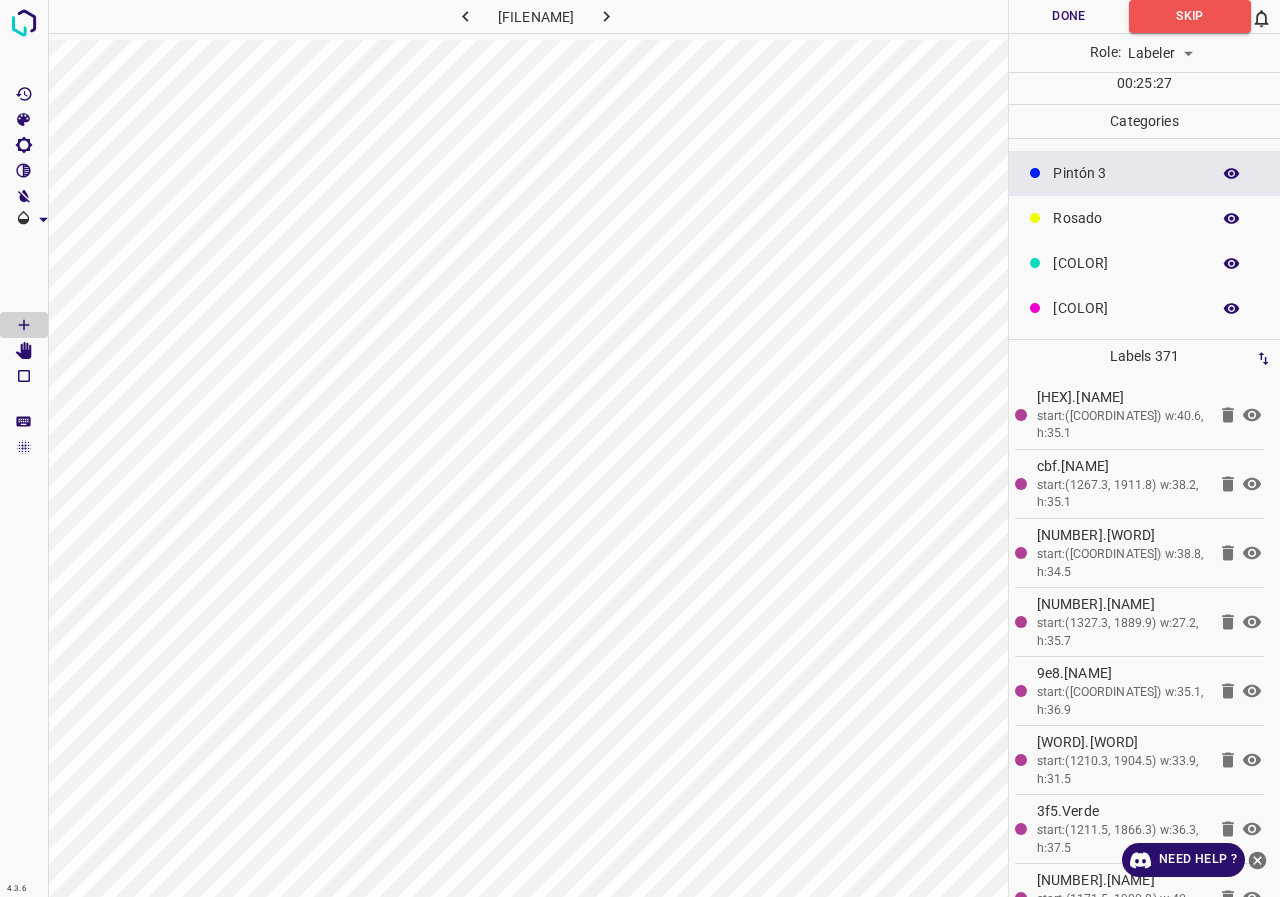 click on "Rosado" at bounding box center [1126, -7] 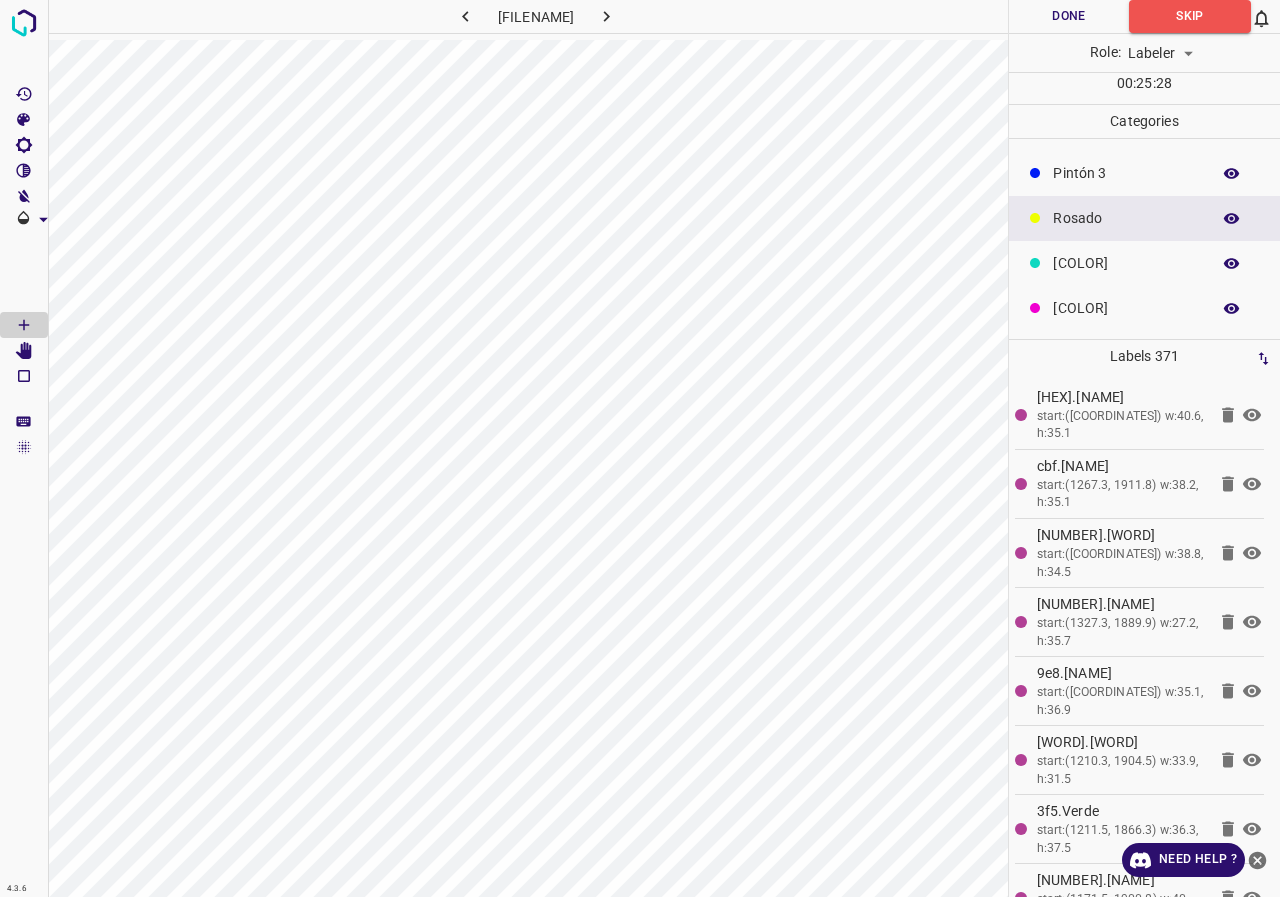 scroll, scrollTop: 0, scrollLeft: 0, axis: both 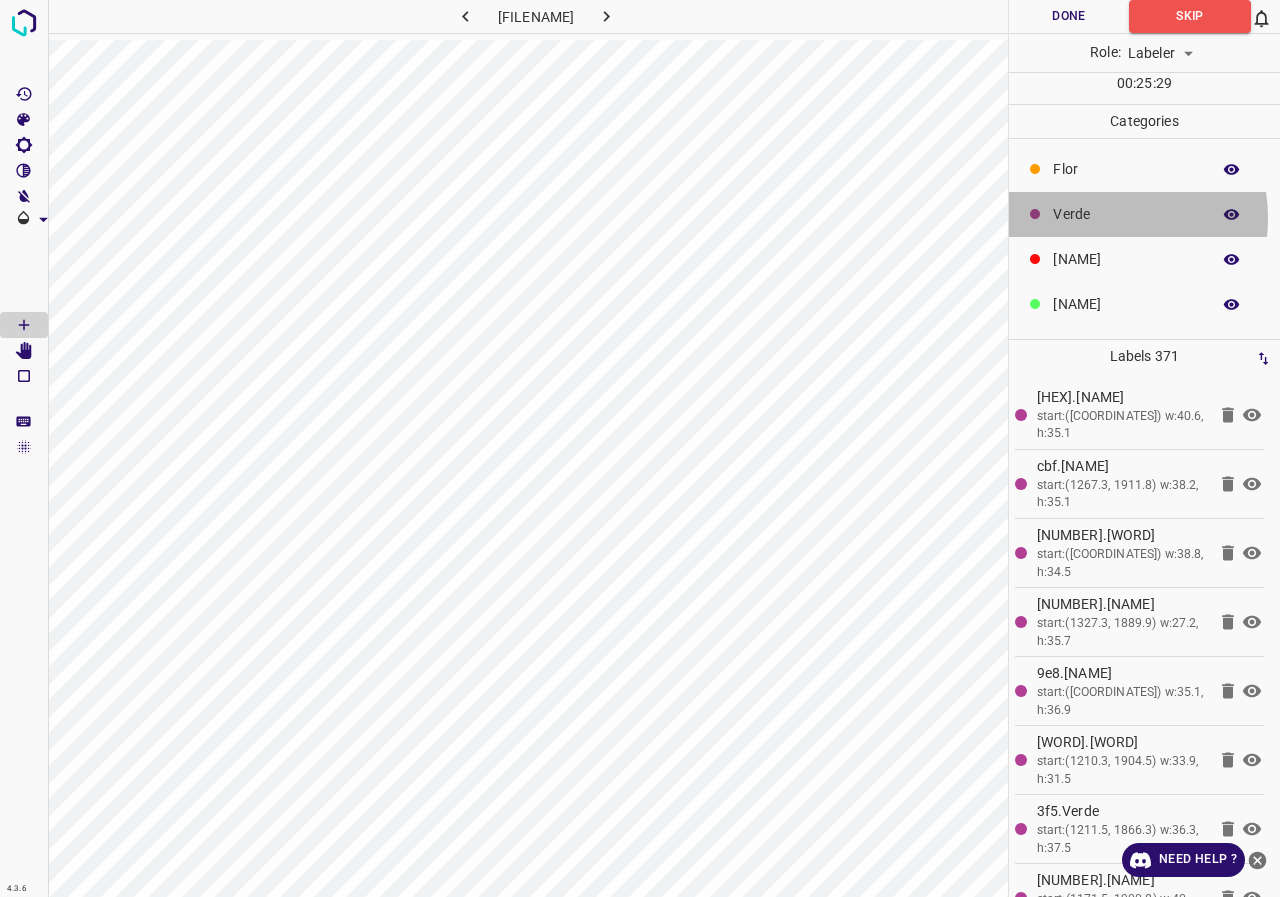 click on "Verde" at bounding box center (1126, 169) 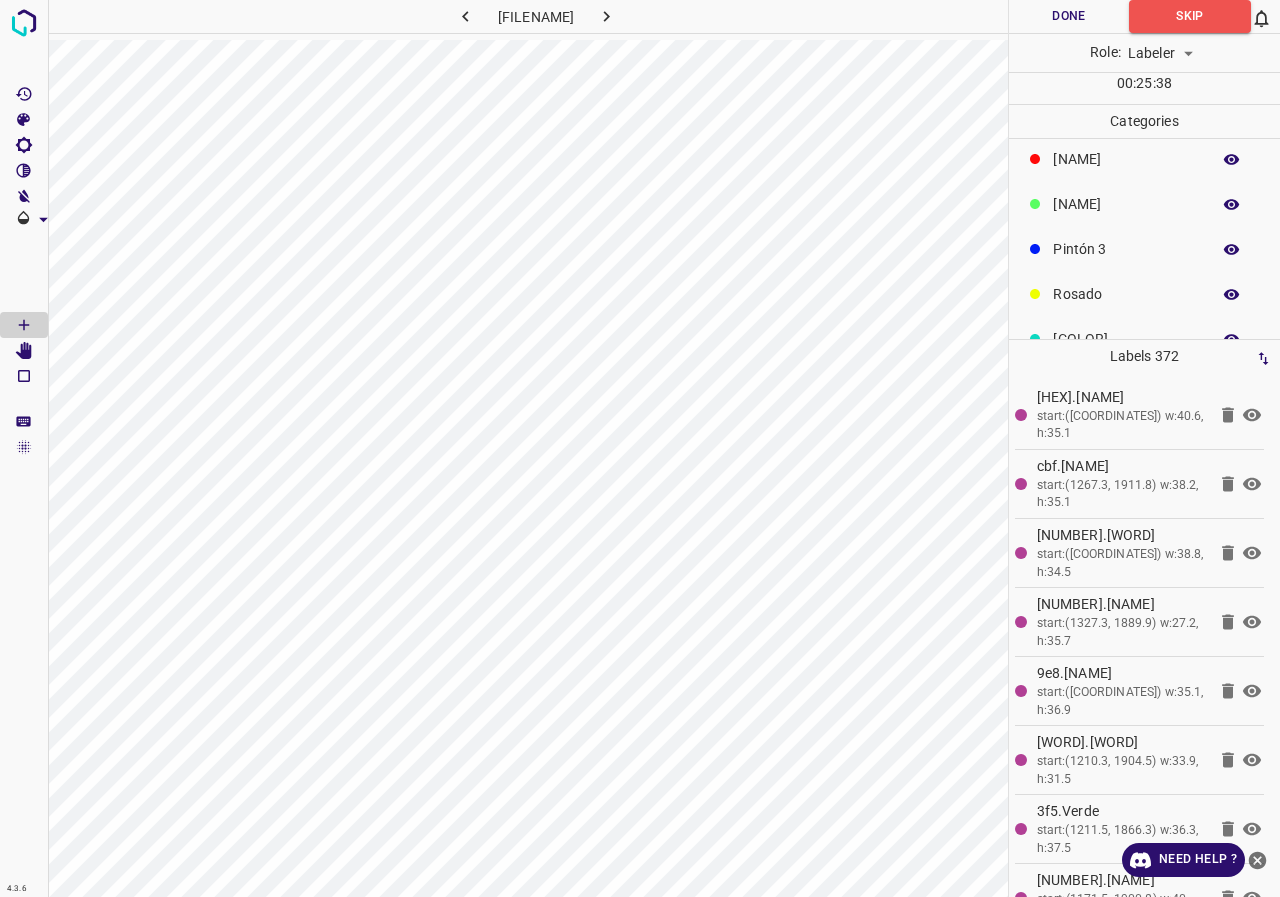scroll, scrollTop: 176, scrollLeft: 0, axis: vertical 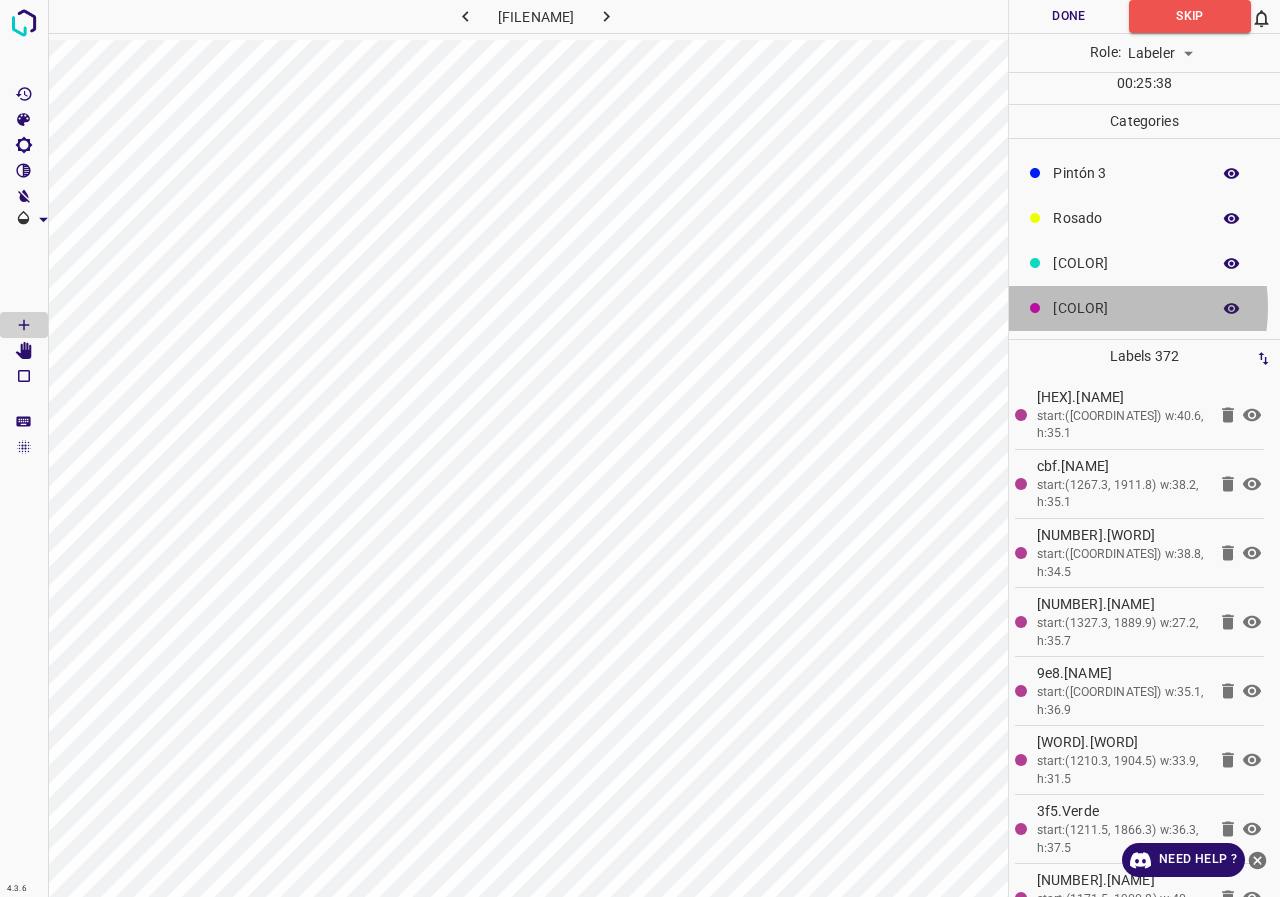 click on "[COLOR]" at bounding box center (1126, -7) 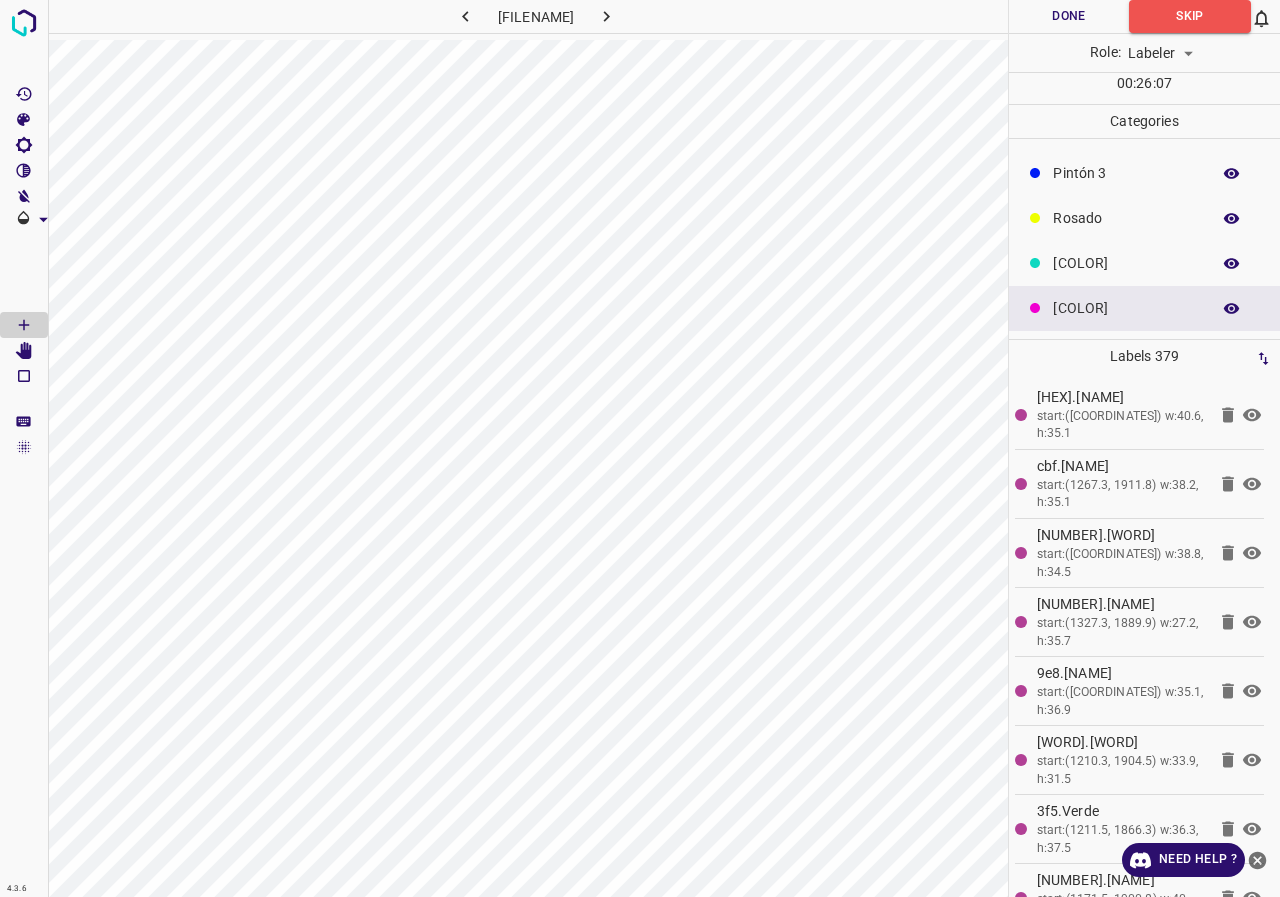 scroll, scrollTop: 0, scrollLeft: 0, axis: both 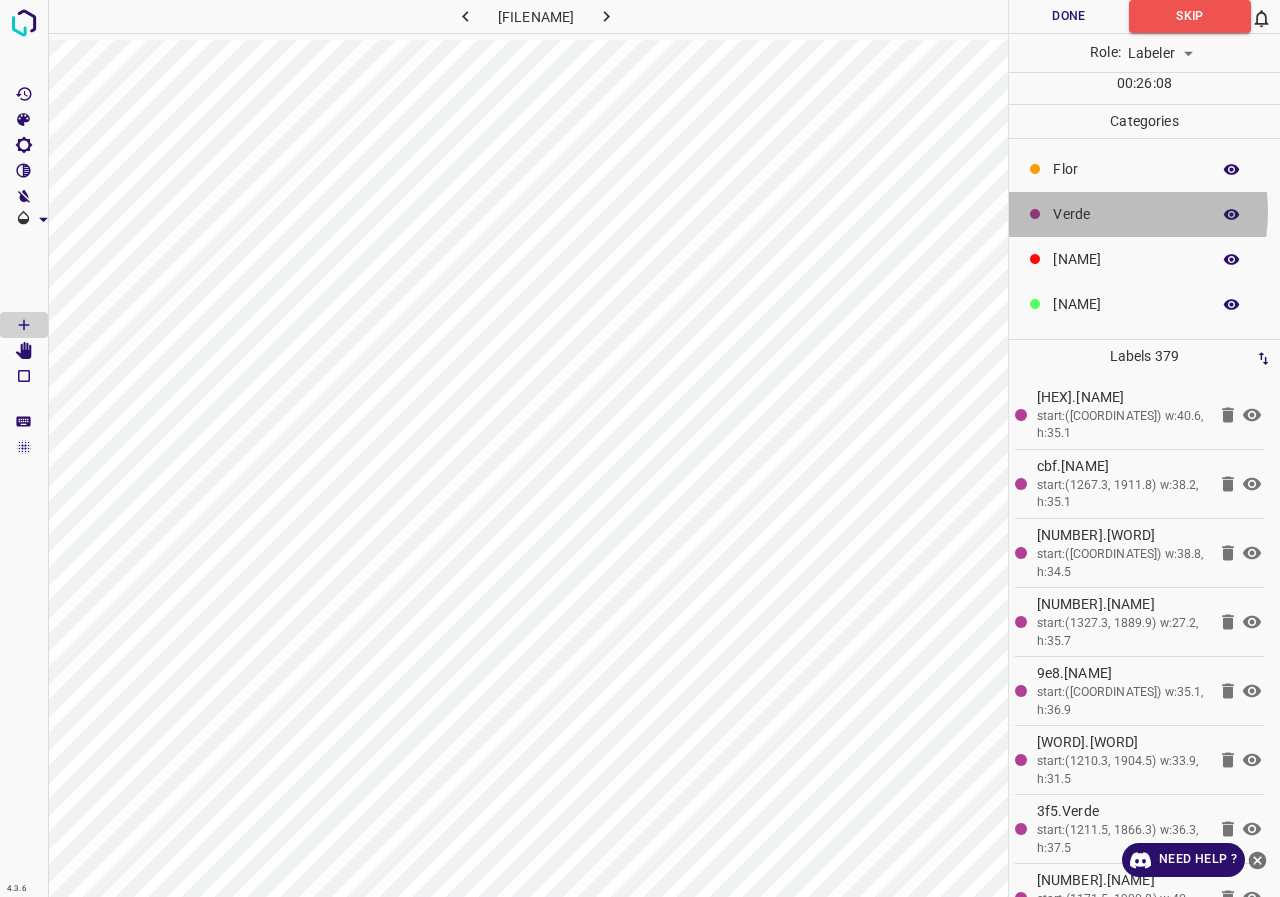click on "Verde" at bounding box center (1126, 169) 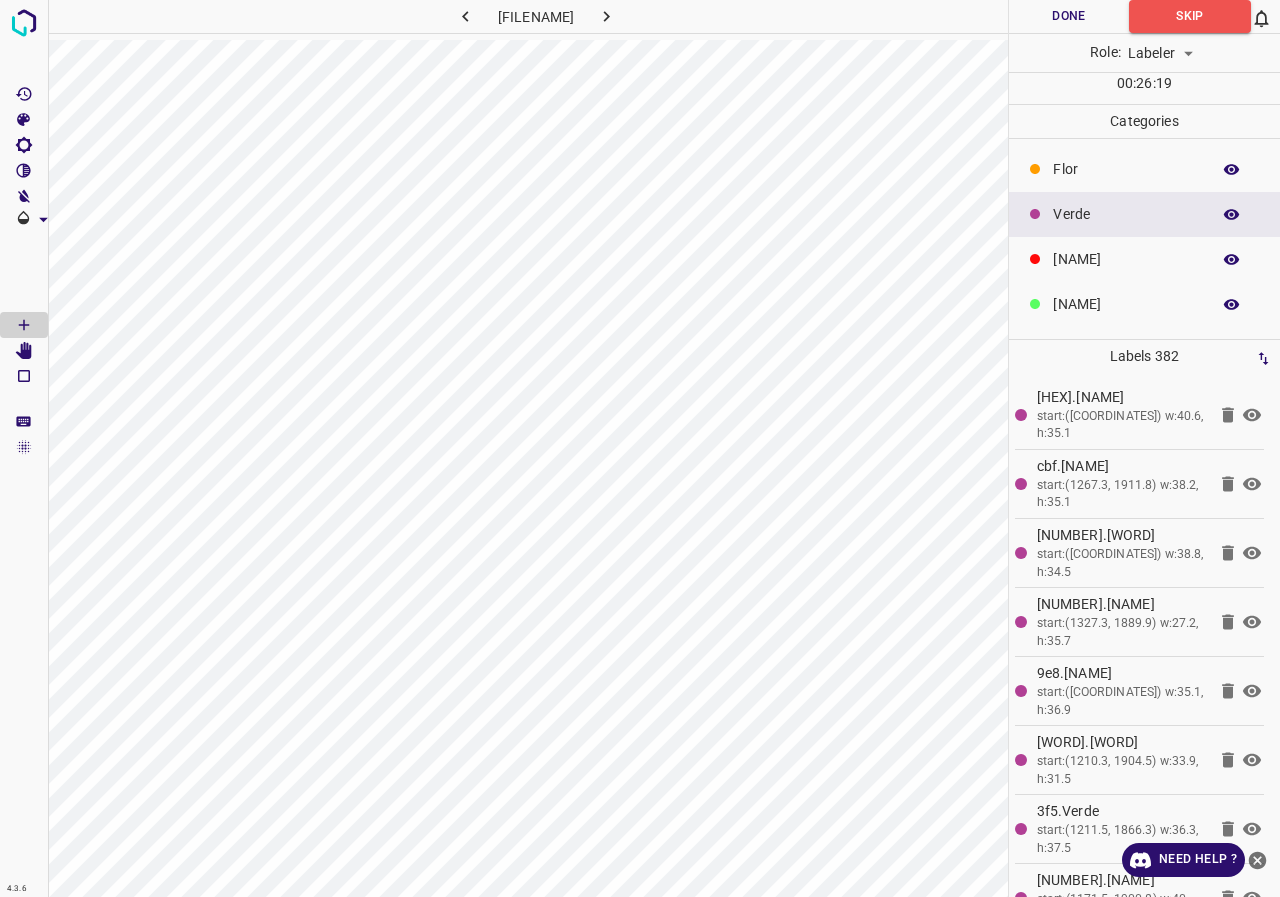 scroll, scrollTop: 176, scrollLeft: 0, axis: vertical 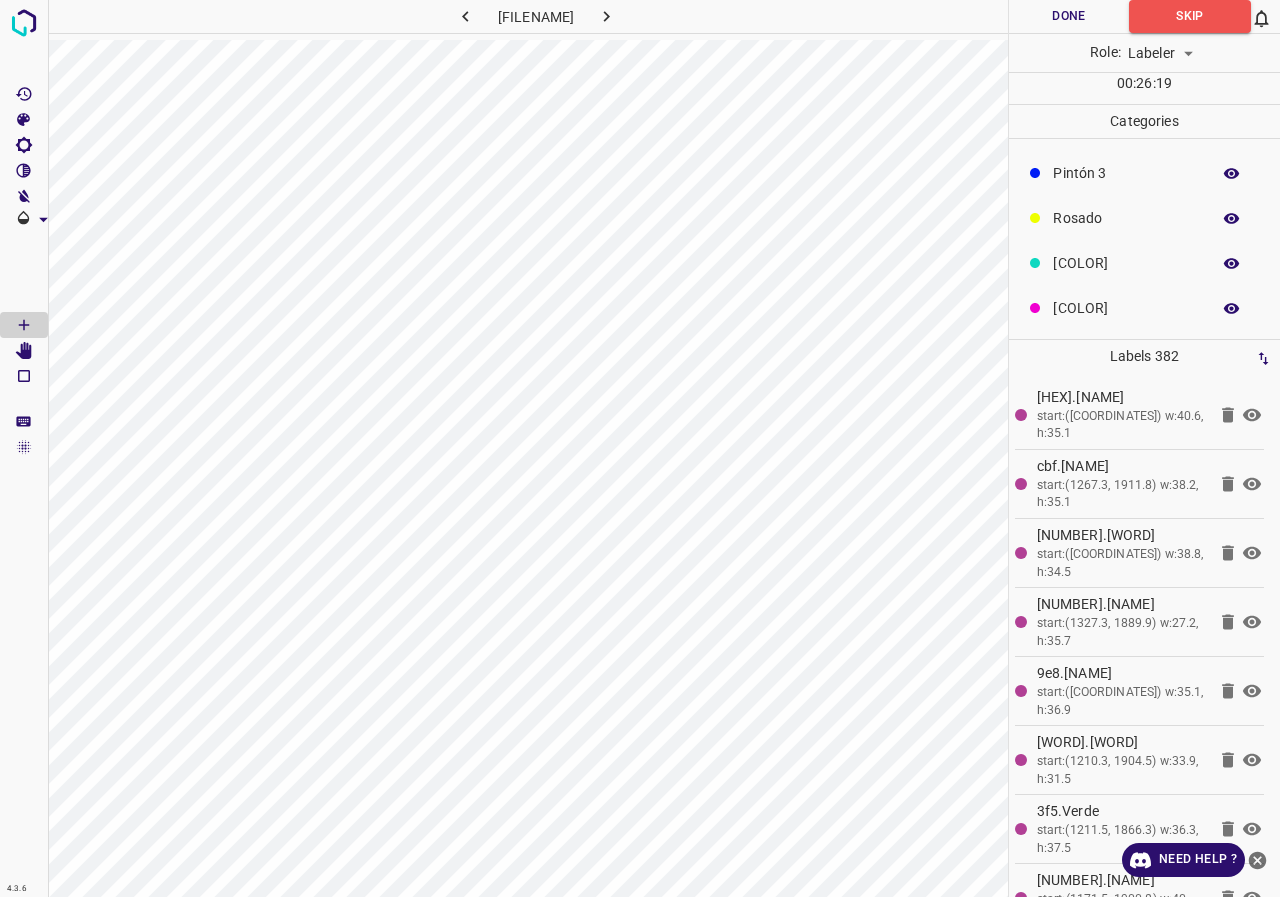 click on "Rosado" at bounding box center (1144, 218) 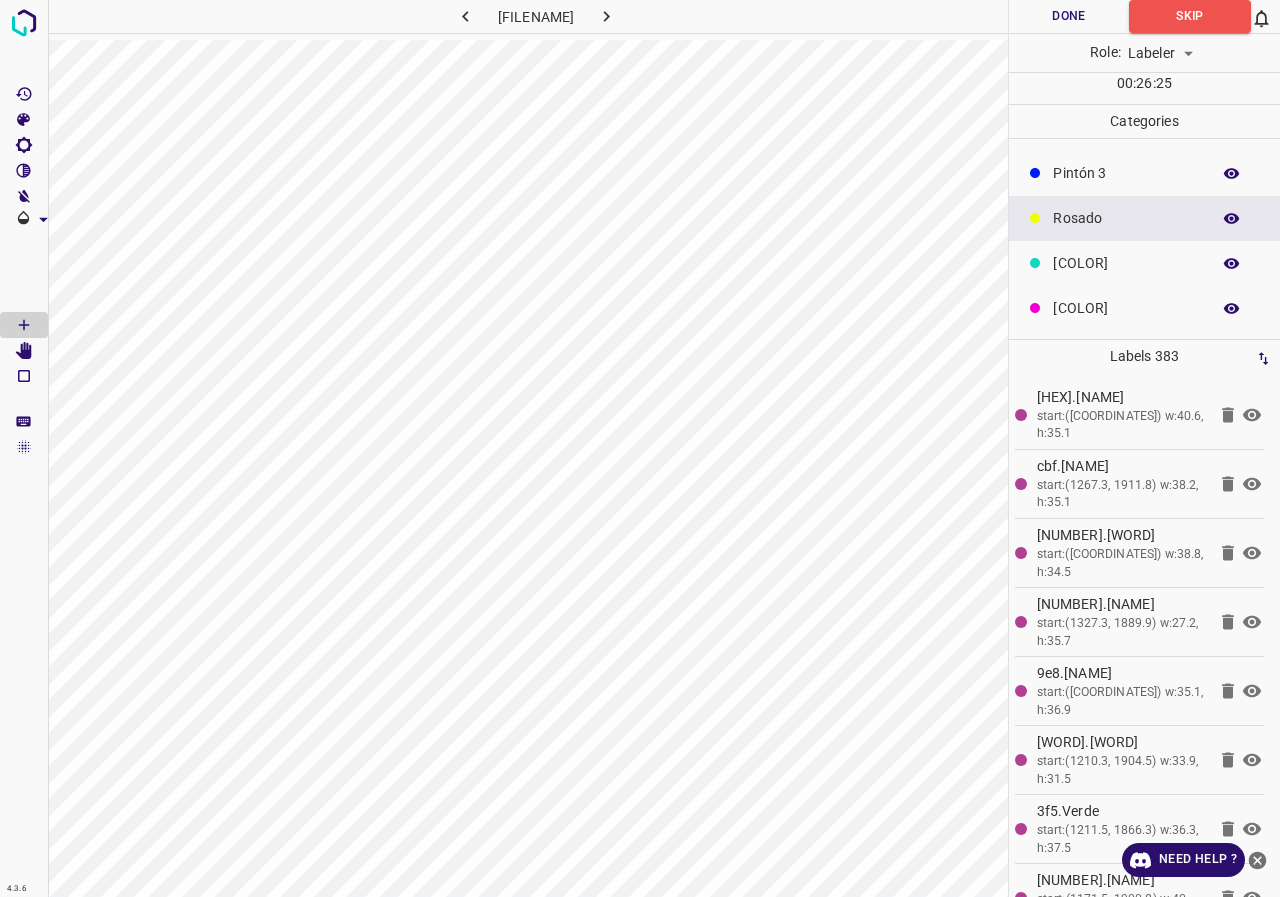 scroll, scrollTop: 0, scrollLeft: 0, axis: both 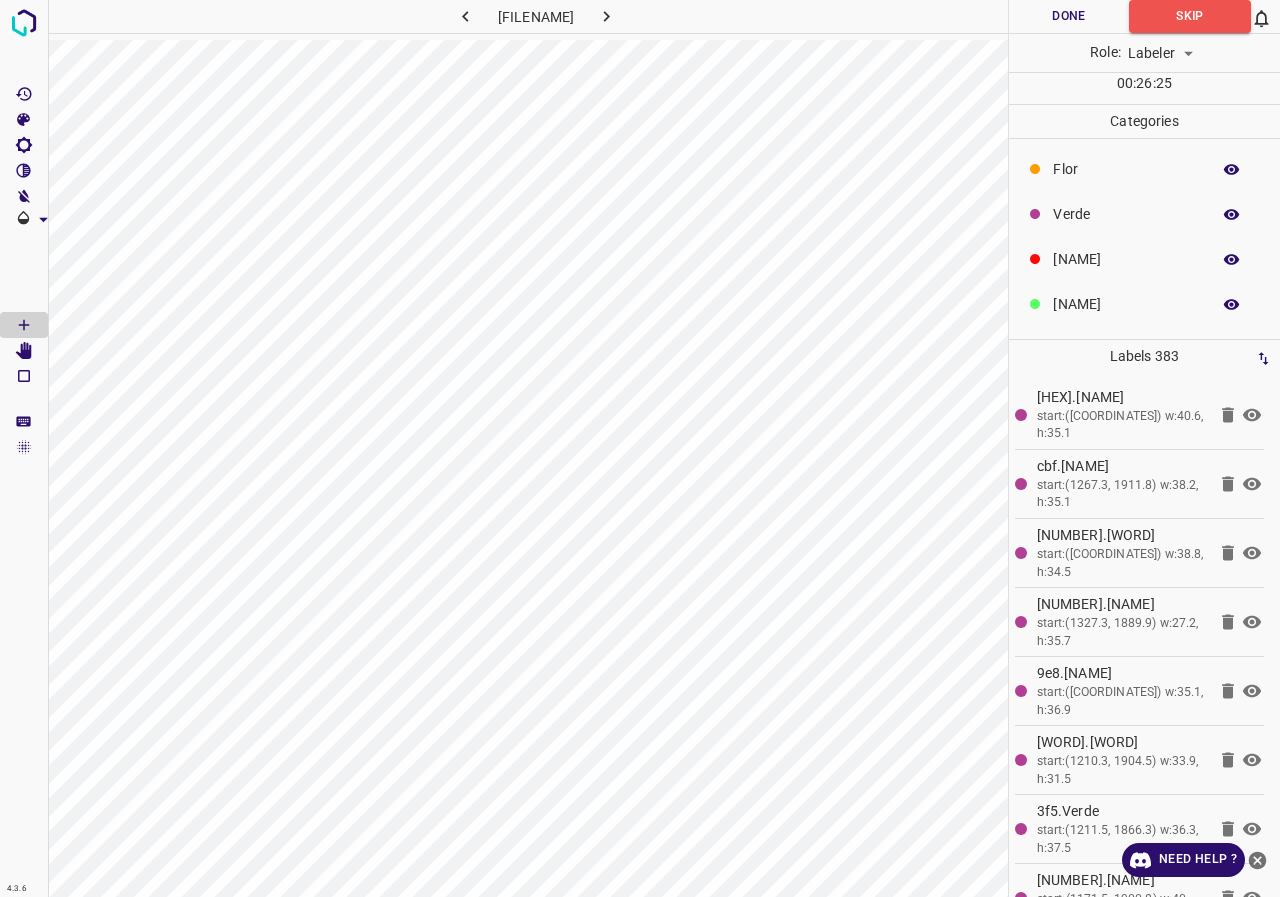 click on "[NAME]" at bounding box center [1126, 169] 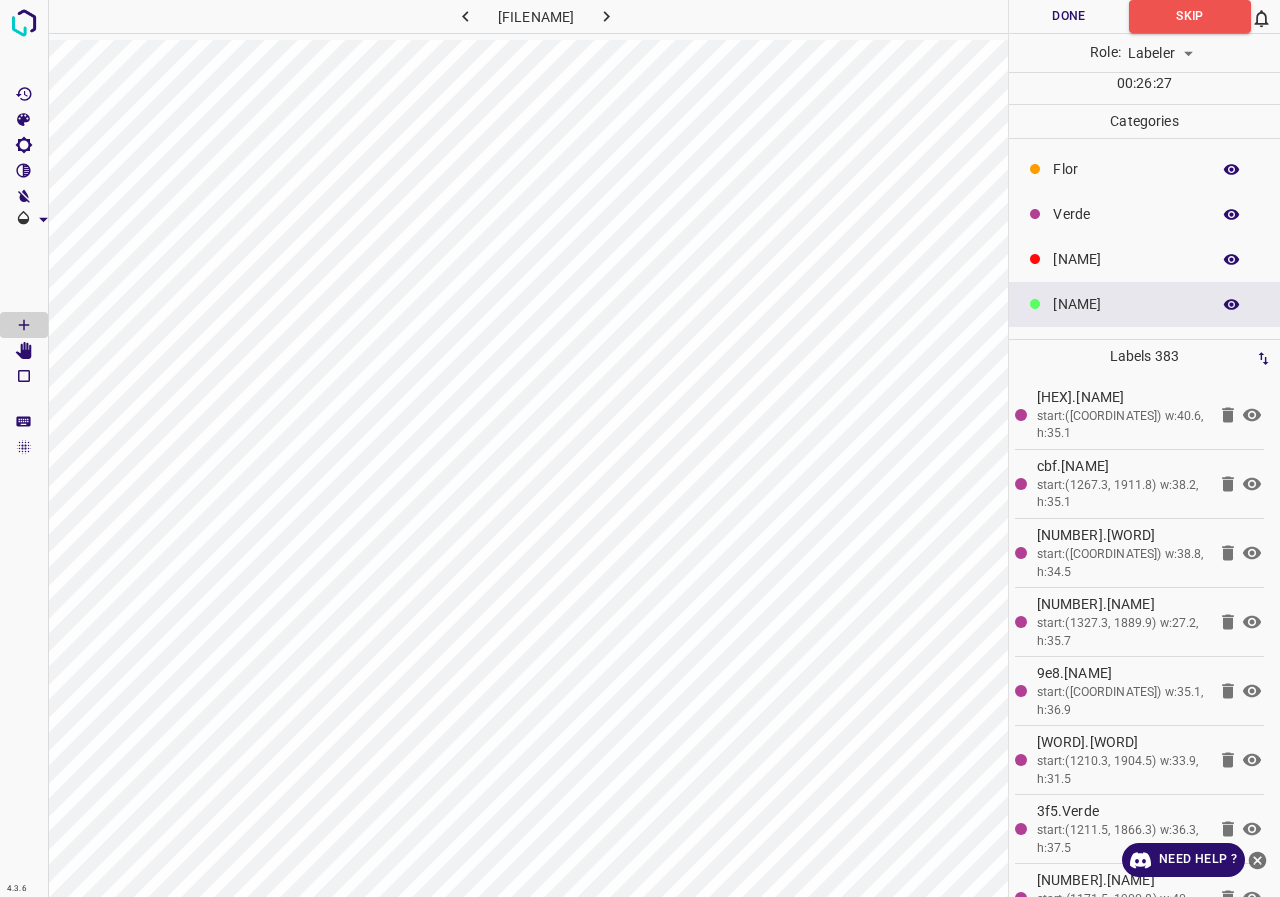 click on "[NAME]" at bounding box center (1144, 259) 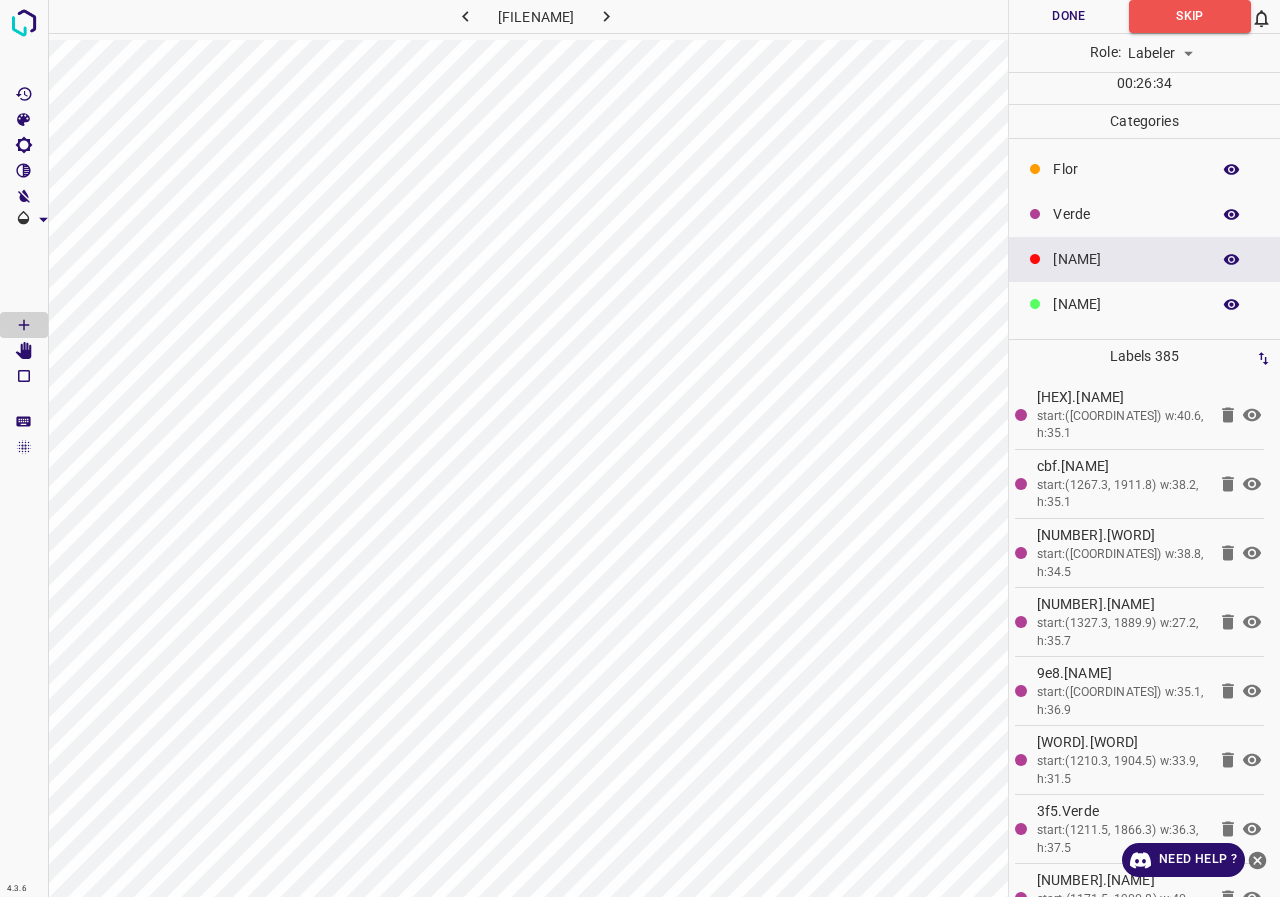 scroll, scrollTop: 100, scrollLeft: 0, axis: vertical 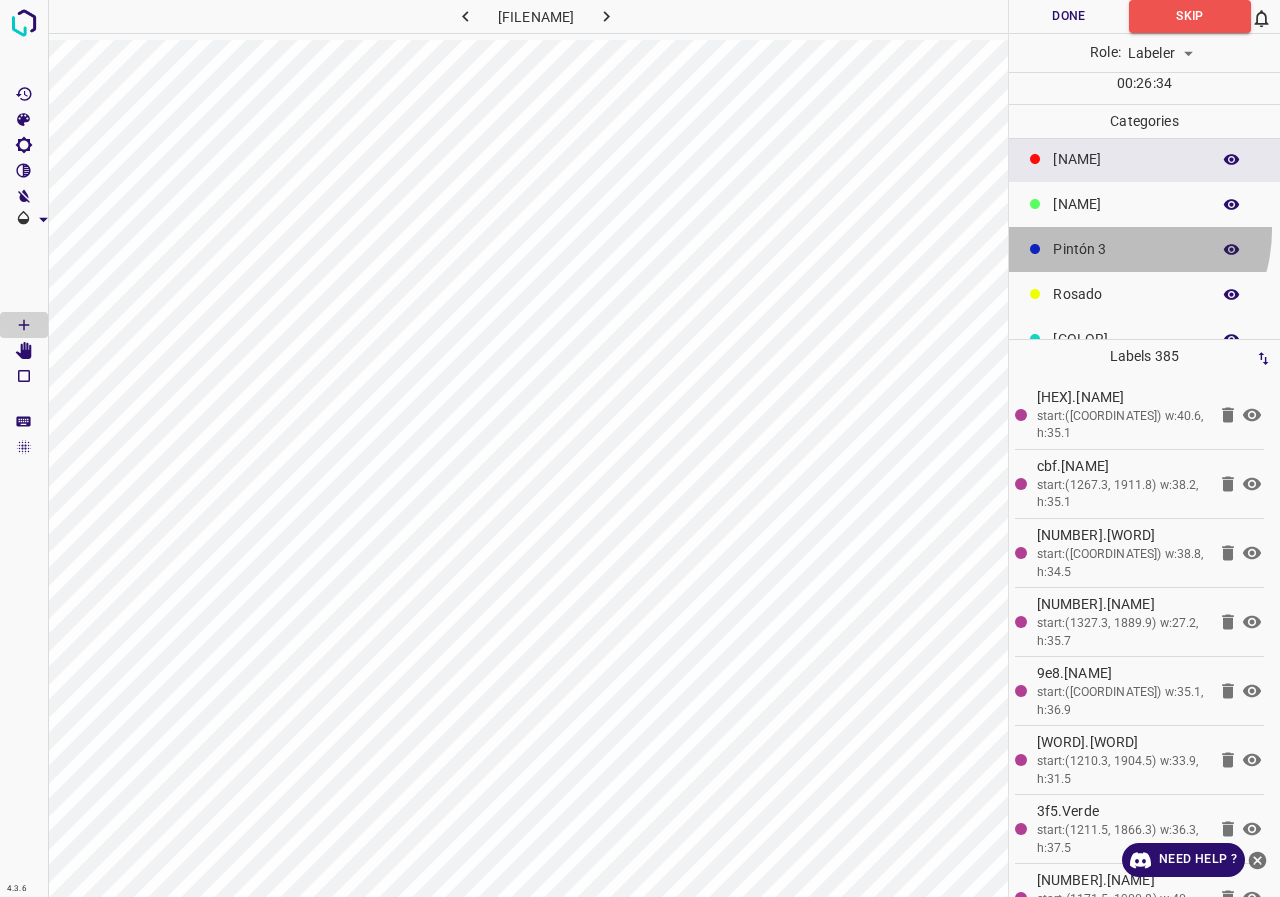 click on "Pintón 3" at bounding box center [1144, 249] 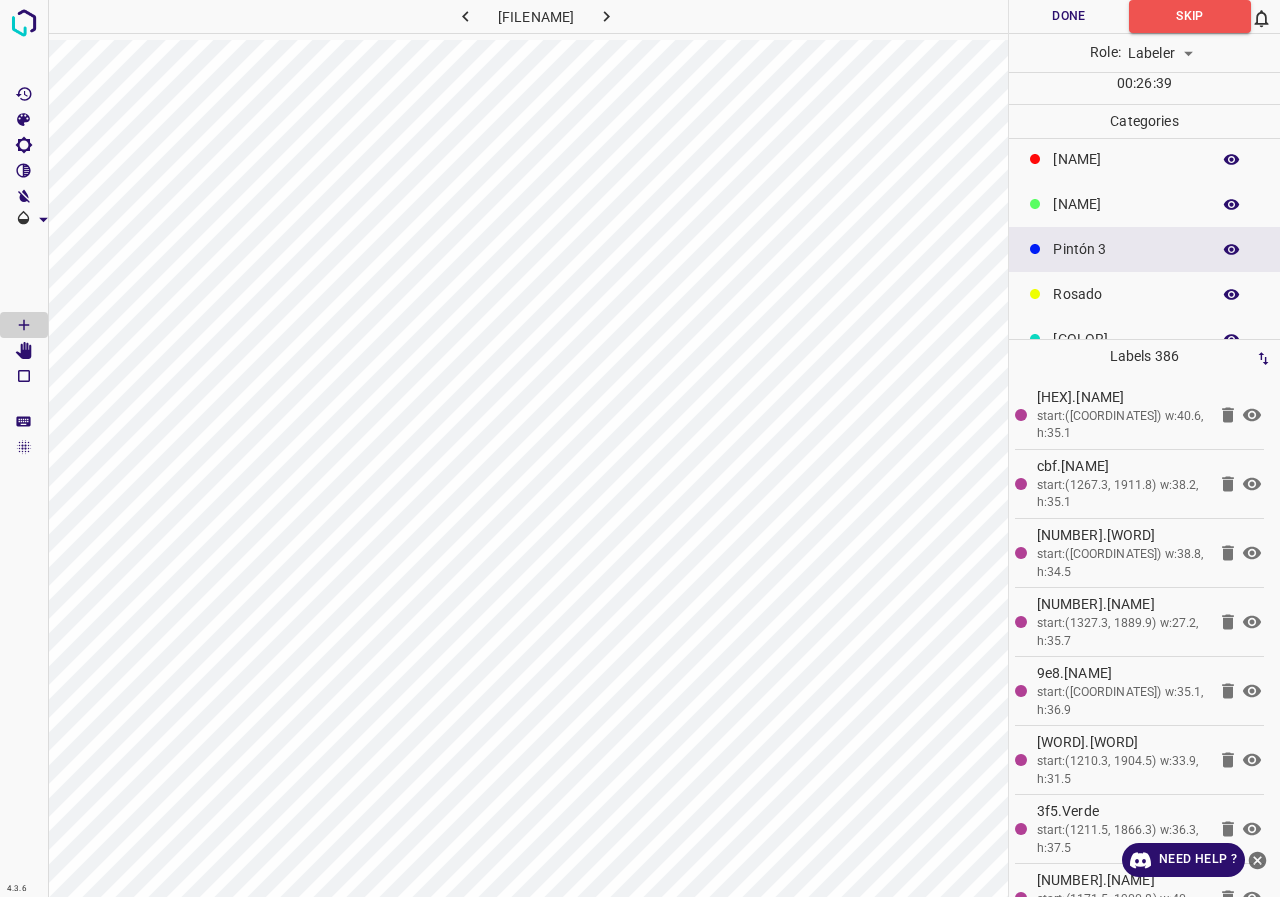 scroll, scrollTop: 0, scrollLeft: 0, axis: both 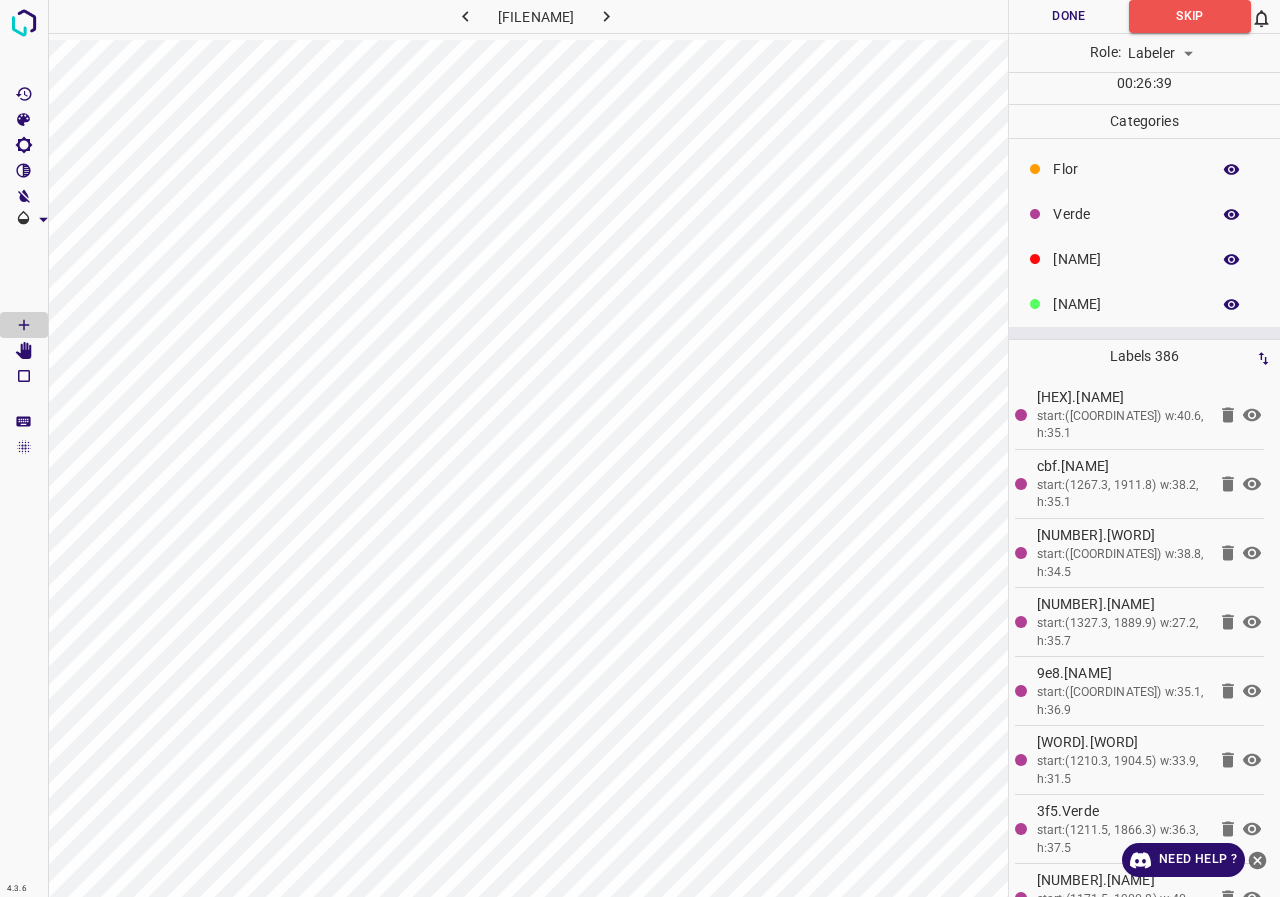 click on "Verde" at bounding box center [1126, 169] 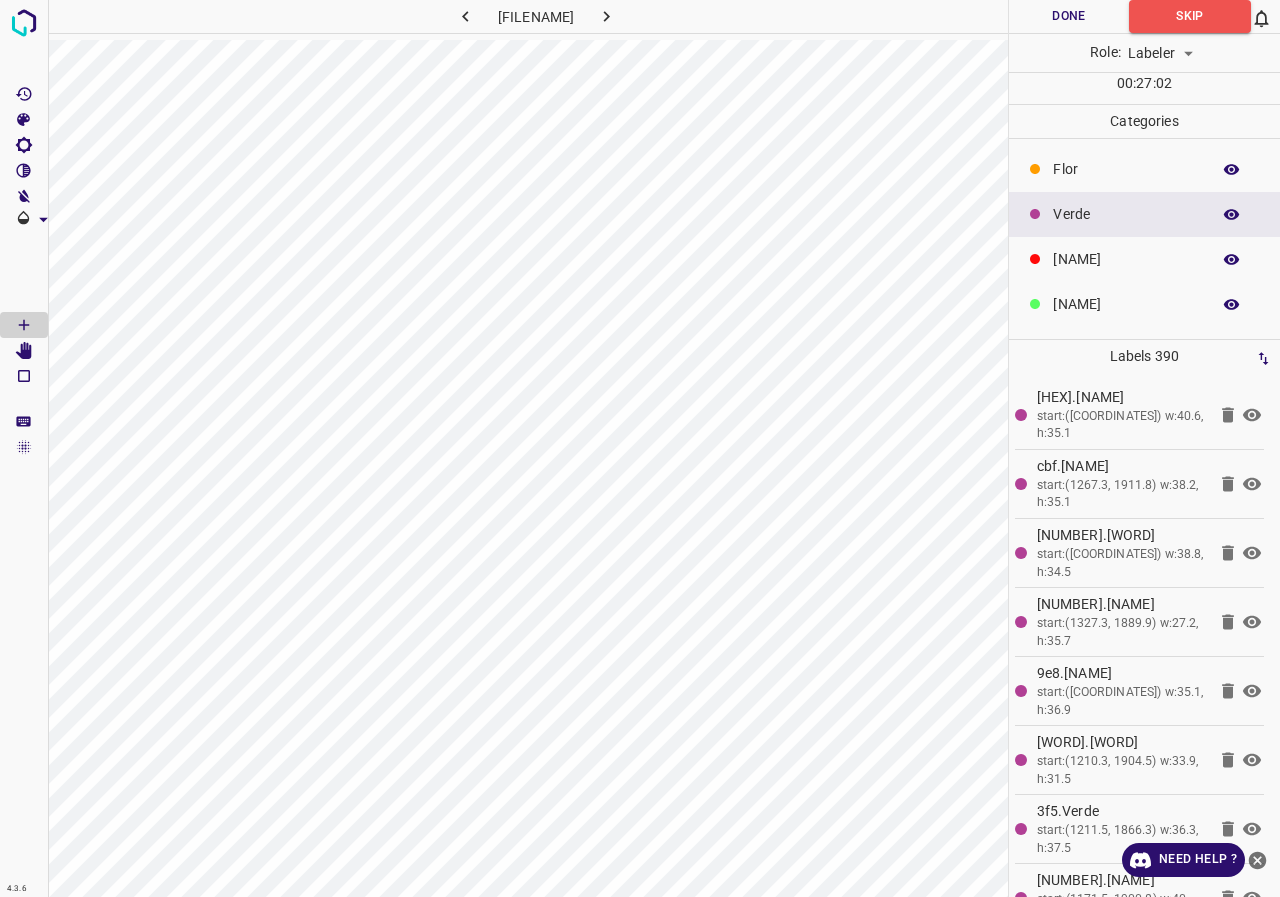 click on "[NAME]" at bounding box center [1126, 169] 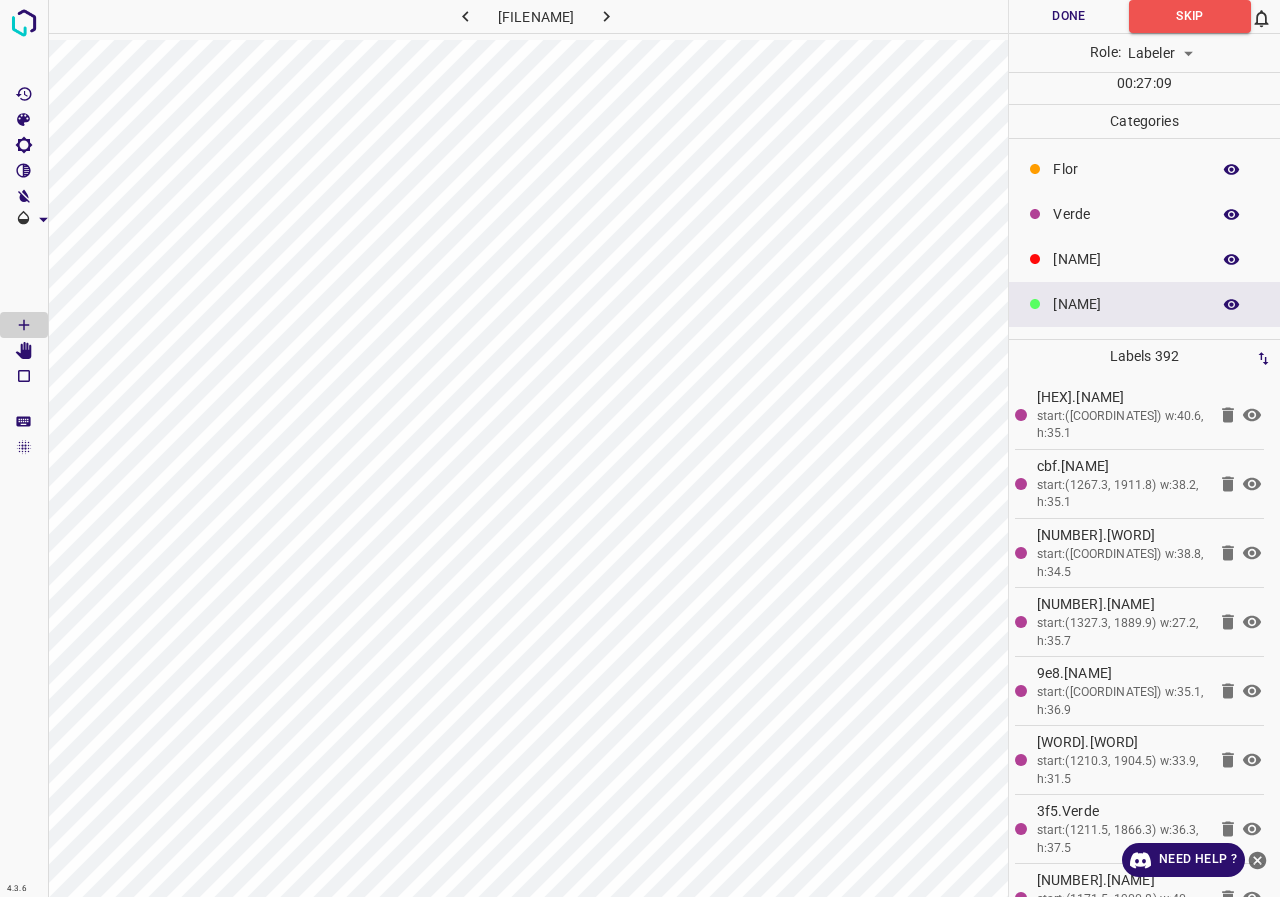 scroll, scrollTop: 176, scrollLeft: 0, axis: vertical 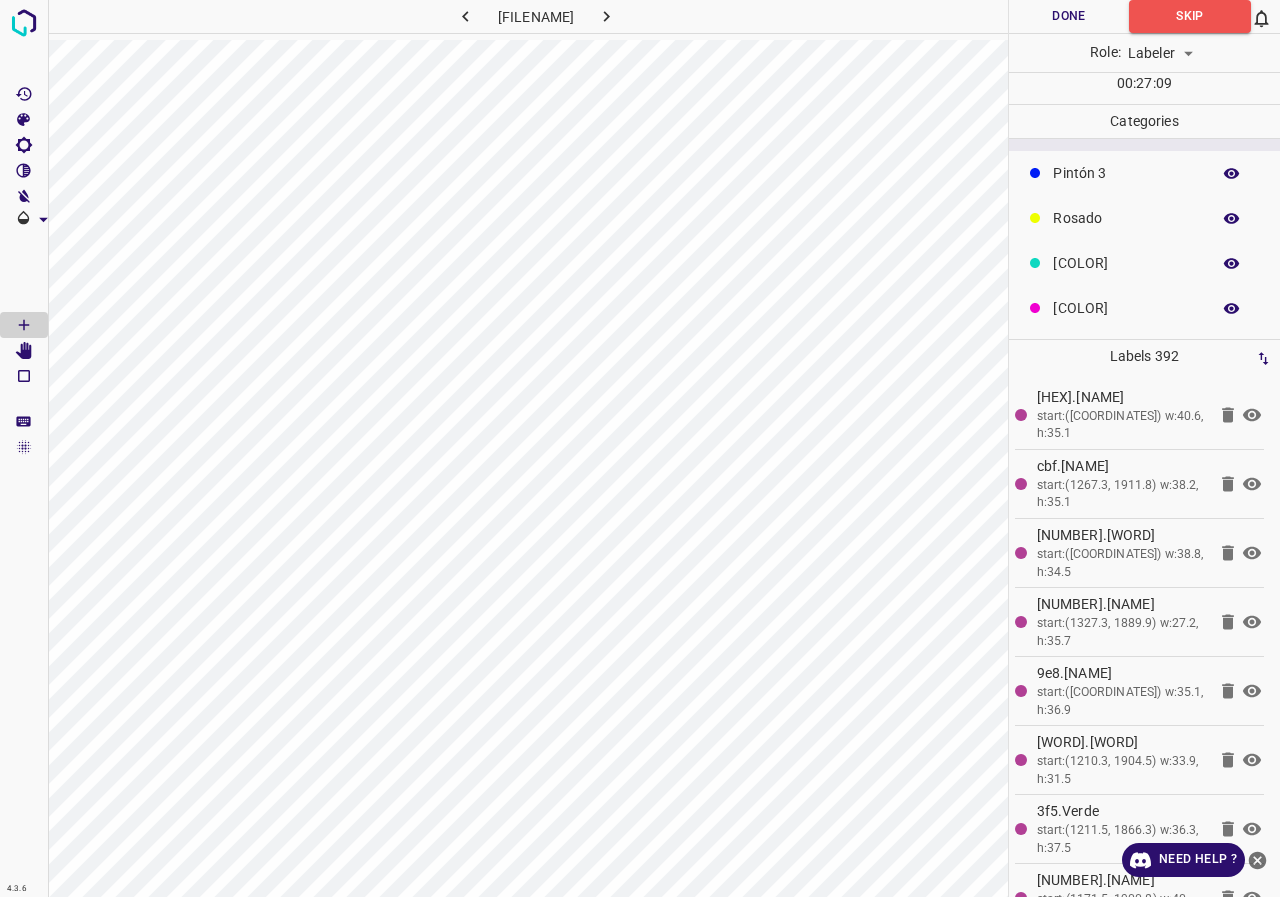 click on "Pintón 3" at bounding box center (1126, -7) 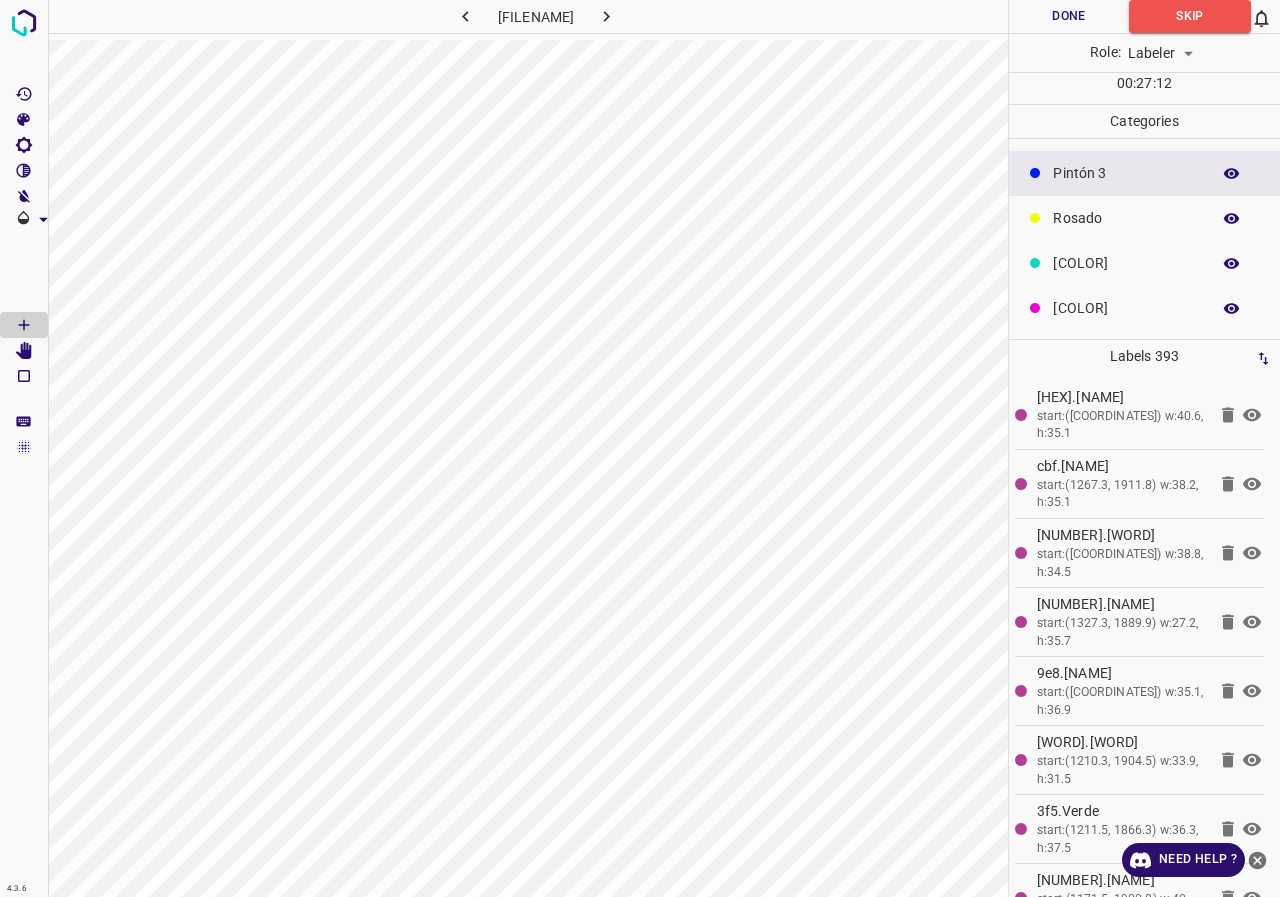 drag, startPoint x: 1076, startPoint y: 221, endPoint x: 1064, endPoint y: 220, distance: 12.0415945 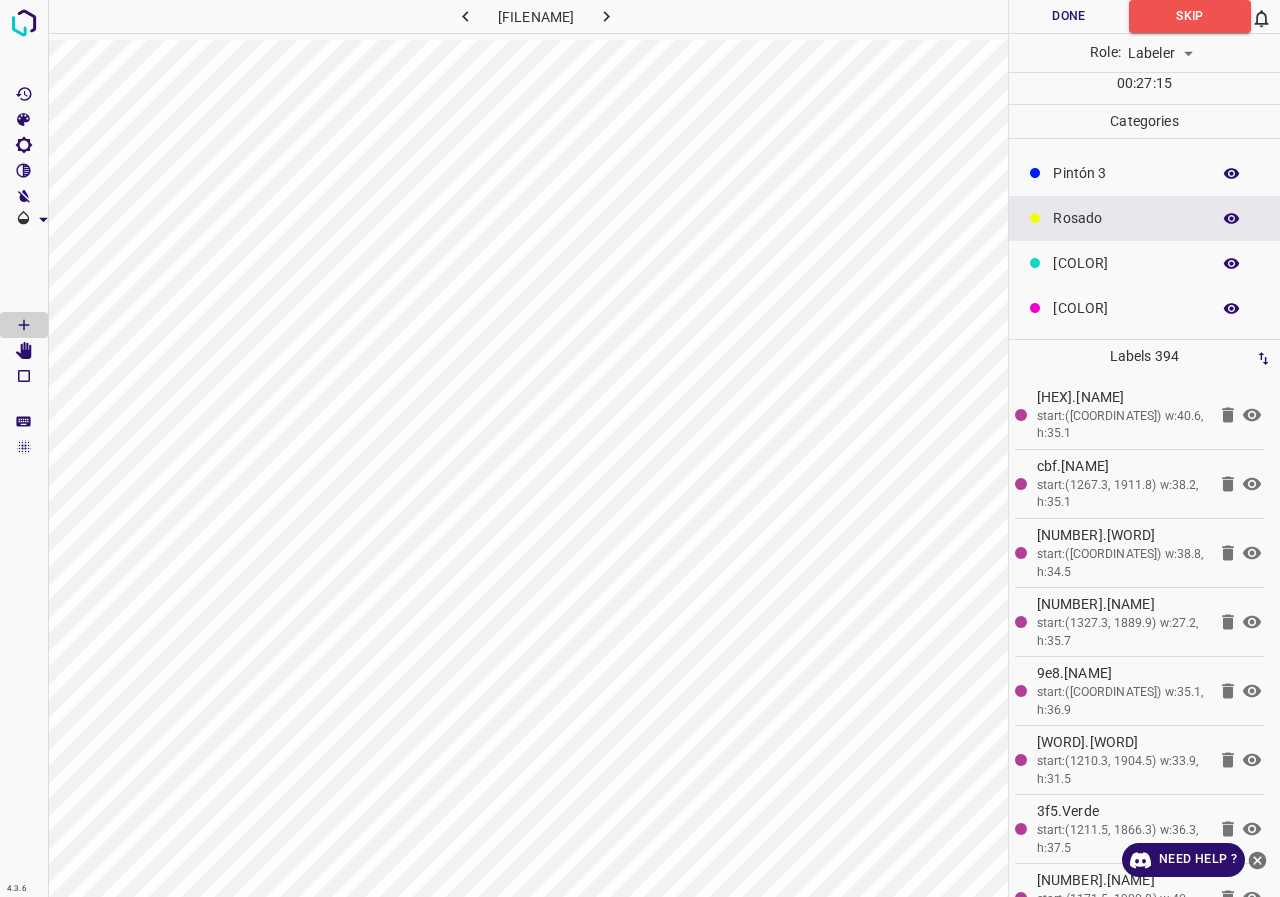 scroll, scrollTop: 0, scrollLeft: 0, axis: both 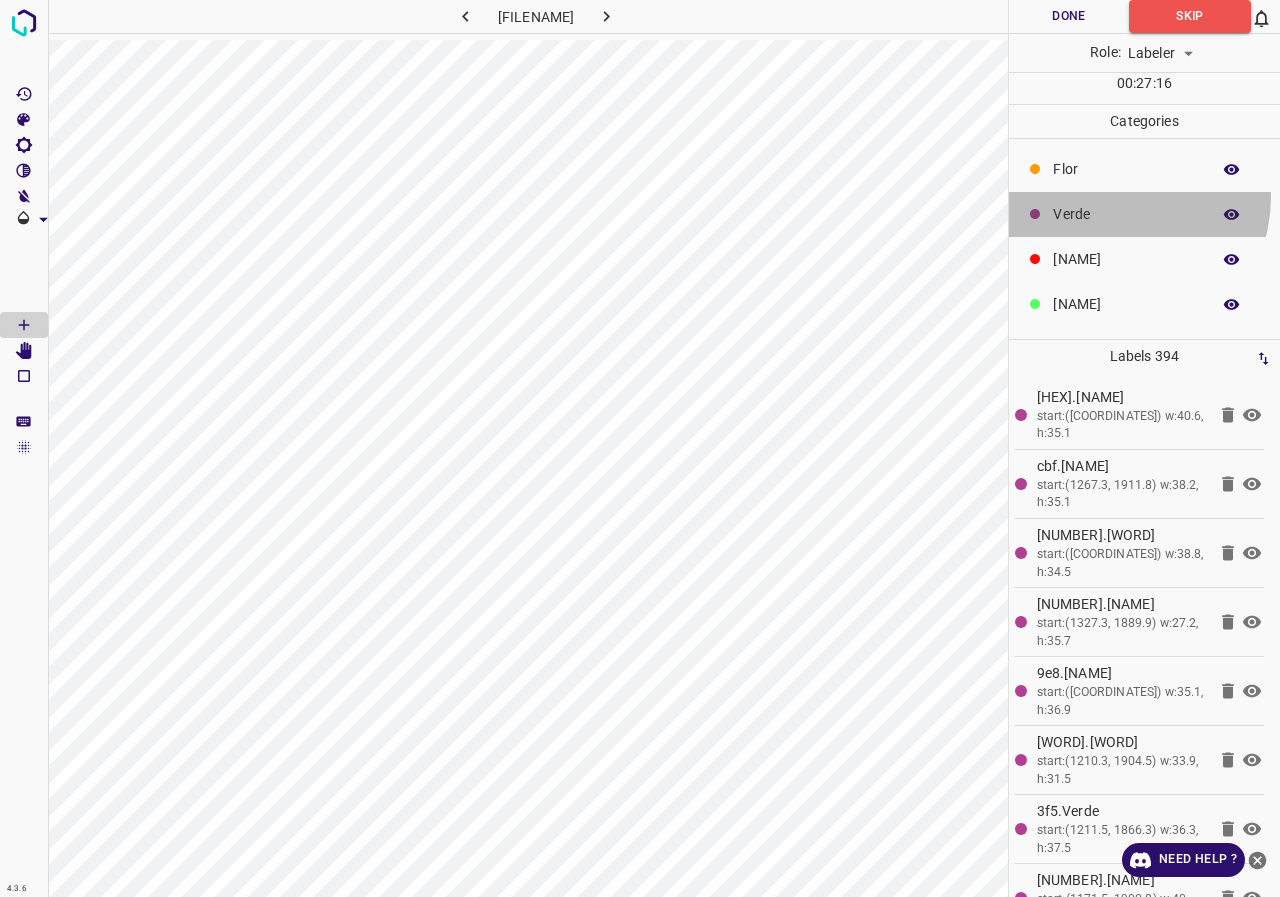 click on "Verde" at bounding box center (1144, 214) 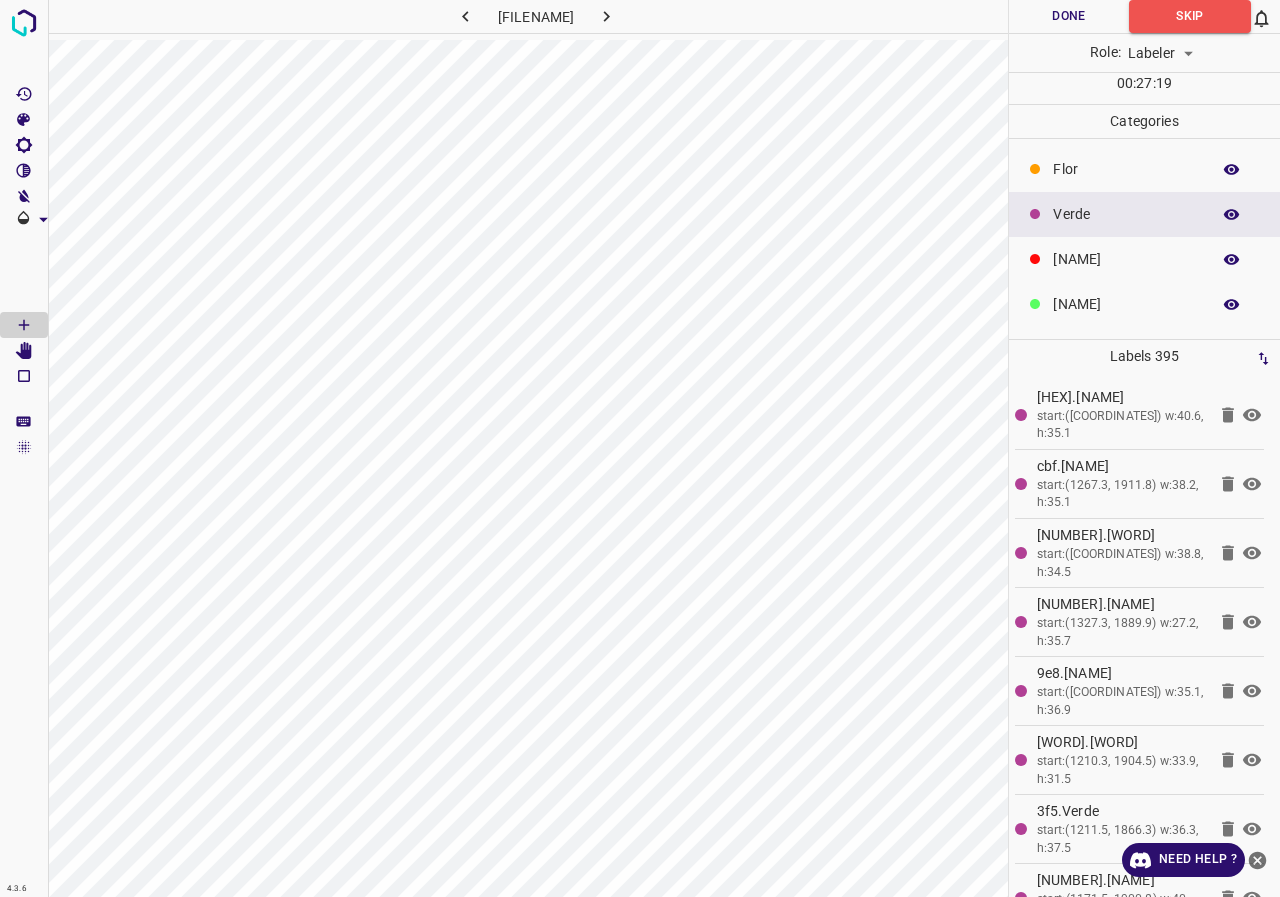 scroll, scrollTop: 176, scrollLeft: 0, axis: vertical 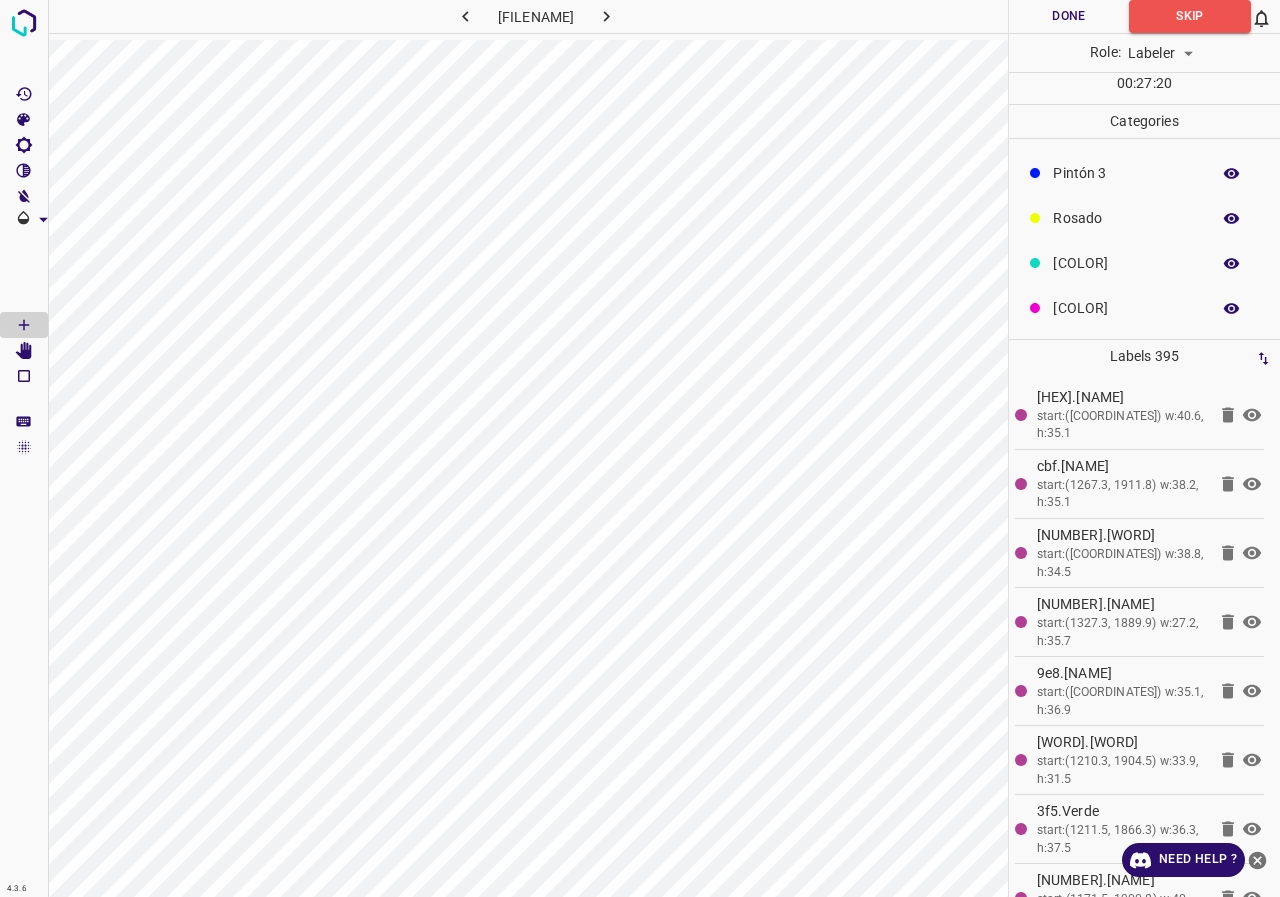 click on "Rosado" at bounding box center (1126, -7) 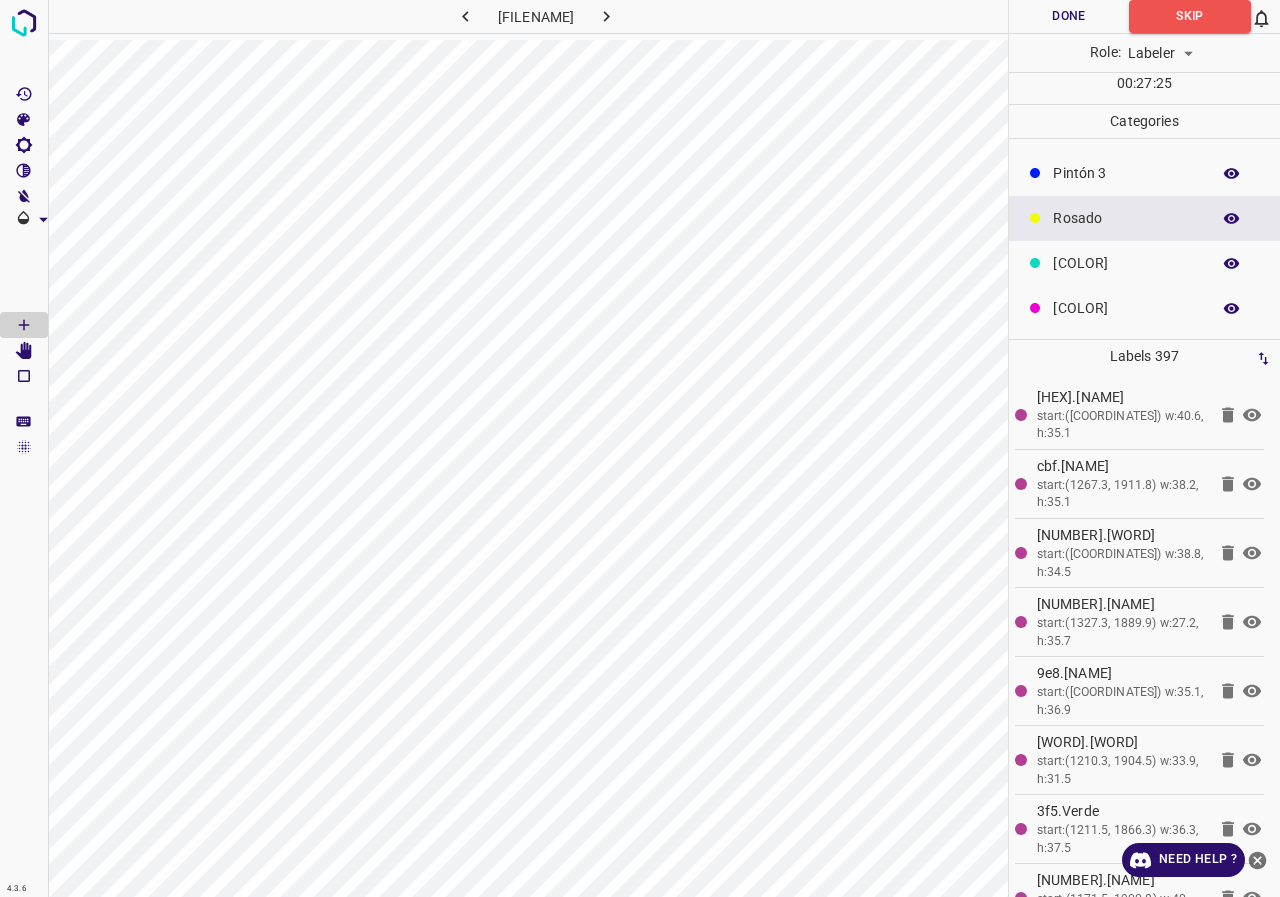 scroll, scrollTop: 0, scrollLeft: 0, axis: both 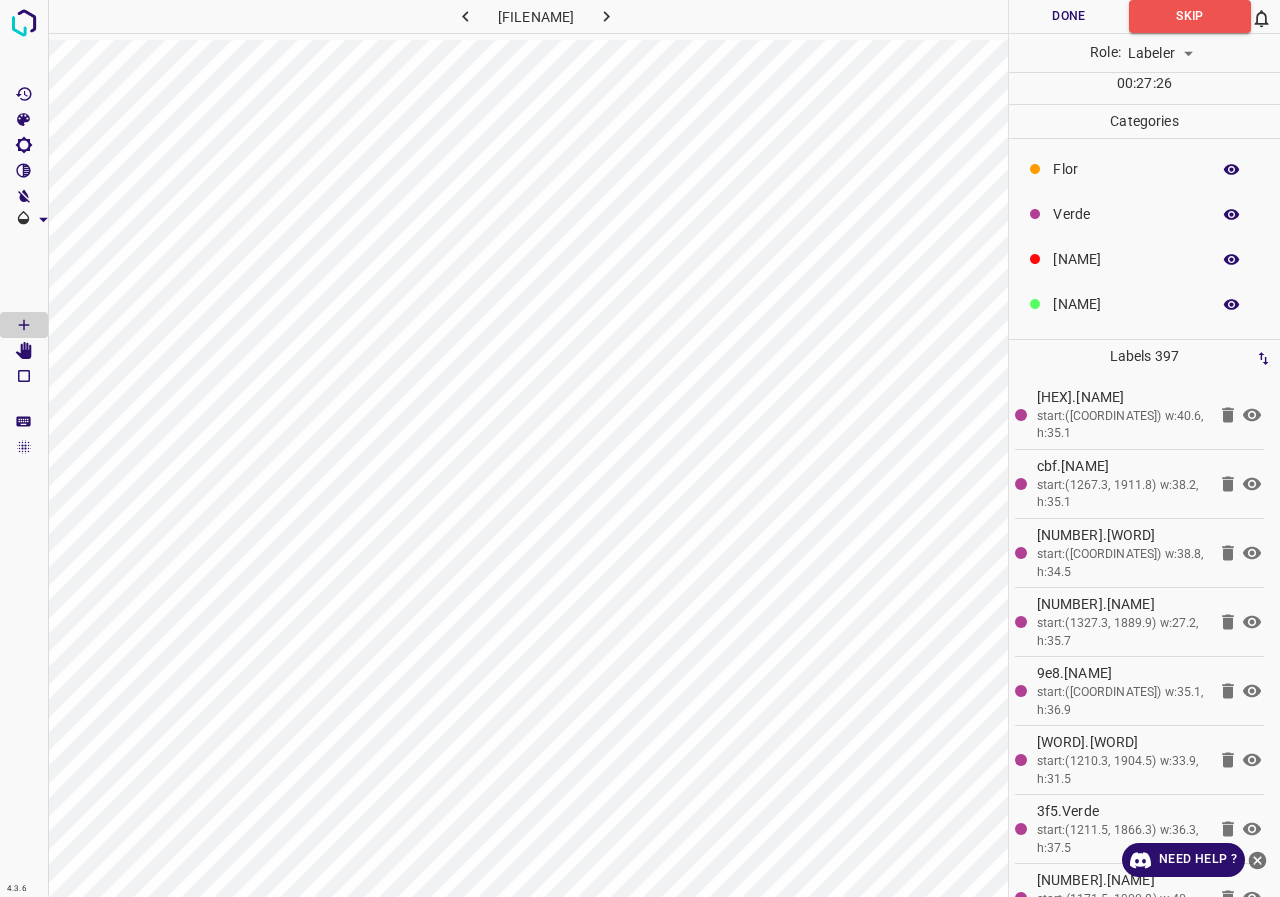 click on "Verde" at bounding box center [1144, 214] 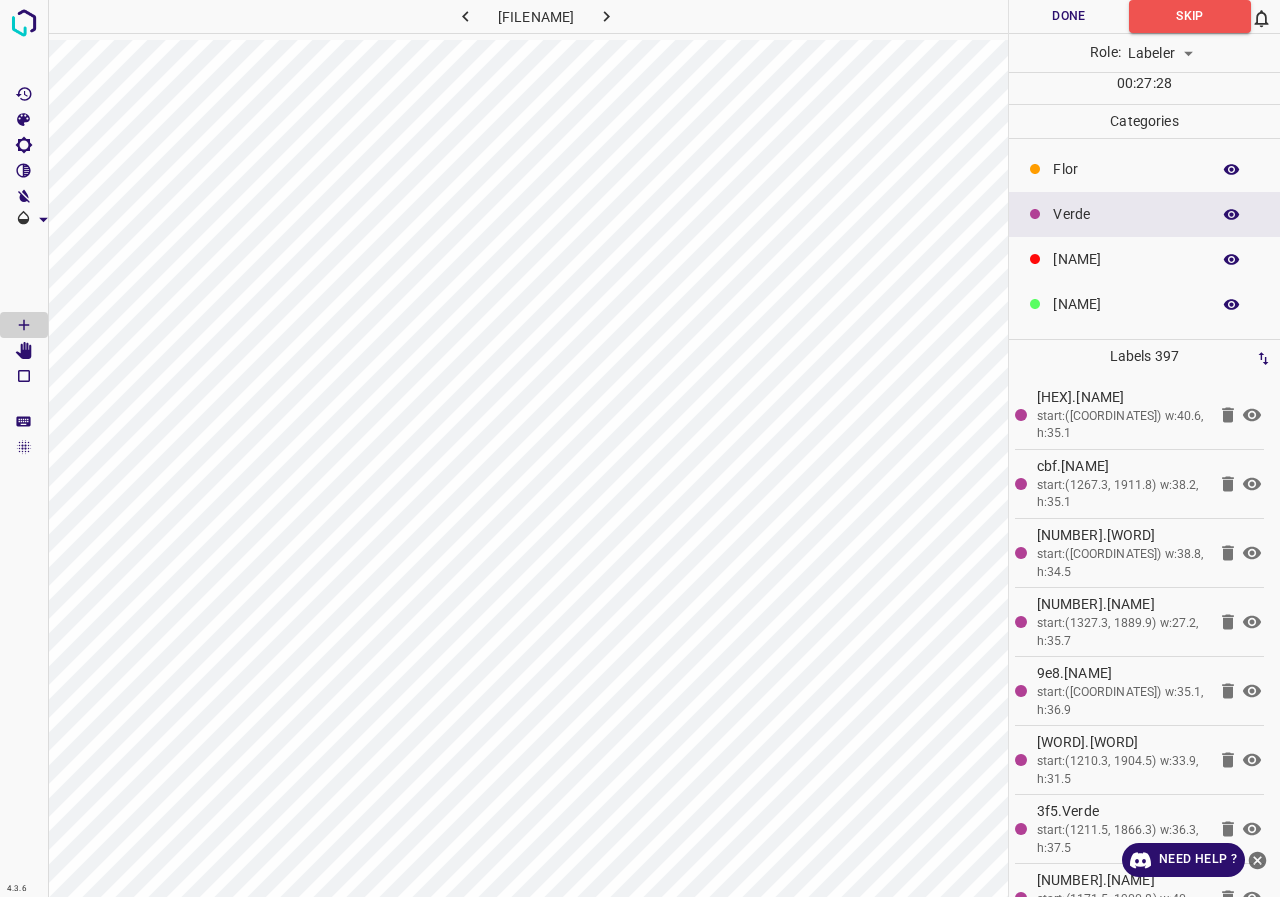 click on "[NAME]" at bounding box center [1126, 169] 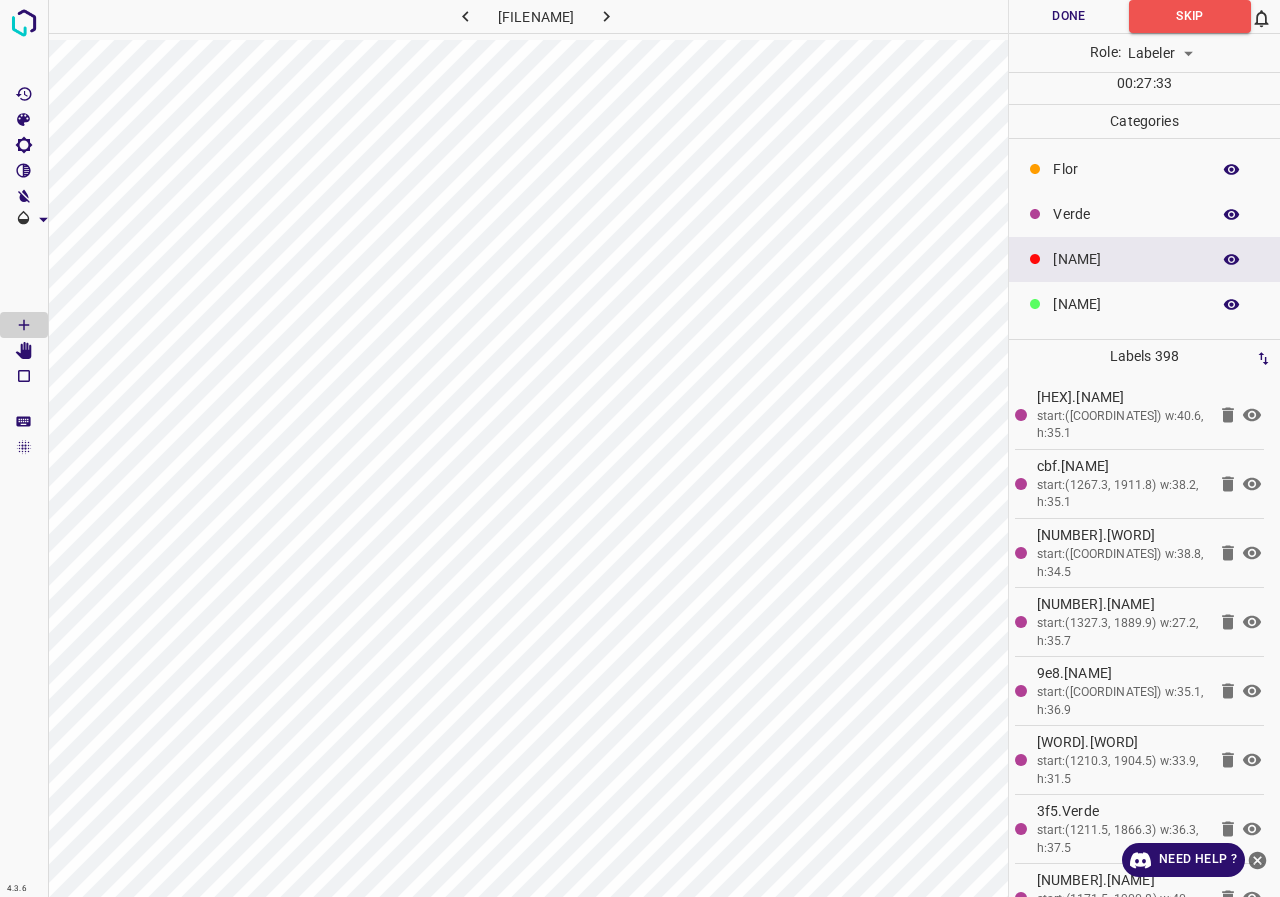click on "[NAME]" at bounding box center [1126, 169] 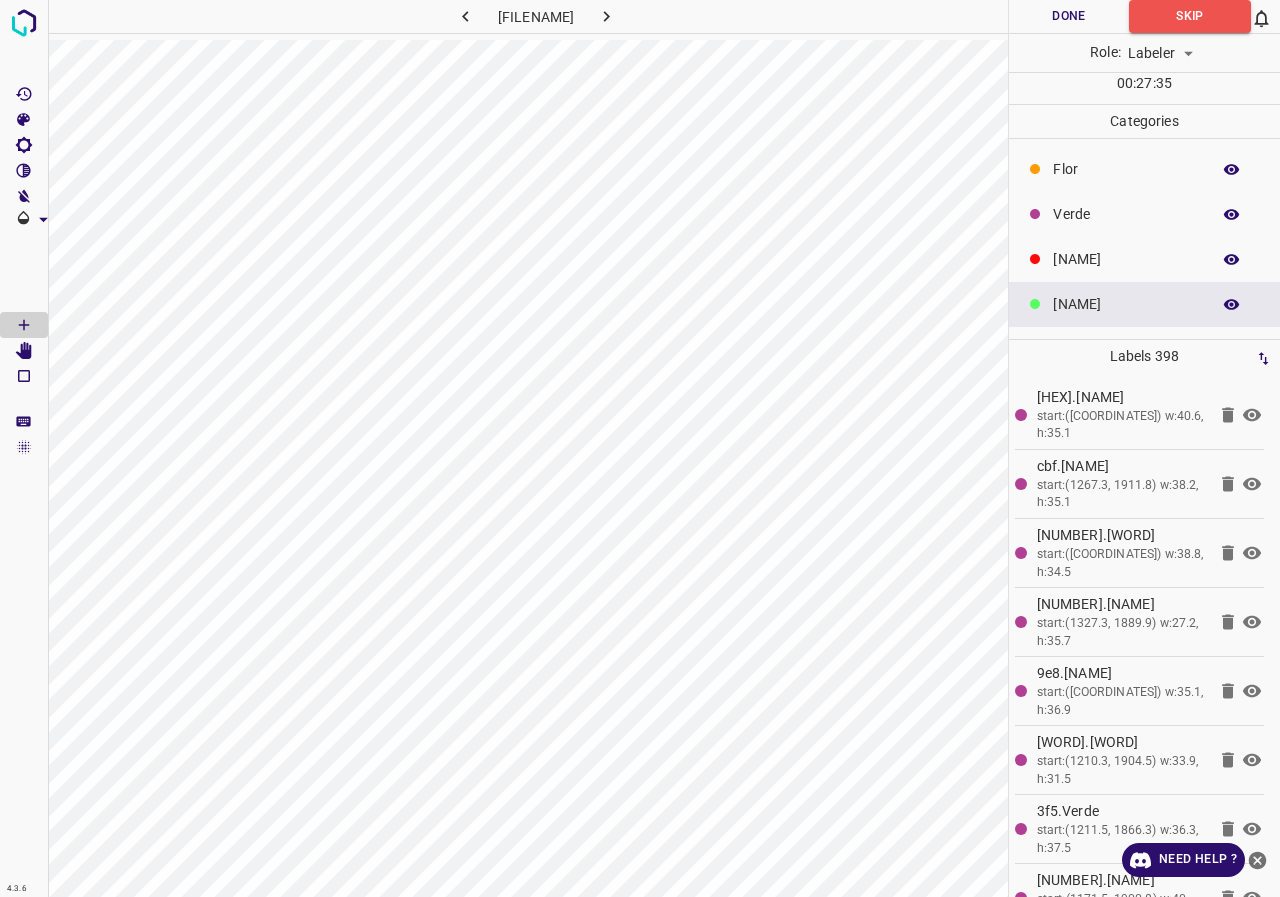 scroll, scrollTop: 176, scrollLeft: 0, axis: vertical 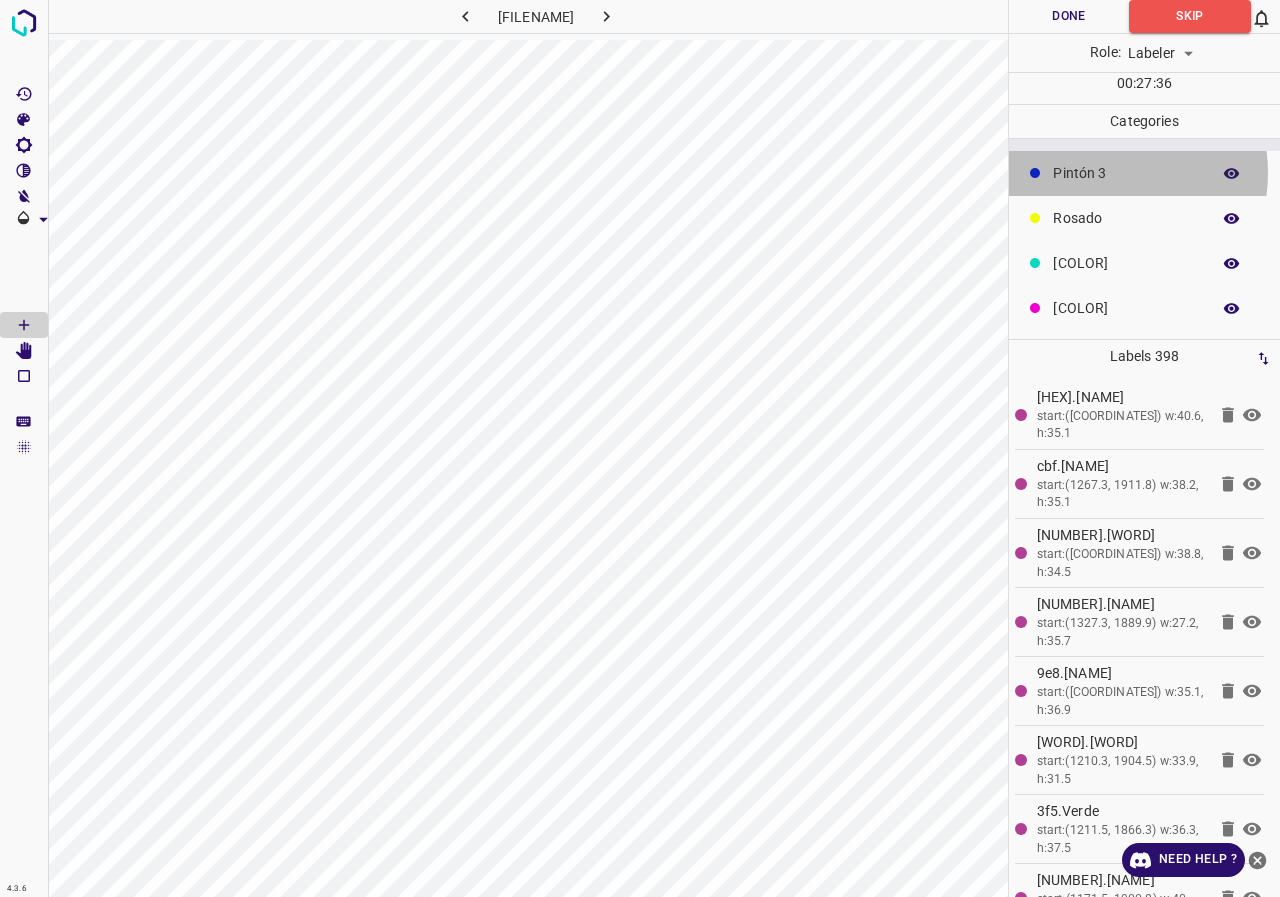 click on "Pintón 3" at bounding box center [1126, -7] 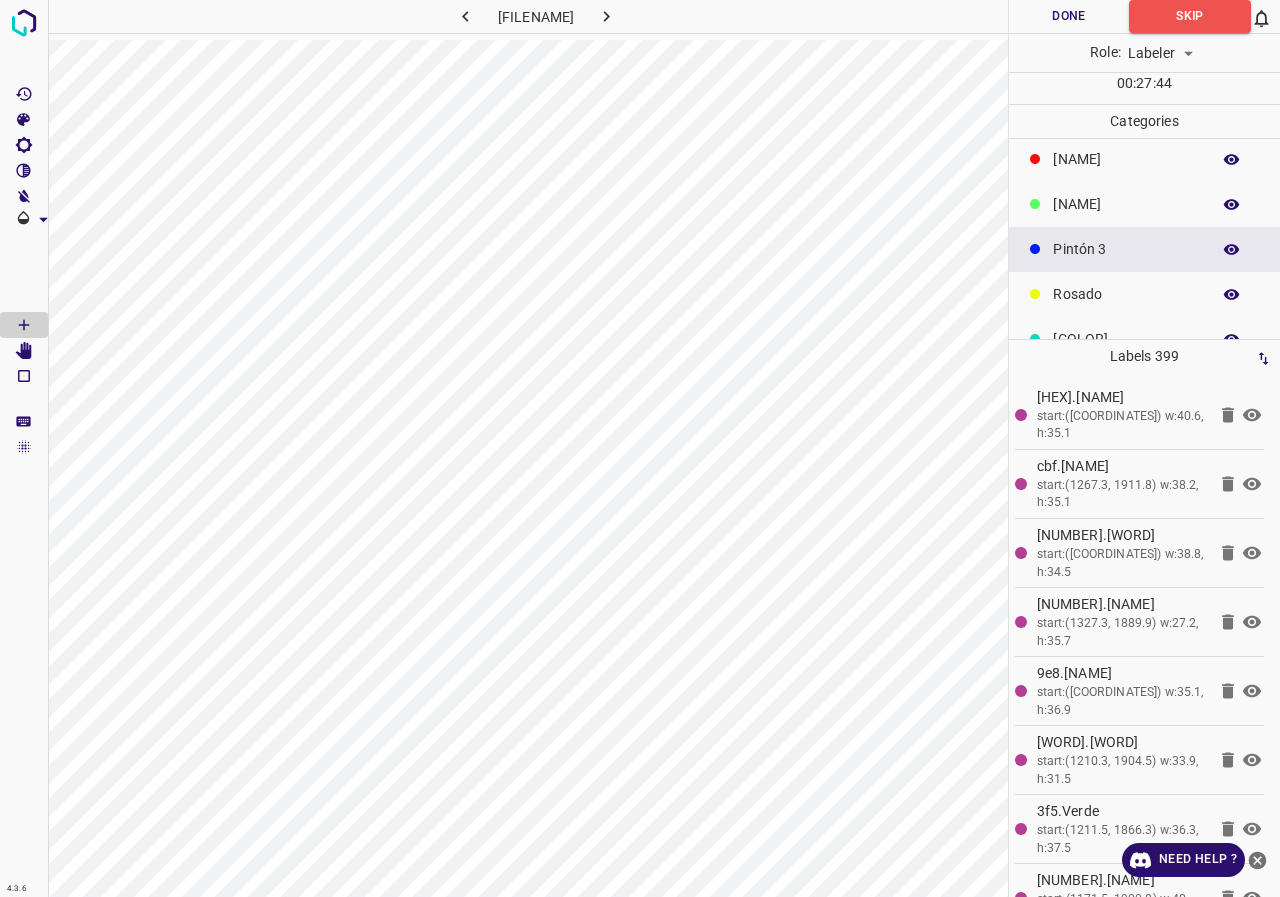 scroll, scrollTop: 176, scrollLeft: 0, axis: vertical 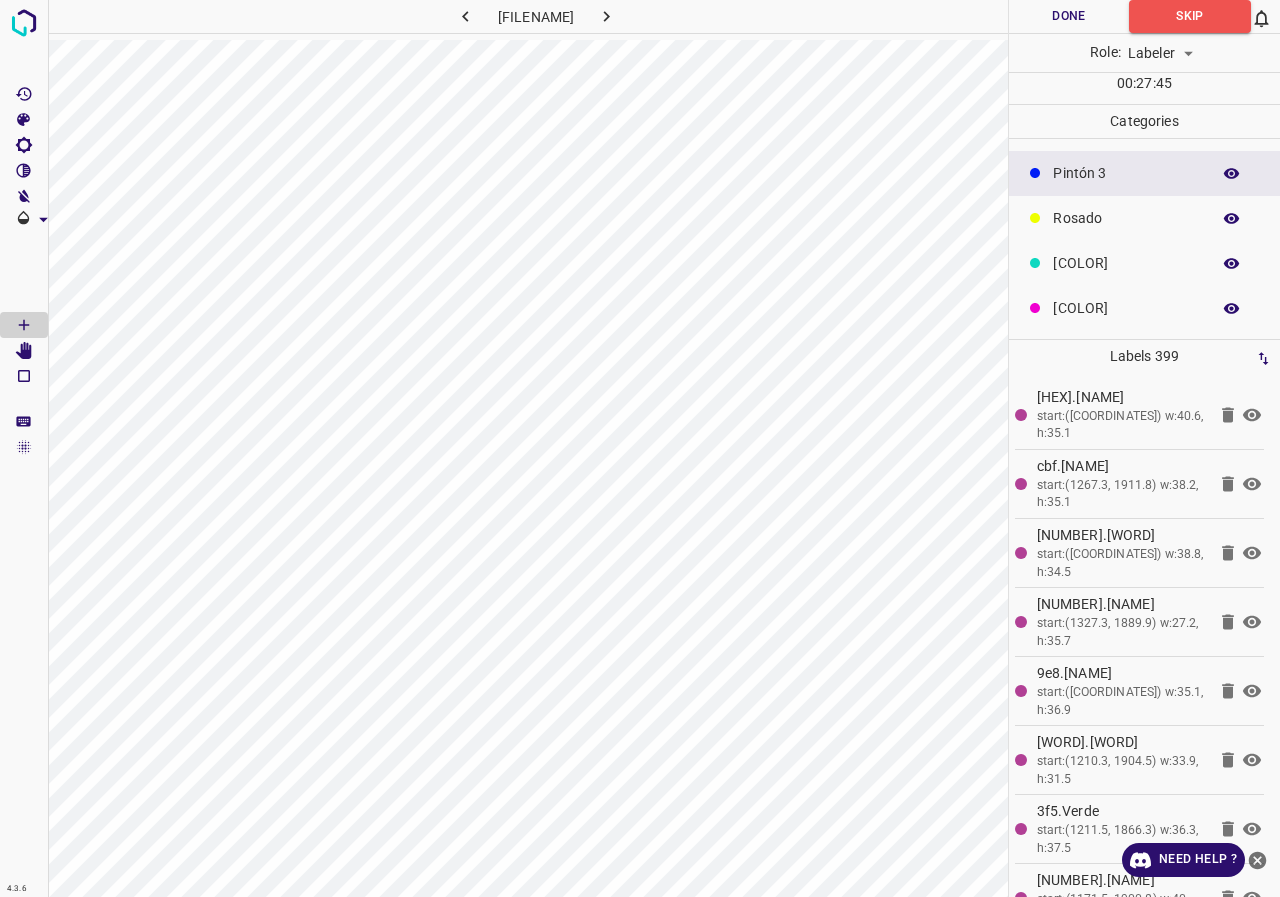 click on "[COLOR]" at bounding box center [1144, 263] 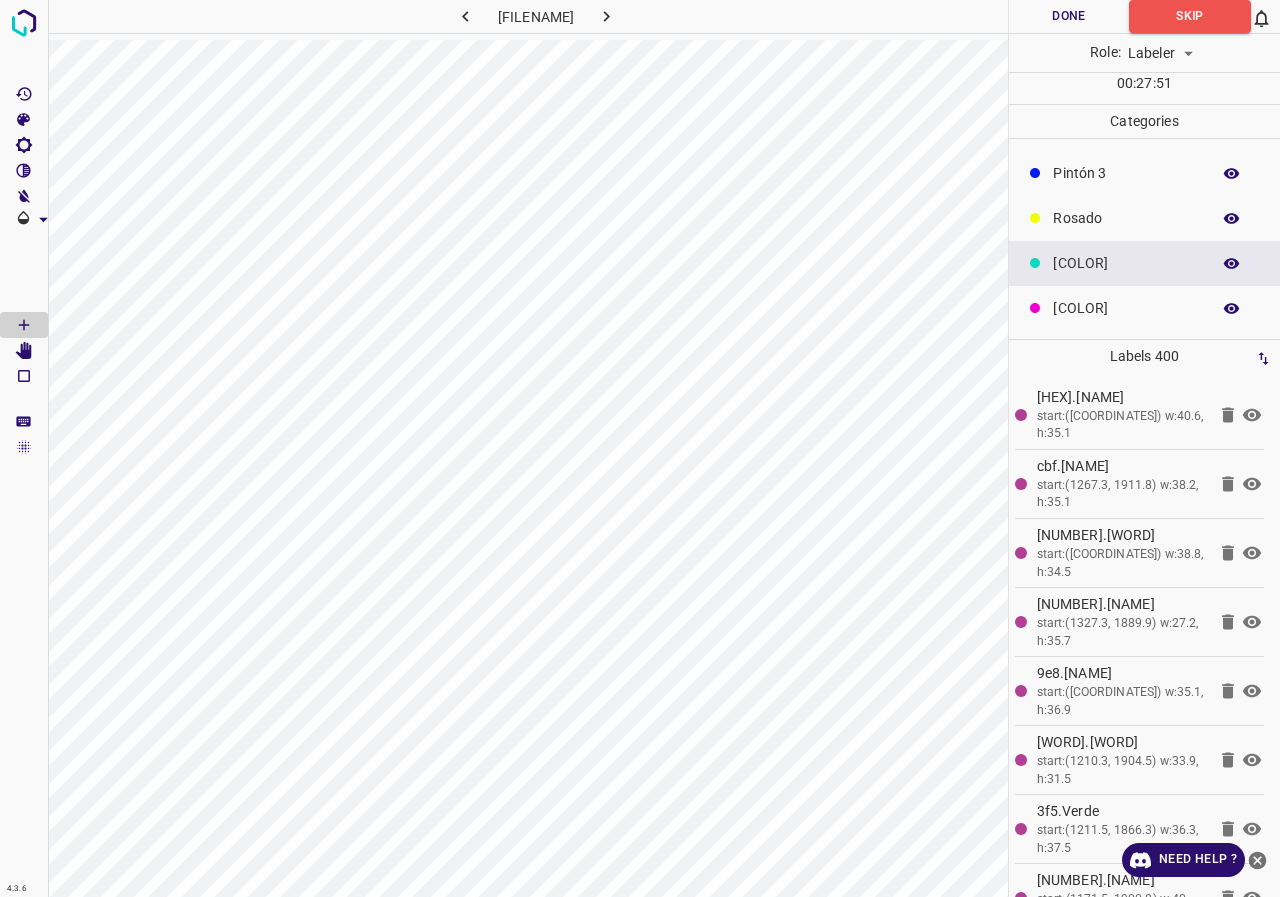 scroll, scrollTop: 0, scrollLeft: 0, axis: both 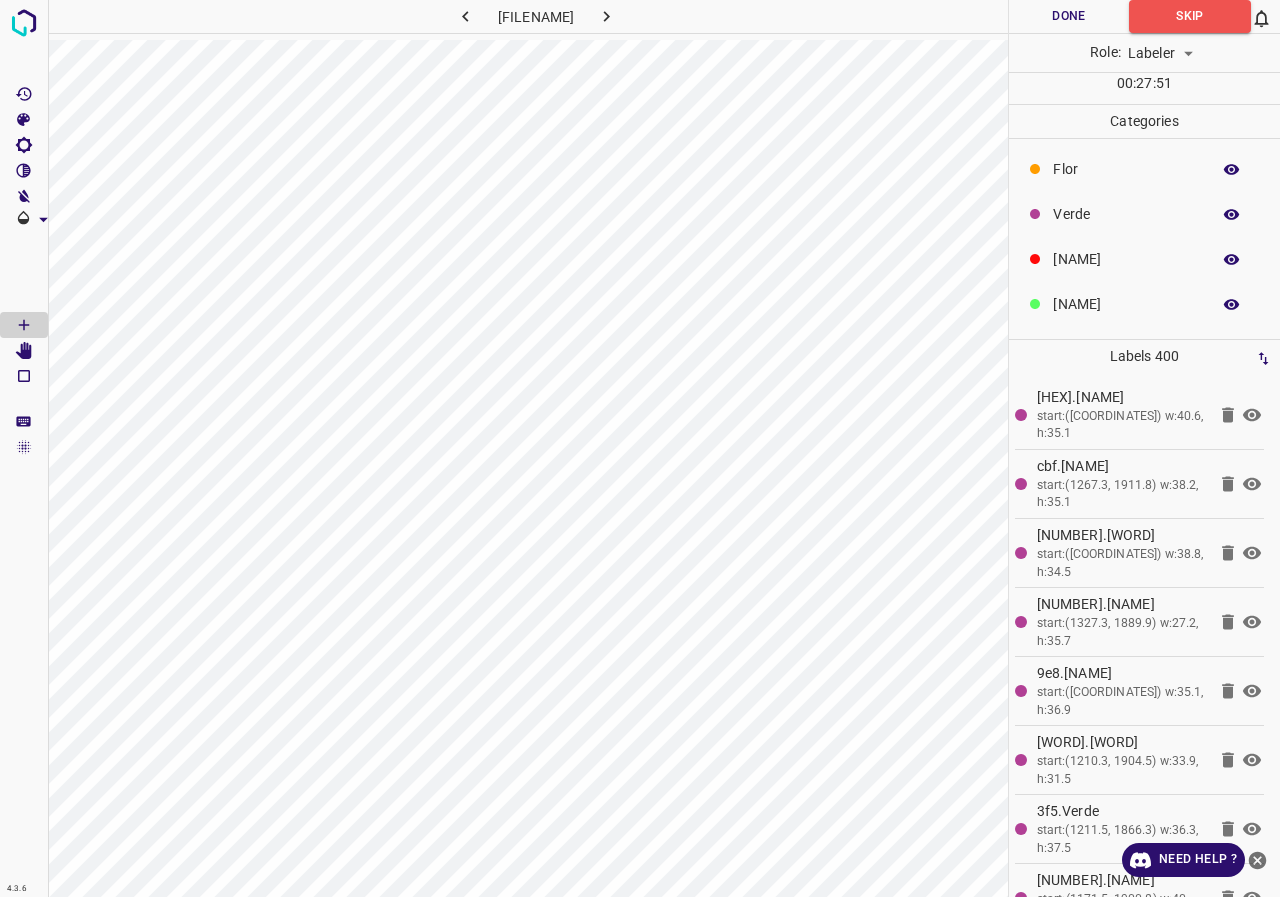 click on "[NAME]" at bounding box center [1126, 169] 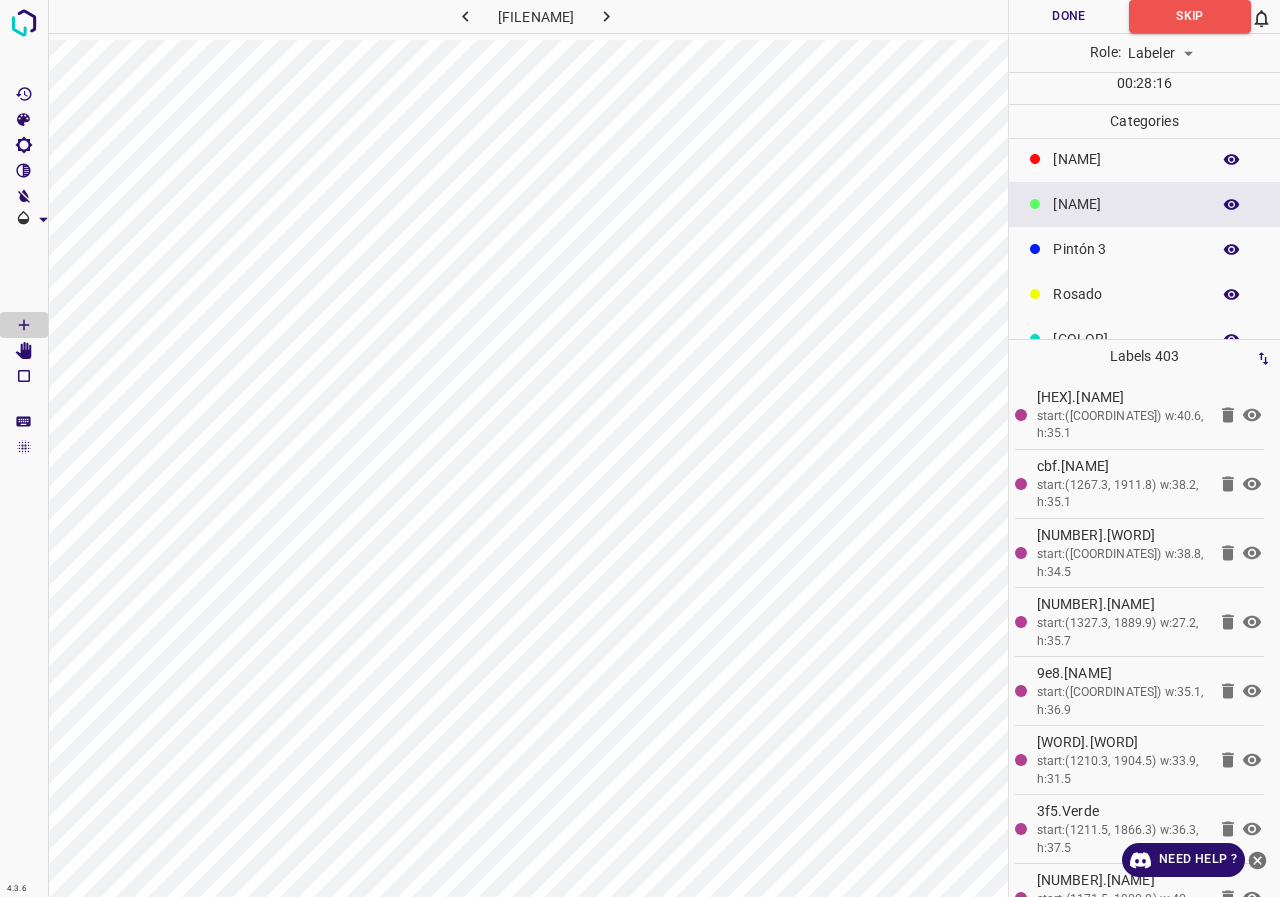 scroll, scrollTop: 176, scrollLeft: 0, axis: vertical 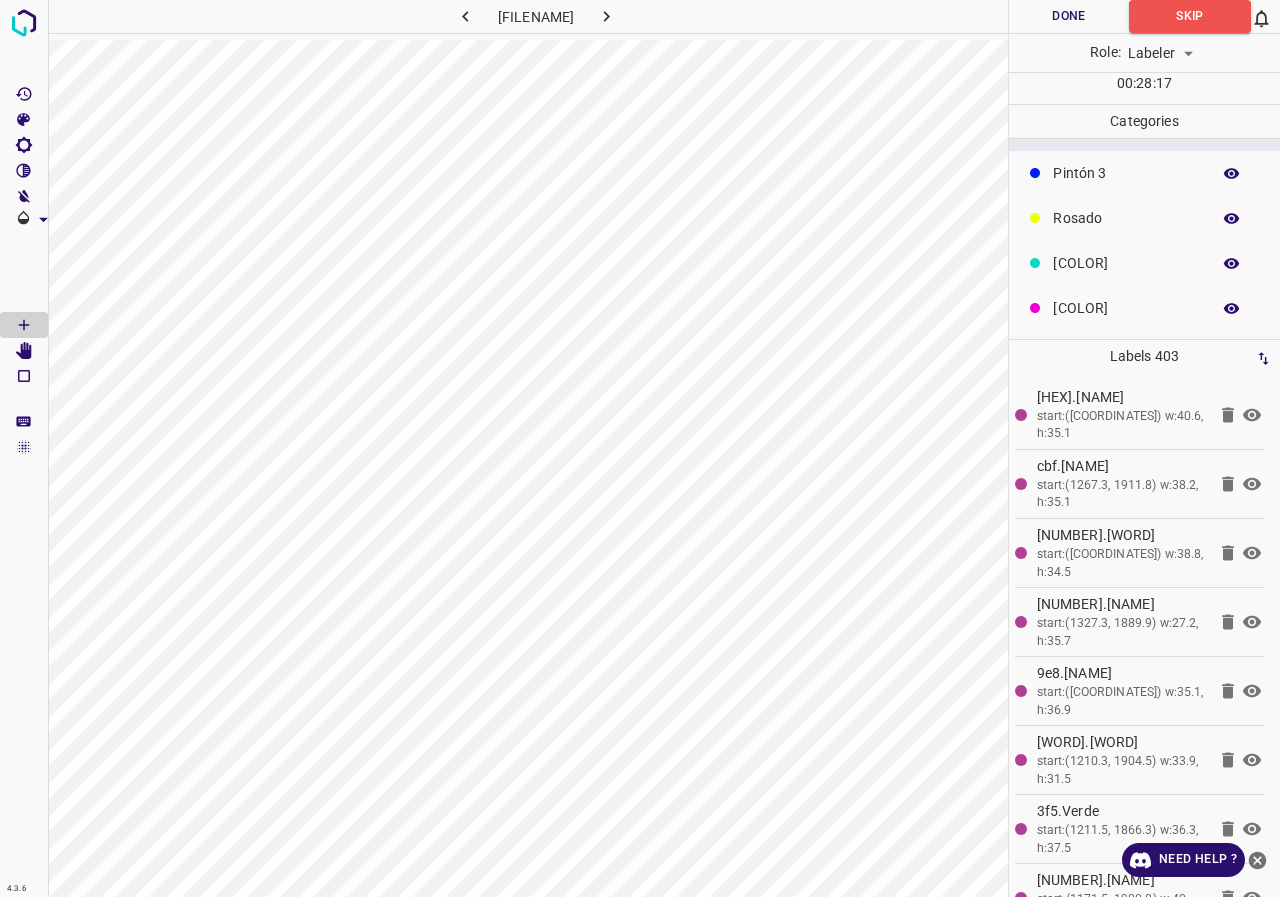 click on "[COLOR]" at bounding box center (1126, -7) 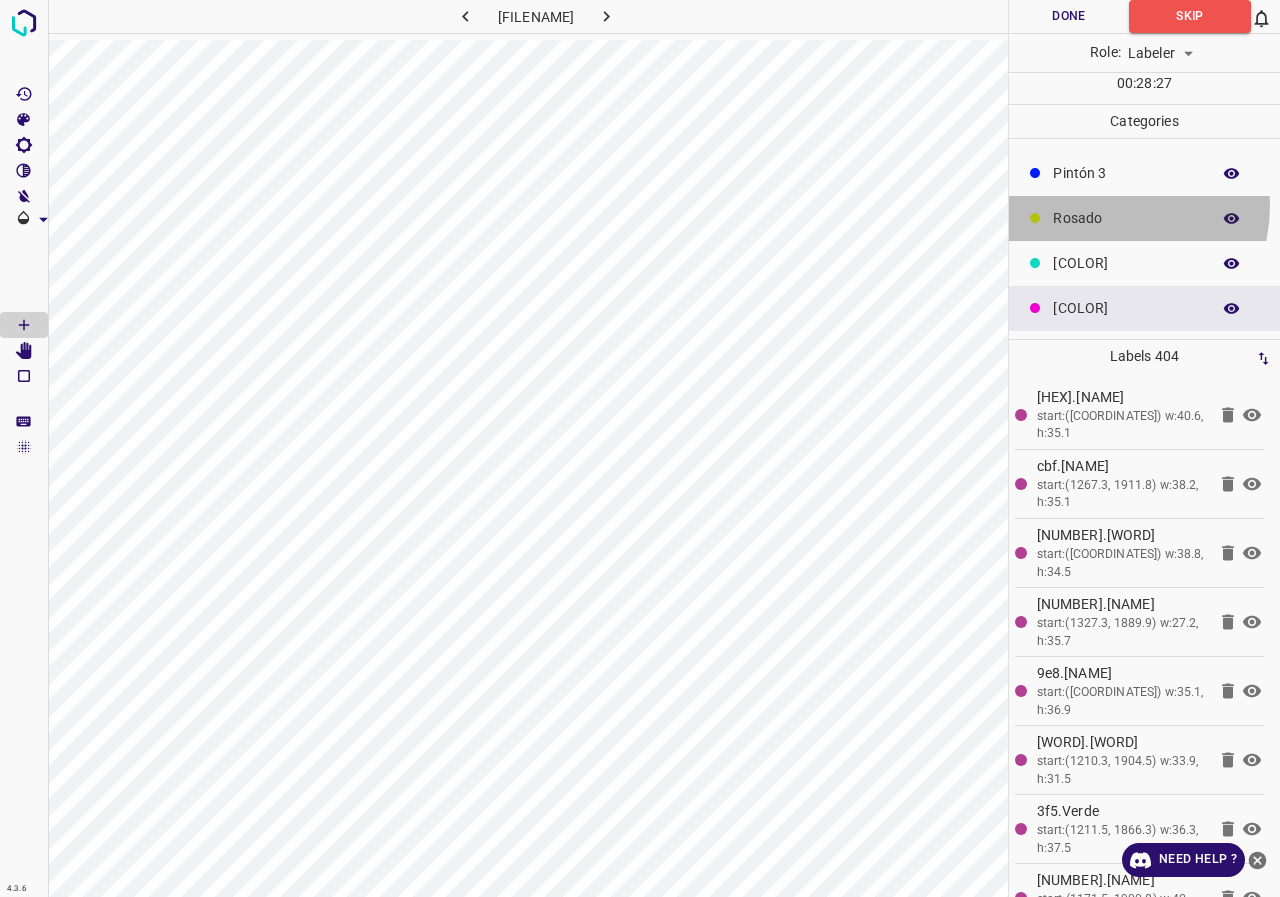click on "Rosado" at bounding box center [1144, 218] 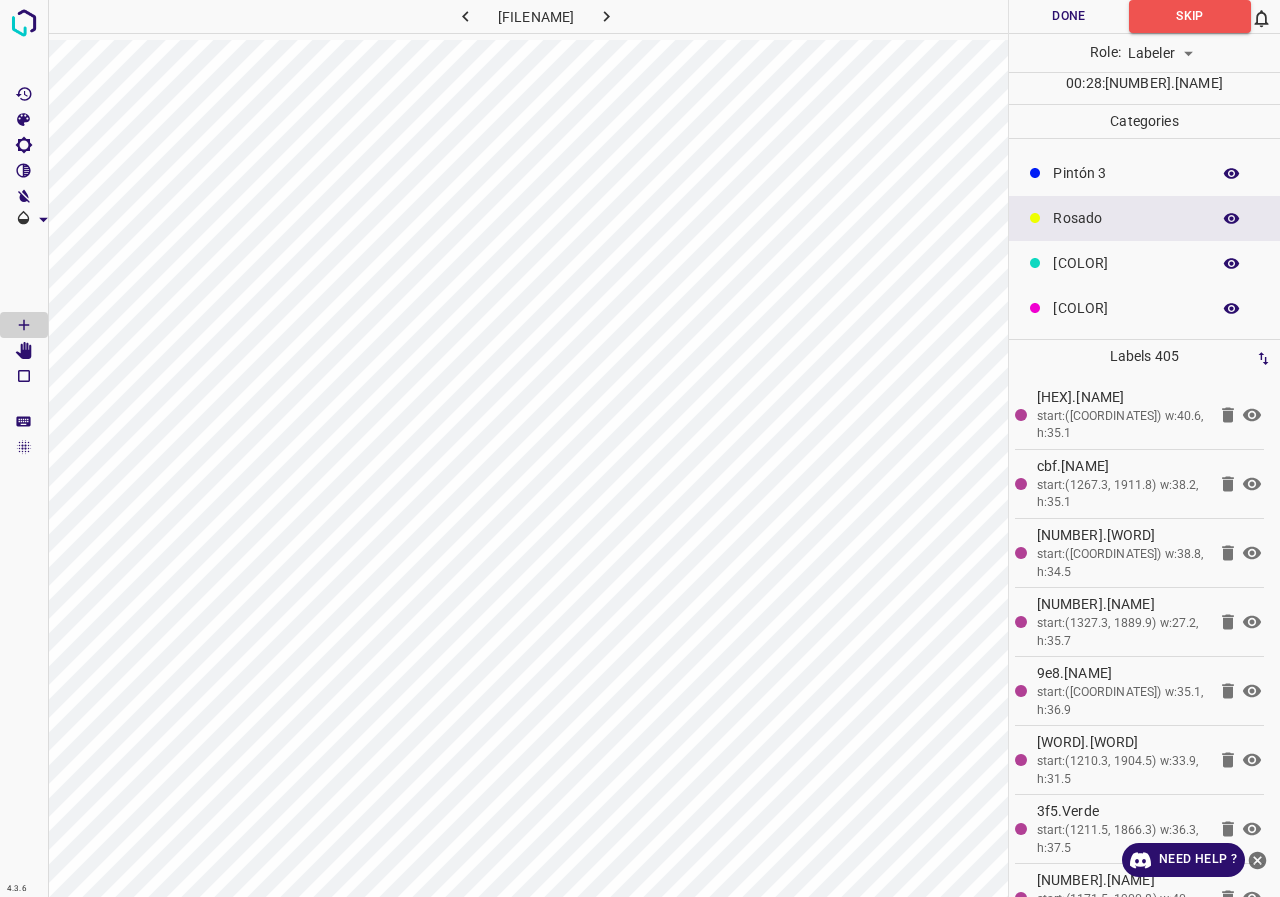 scroll, scrollTop: 0, scrollLeft: 0, axis: both 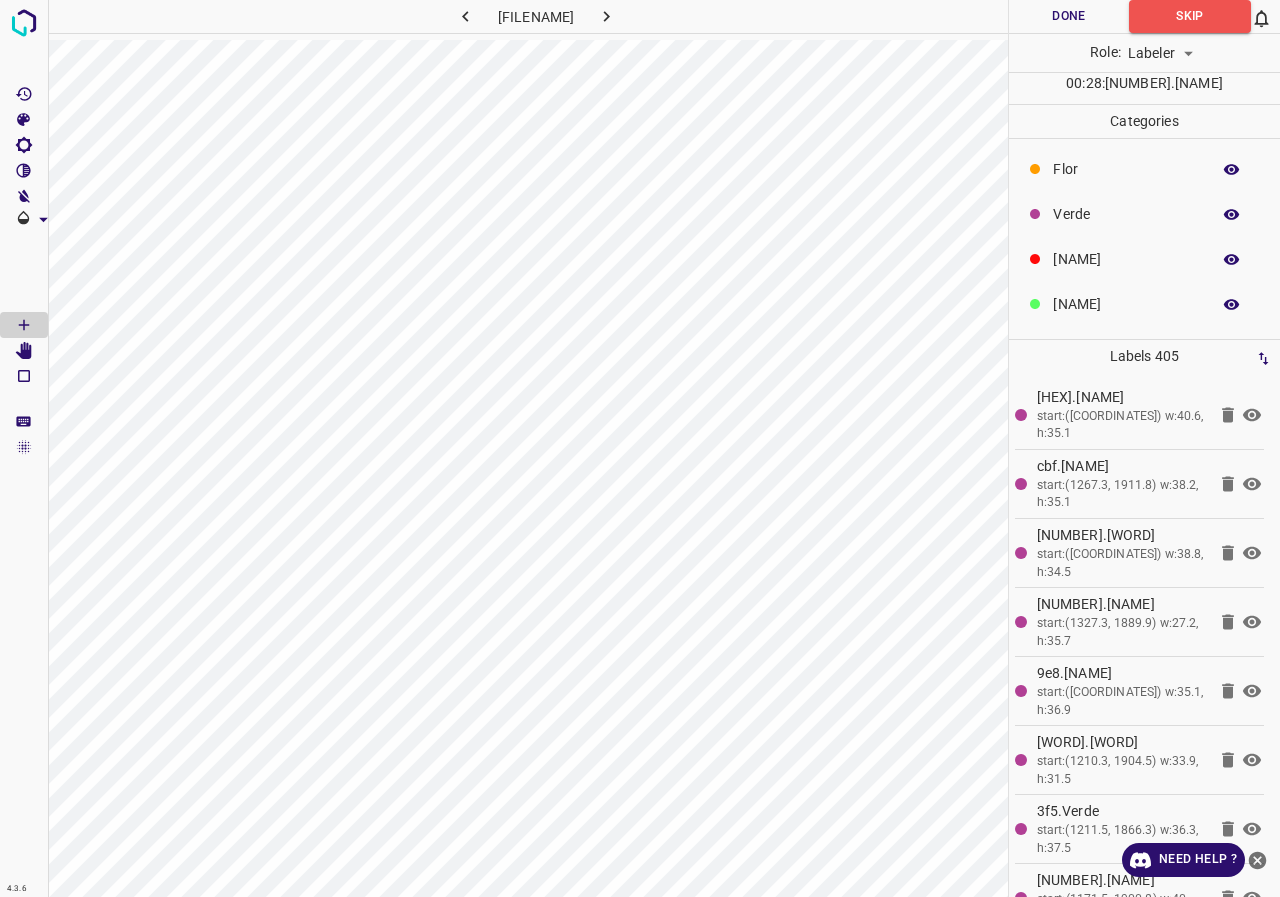 click on "Flor" at bounding box center [1126, 169] 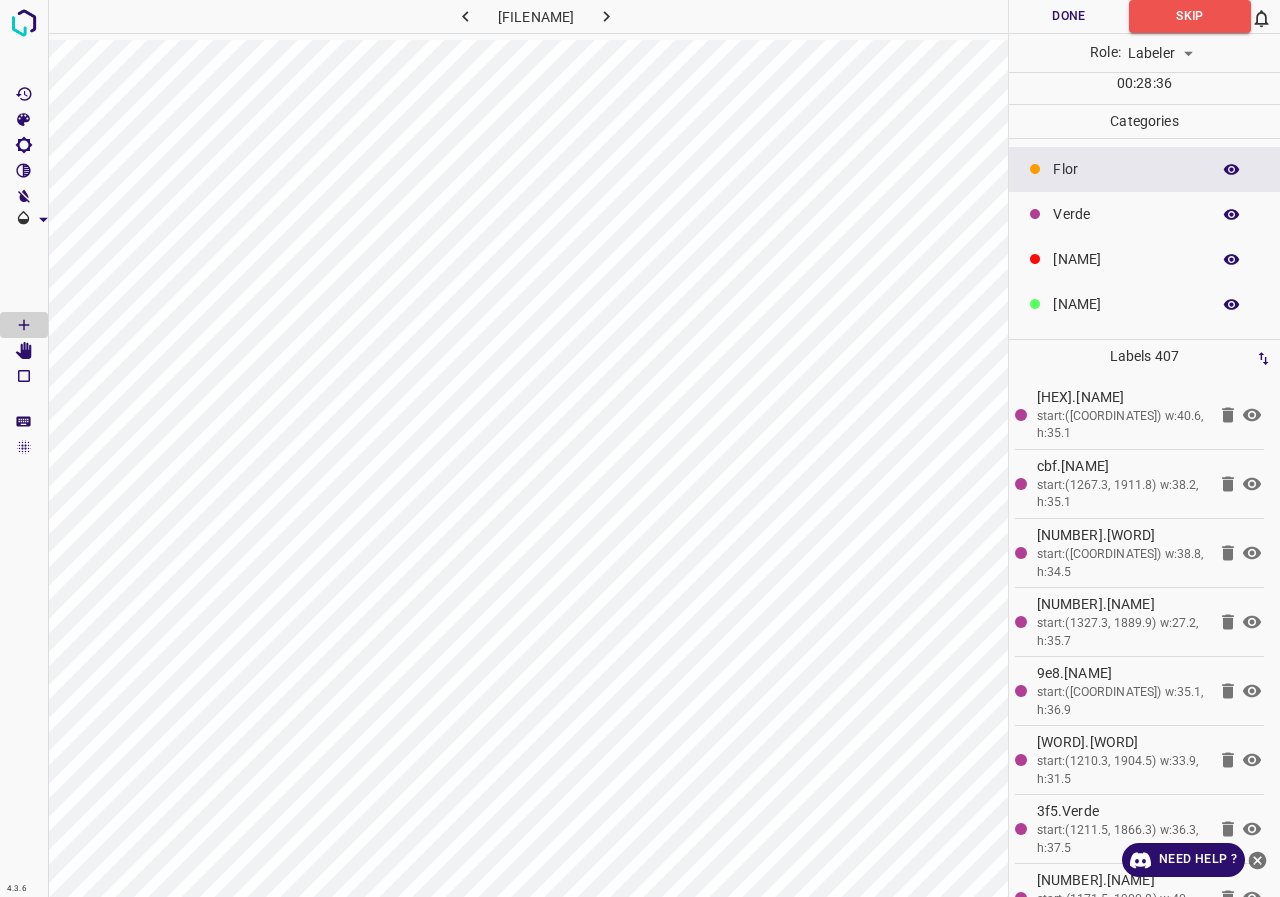 click on "Verde" at bounding box center (1126, 169) 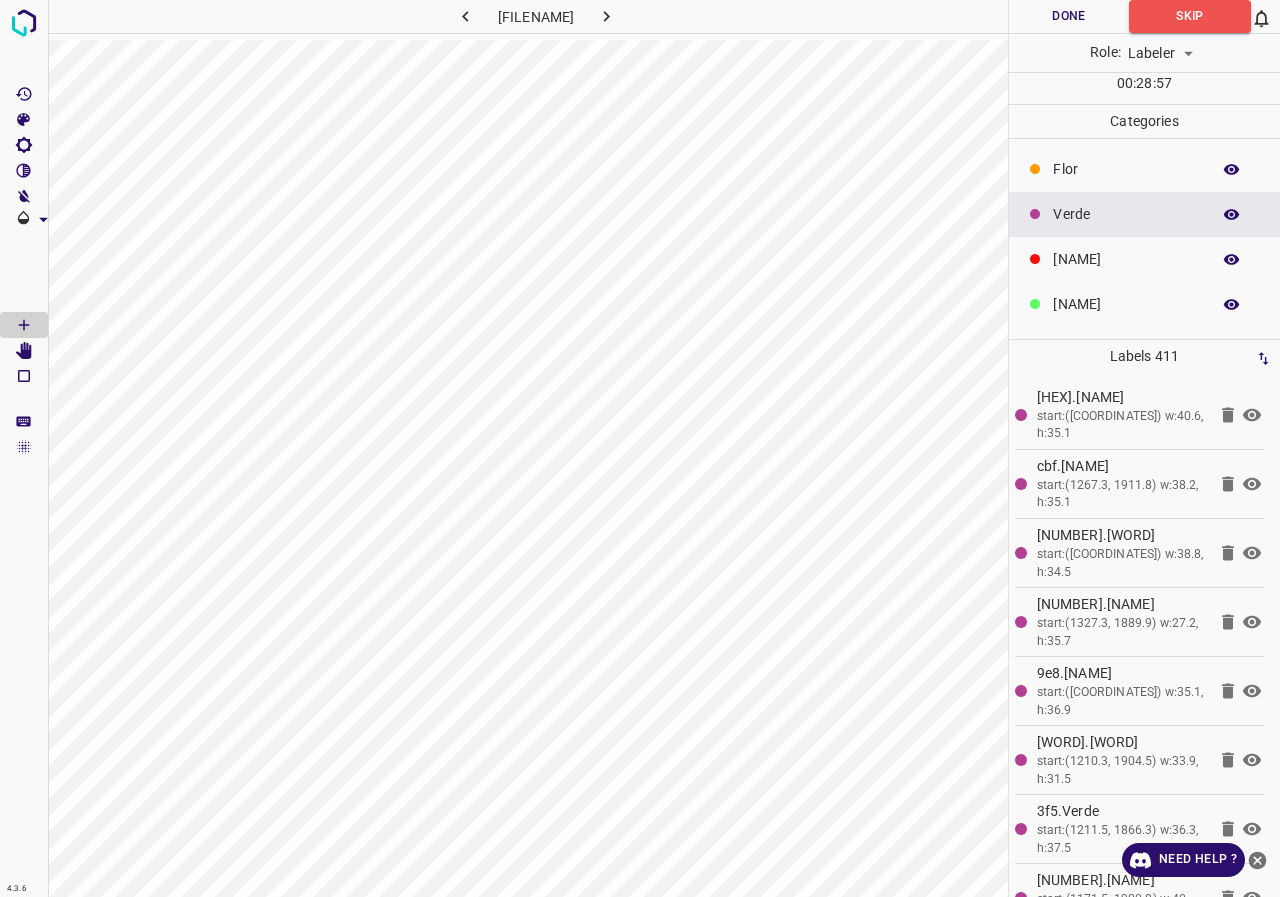 click on "[NAME]" at bounding box center [1126, 169] 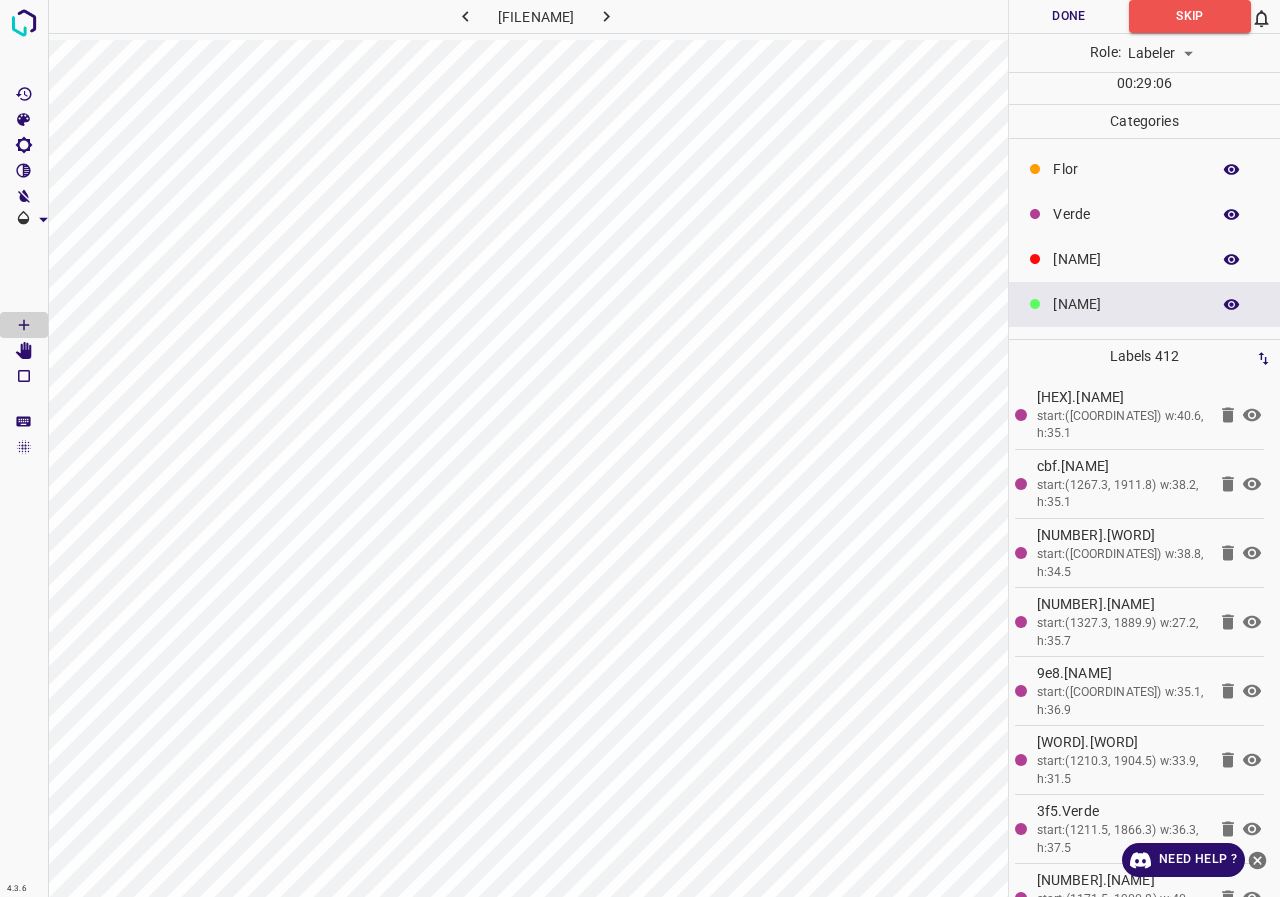 click on "Verde" at bounding box center [1126, 169] 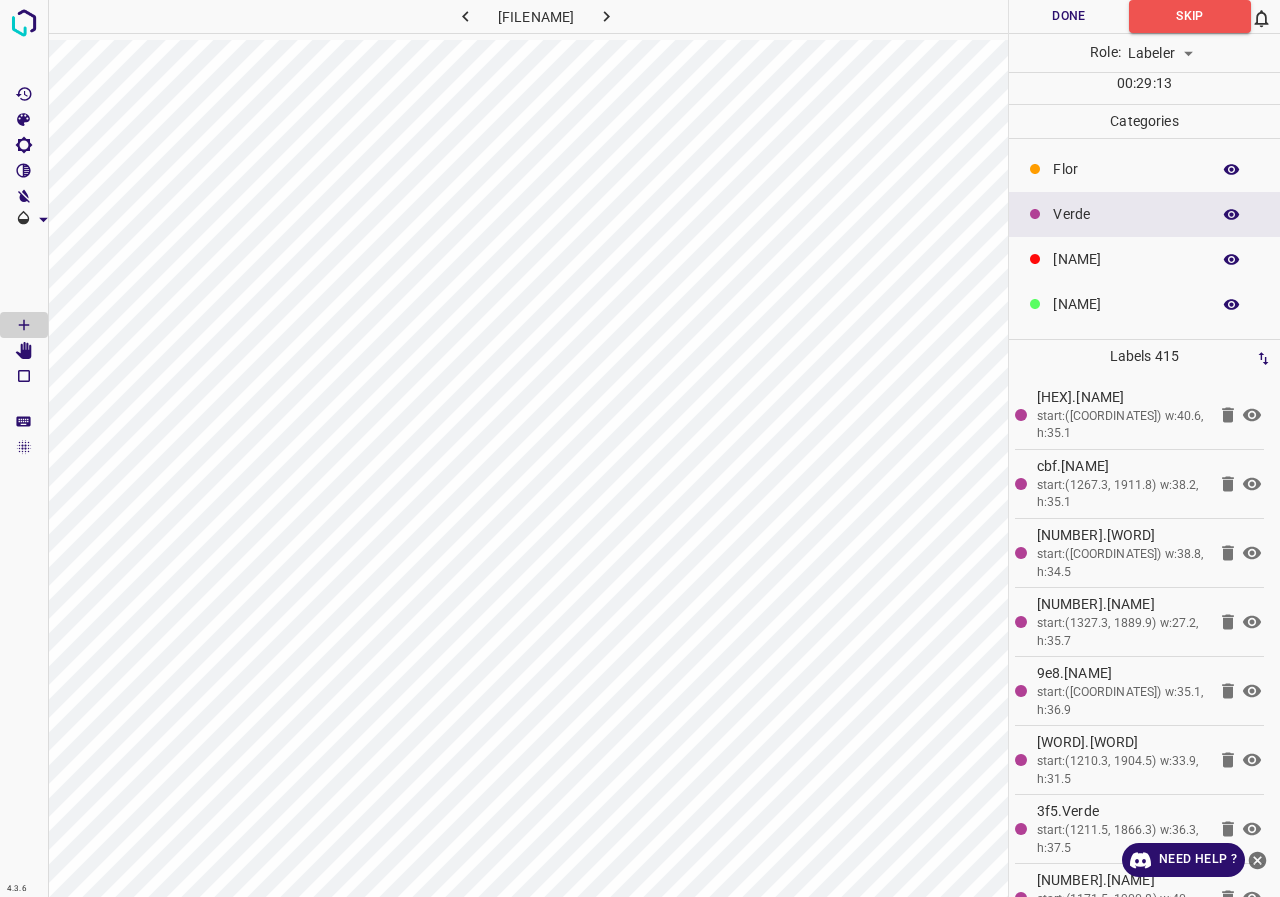 click on "[NAME]" at bounding box center [1144, 304] 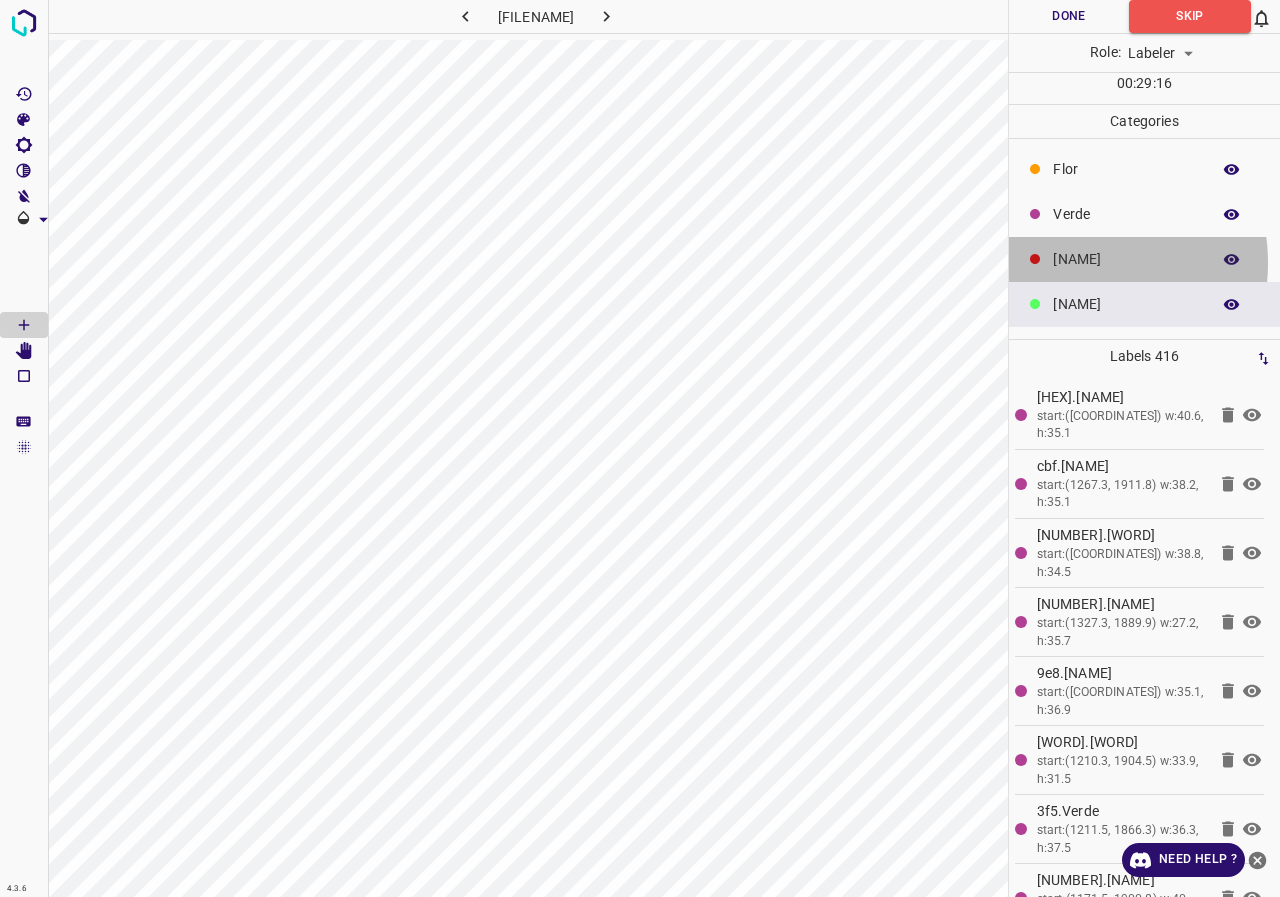 click on "[NAME]" at bounding box center [1126, 169] 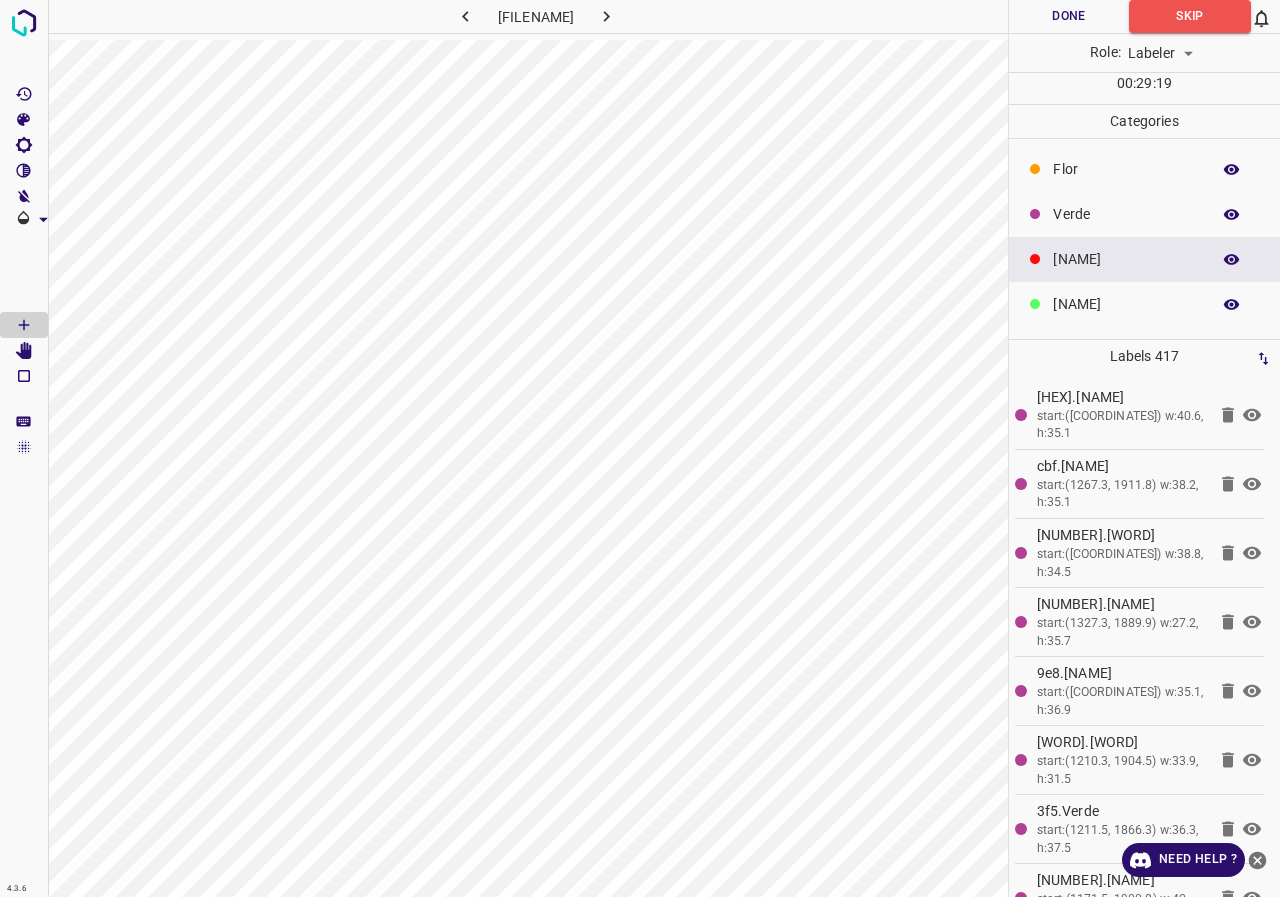 scroll, scrollTop: 176, scrollLeft: 0, axis: vertical 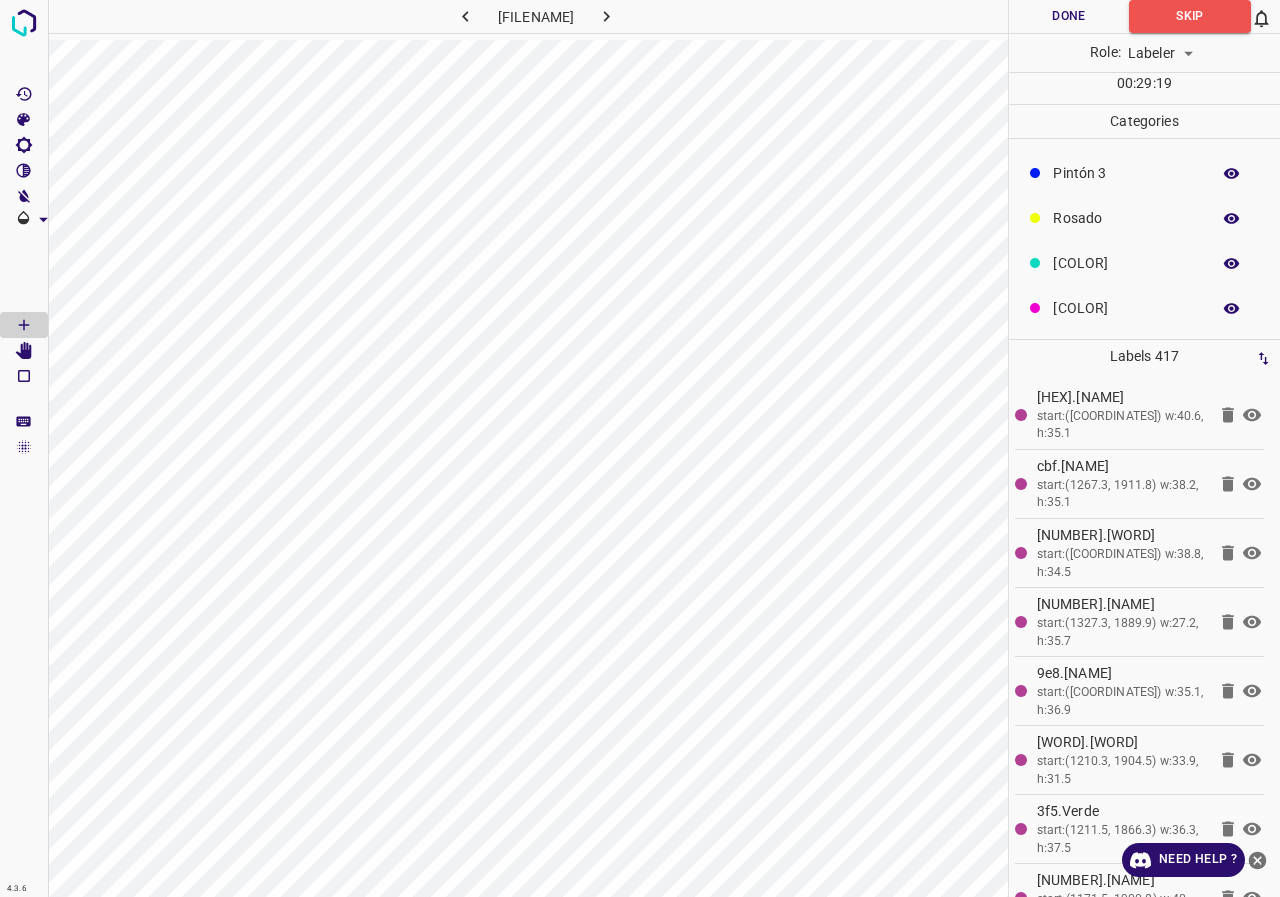 click on "[COLOR]" at bounding box center (1126, -7) 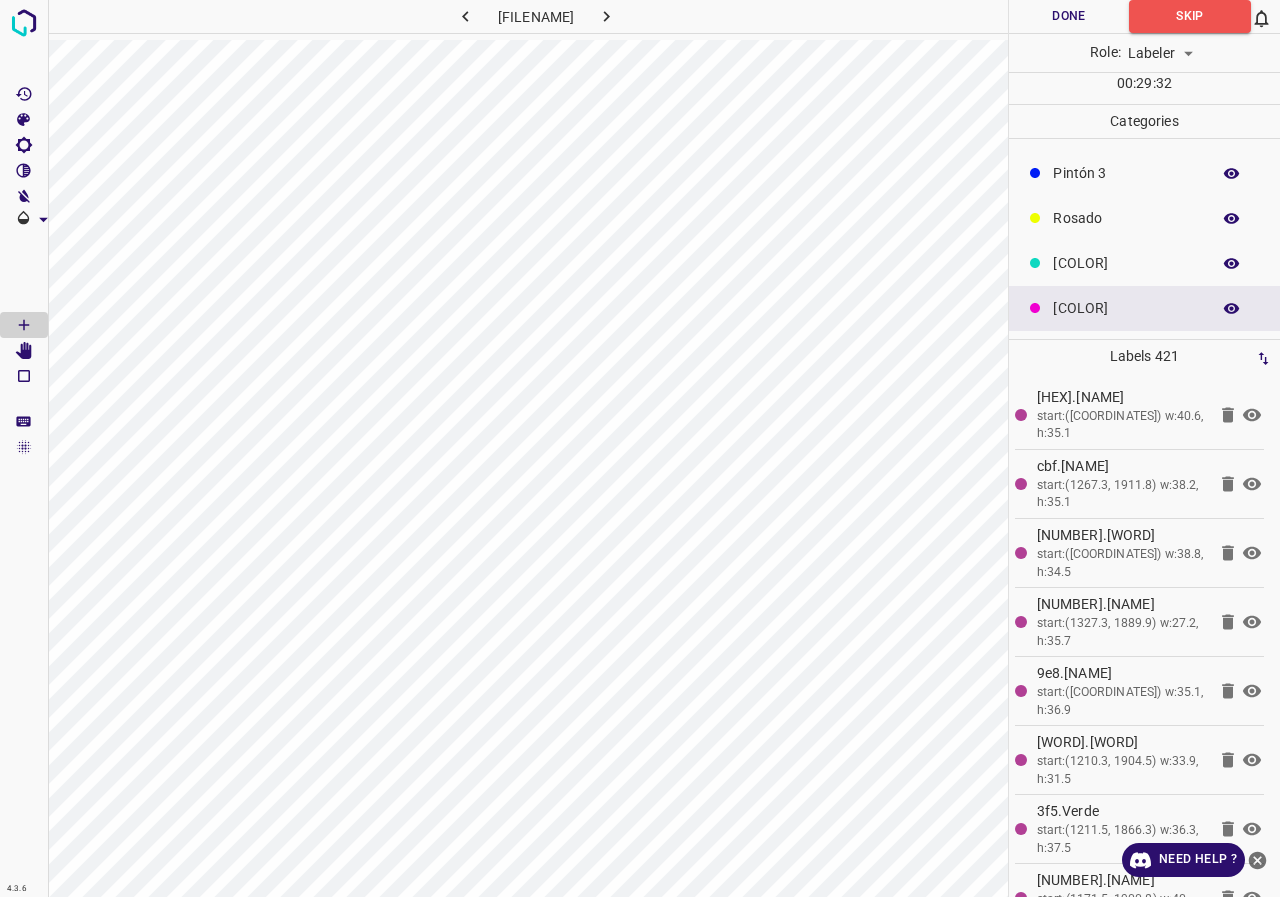 click on "Rosado" at bounding box center [1144, 218] 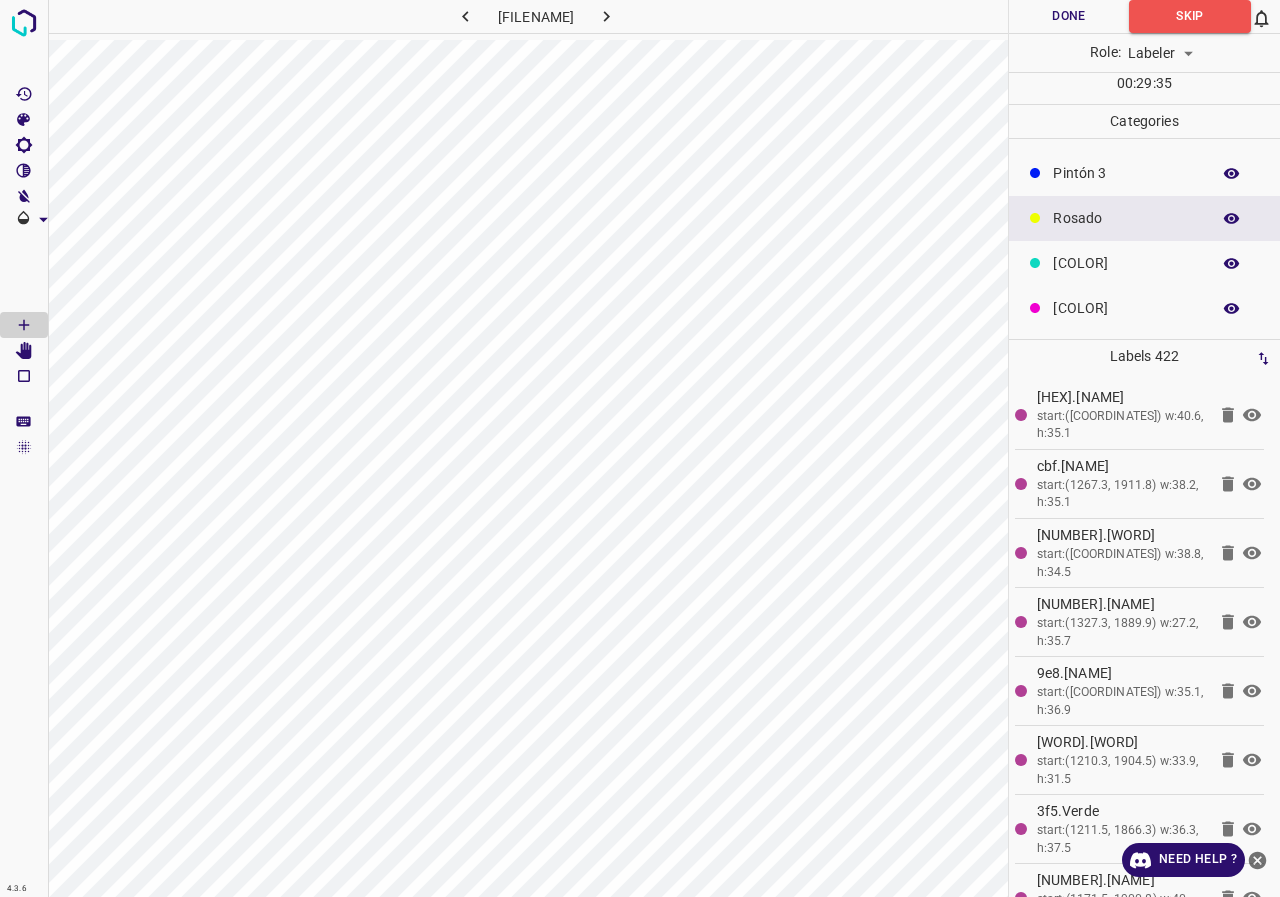 scroll, scrollTop: 0, scrollLeft: 0, axis: both 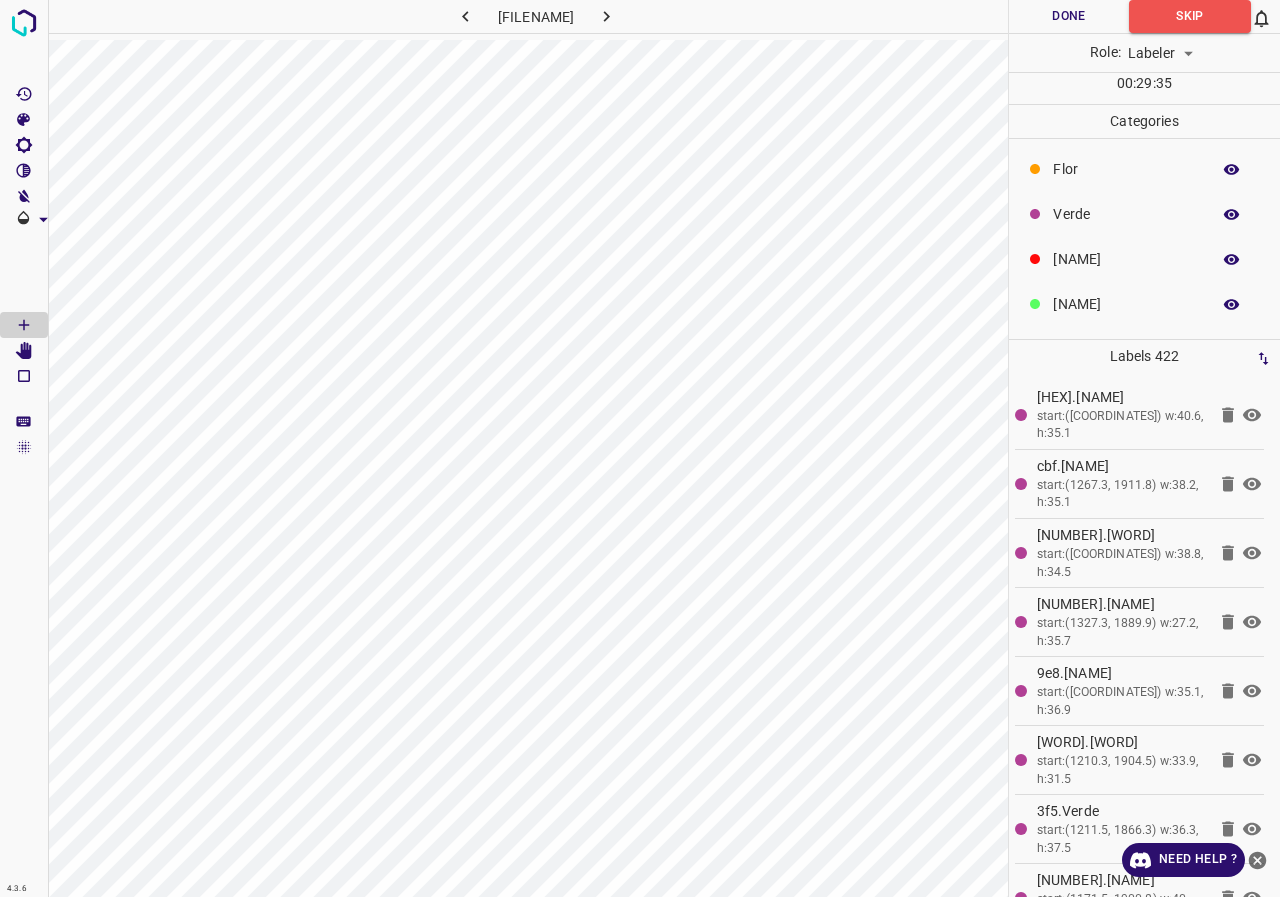 click on "Flor" at bounding box center (1126, 169) 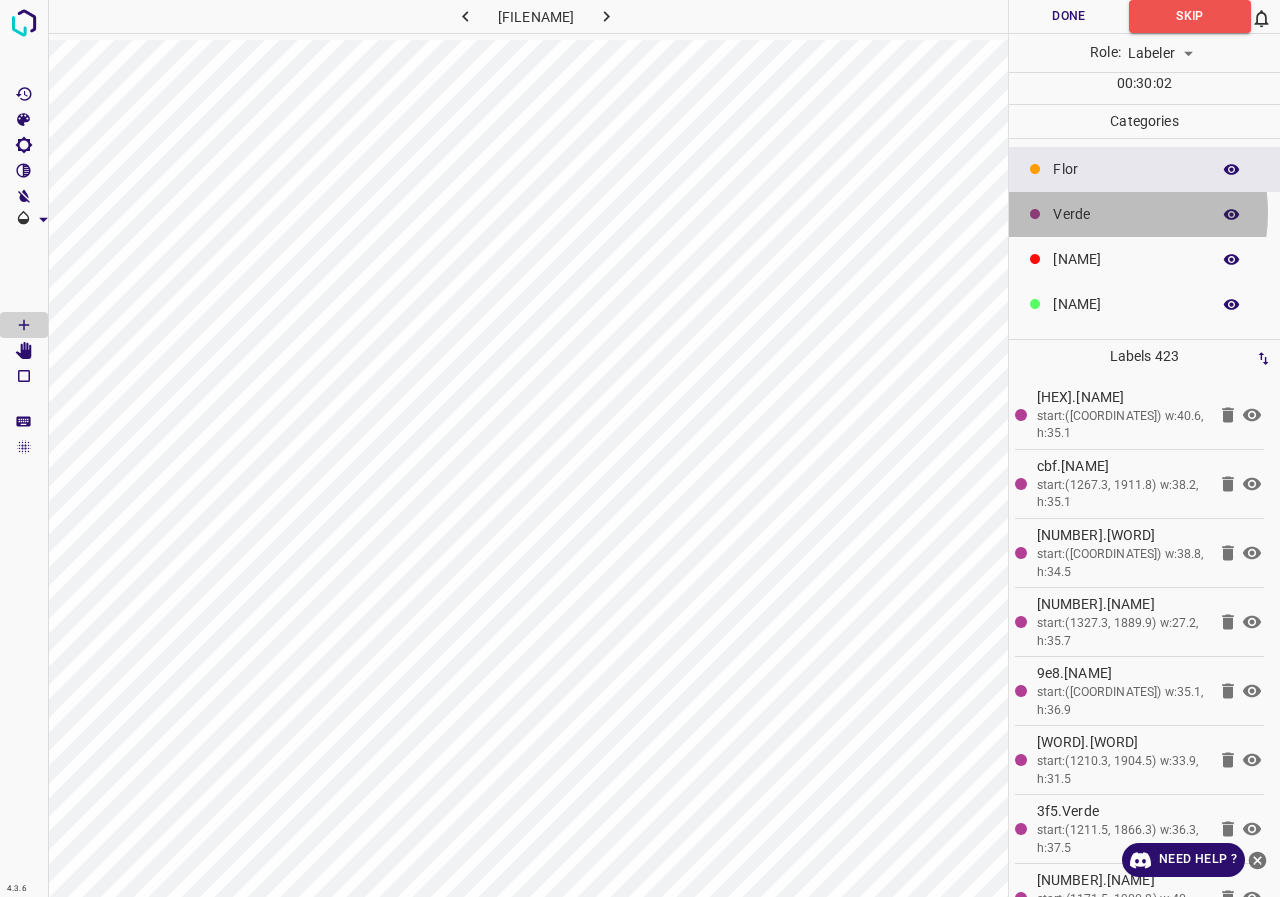 click on "Verde" at bounding box center [1126, 169] 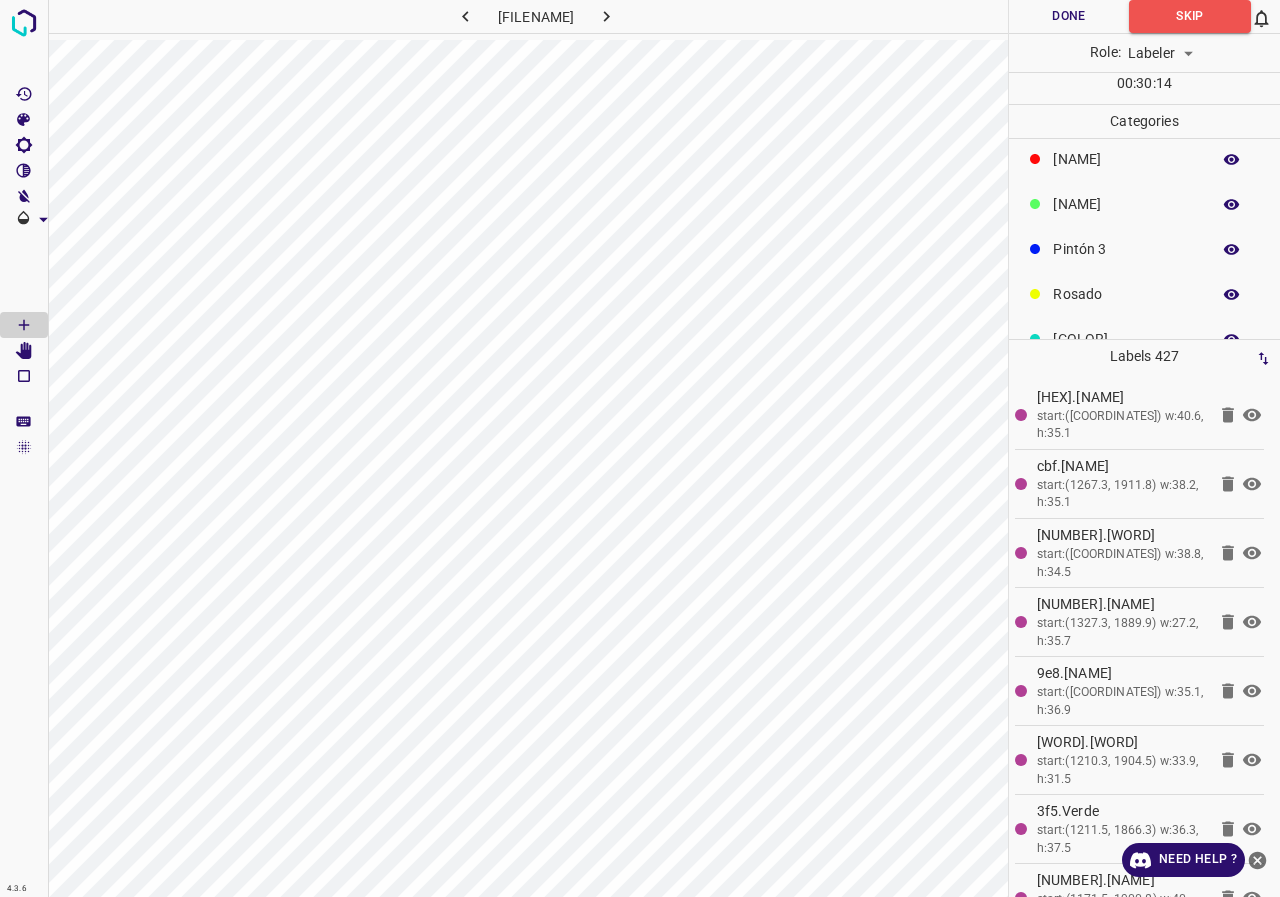 scroll, scrollTop: 176, scrollLeft: 0, axis: vertical 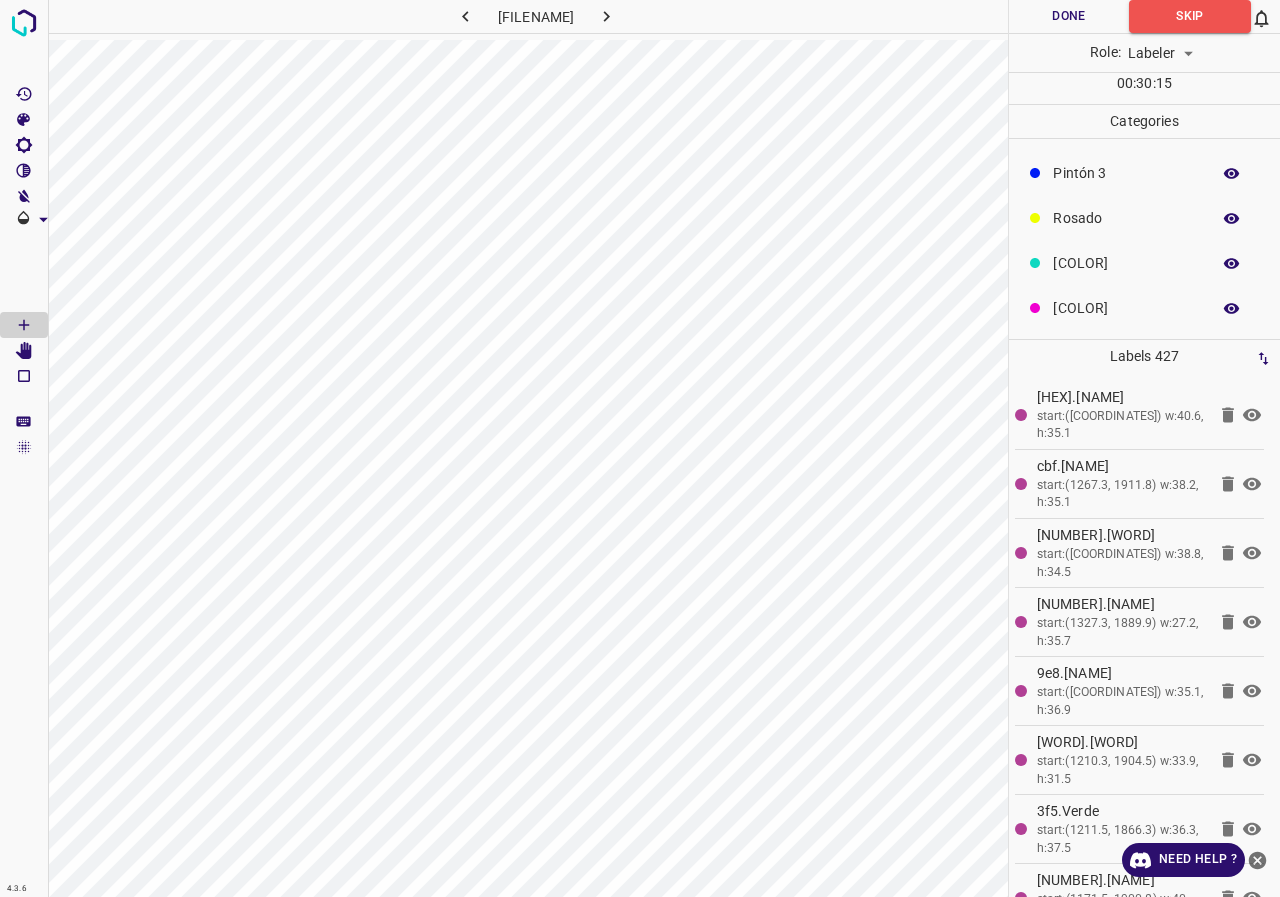 click on "Rosado" at bounding box center (1126, -7) 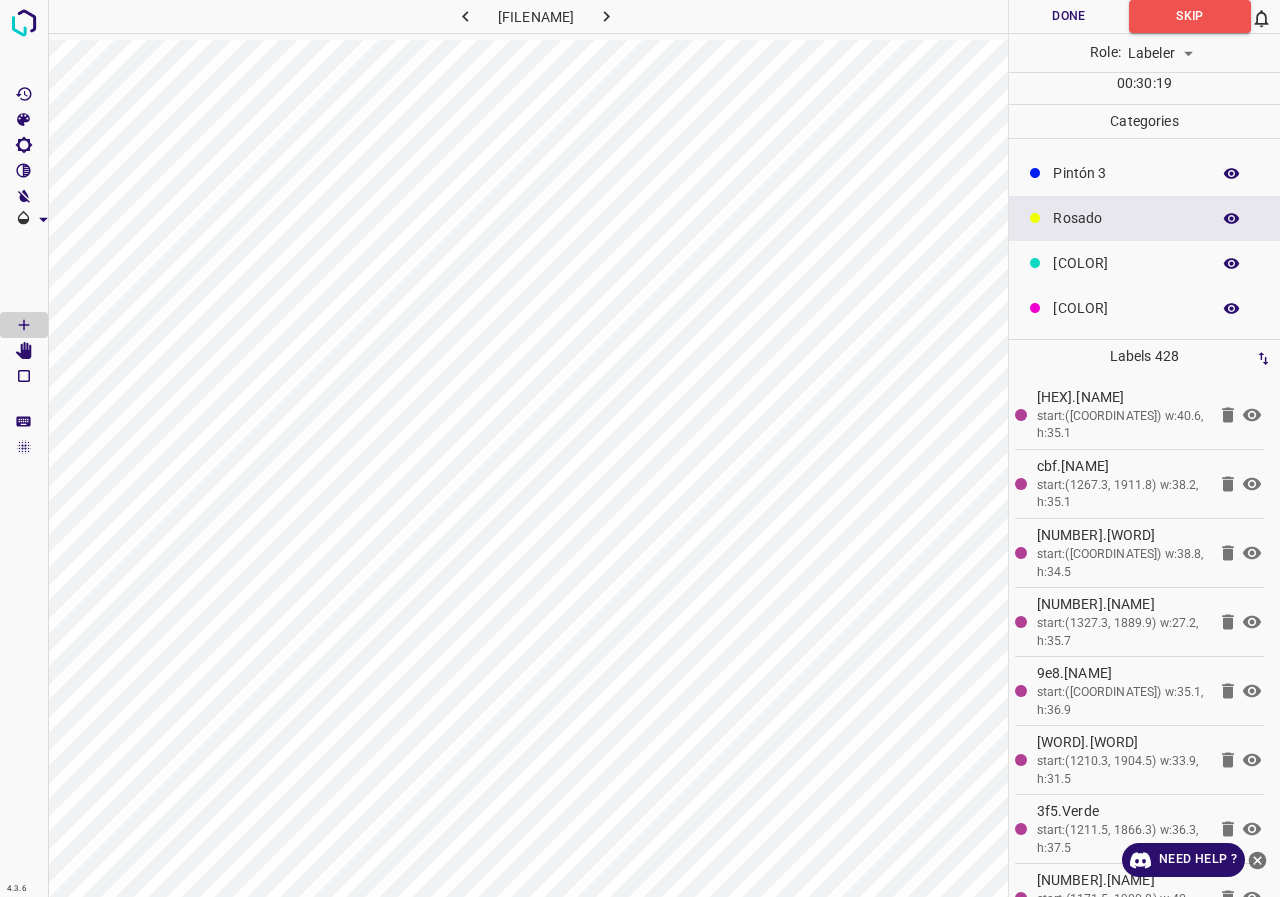 scroll, scrollTop: 0, scrollLeft: 0, axis: both 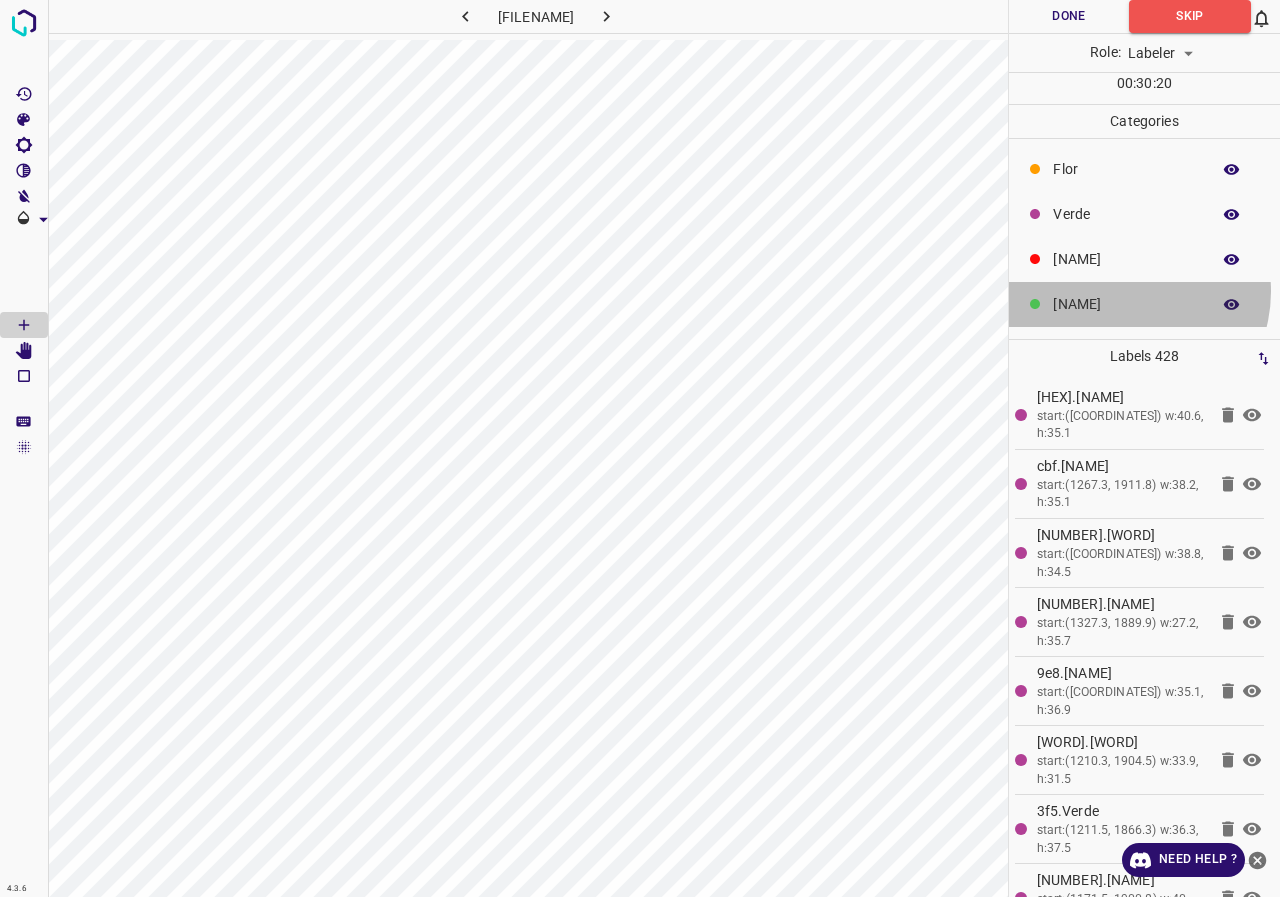 click on "[NAME]" at bounding box center [1144, 304] 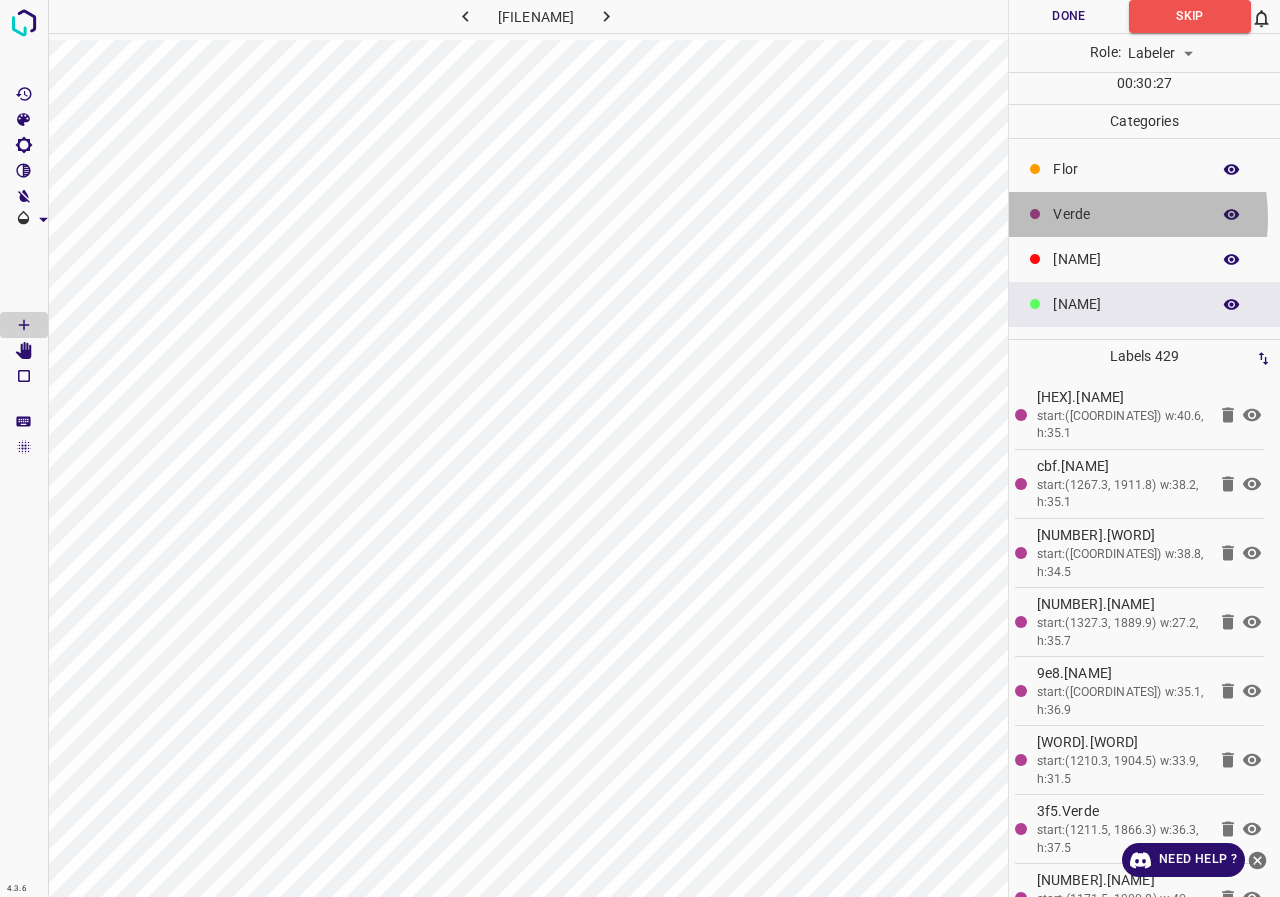 click on "Verde" at bounding box center (1126, 169) 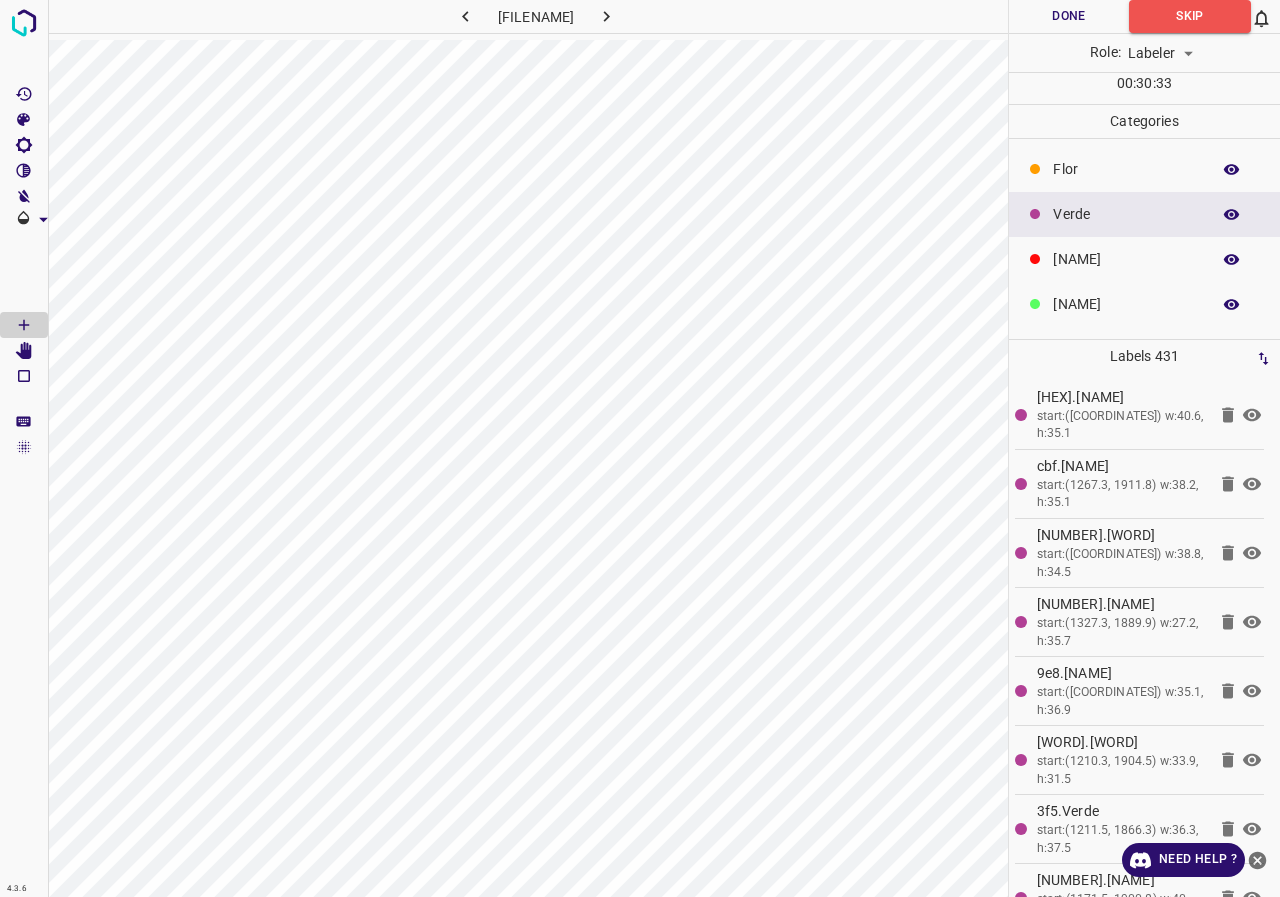 click on "[NAME]" at bounding box center [1126, 169] 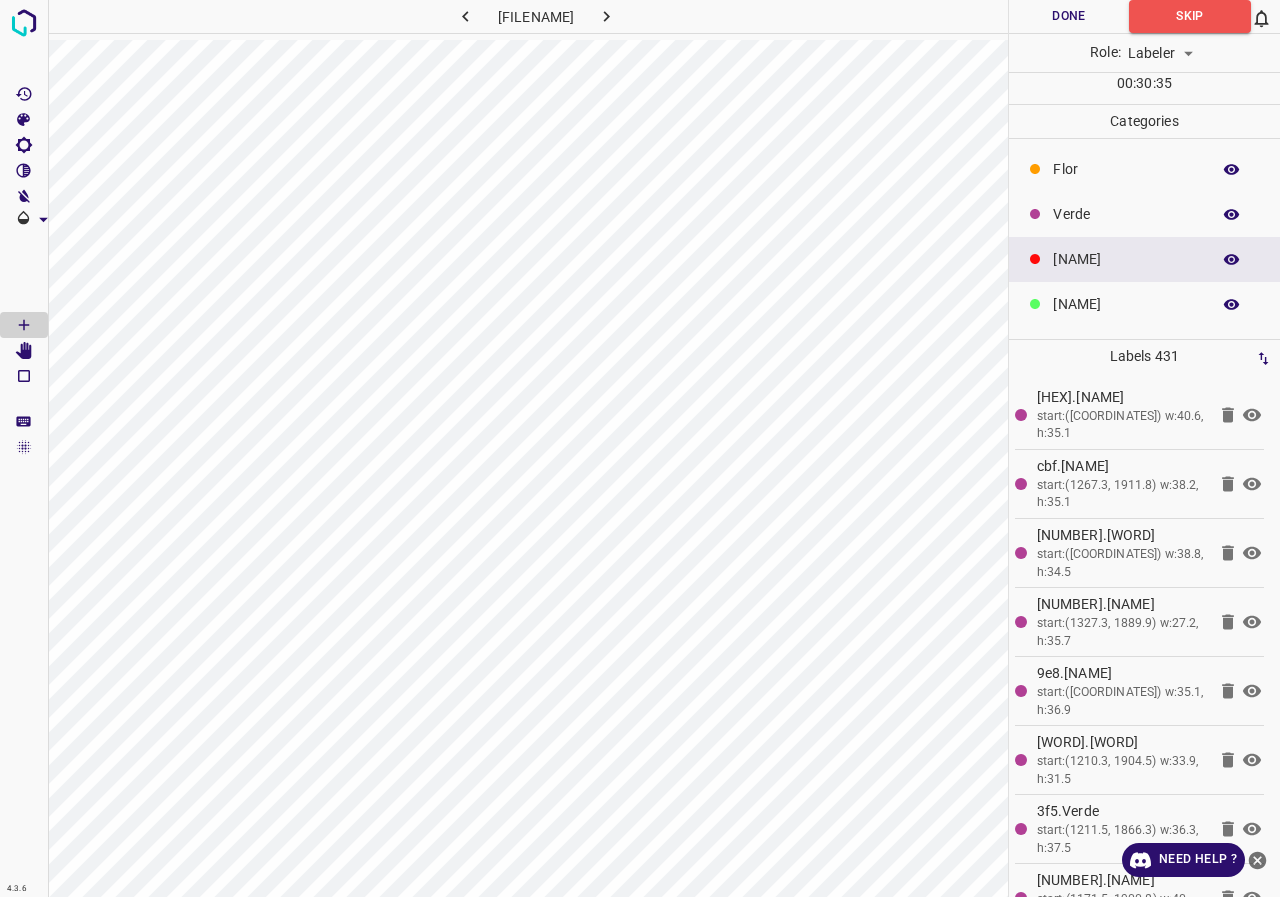 click on "[NAME]" at bounding box center [1144, 304] 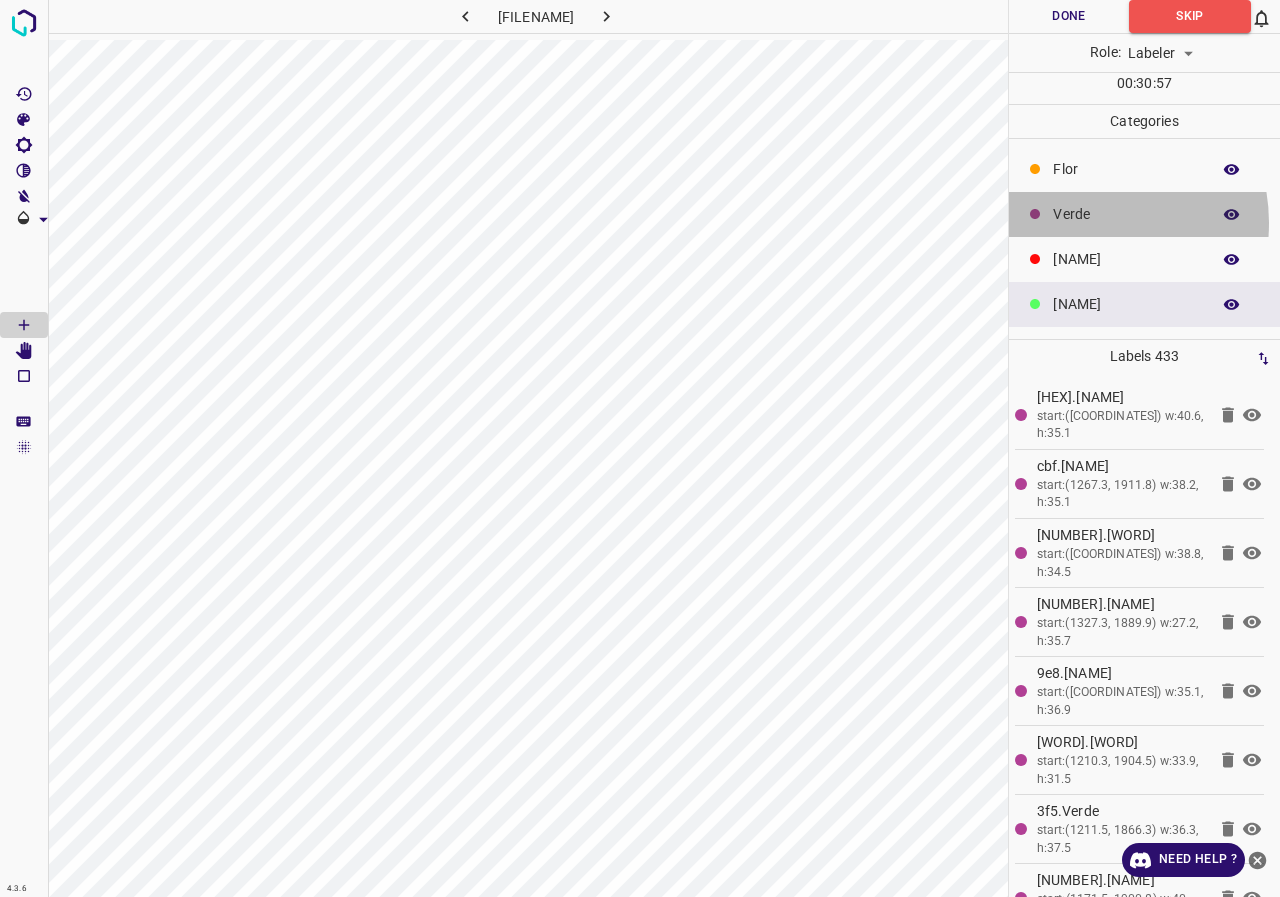 click on "Verde" at bounding box center [1126, 169] 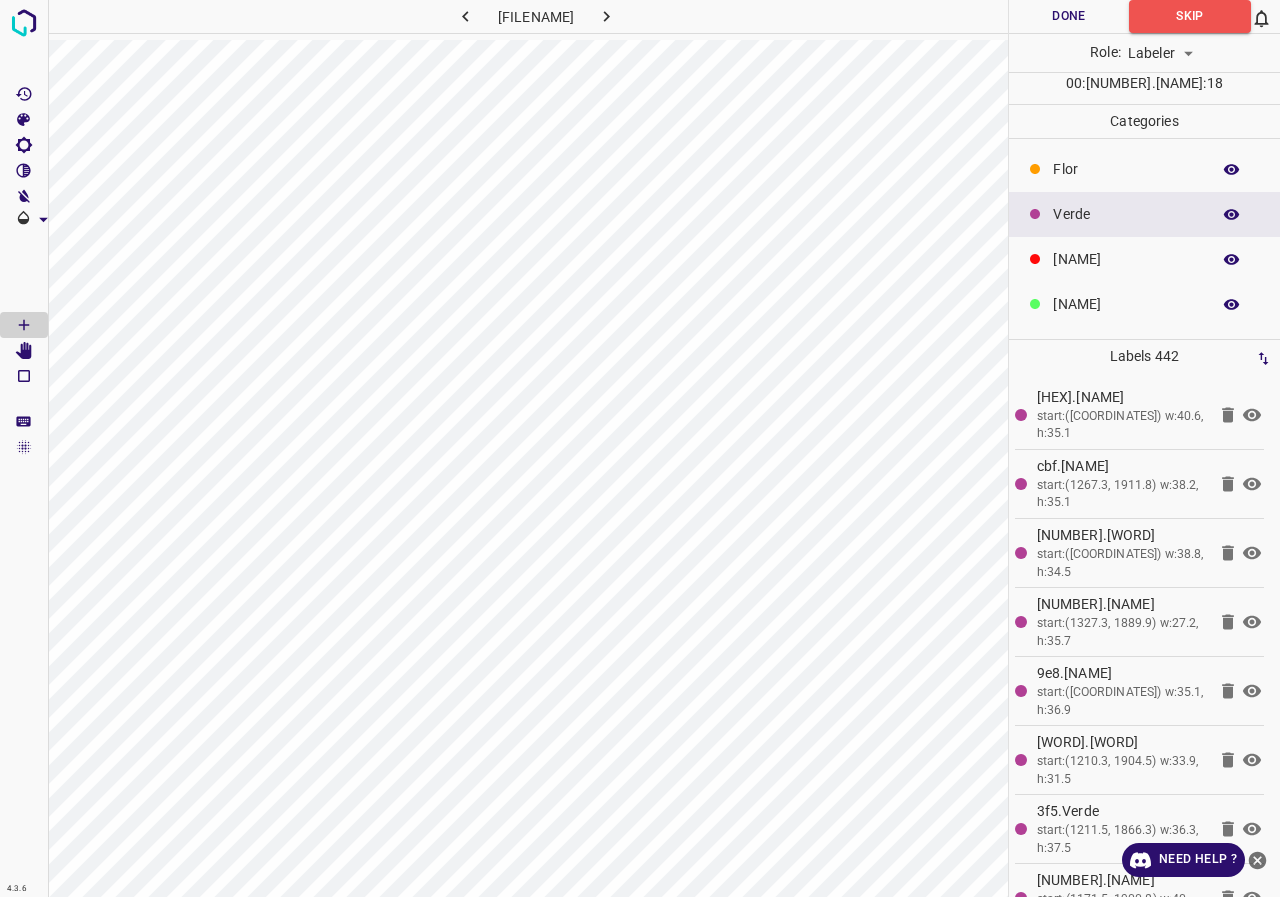 scroll, scrollTop: 176, scrollLeft: 0, axis: vertical 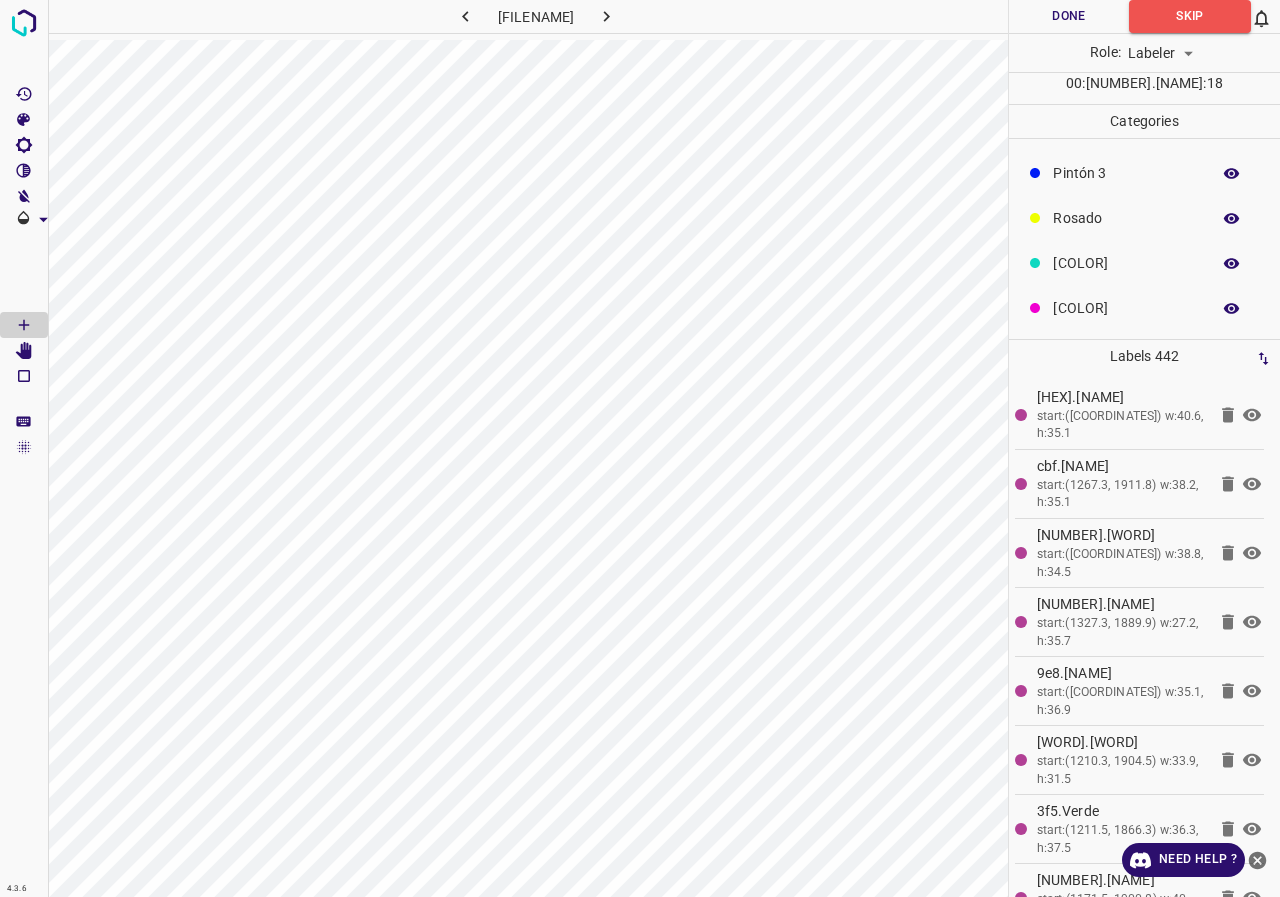 click on "[COLOR]" at bounding box center [1126, -7] 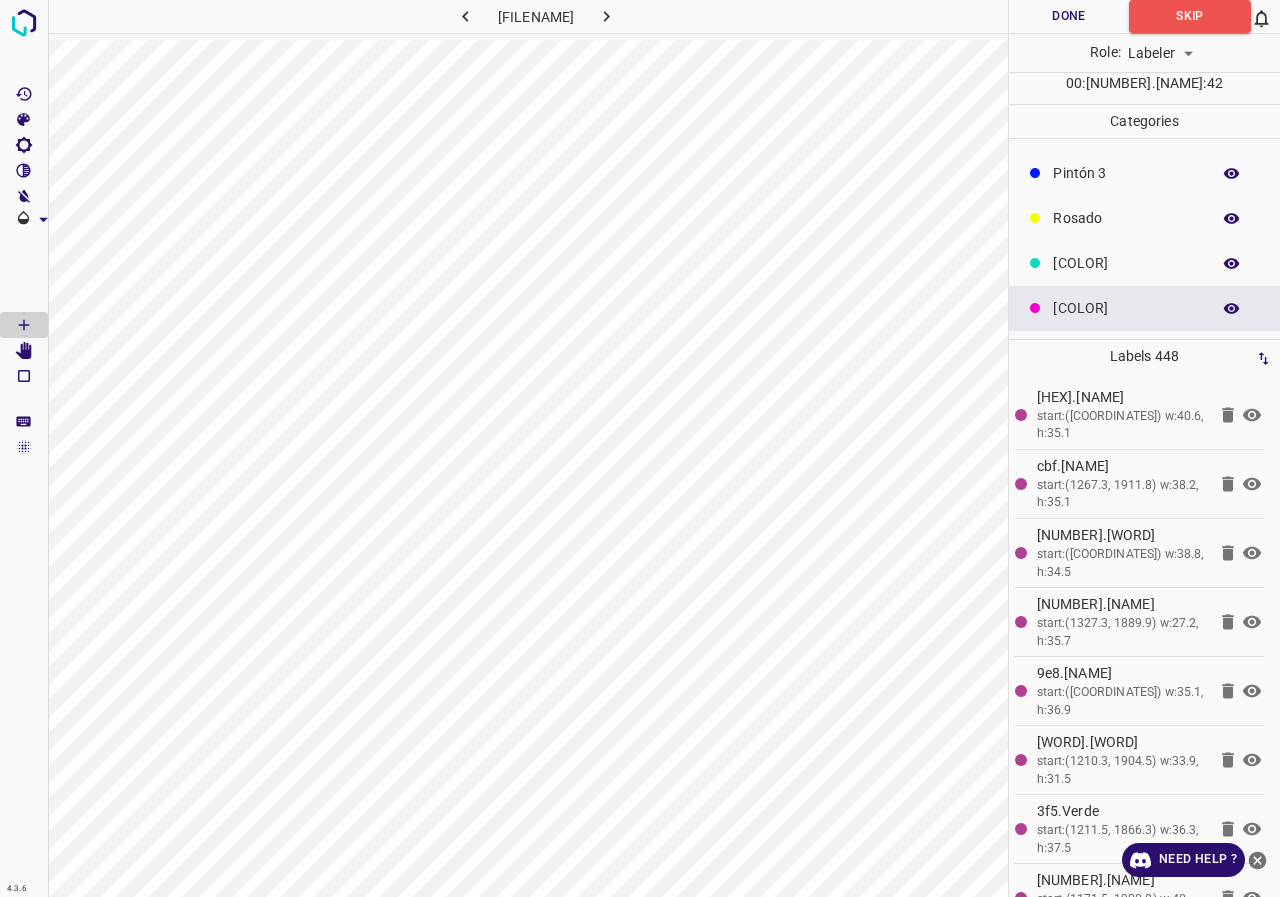 scroll, scrollTop: 0, scrollLeft: 0, axis: both 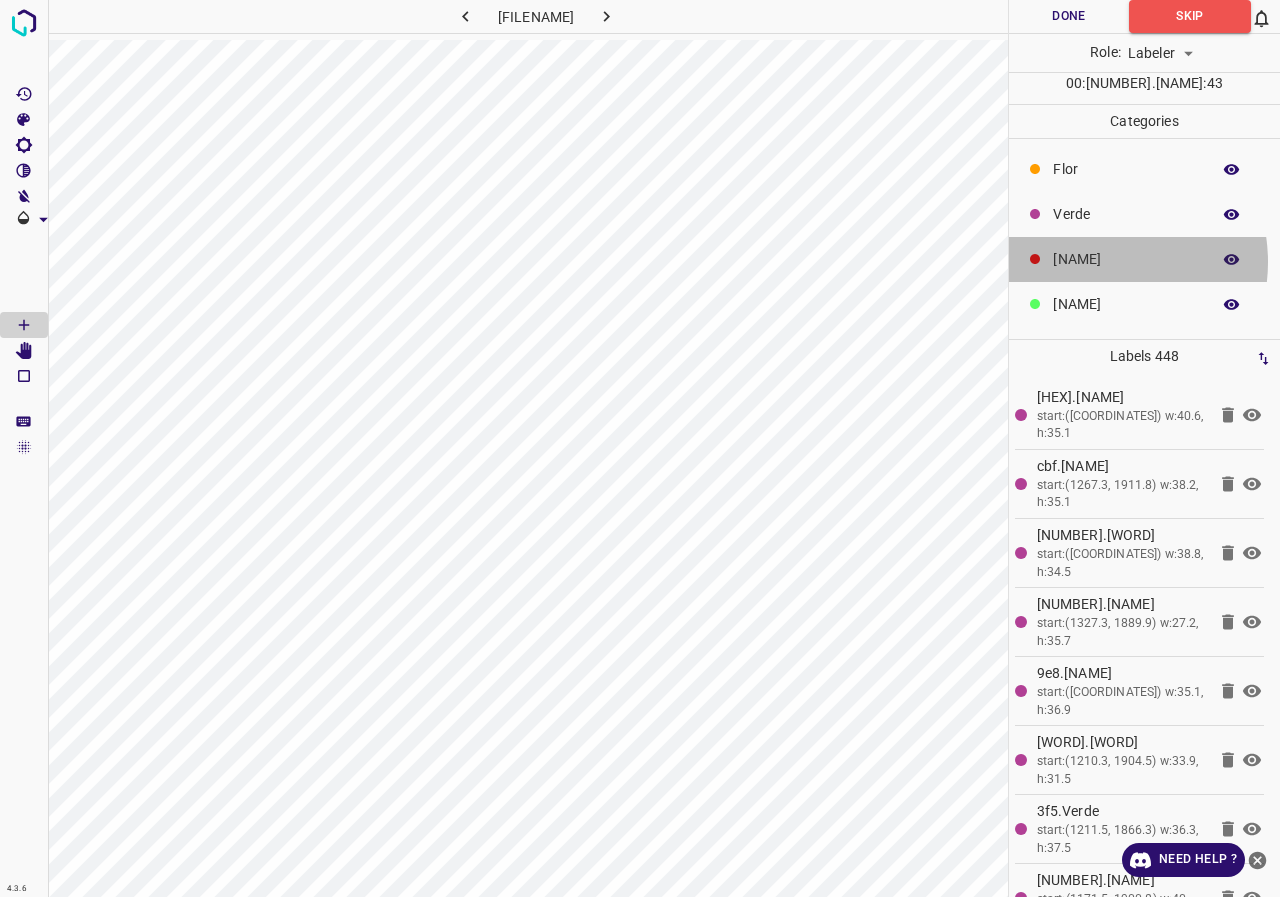click on "[NAME]" at bounding box center (1126, 169) 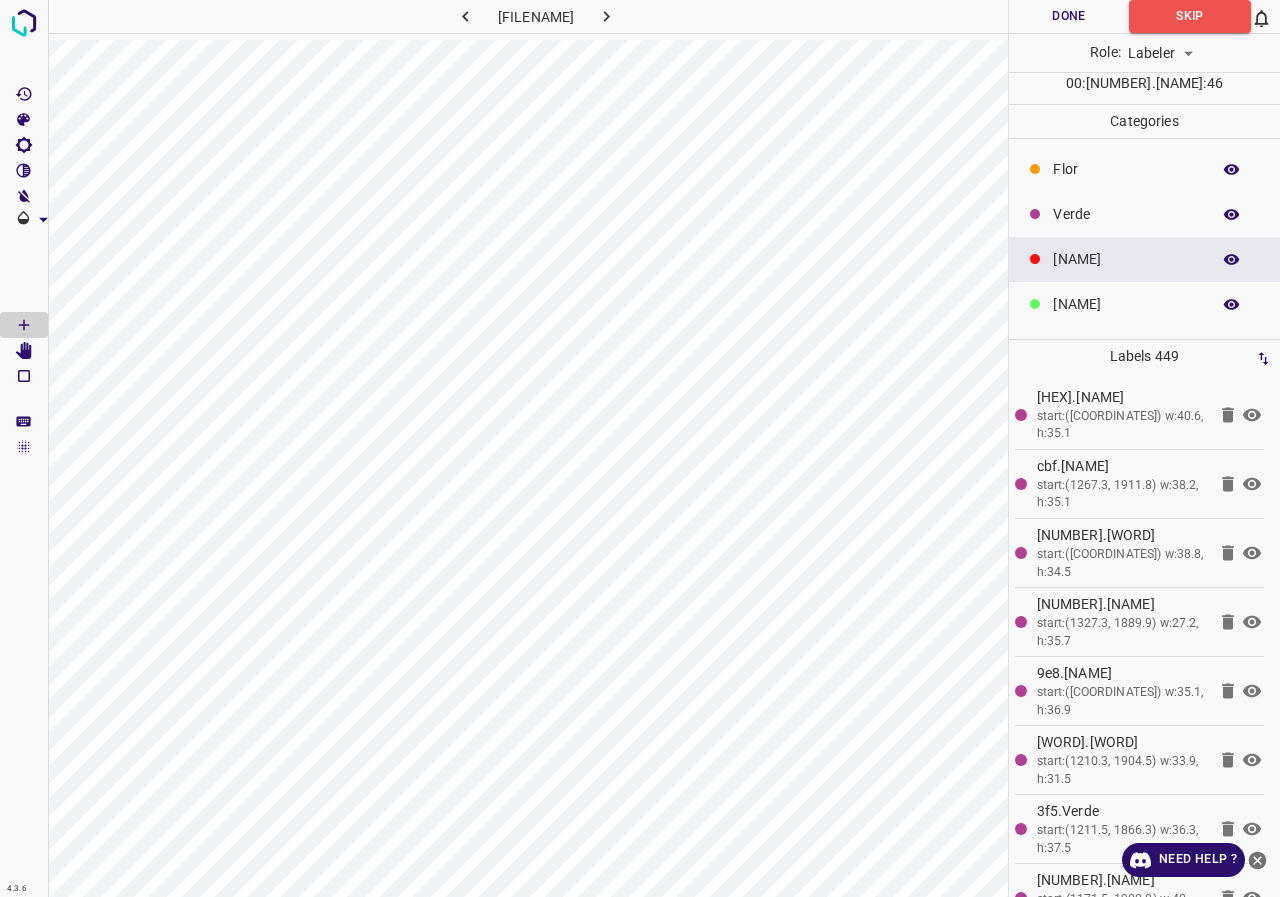 scroll, scrollTop: 100, scrollLeft: 0, axis: vertical 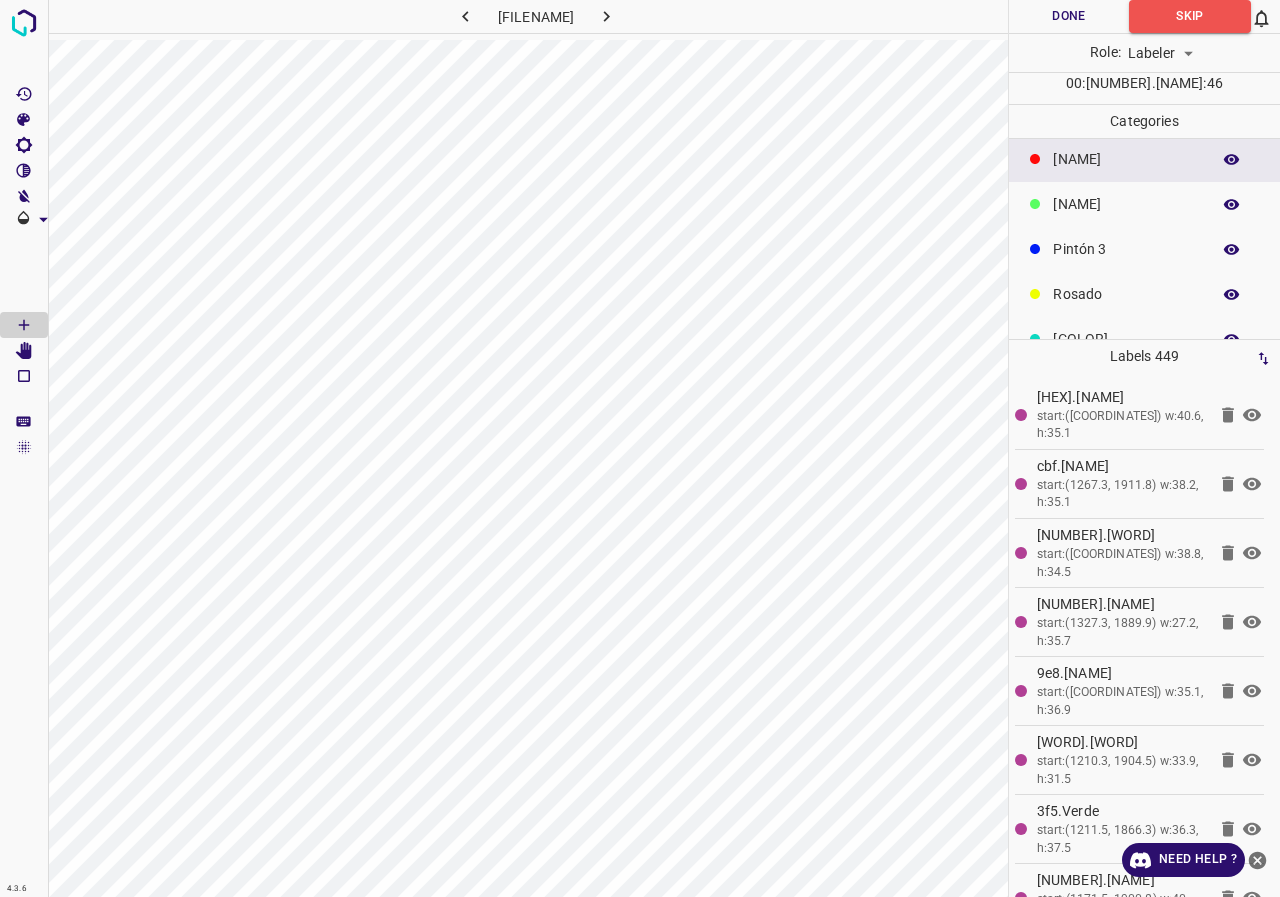 click on "Rosado" at bounding box center [1126, 69] 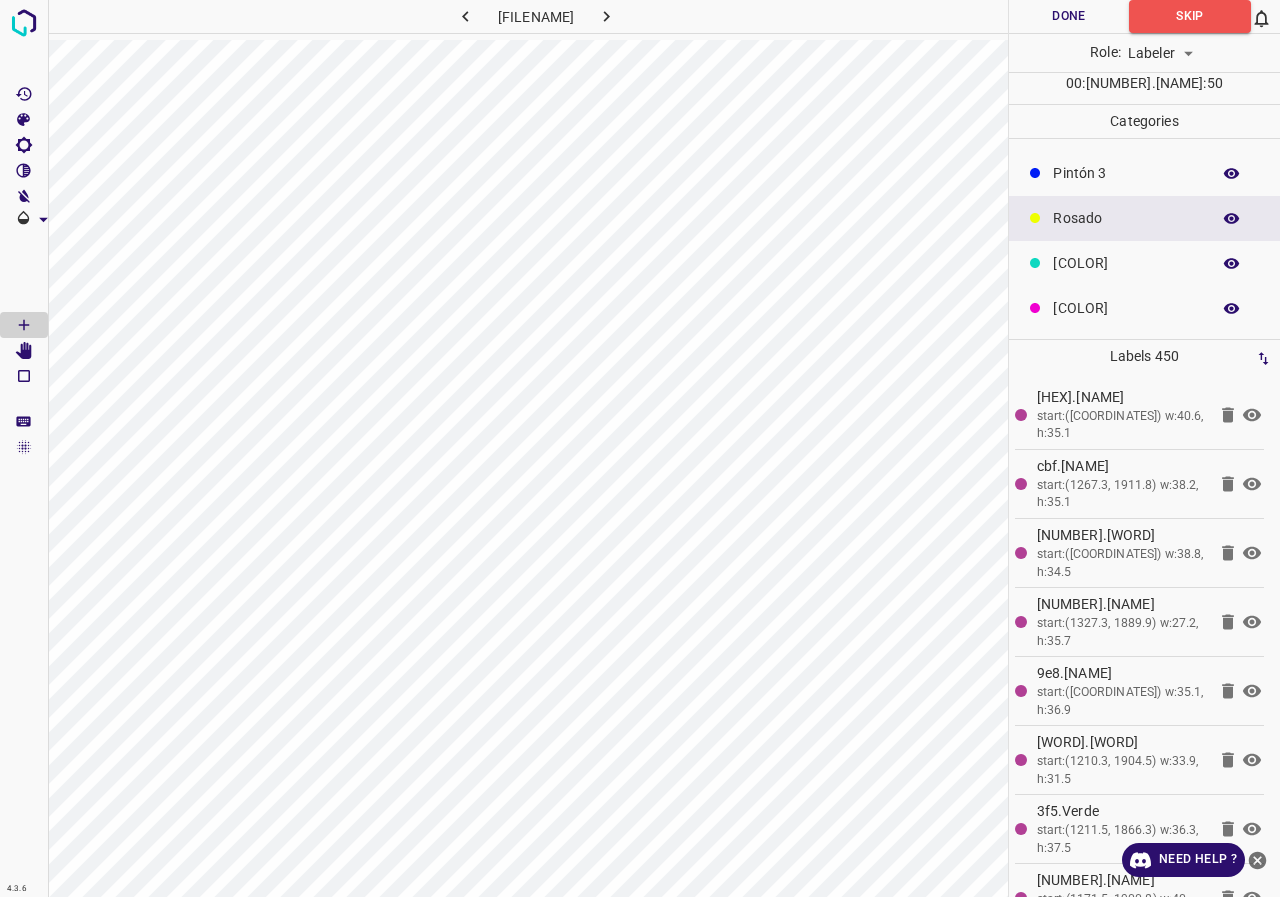 scroll, scrollTop: 0, scrollLeft: 0, axis: both 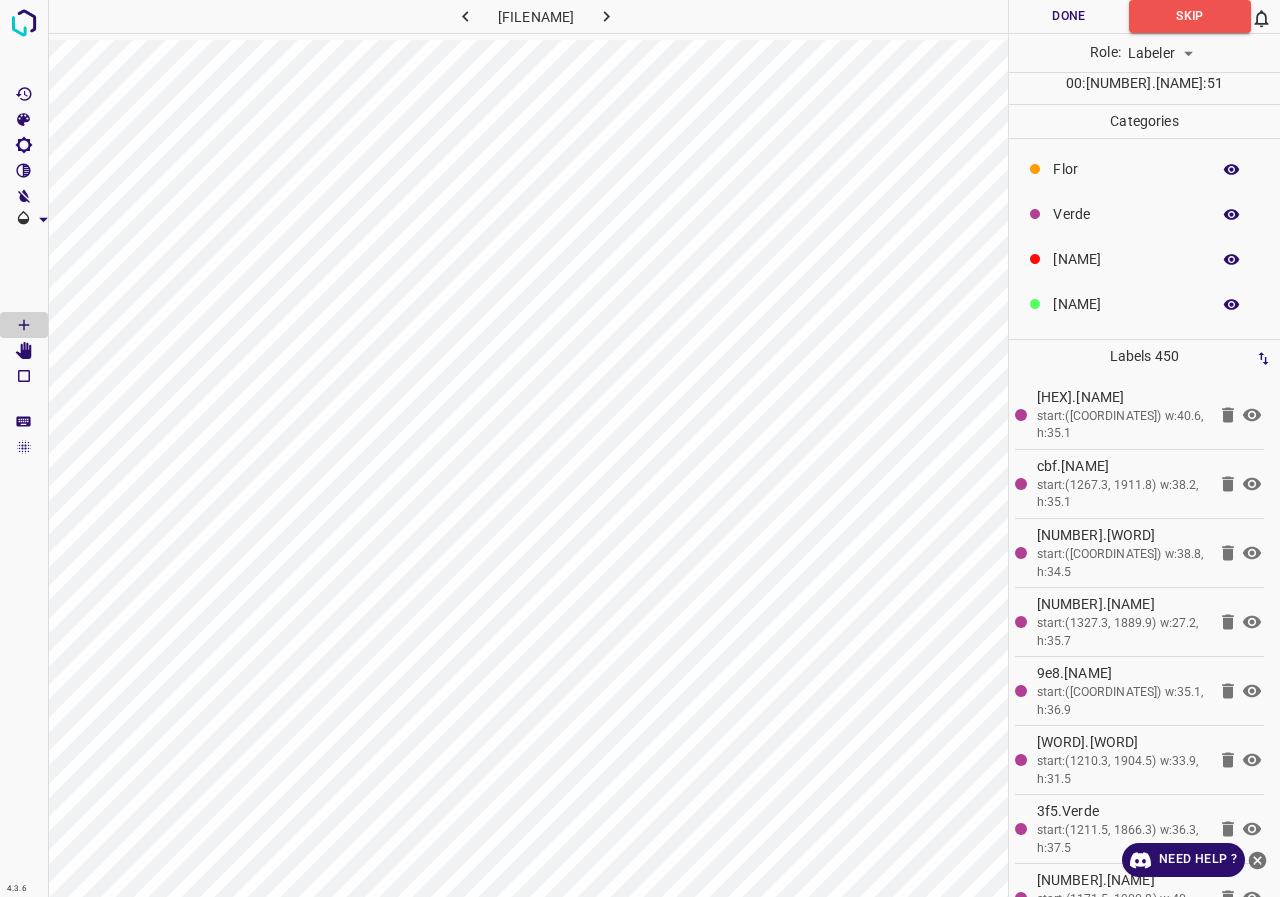 click on "[NAME]" at bounding box center [1144, 259] 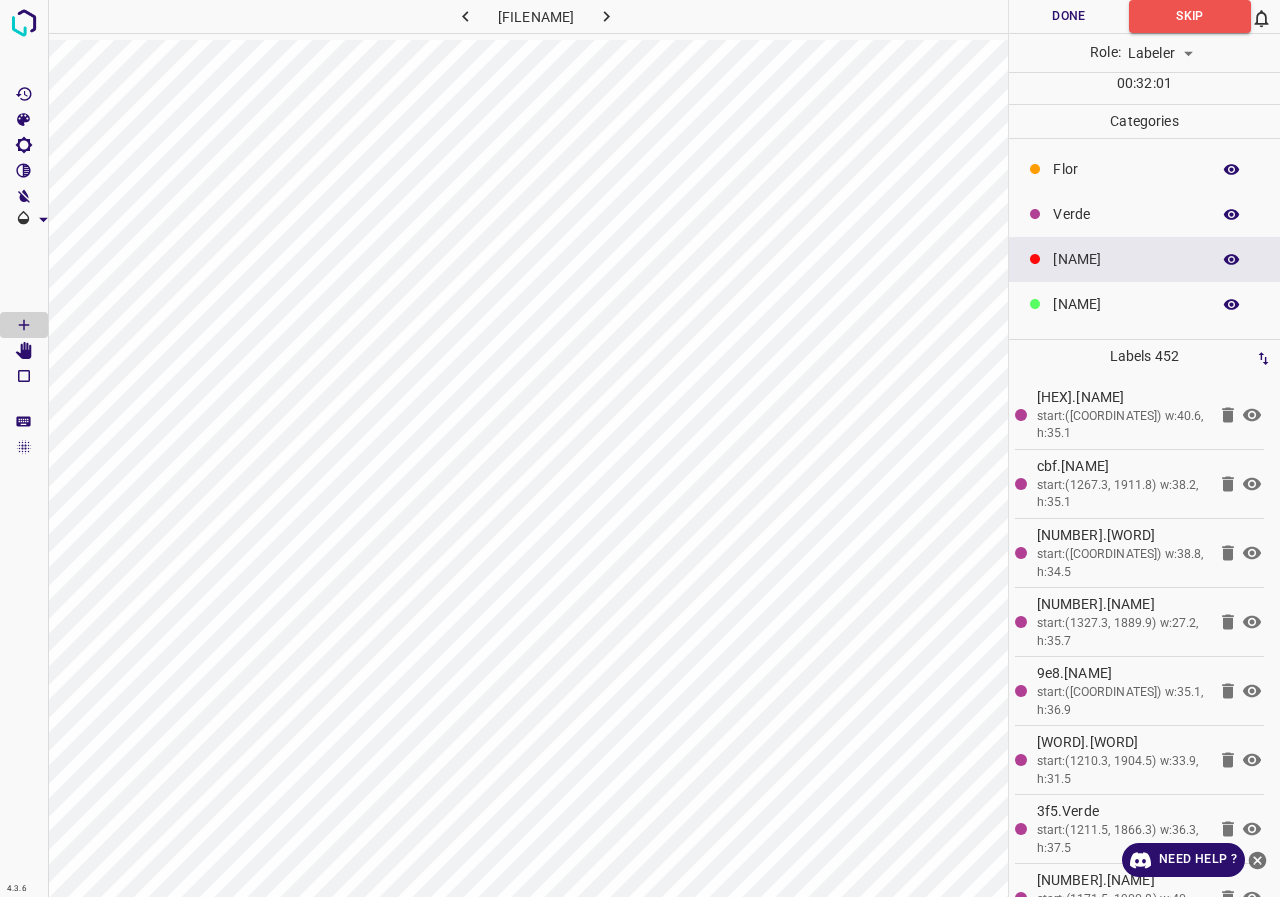 click on "[NAME]" at bounding box center (1144, 304) 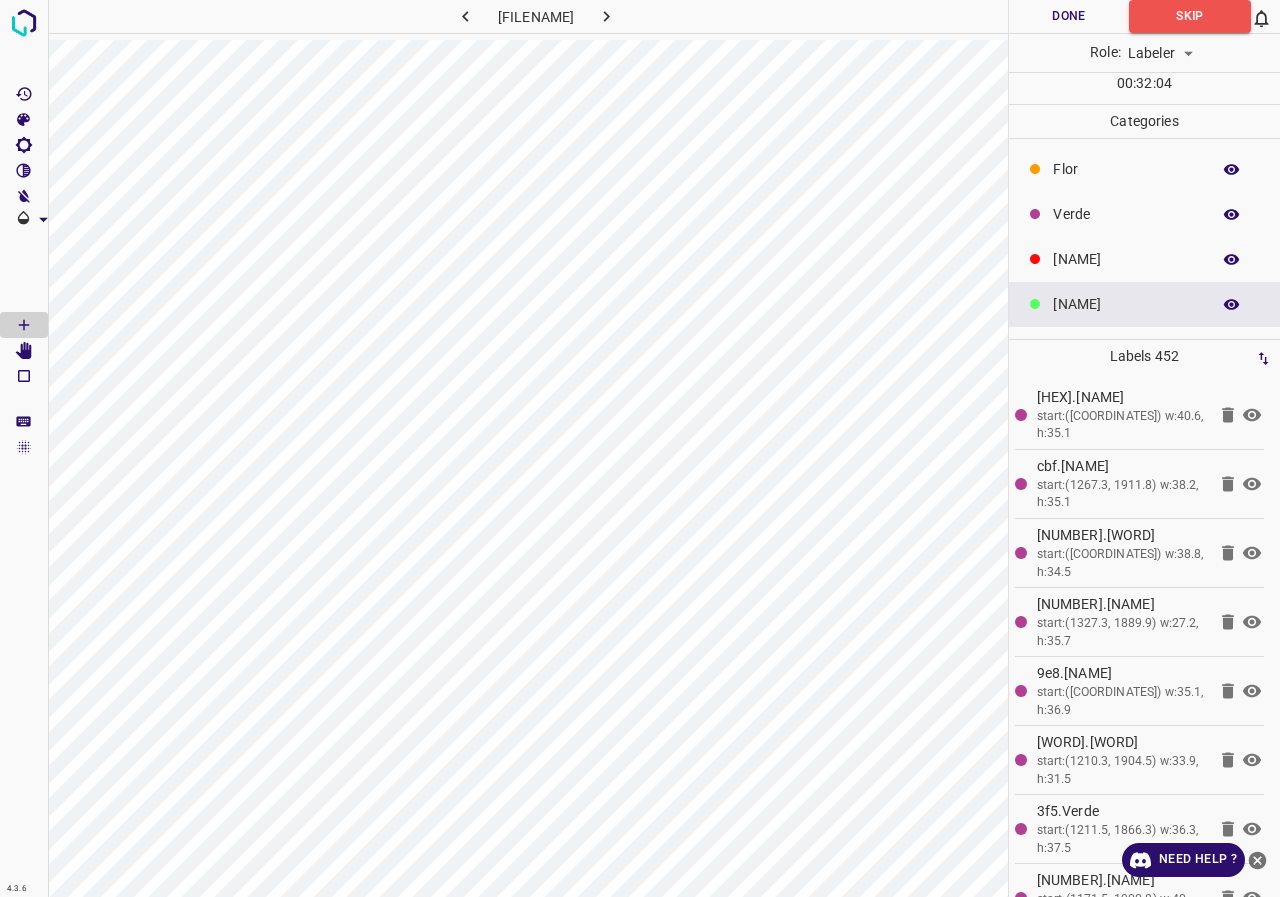 scroll, scrollTop: 100, scrollLeft: 0, axis: vertical 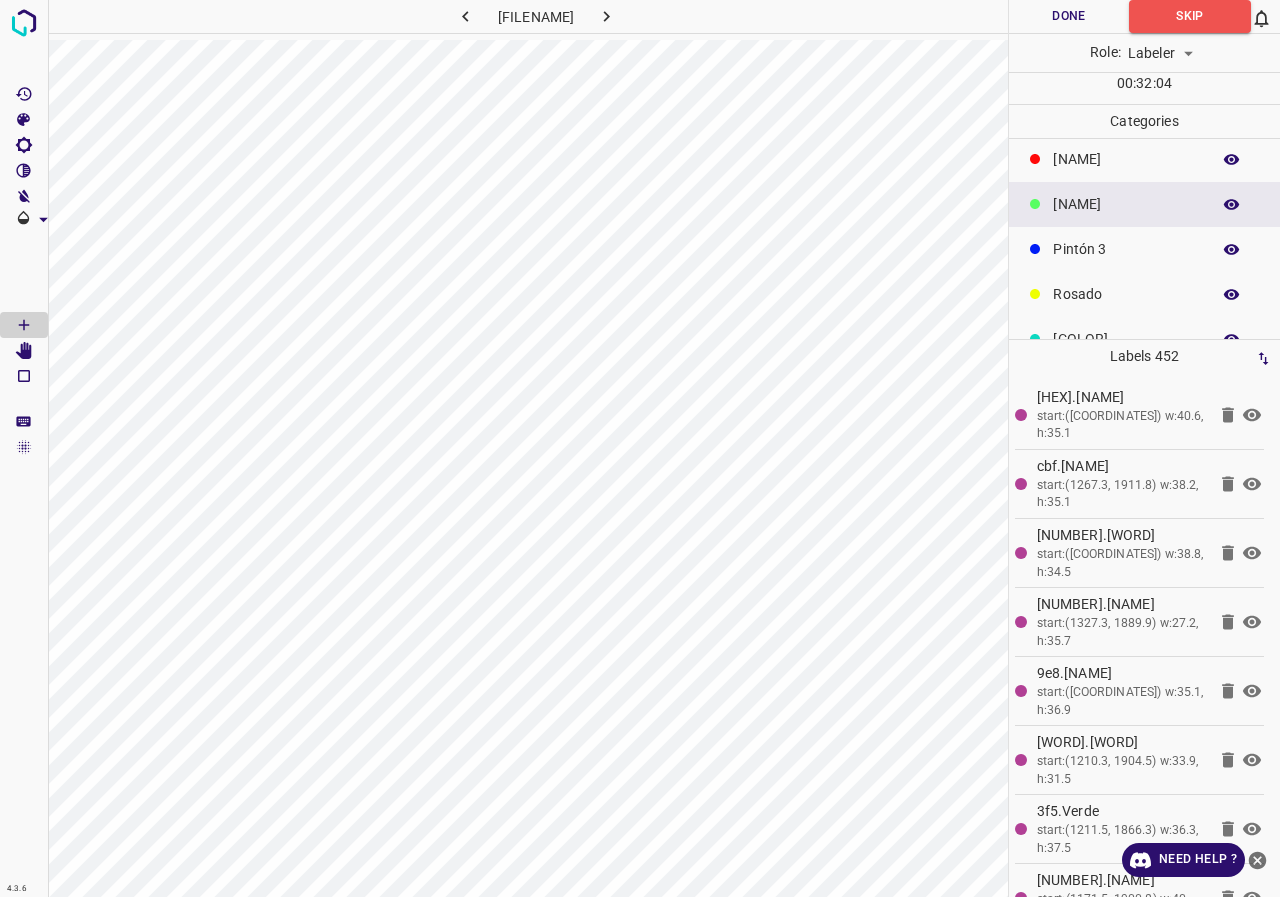 click on "Pintón 3" at bounding box center [1126, 69] 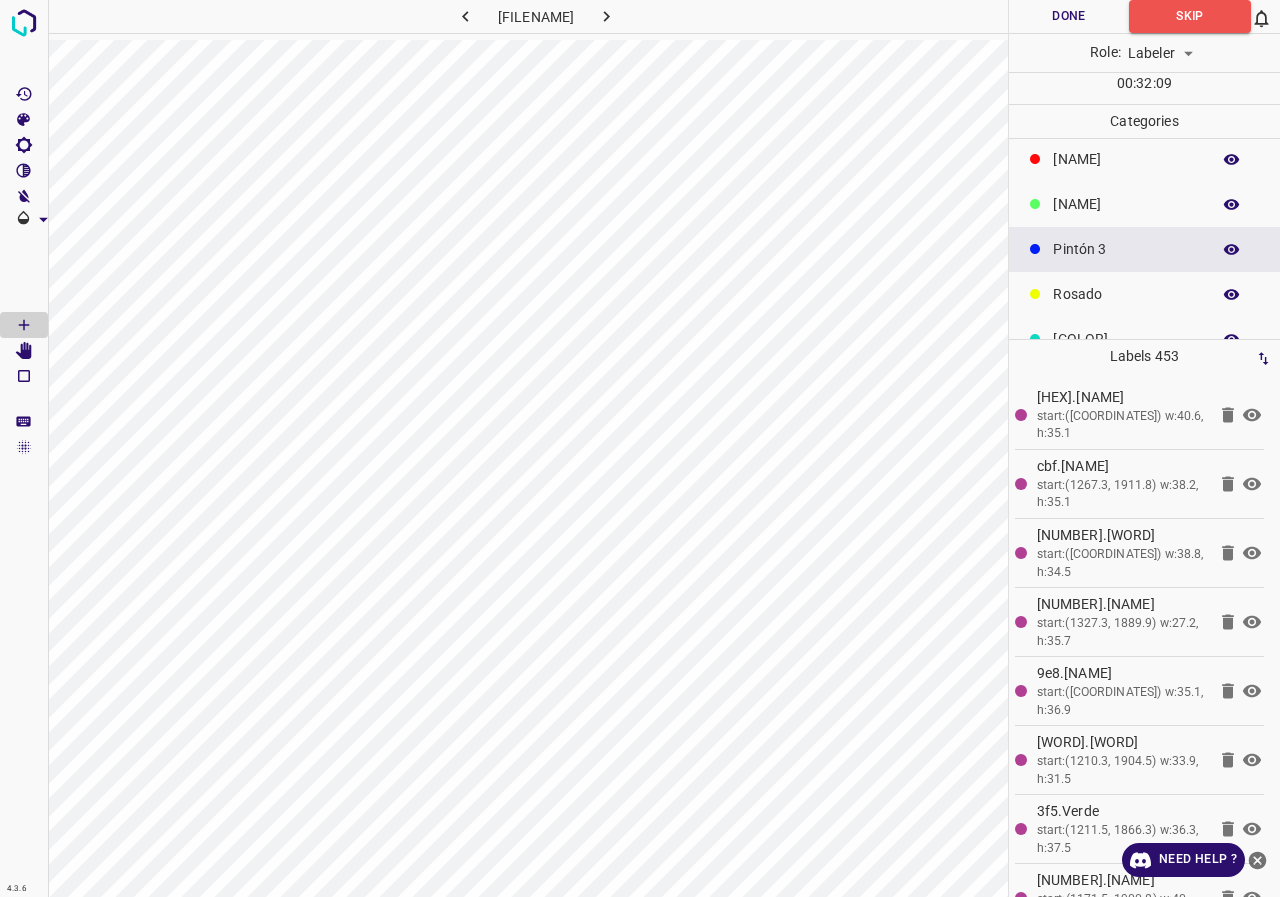 scroll, scrollTop: 176, scrollLeft: 0, axis: vertical 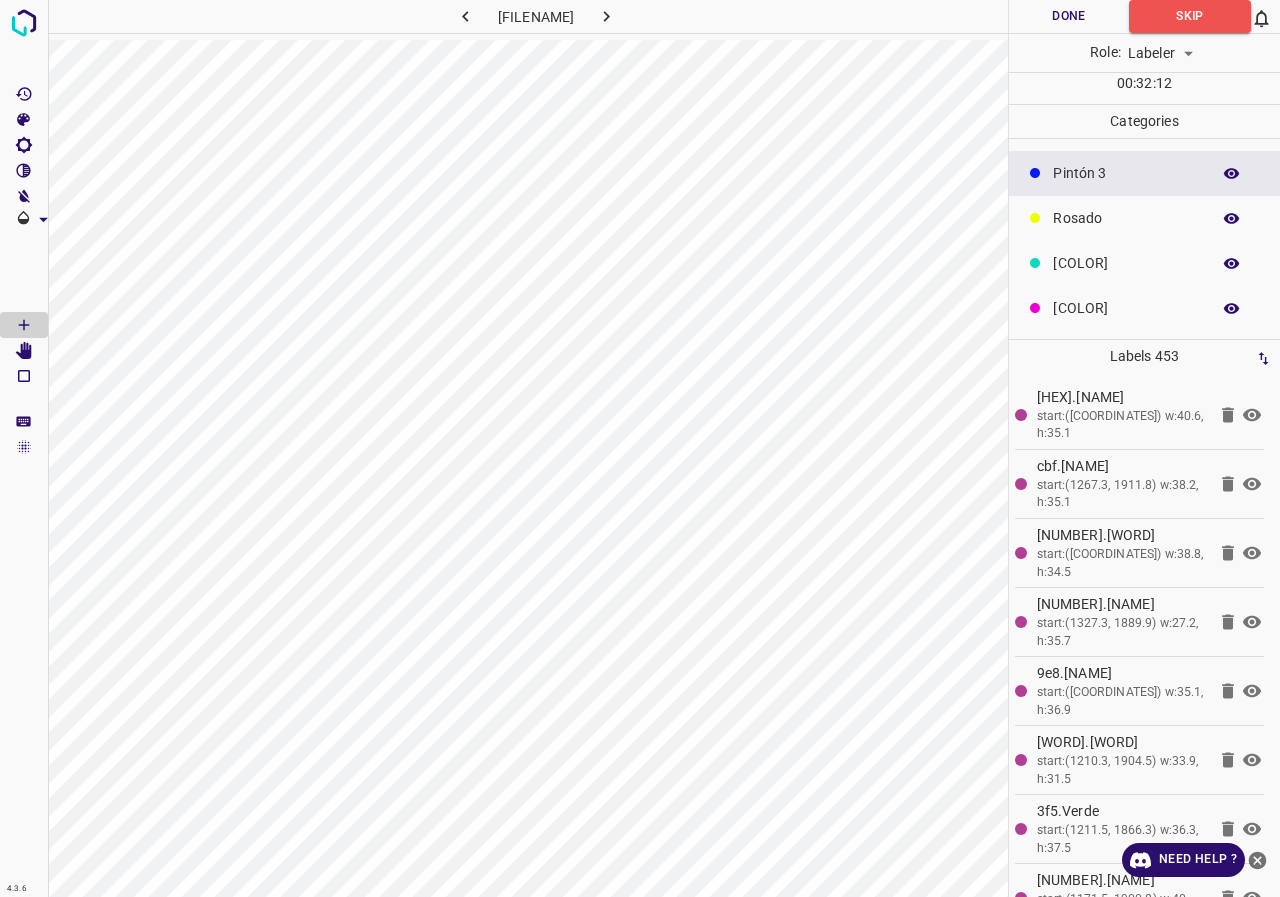click on "[COLOR]" at bounding box center (1126, -7) 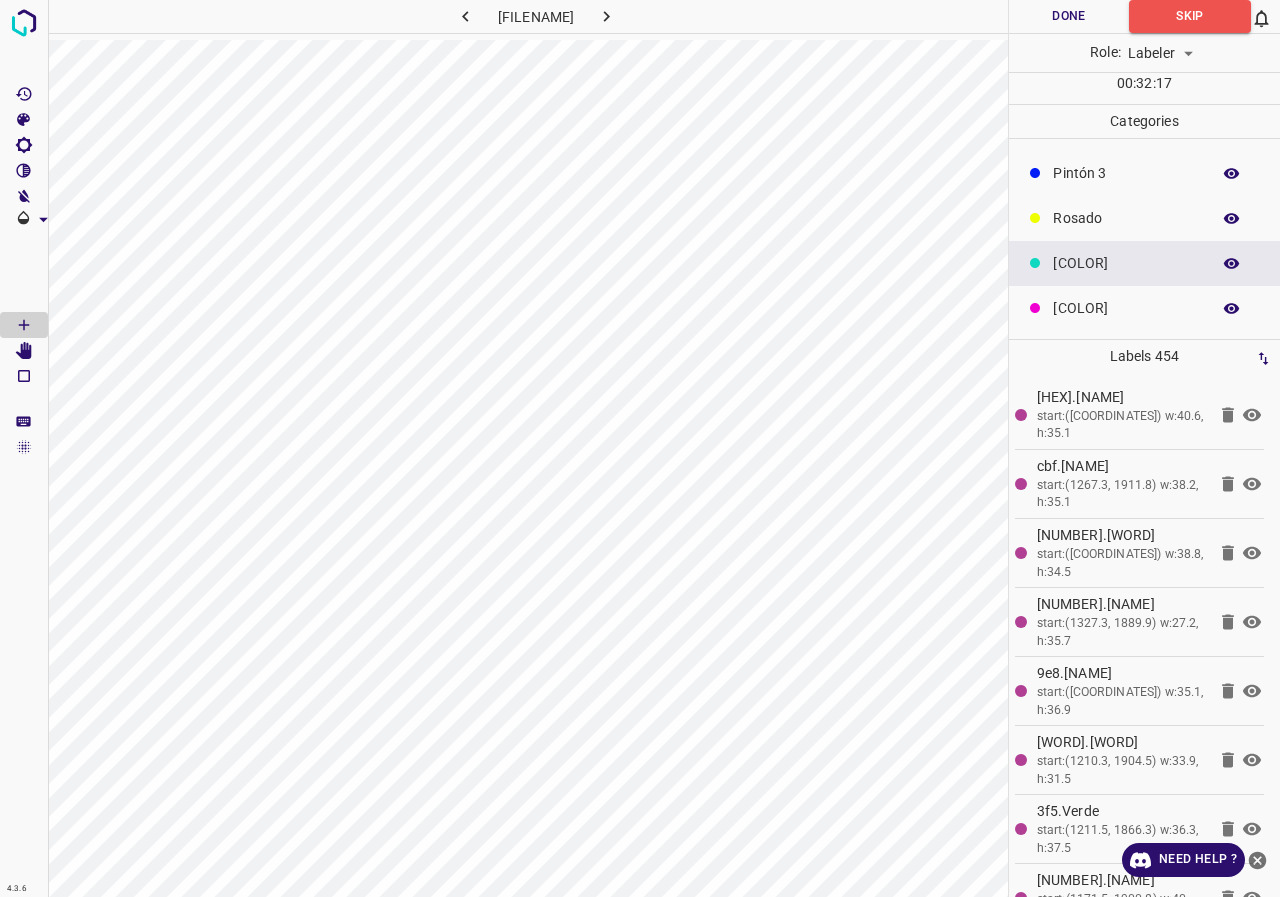 scroll, scrollTop: 0, scrollLeft: 0, axis: both 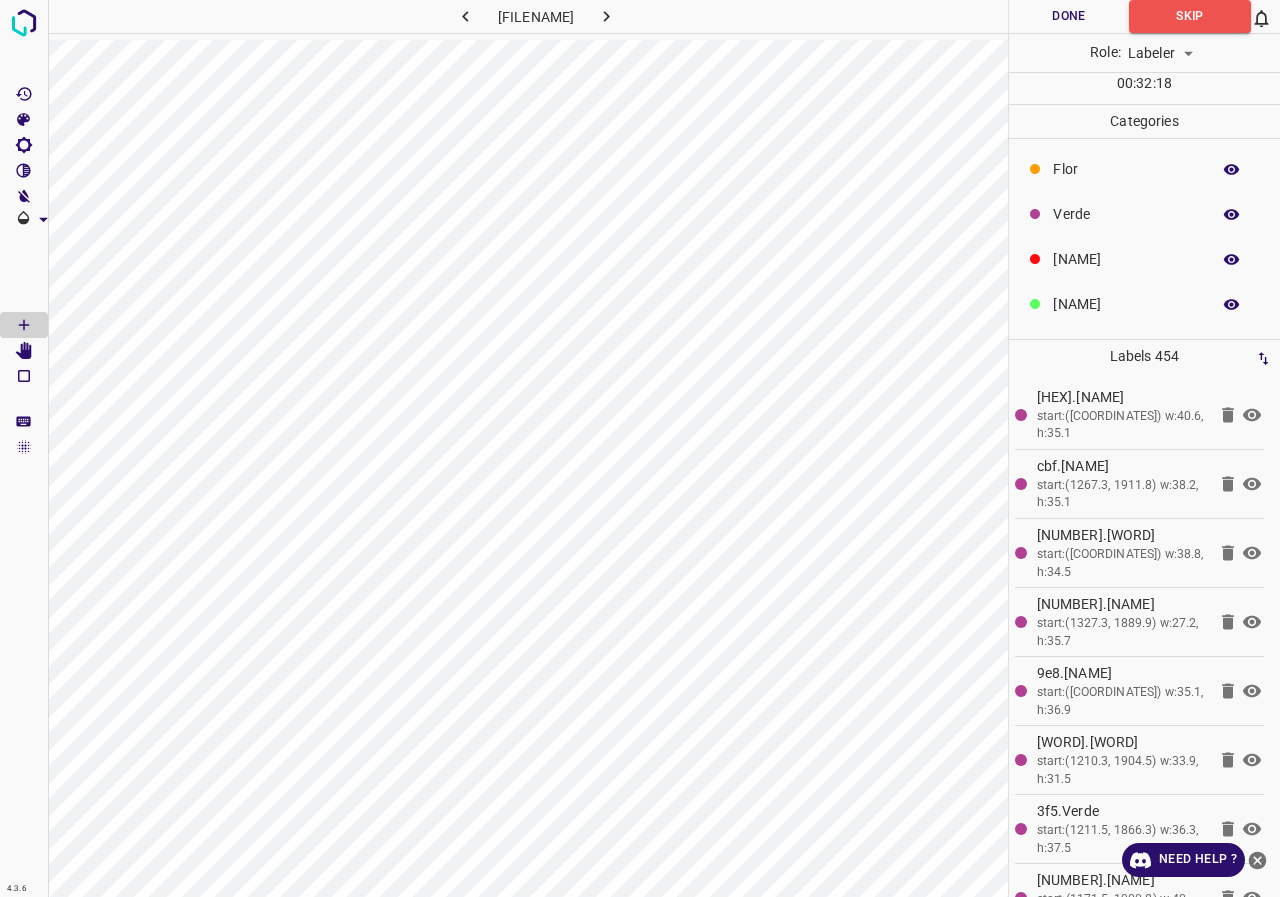 click on "[NAME]" at bounding box center [1144, 259] 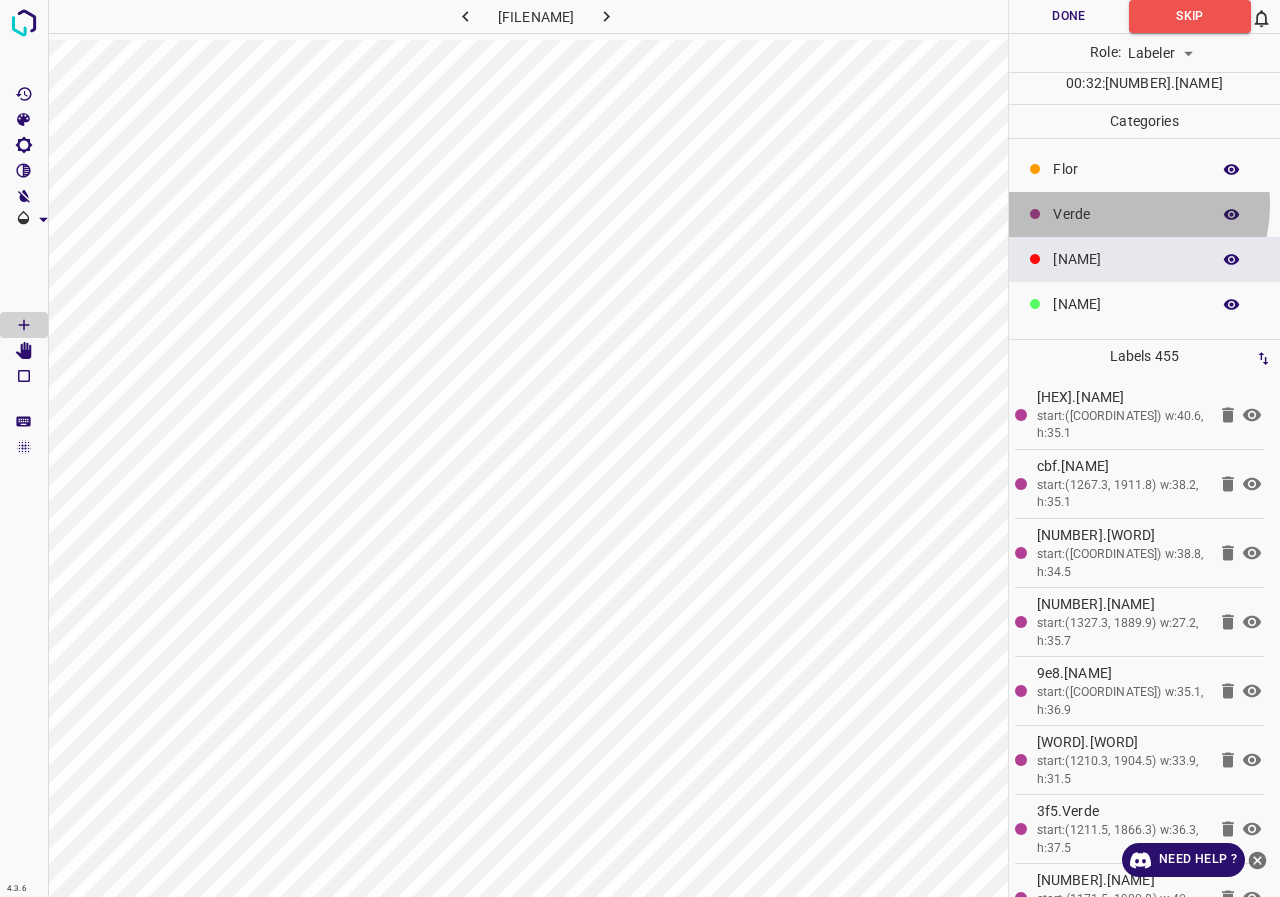 click on "Verde" at bounding box center [1126, 169] 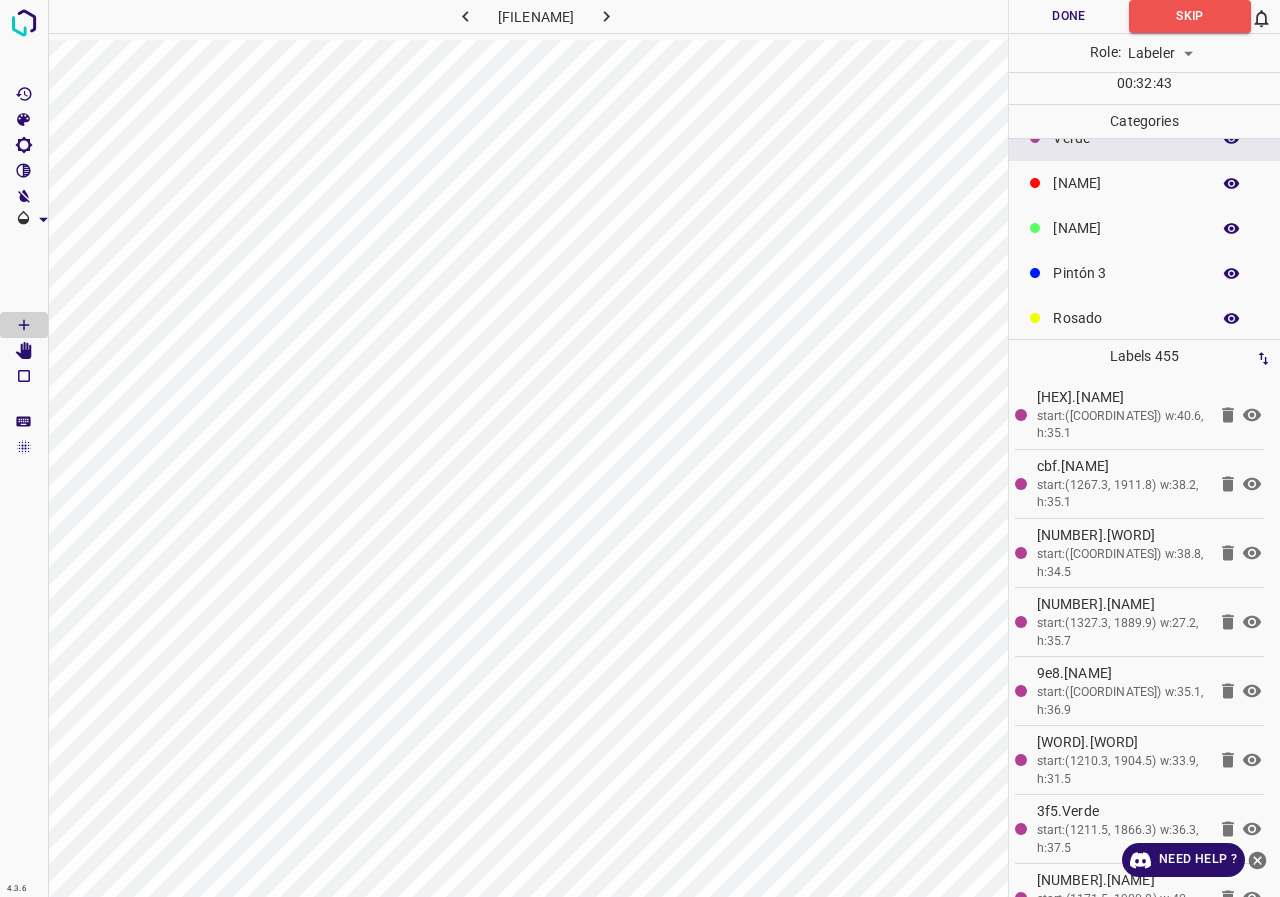 scroll, scrollTop: 176, scrollLeft: 0, axis: vertical 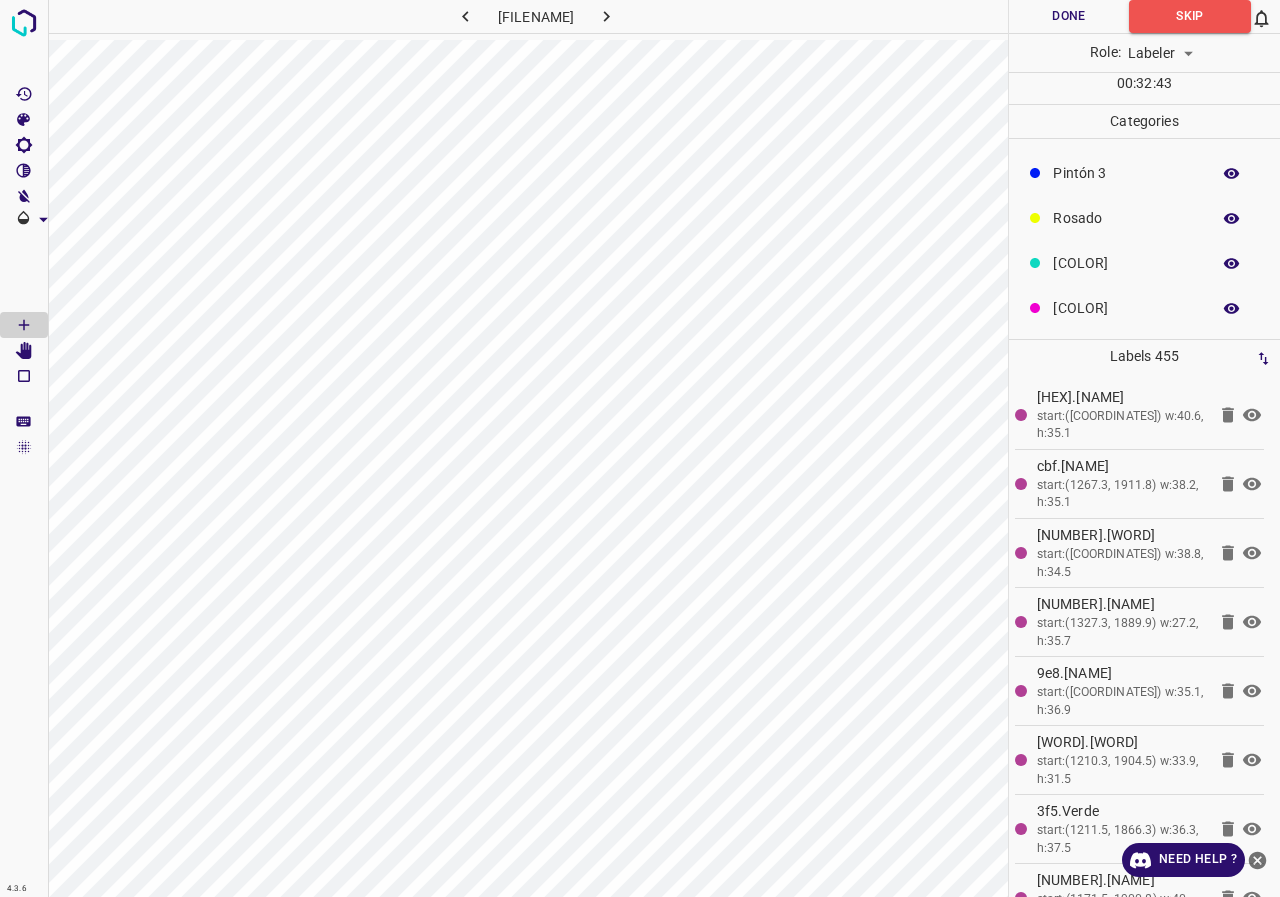 click on "[COLOR]" at bounding box center (1126, -7) 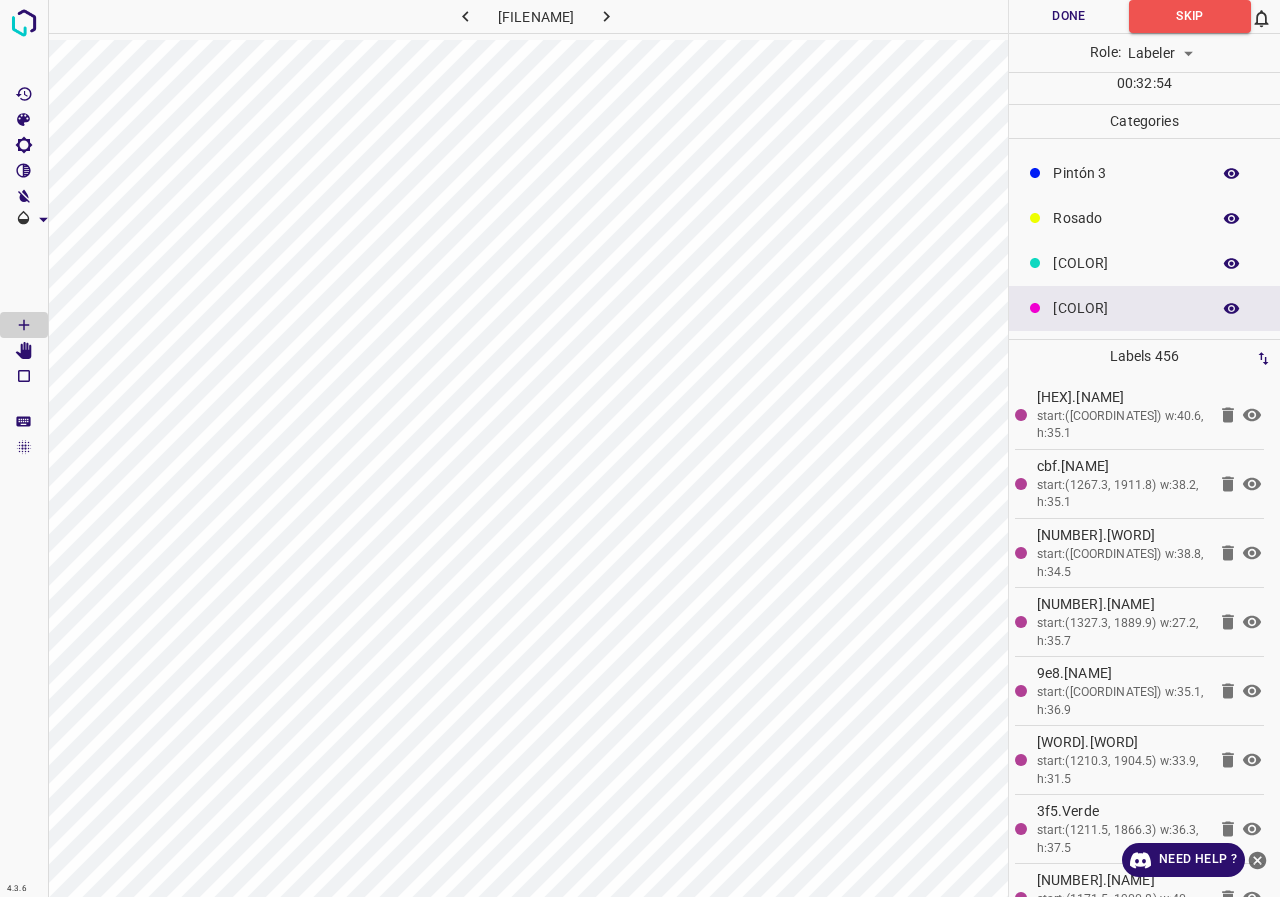 scroll, scrollTop: 0, scrollLeft: 0, axis: both 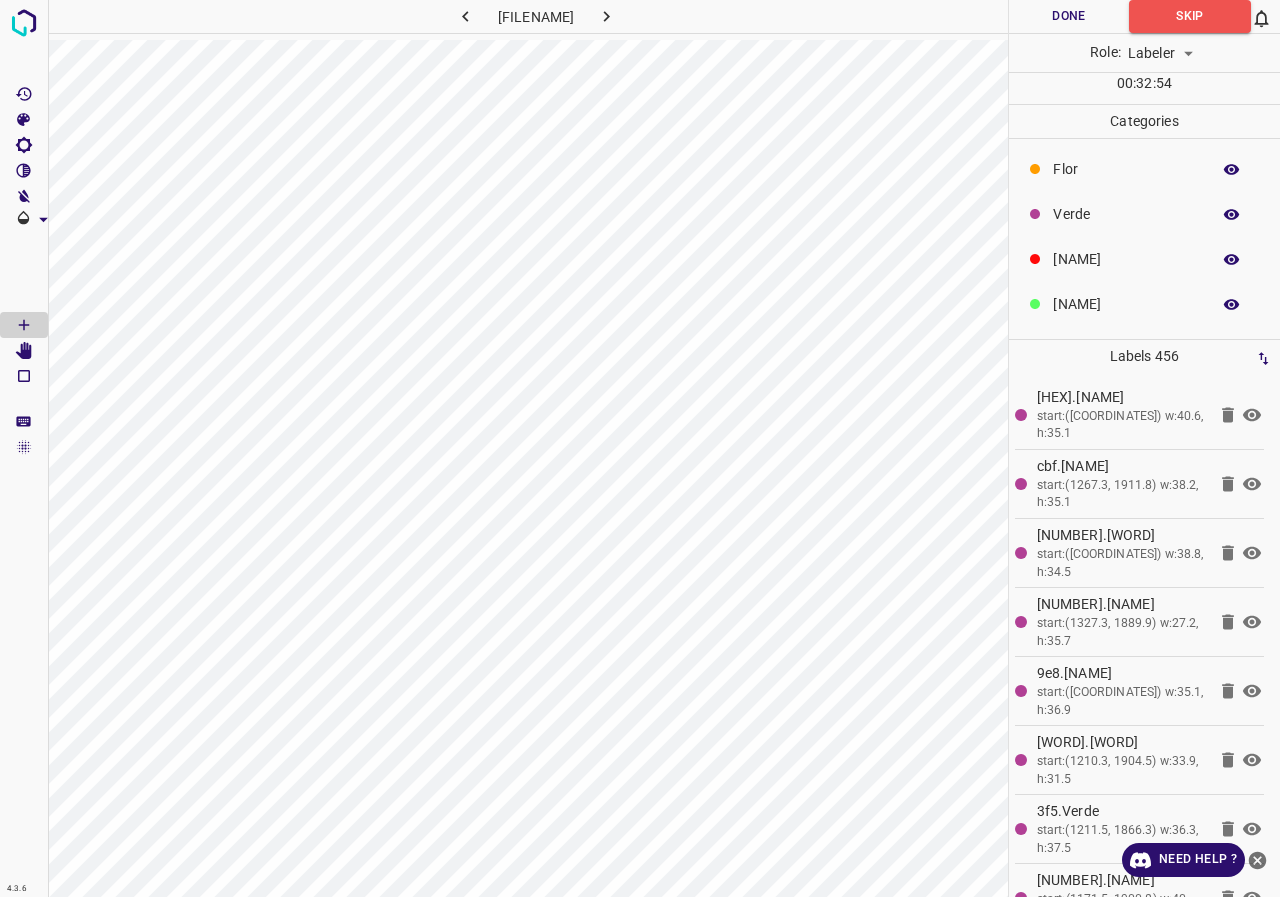 click on "[NAME]" at bounding box center (1126, 169) 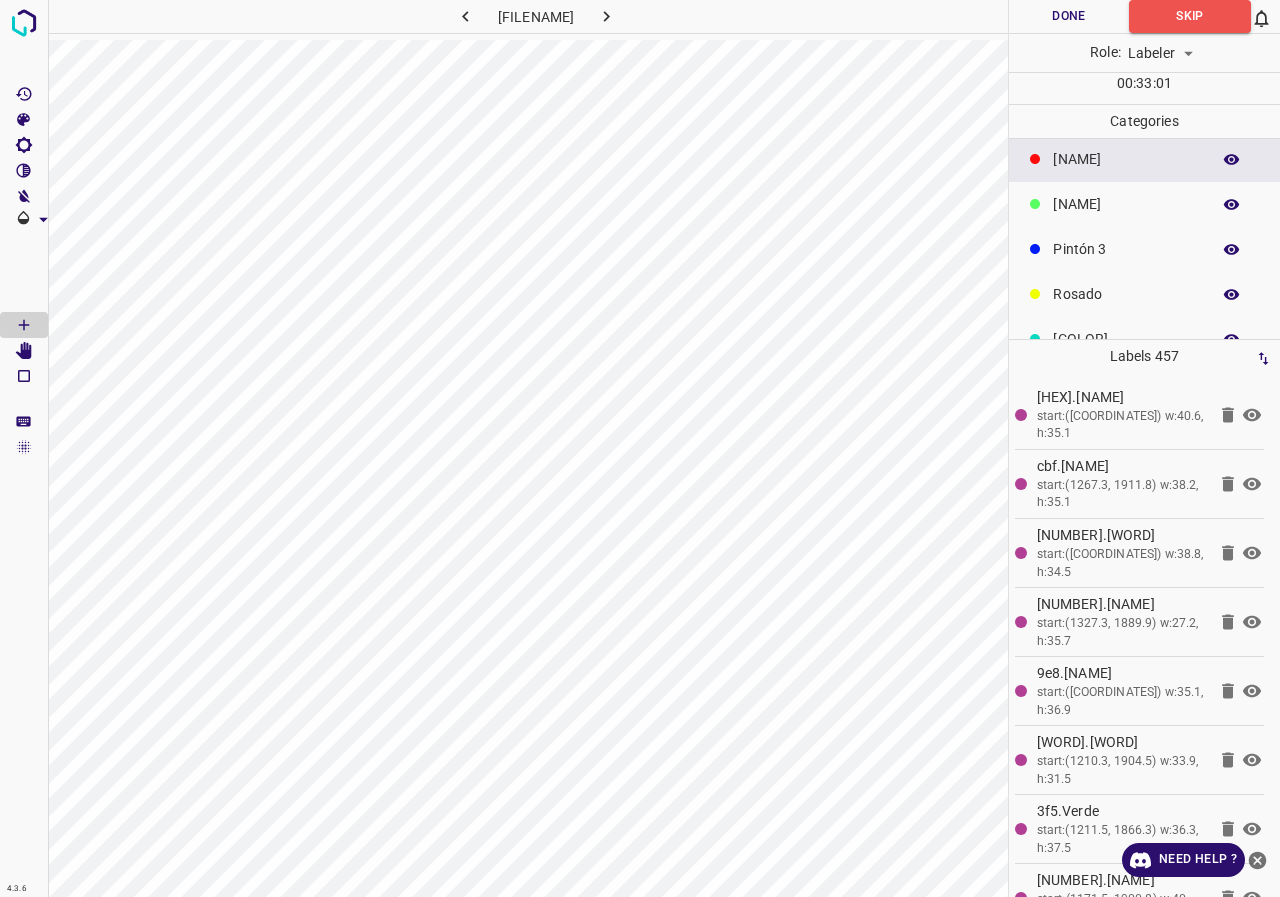 scroll, scrollTop: 176, scrollLeft: 0, axis: vertical 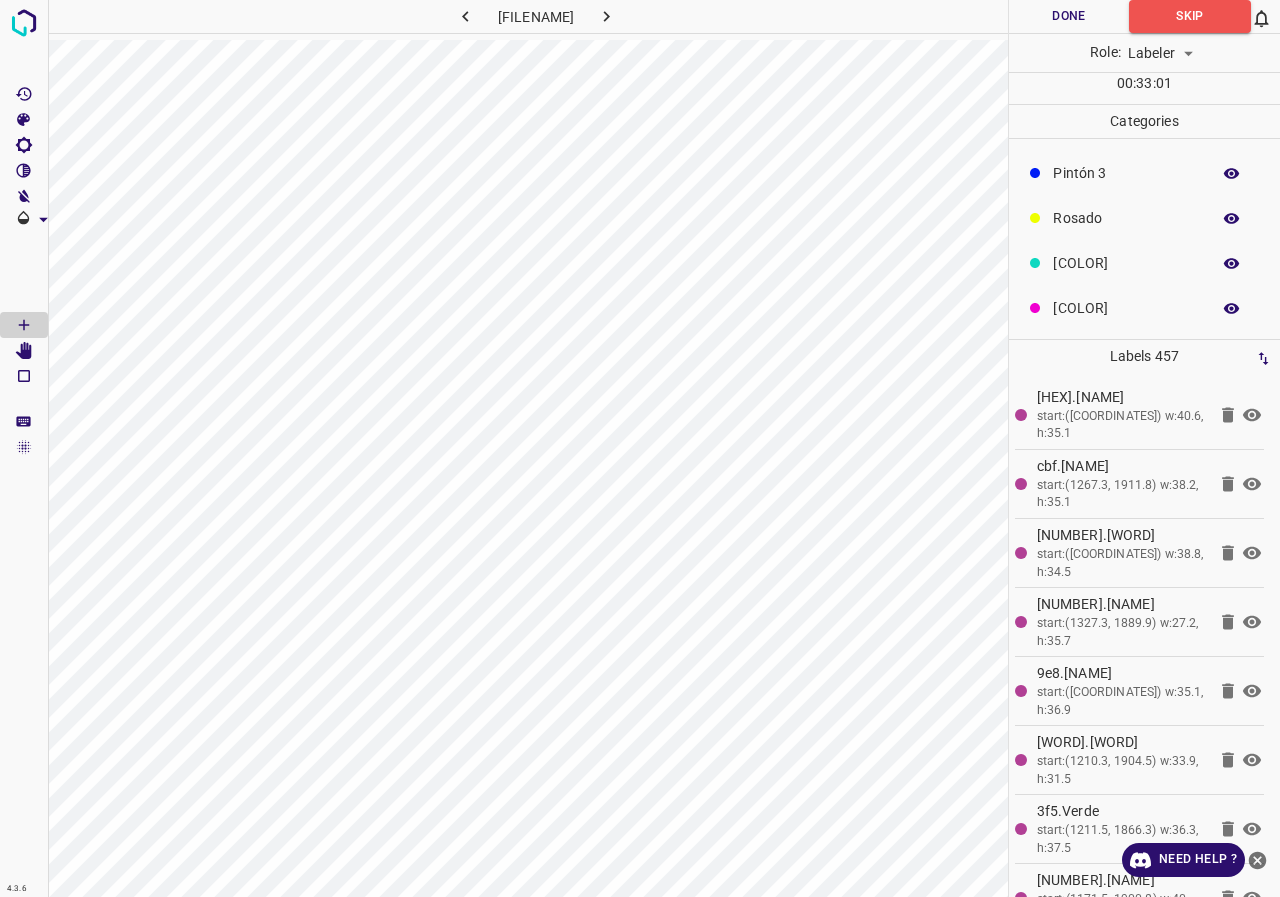 click on "[COLOR]" at bounding box center (1126, -7) 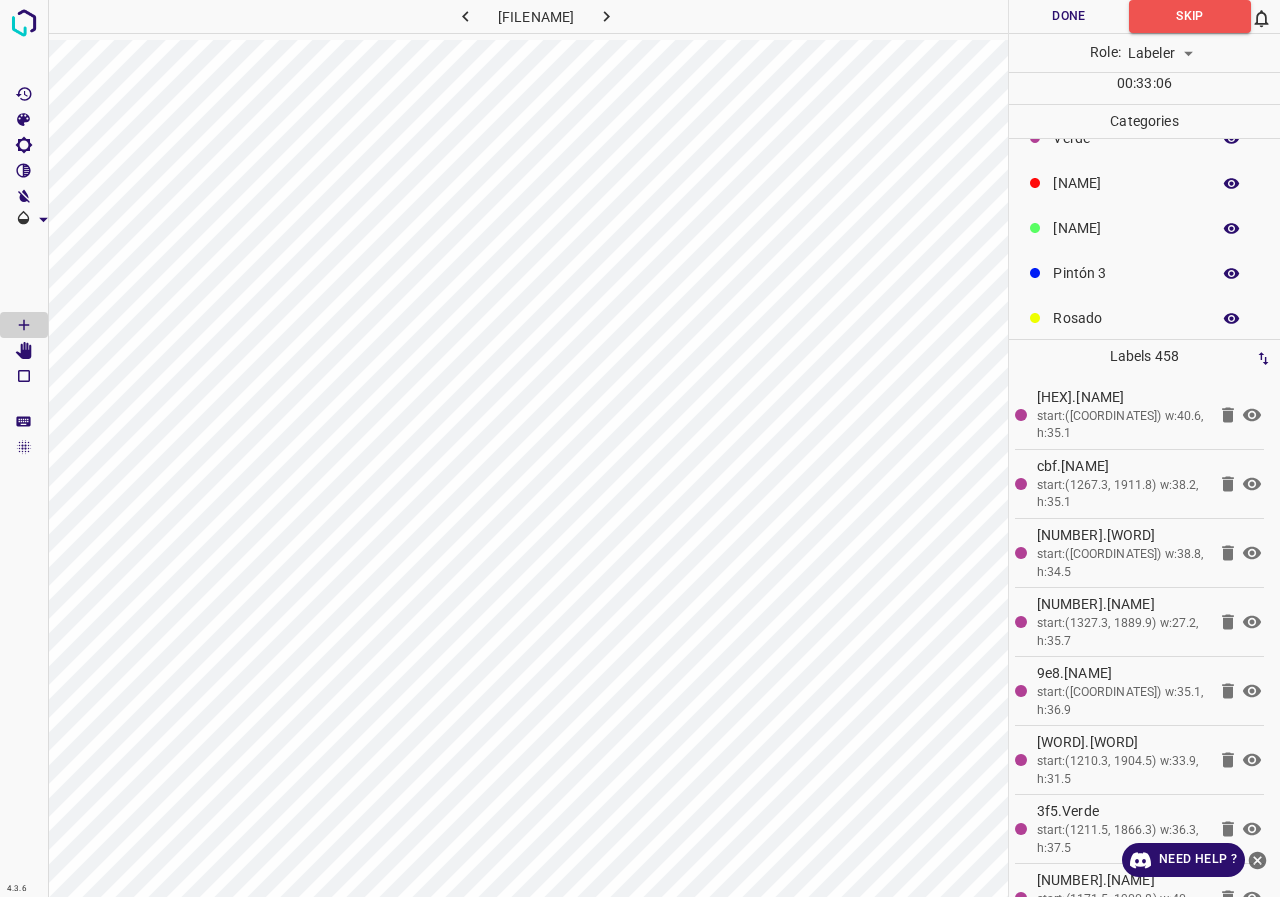 scroll, scrollTop: 0, scrollLeft: 0, axis: both 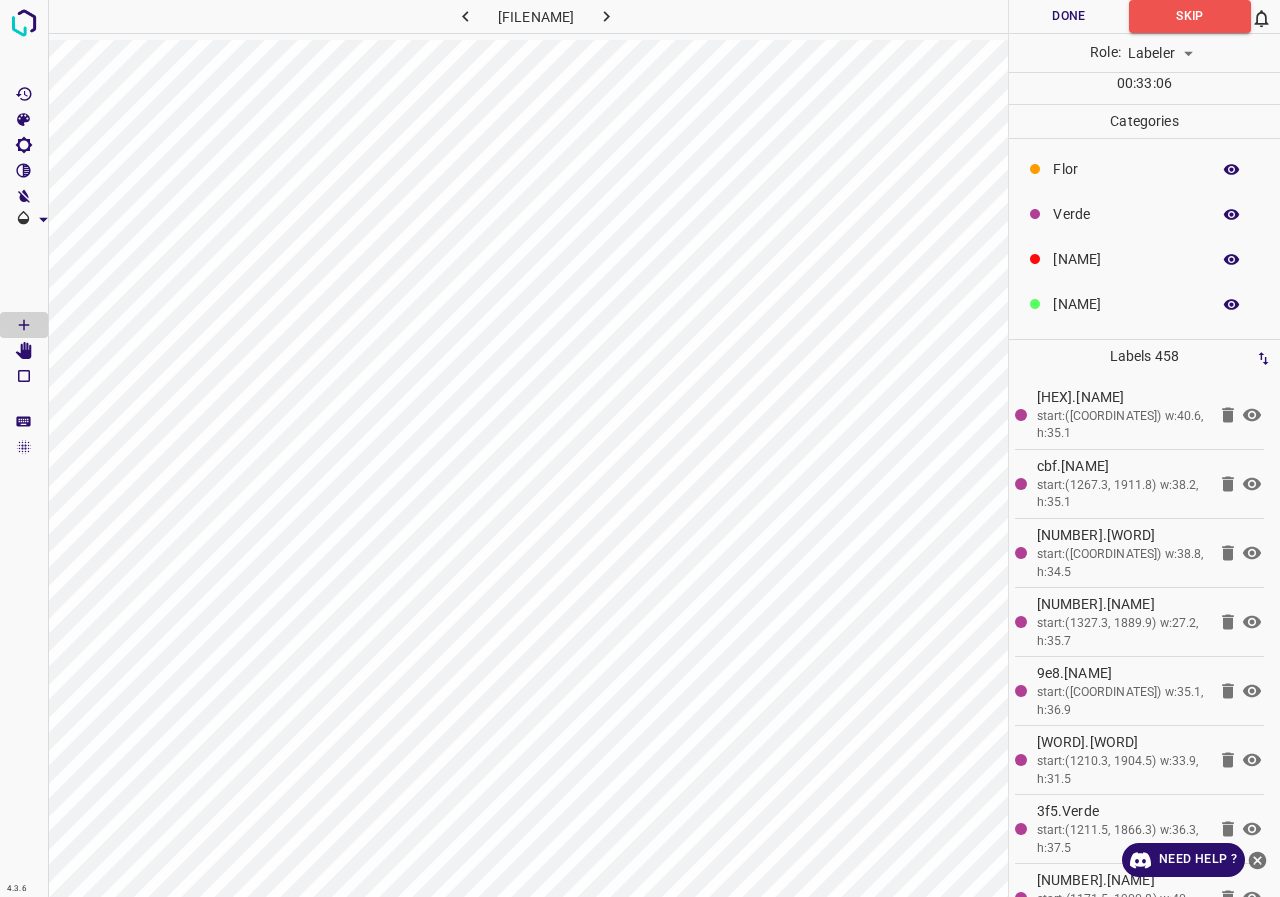 click on "[NAME]" at bounding box center [1126, 169] 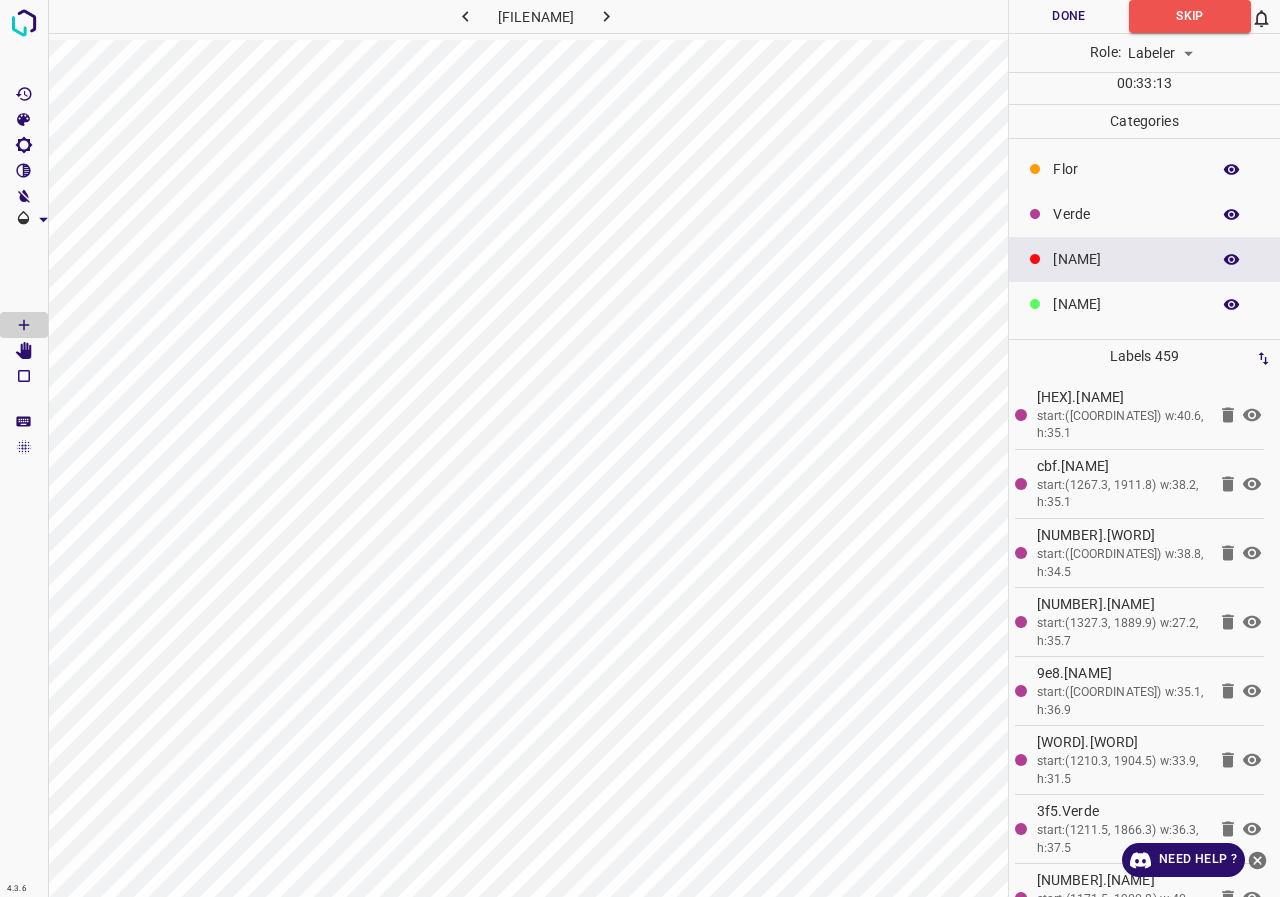 scroll, scrollTop: 176, scrollLeft: 0, axis: vertical 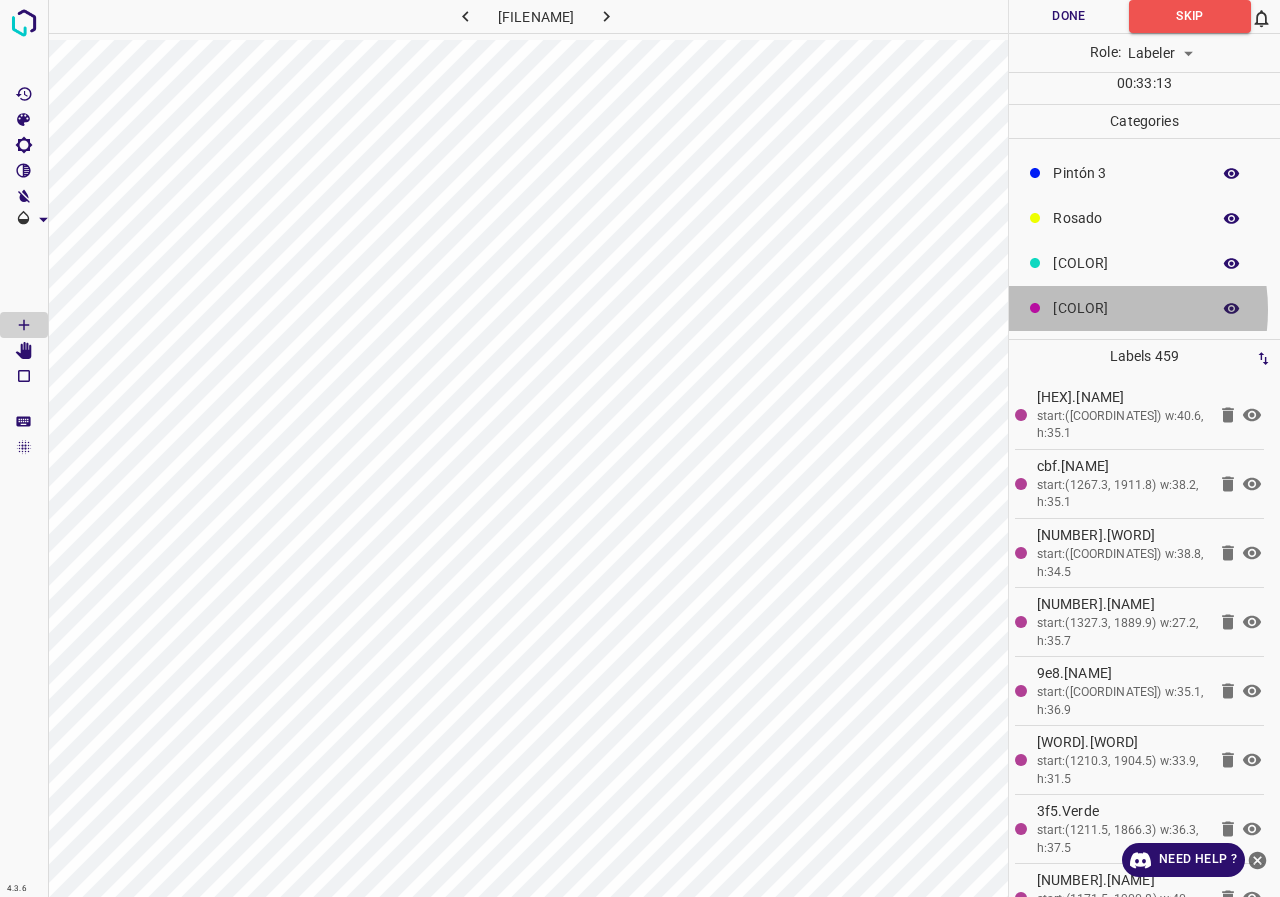click on "[COLOR]" at bounding box center (1126, -7) 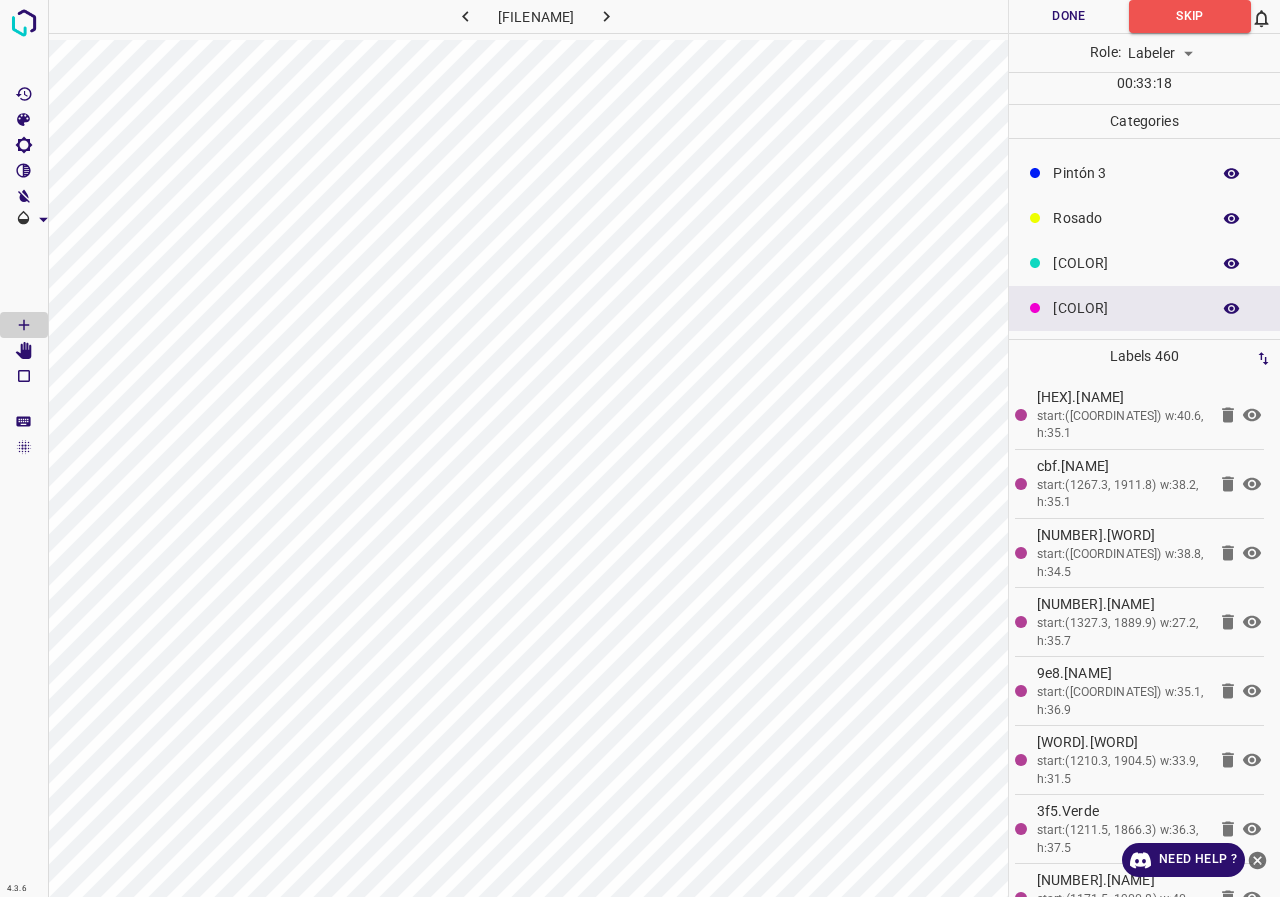 scroll, scrollTop: 0, scrollLeft: 0, axis: both 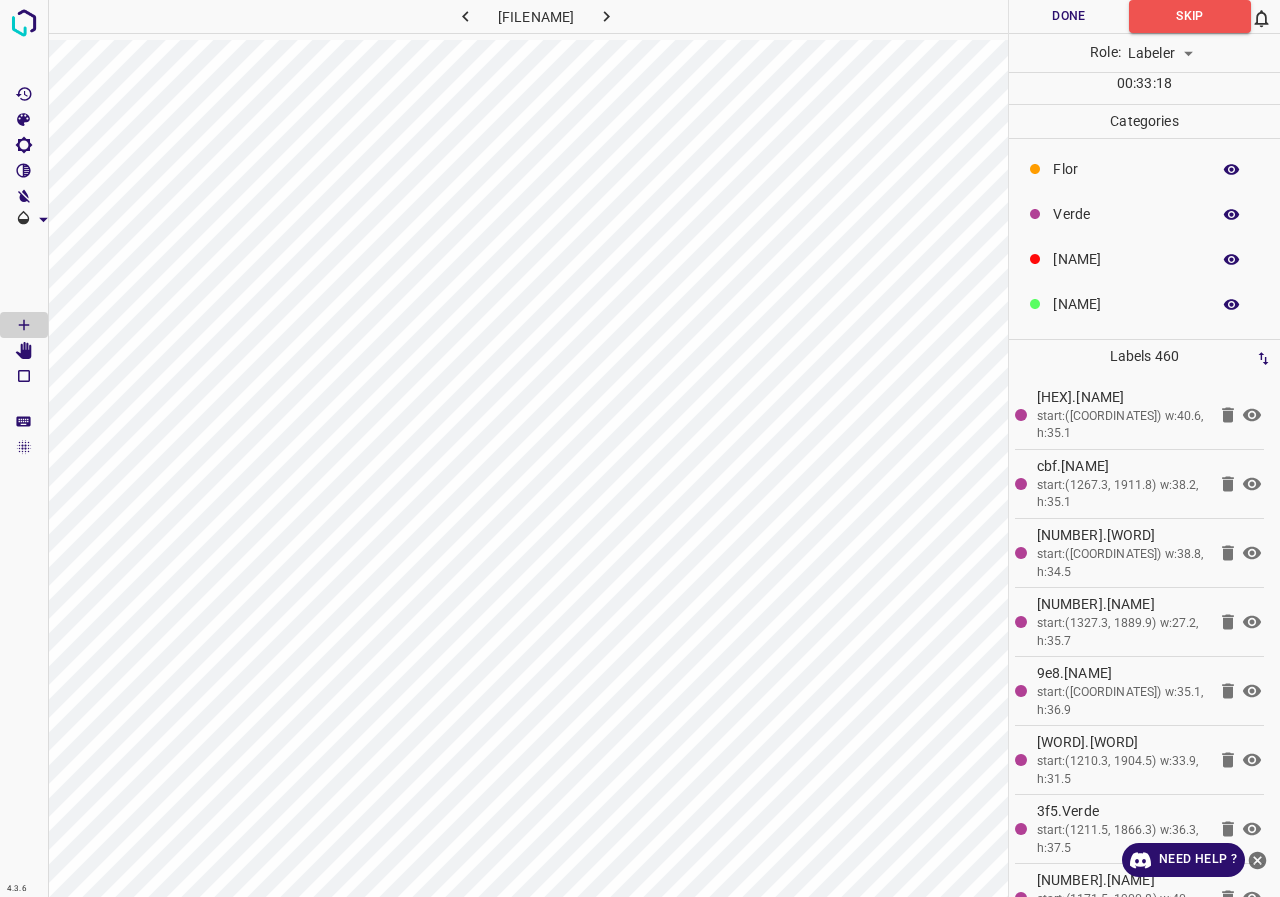 click on "[NAME]" at bounding box center [1126, 169] 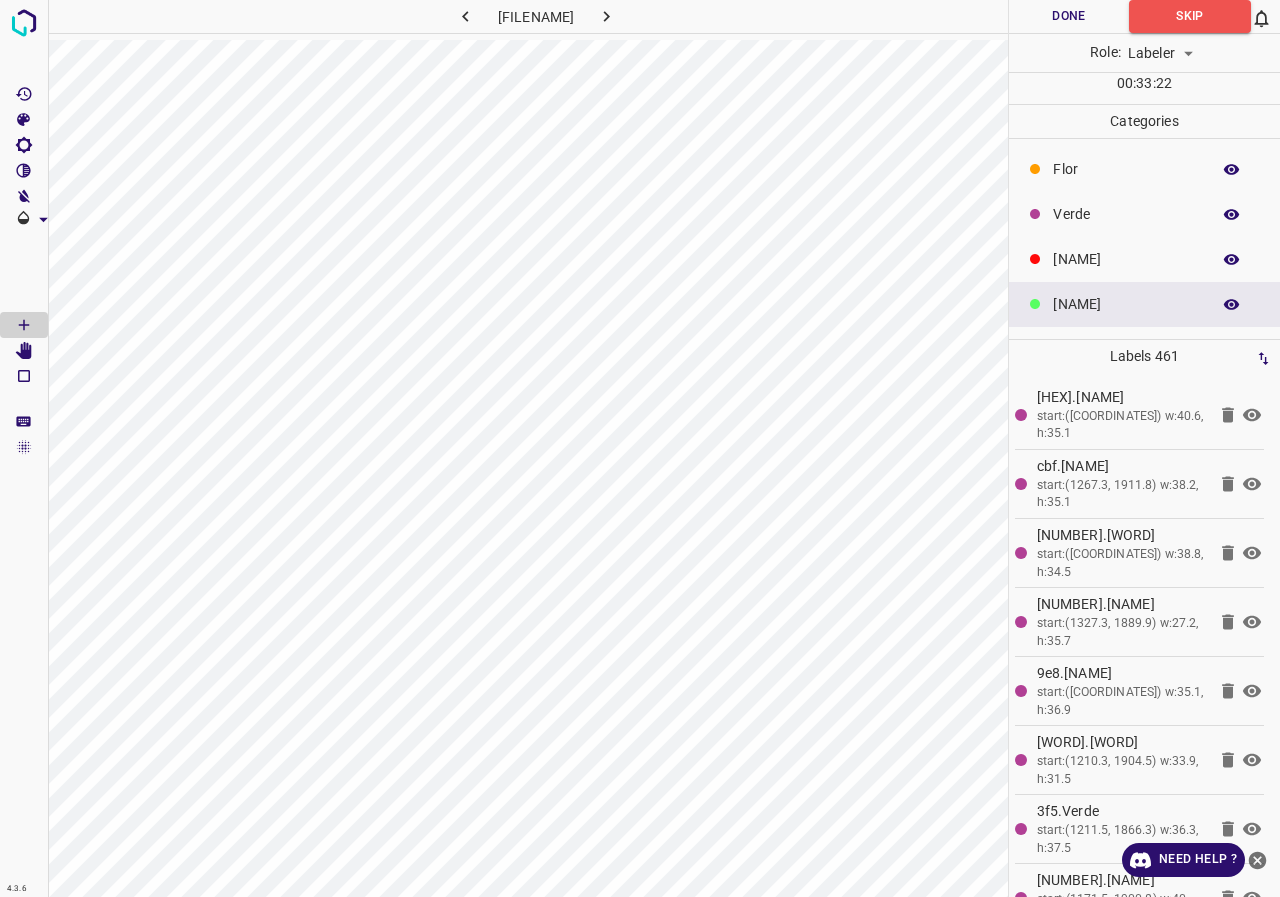 scroll, scrollTop: 176, scrollLeft: 0, axis: vertical 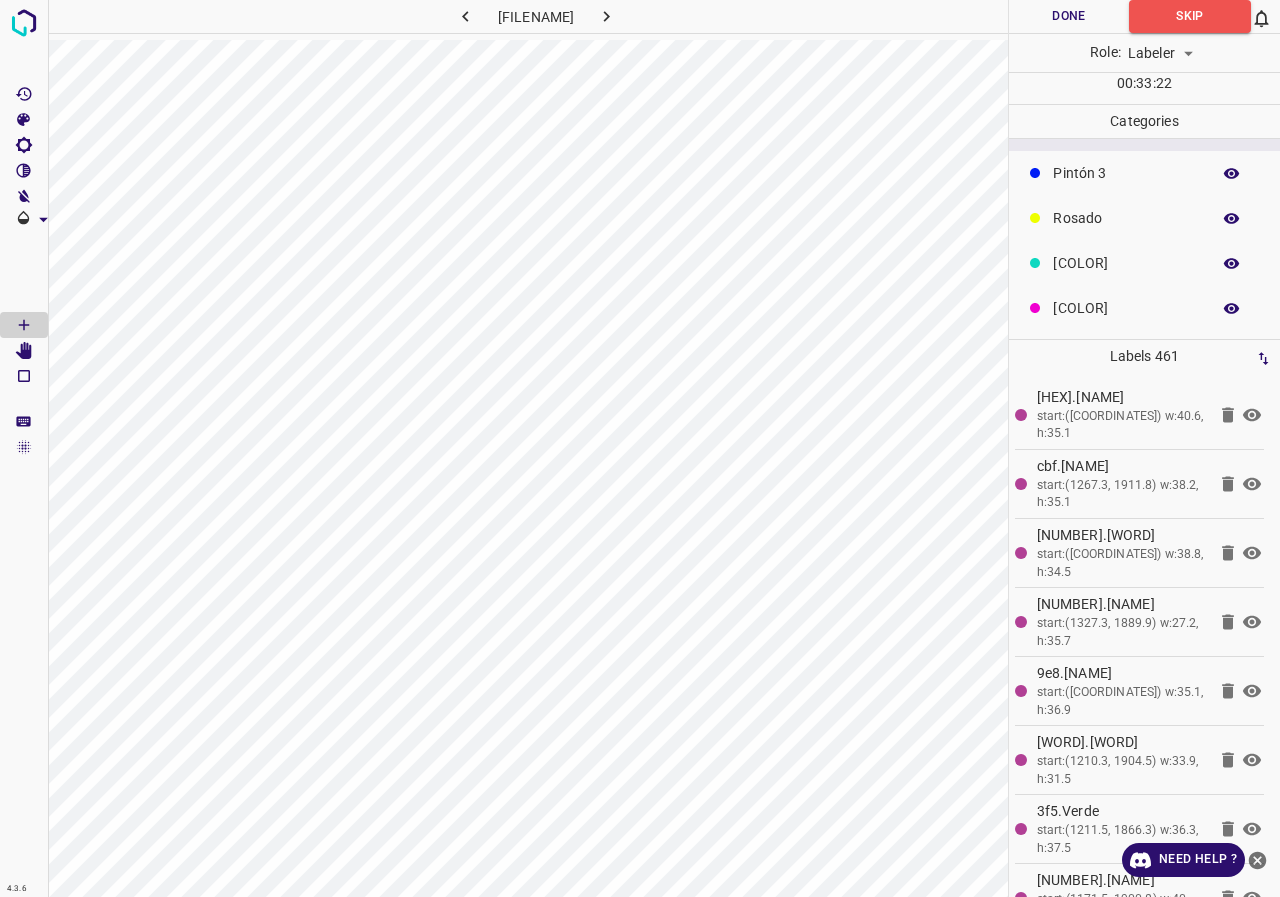 drag, startPoint x: 1104, startPoint y: 316, endPoint x: 1081, endPoint y: 317, distance: 23.021729 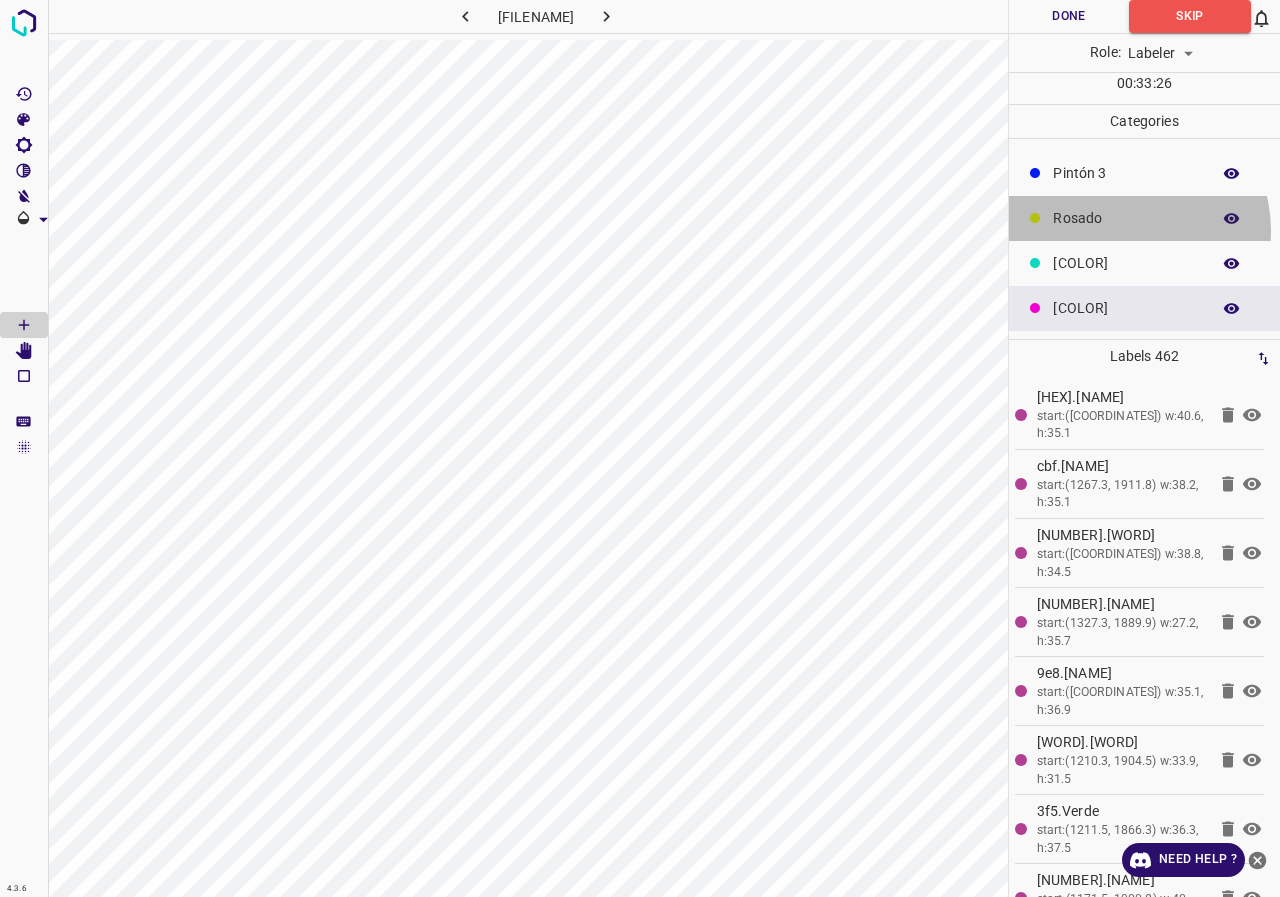 click on "Rosado" at bounding box center [1144, 218] 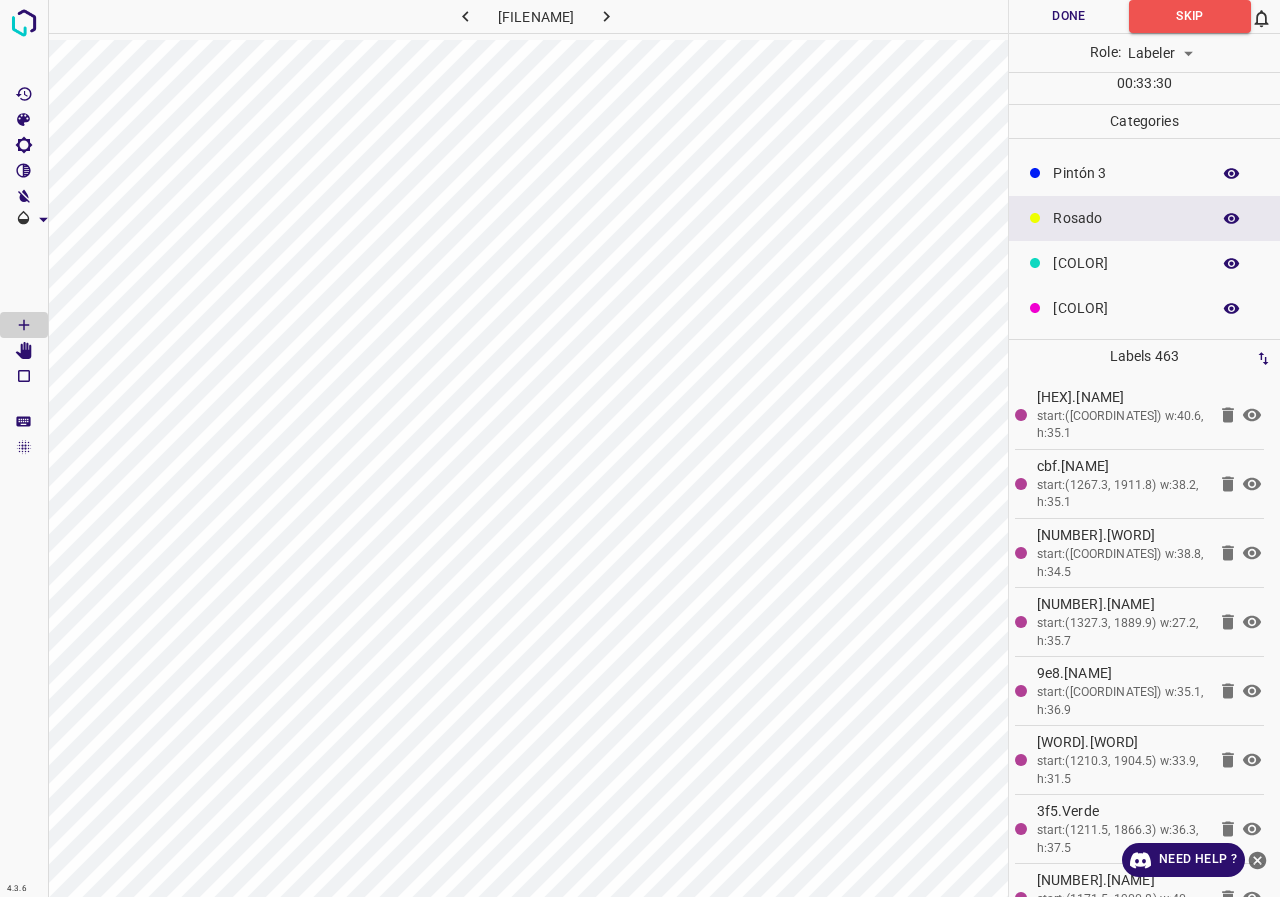 scroll, scrollTop: 0, scrollLeft: 0, axis: both 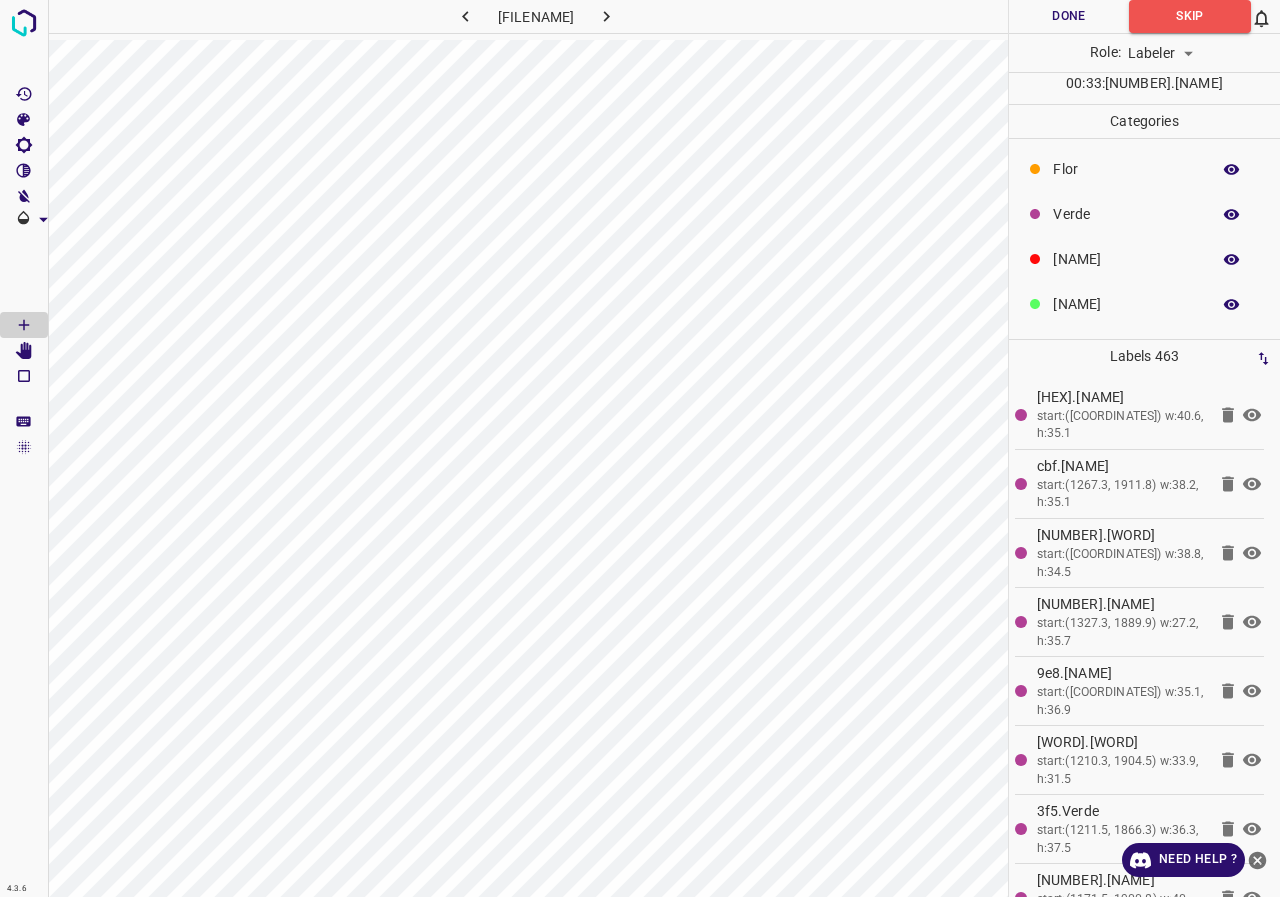 click on "[NAME]" at bounding box center (1126, 169) 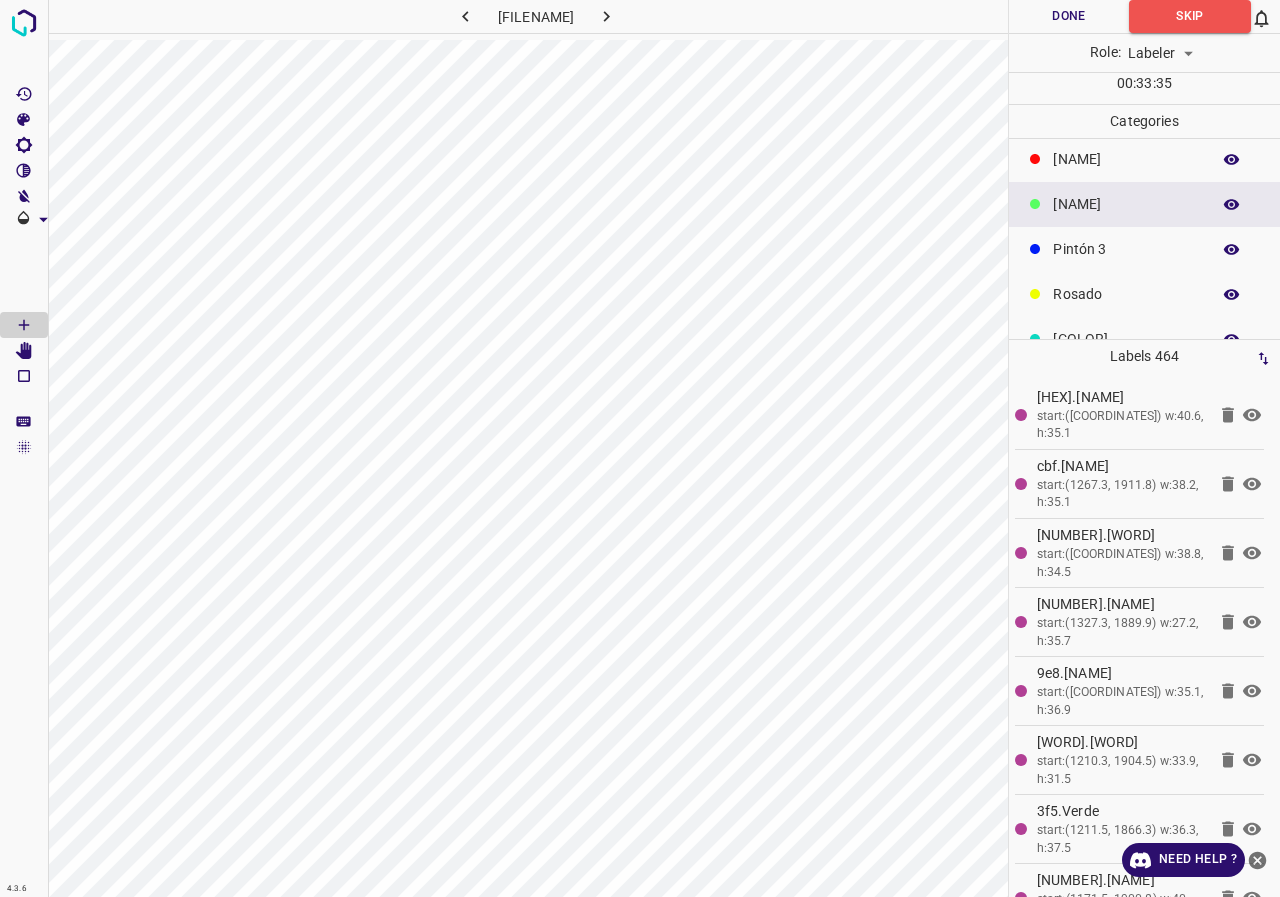scroll, scrollTop: 176, scrollLeft: 0, axis: vertical 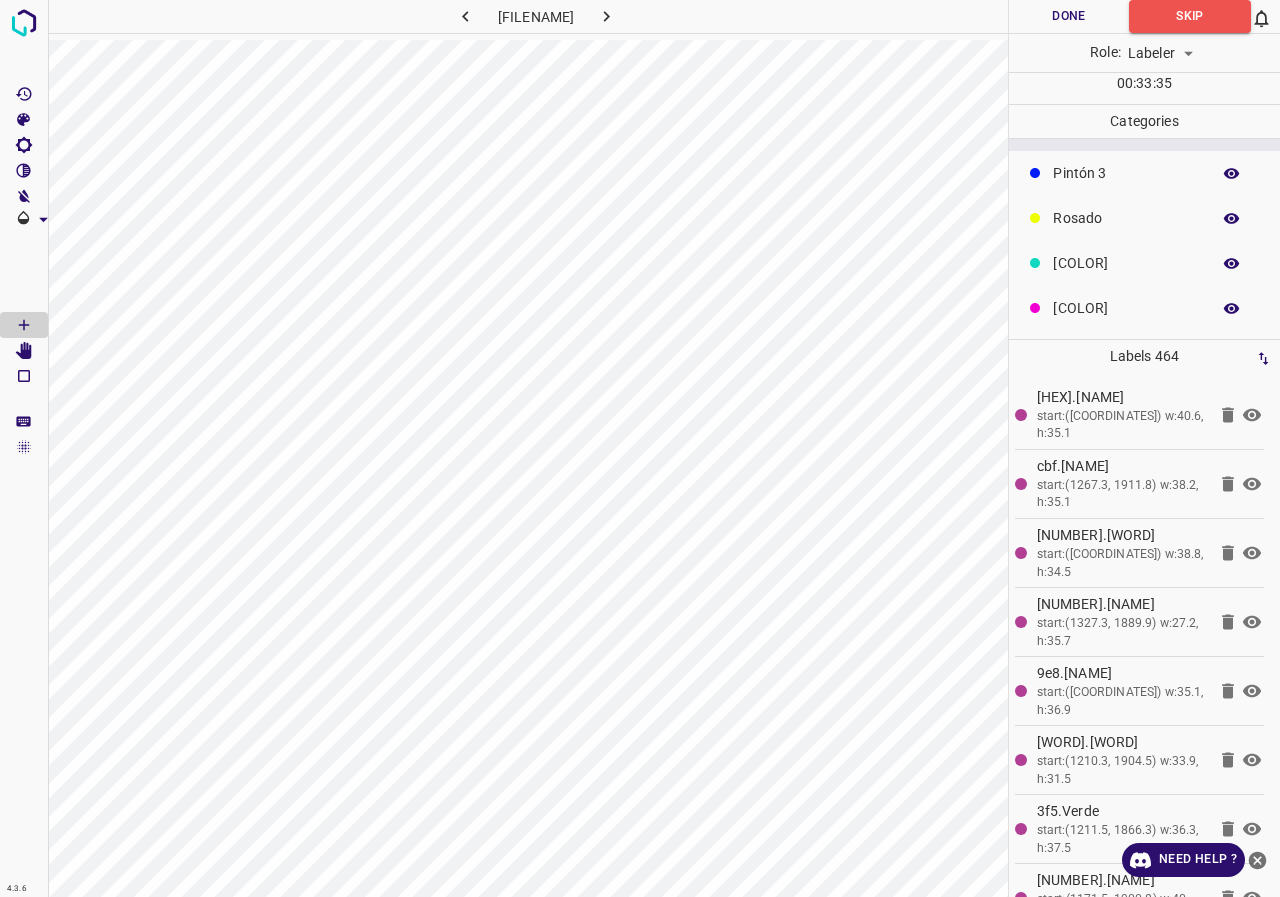 click on "[COLOR]" at bounding box center (1126, -7) 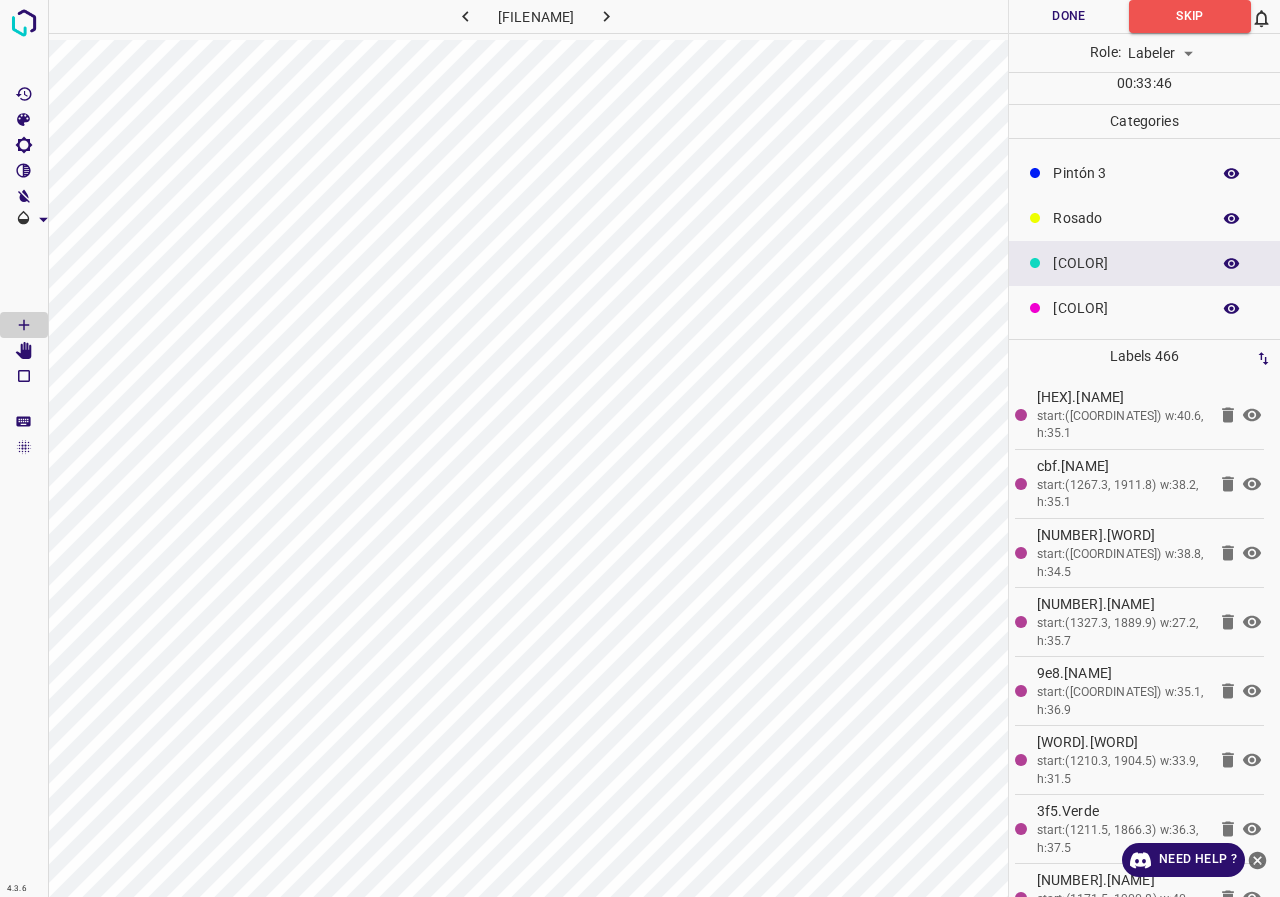 scroll, scrollTop: 0, scrollLeft: 0, axis: both 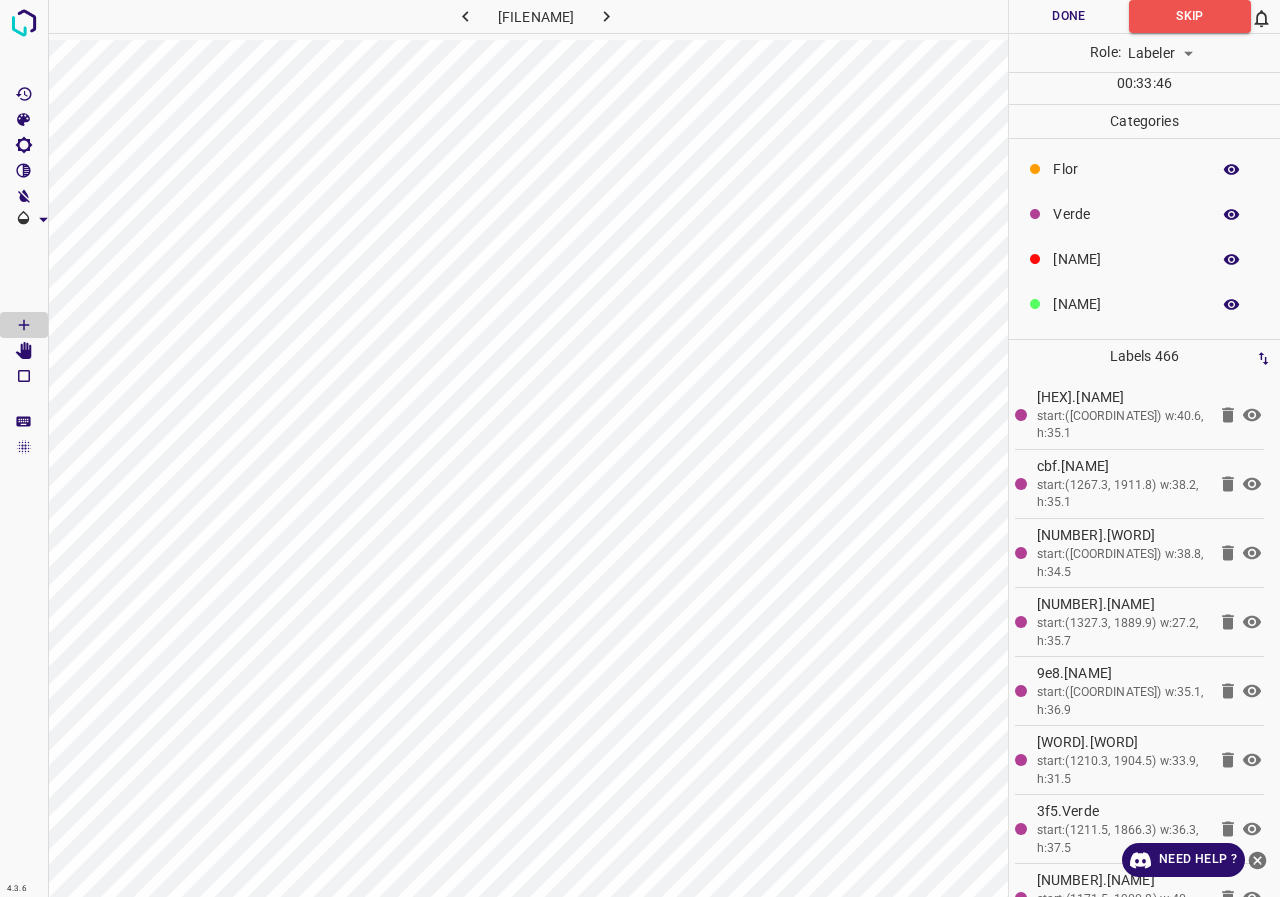 click on "Flor" at bounding box center (1126, 169) 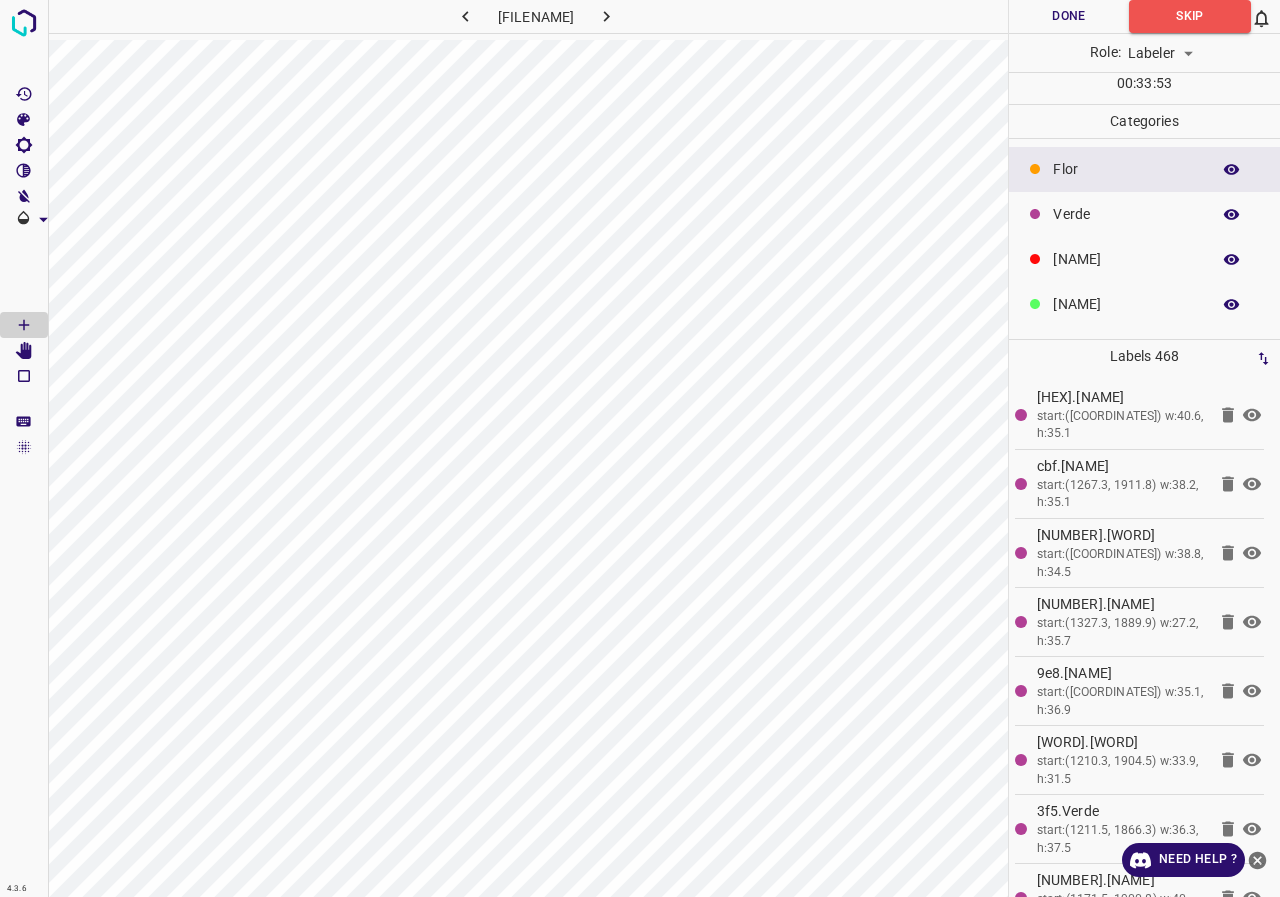 scroll, scrollTop: 176, scrollLeft: 0, axis: vertical 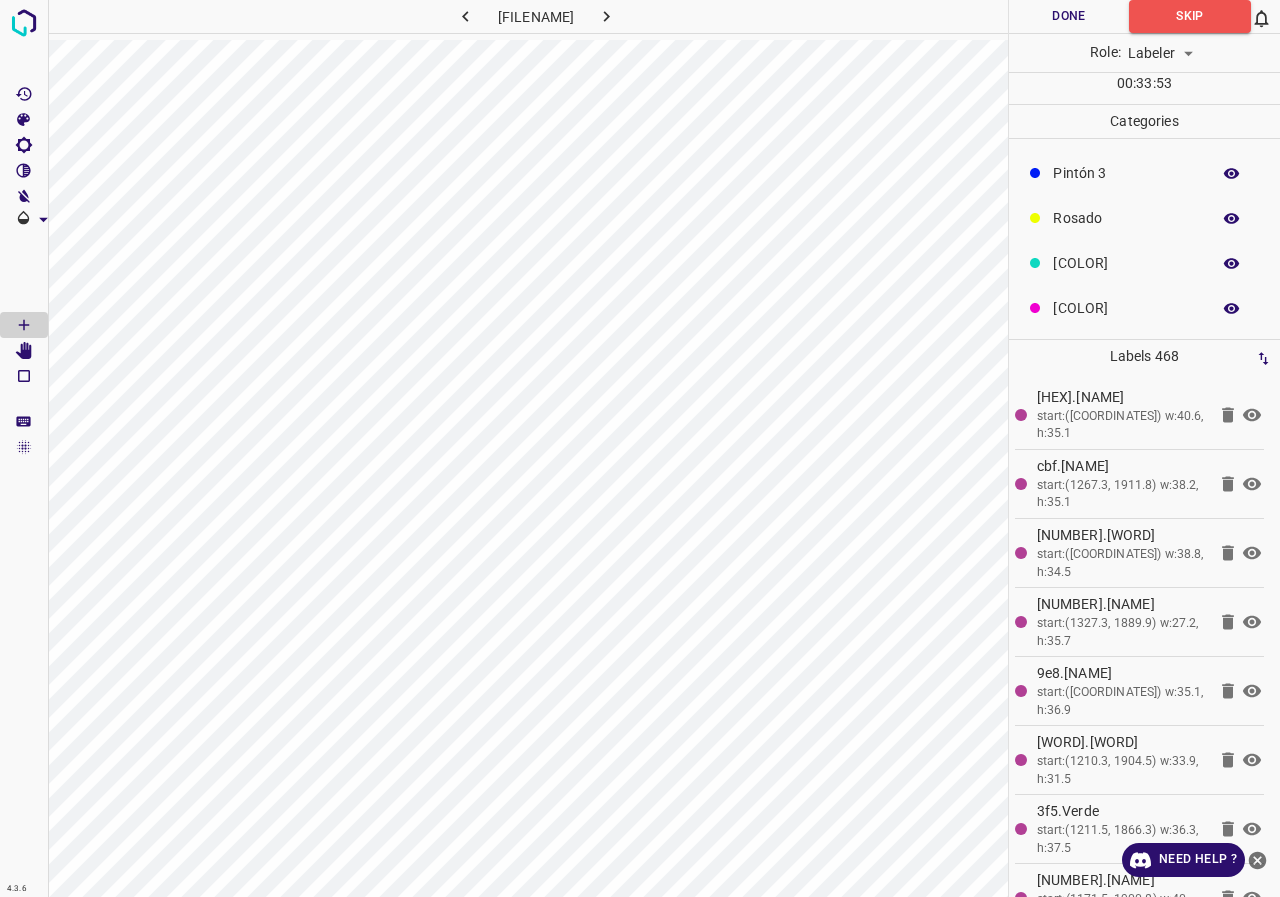 click on "[COLOR]" at bounding box center (1126, -7) 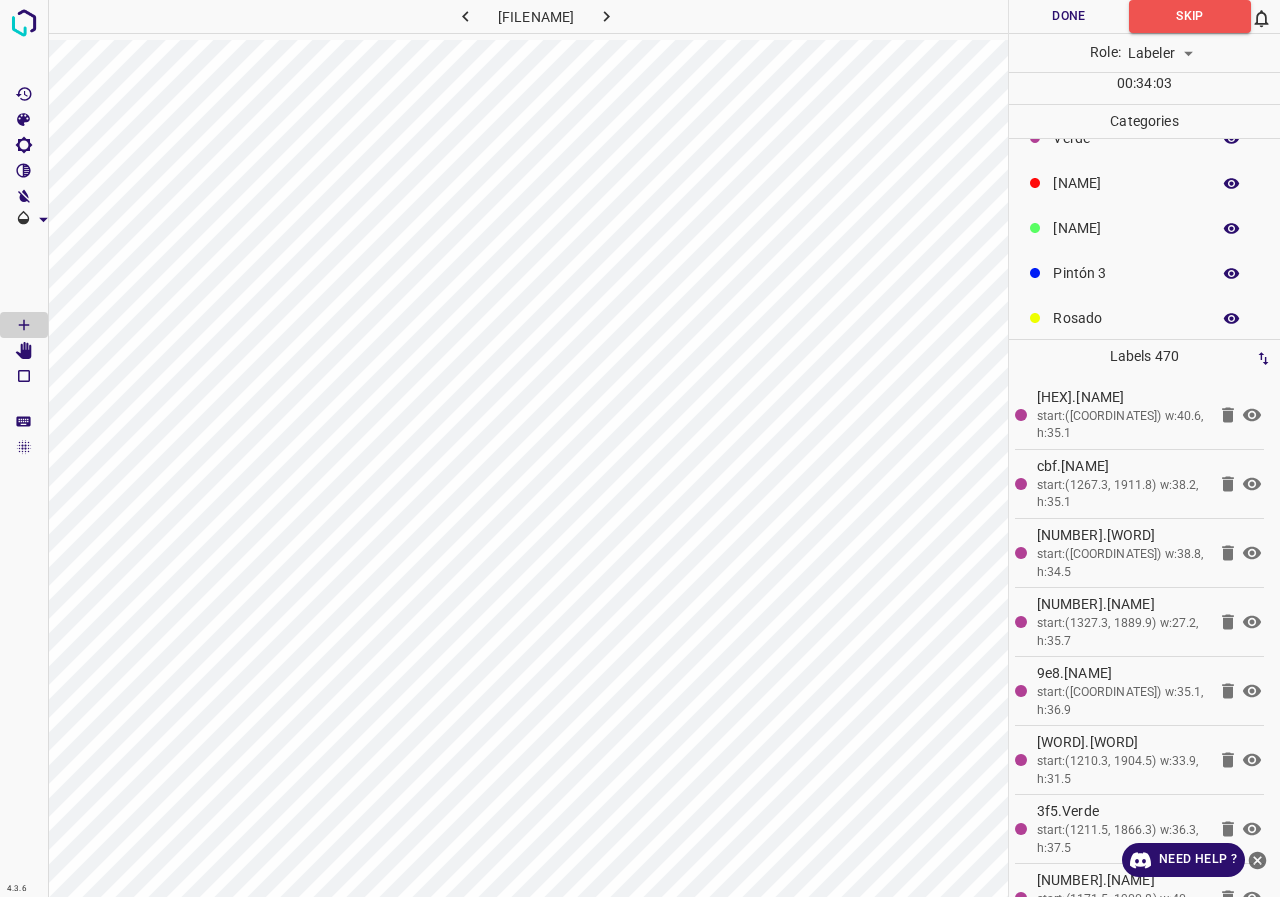 scroll, scrollTop: 0, scrollLeft: 0, axis: both 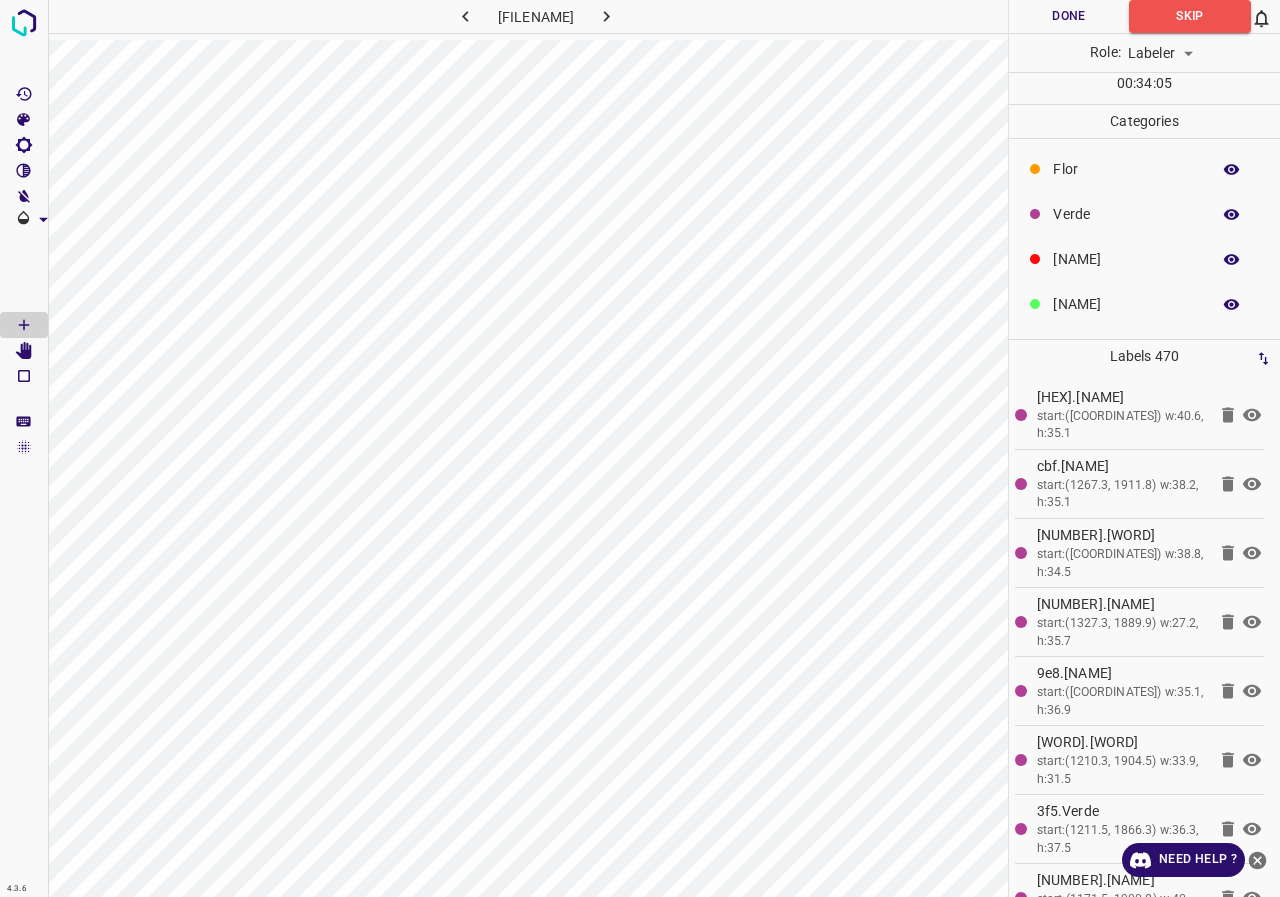 click on "[NAME]" at bounding box center [1144, 304] 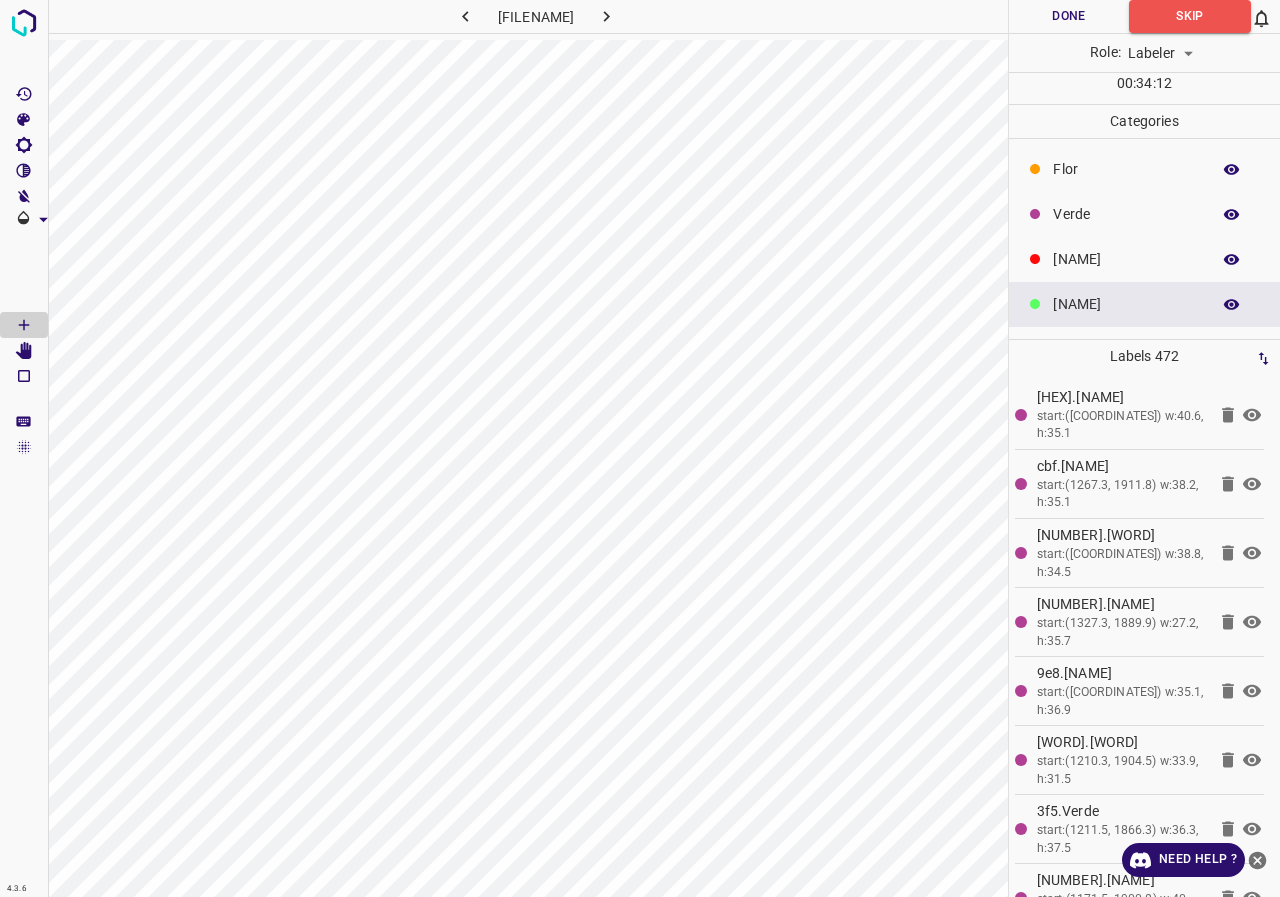 scroll, scrollTop: 100, scrollLeft: 0, axis: vertical 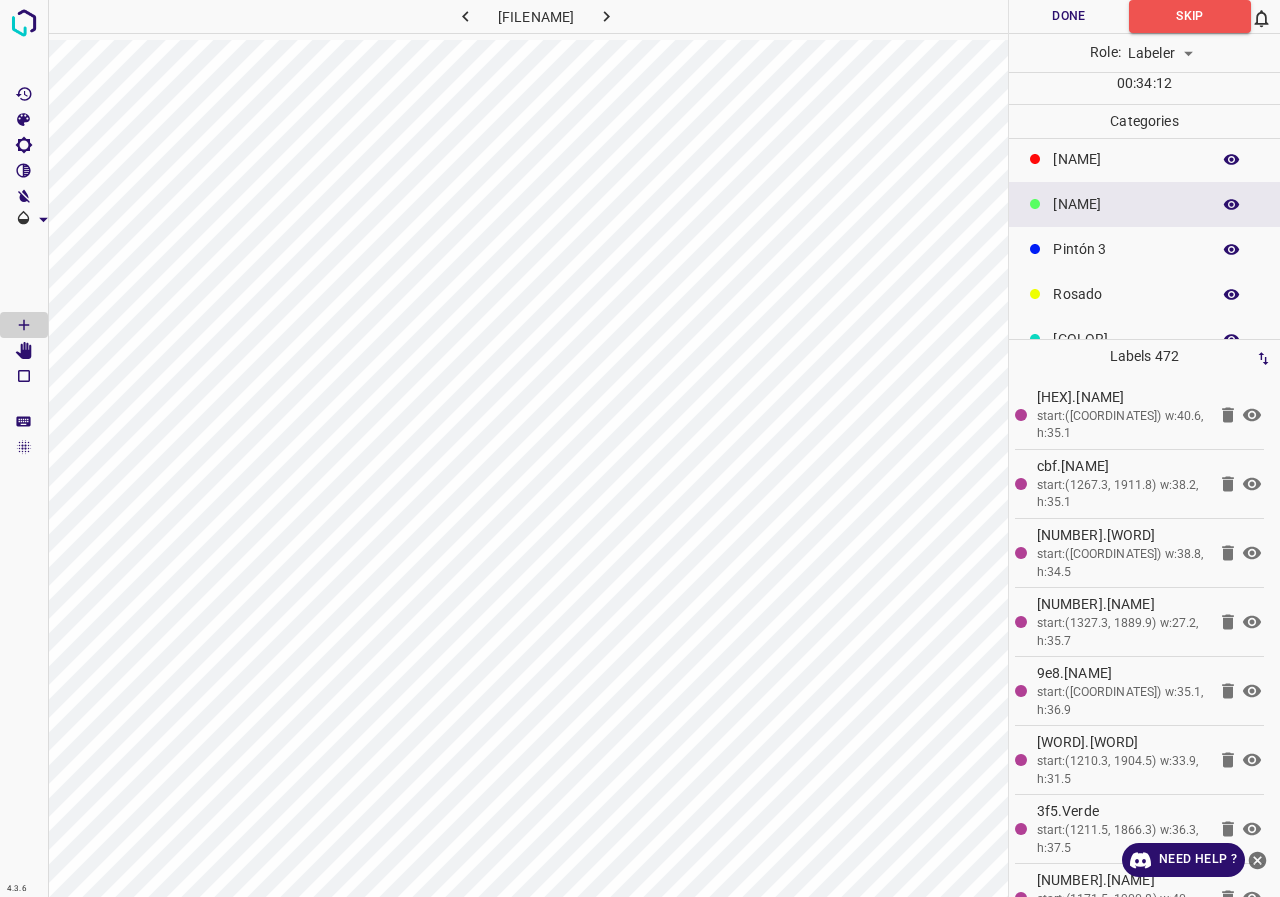 click on "Rosado" at bounding box center (1126, 69) 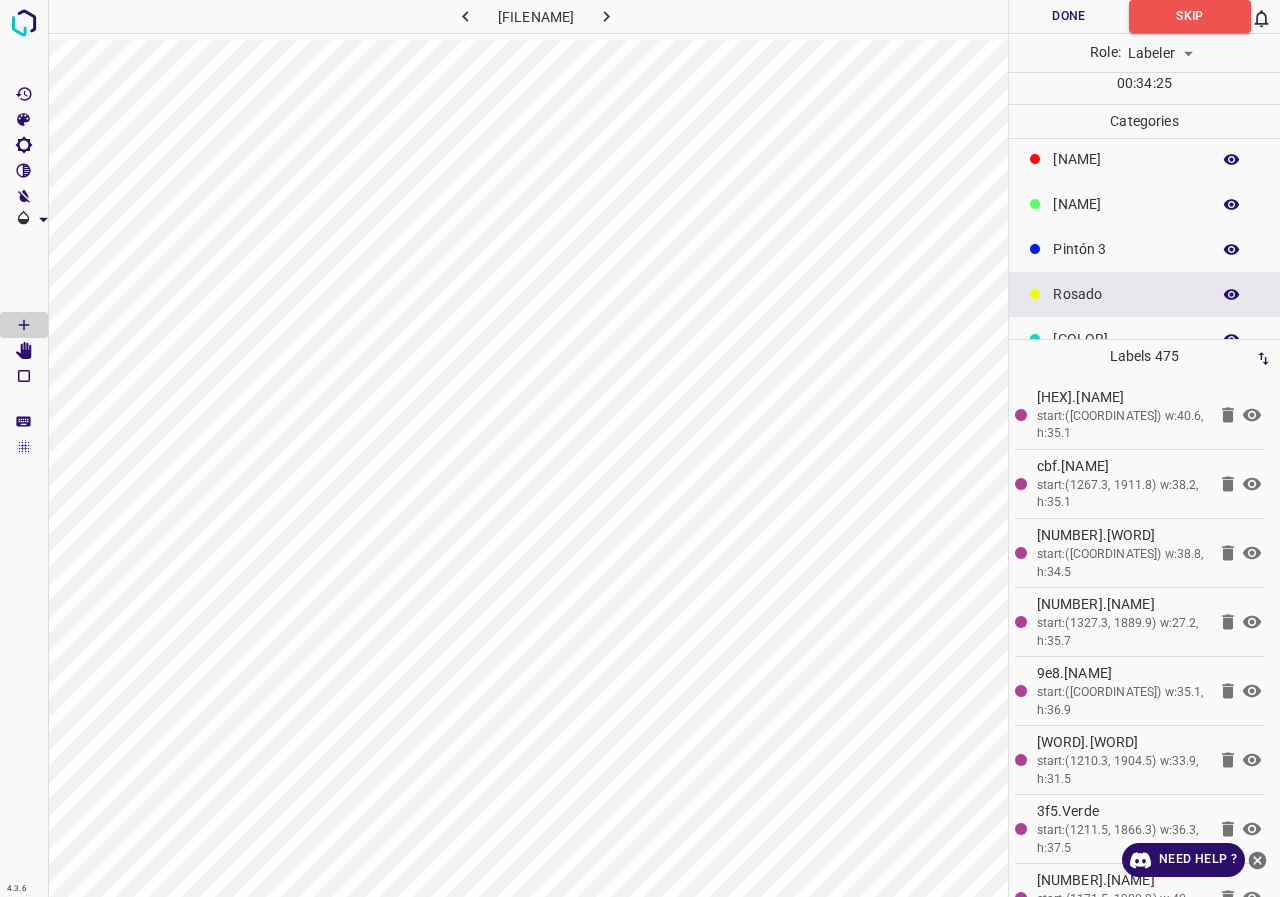 scroll, scrollTop: 176, scrollLeft: 0, axis: vertical 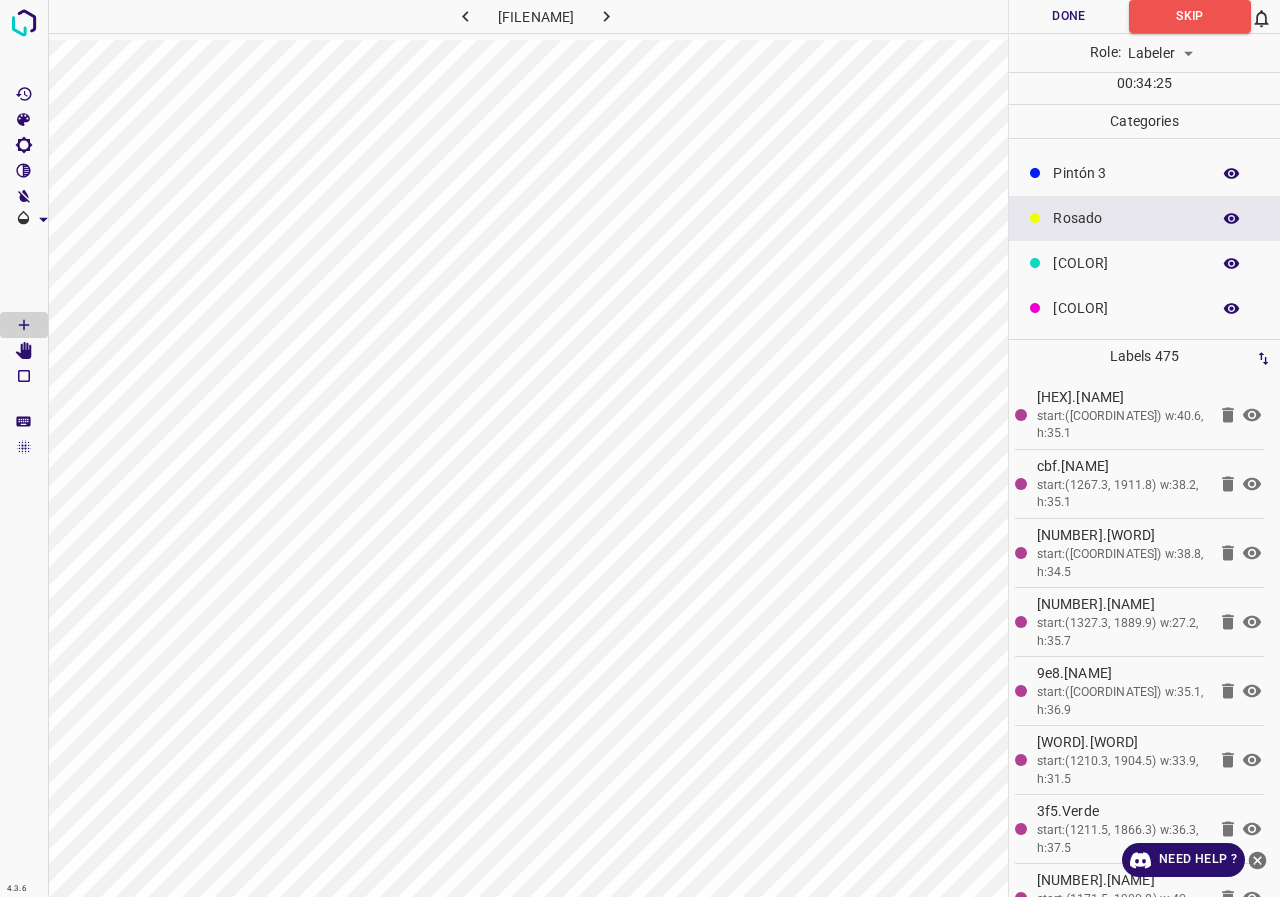 click on "[COLOR]" at bounding box center [1144, 308] 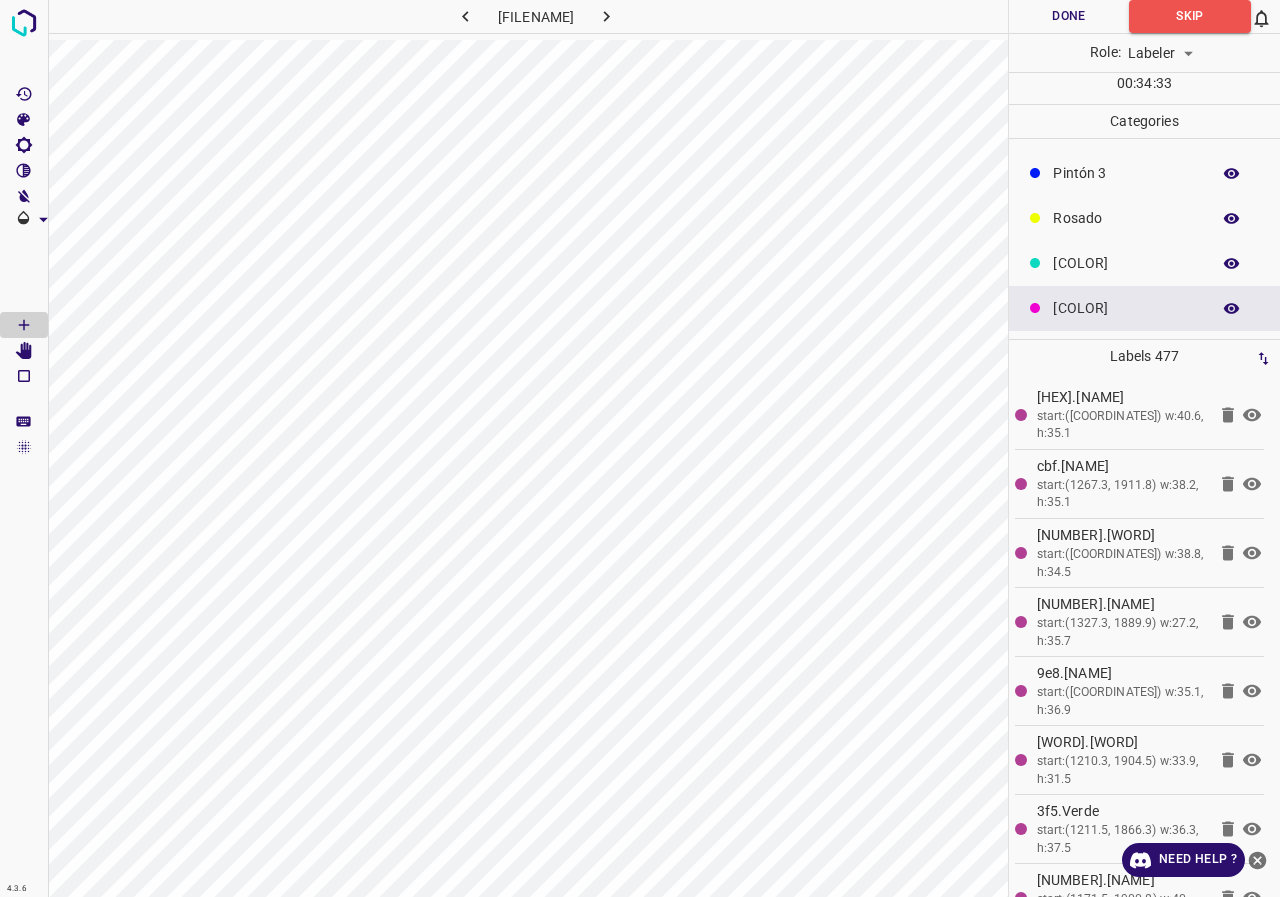 scroll, scrollTop: 0, scrollLeft: 0, axis: both 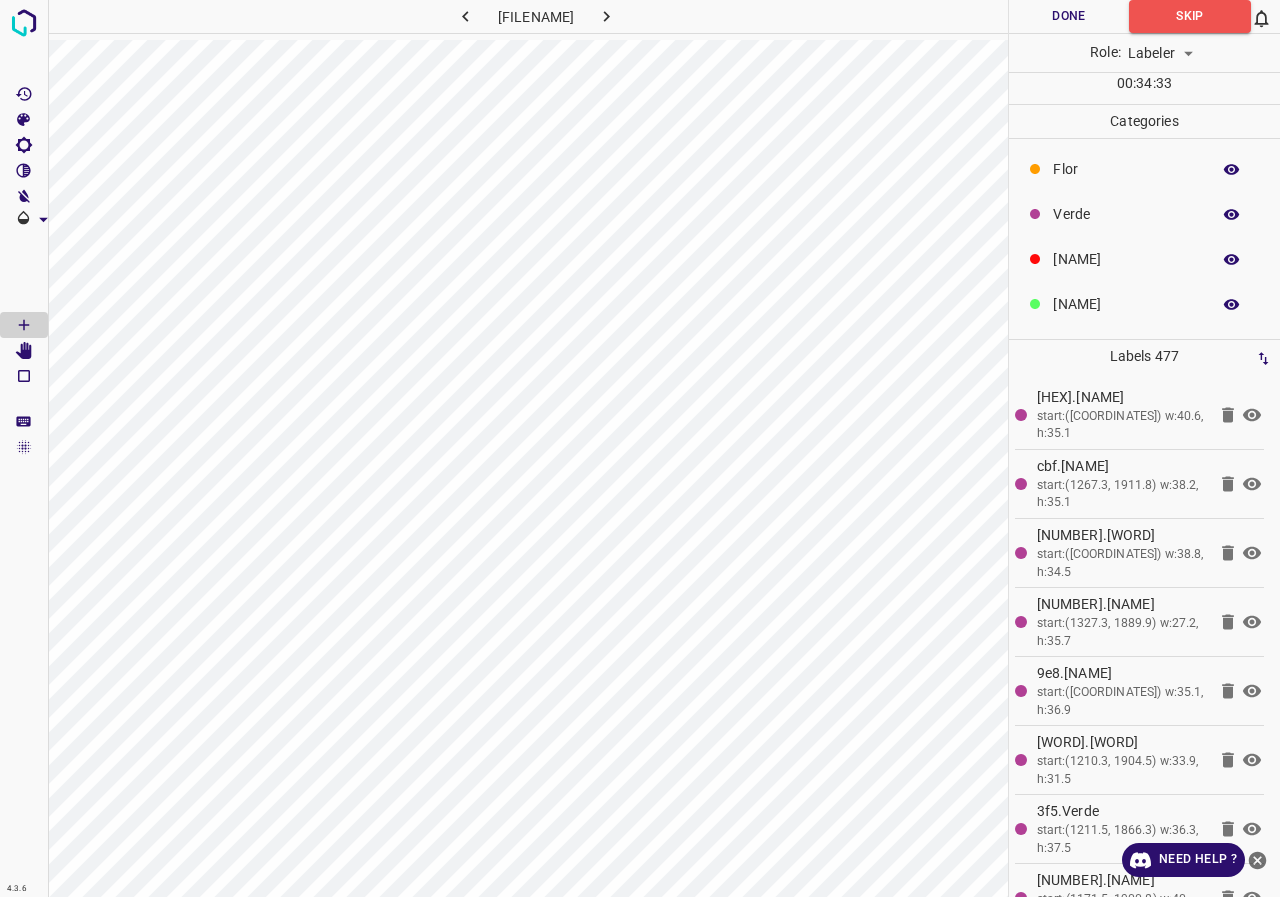 click on "Verde" at bounding box center [1144, 214] 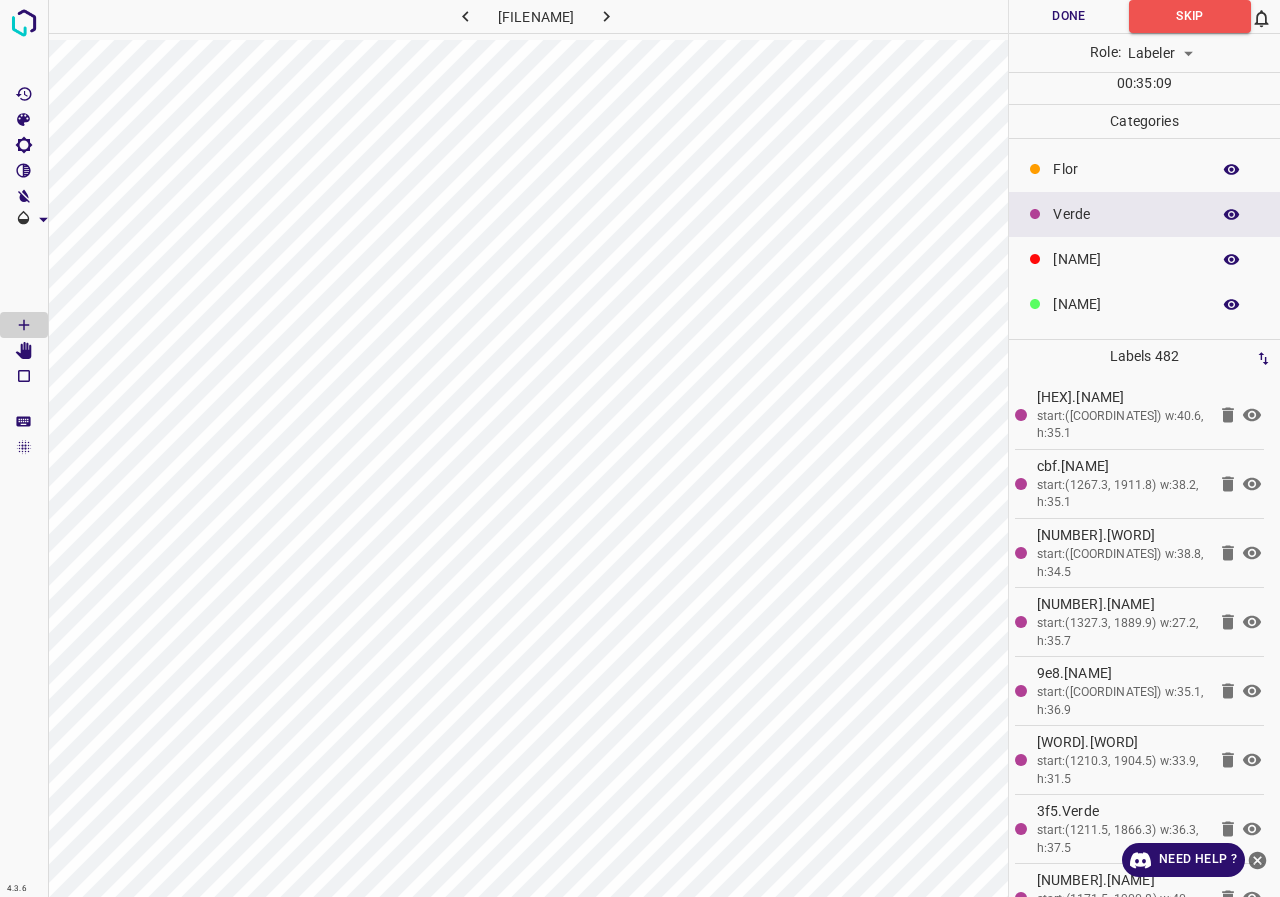 click on "Flor" at bounding box center (1144, 169) 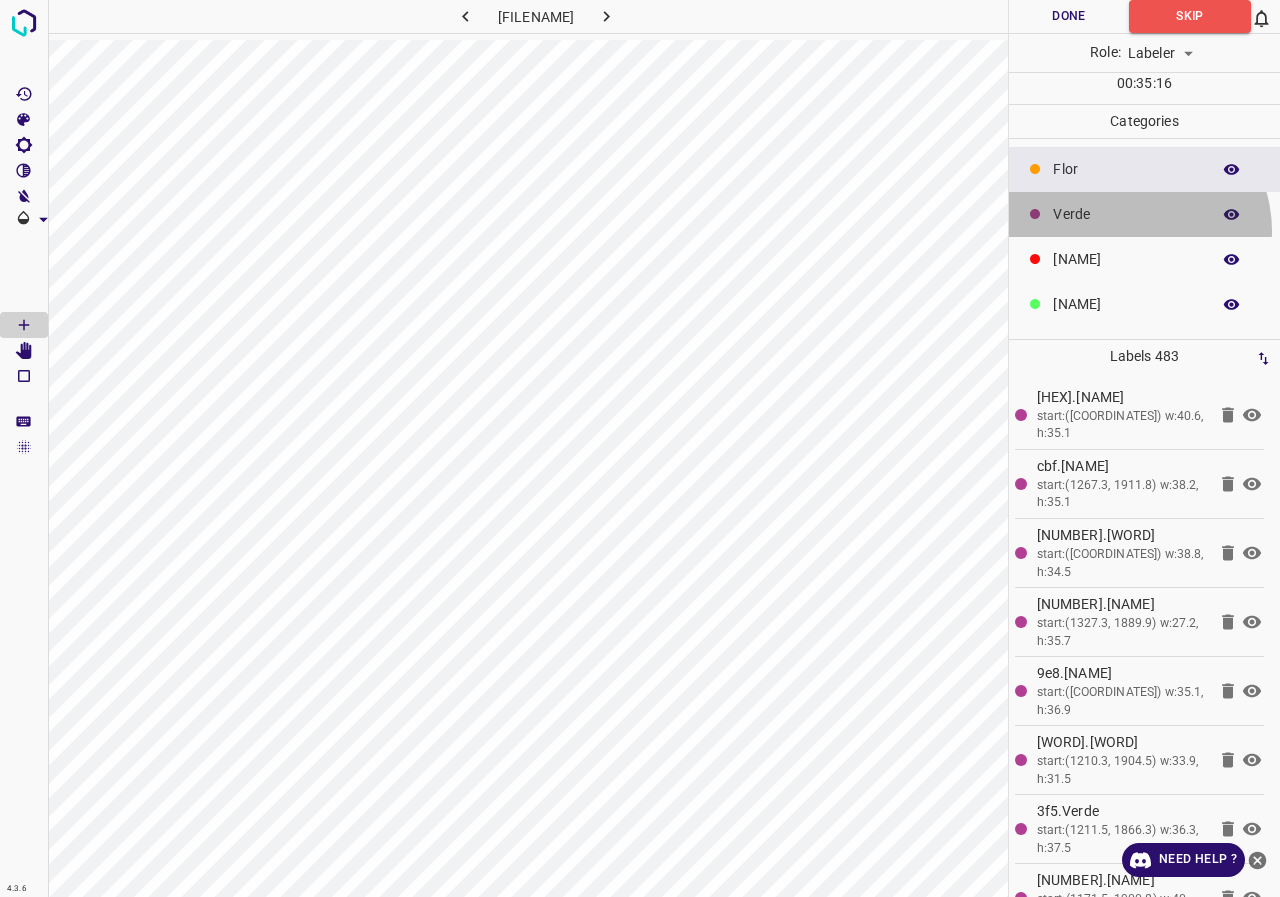 click on "Verde" at bounding box center [1144, 214] 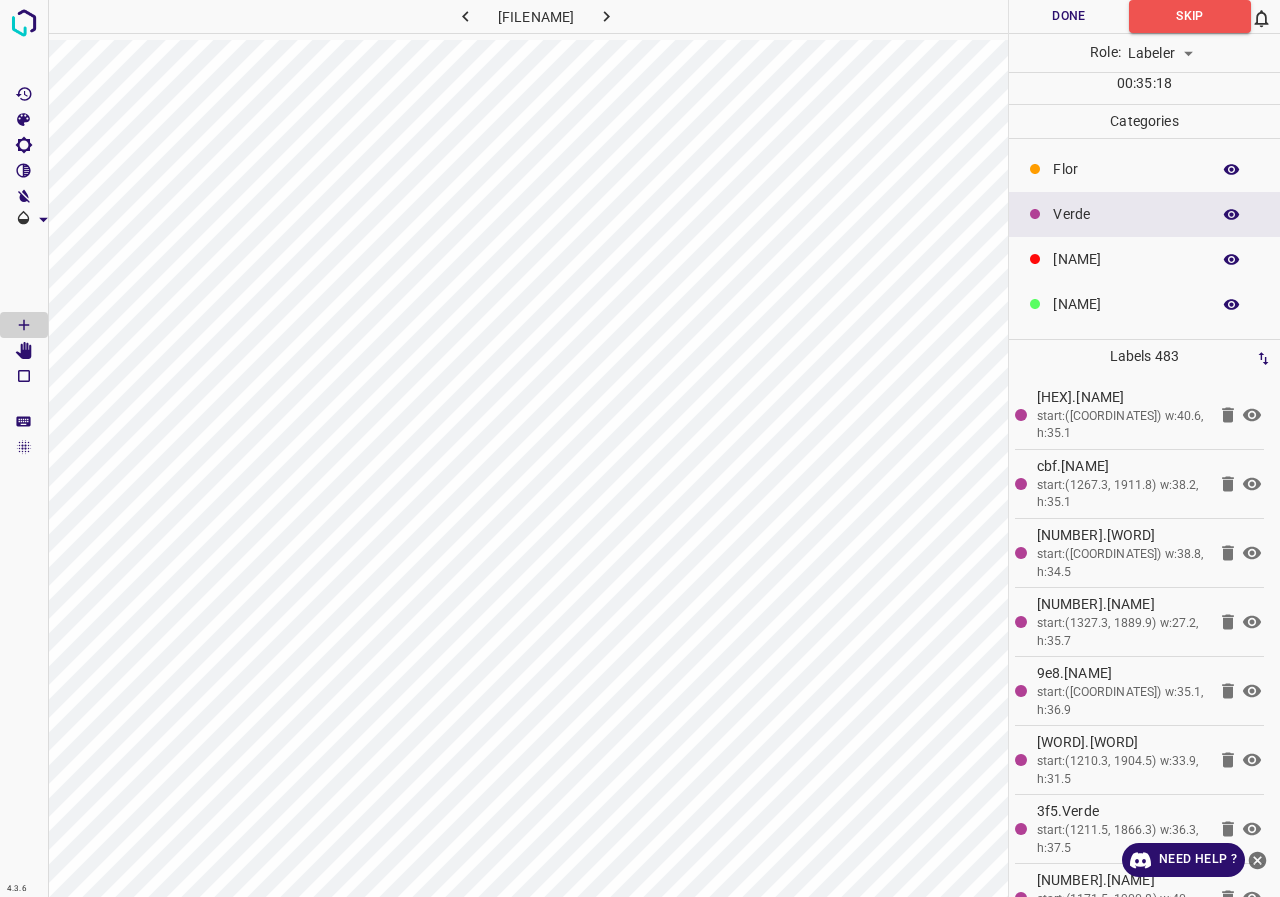 click on "[NAME]" at bounding box center (1144, 304) 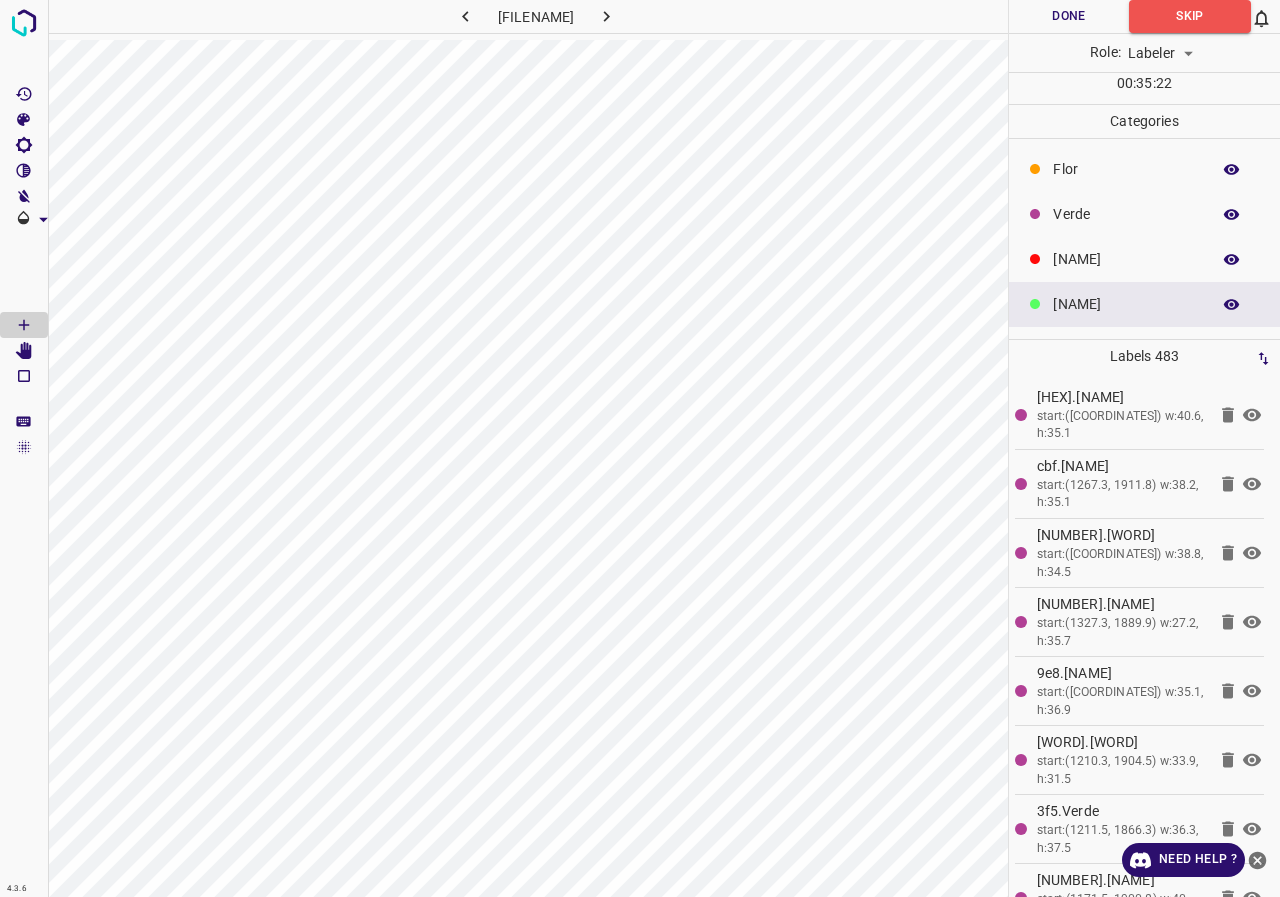 scroll, scrollTop: 100, scrollLeft: 0, axis: vertical 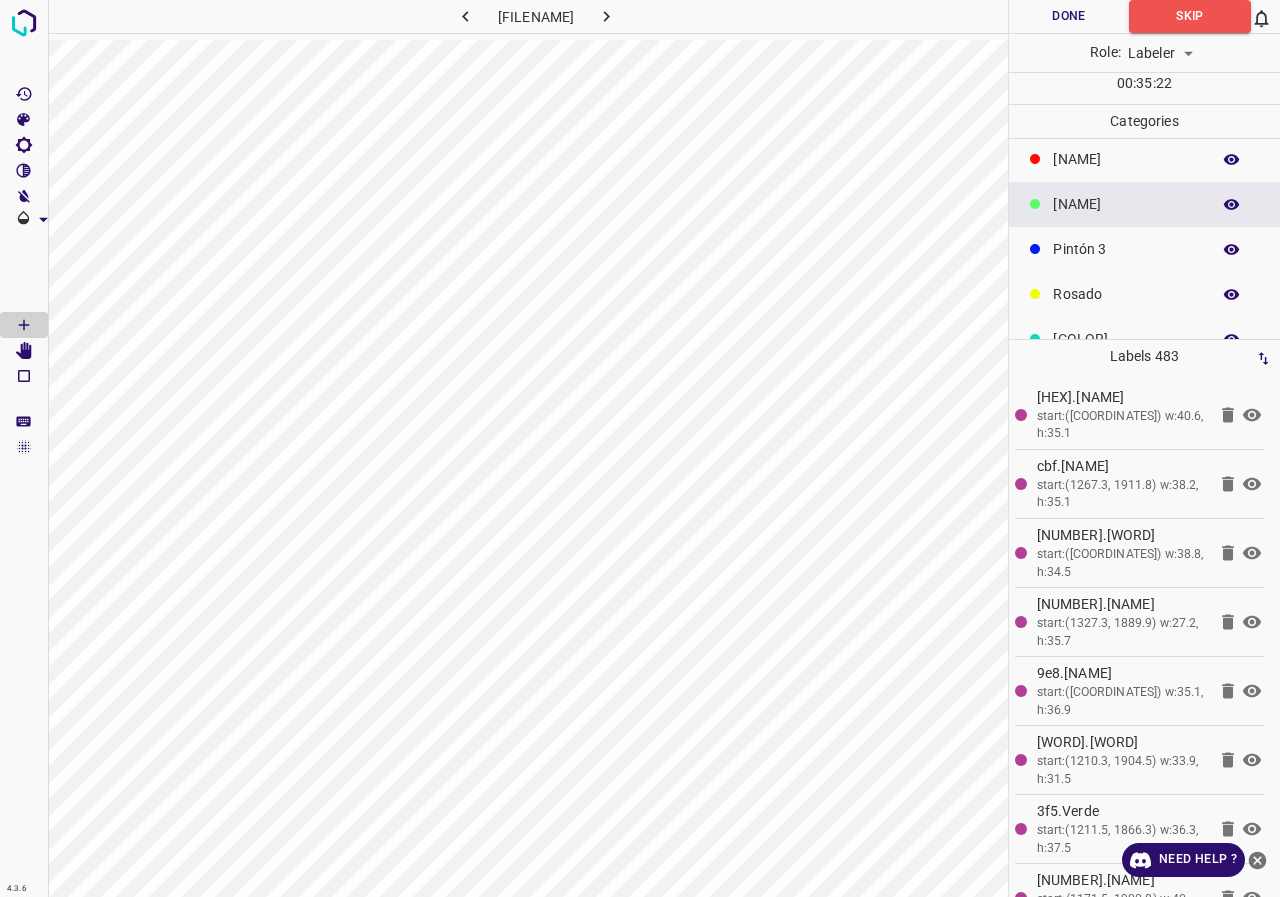click on "Pintón 3" at bounding box center [1126, 69] 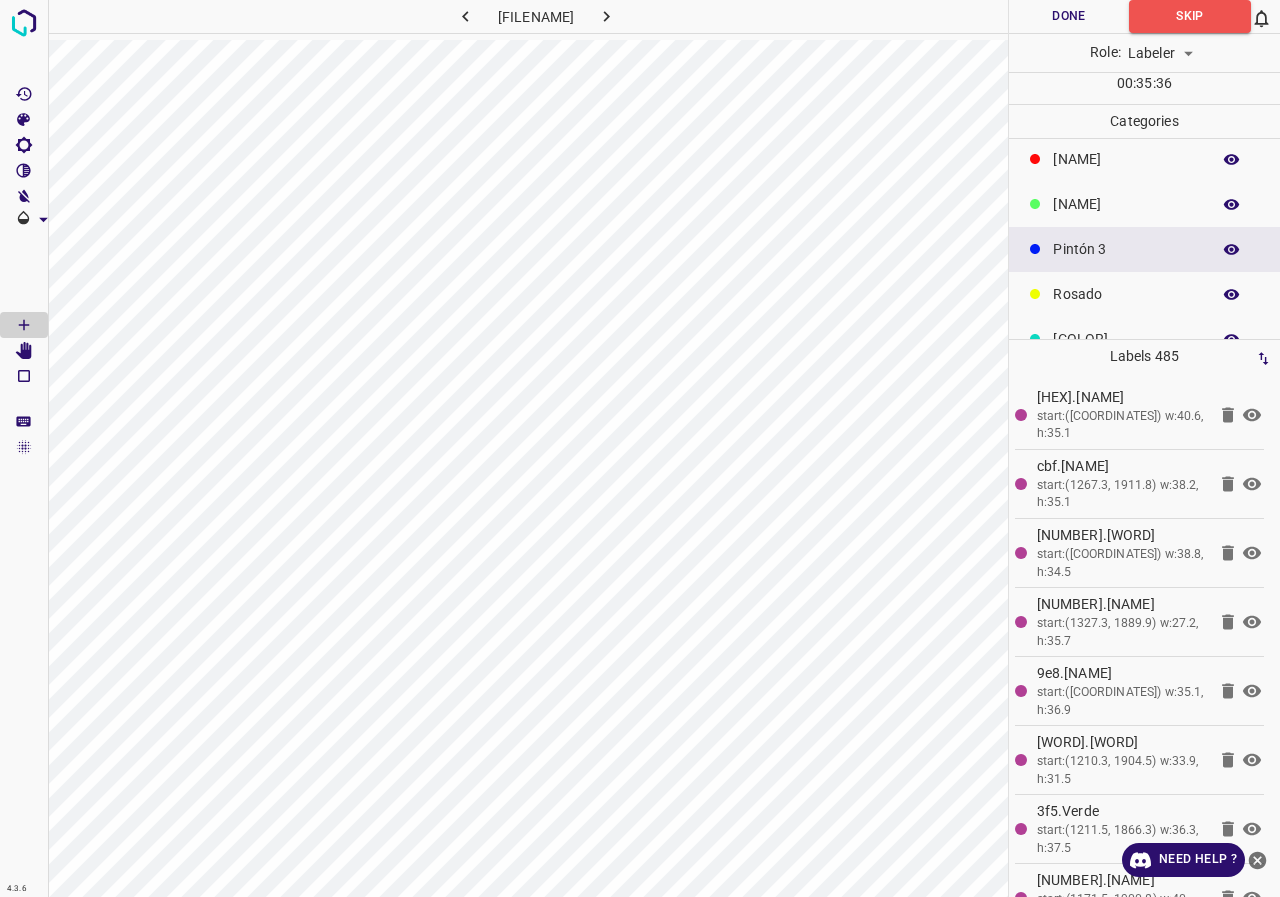 scroll, scrollTop: 176, scrollLeft: 0, axis: vertical 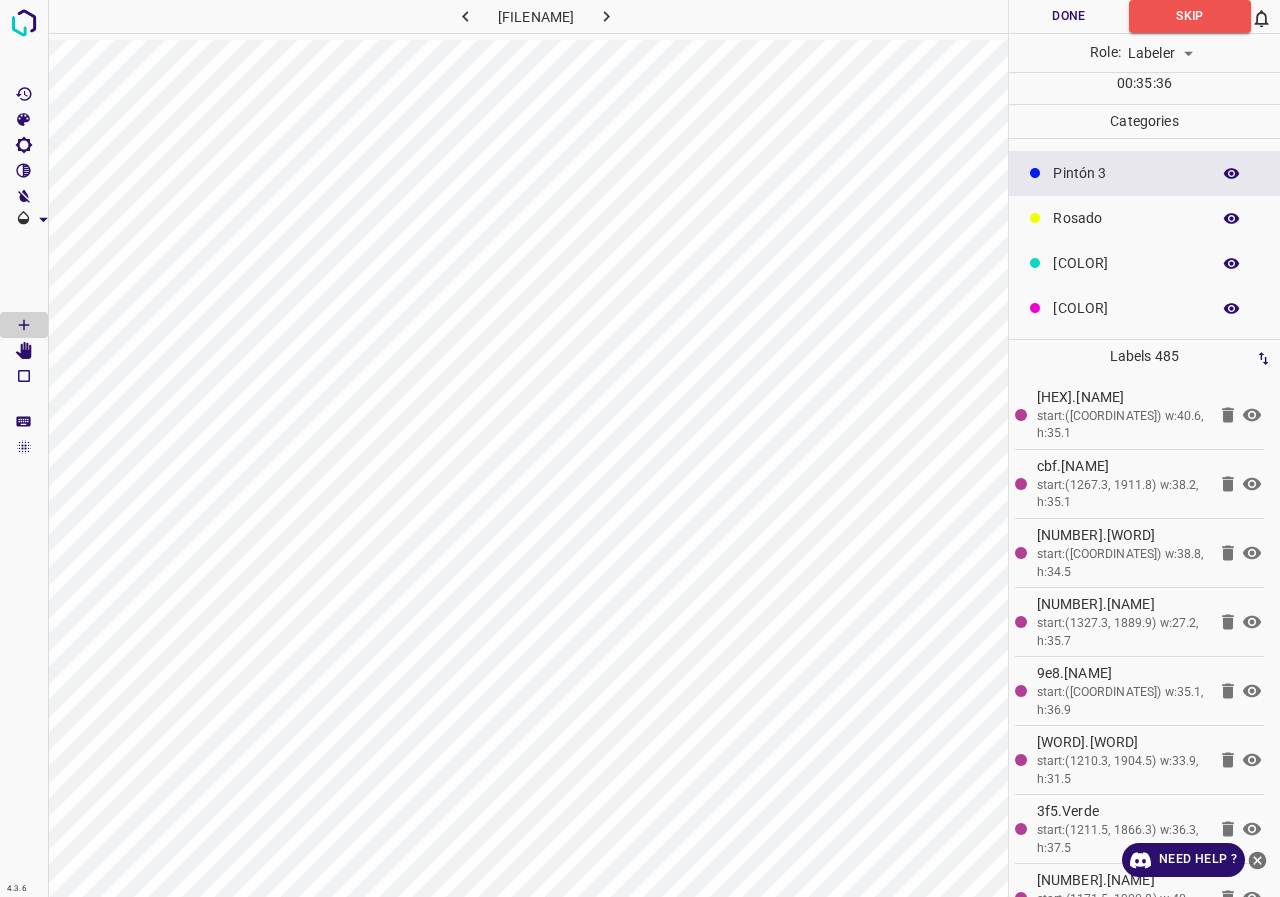 click on "[COLOR]" at bounding box center [1126, -7] 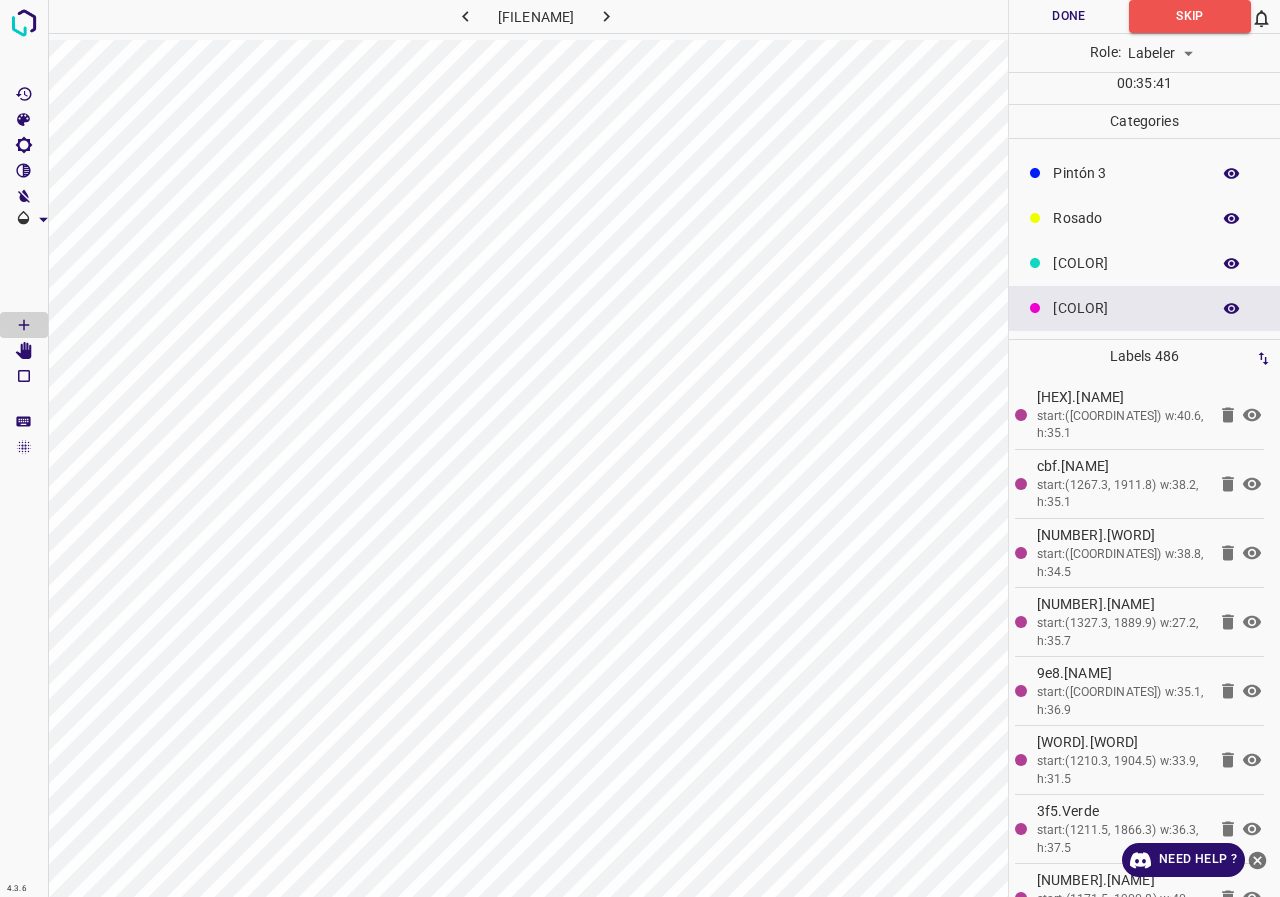 scroll, scrollTop: 76, scrollLeft: 0, axis: vertical 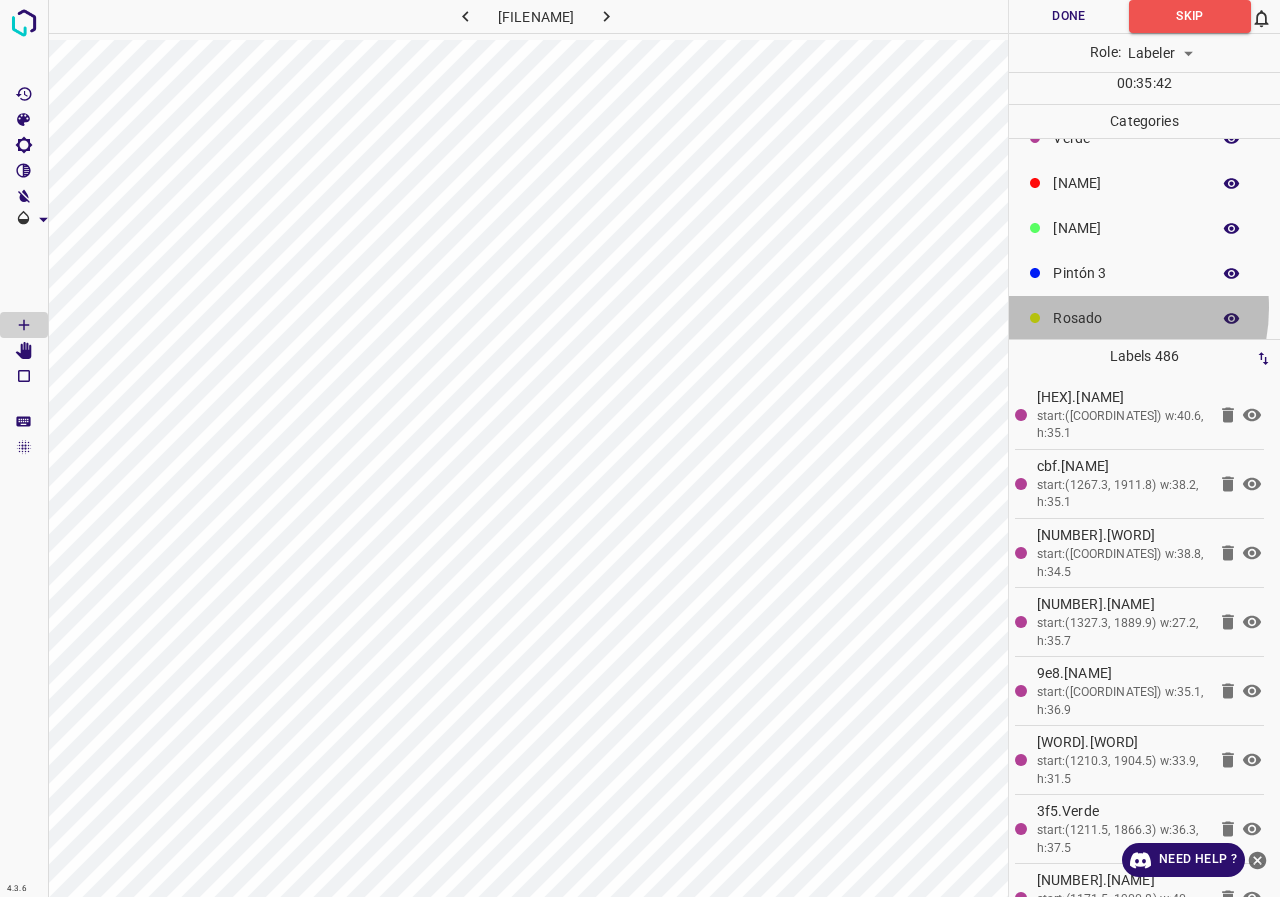 click on "Rosado" at bounding box center (1126, 93) 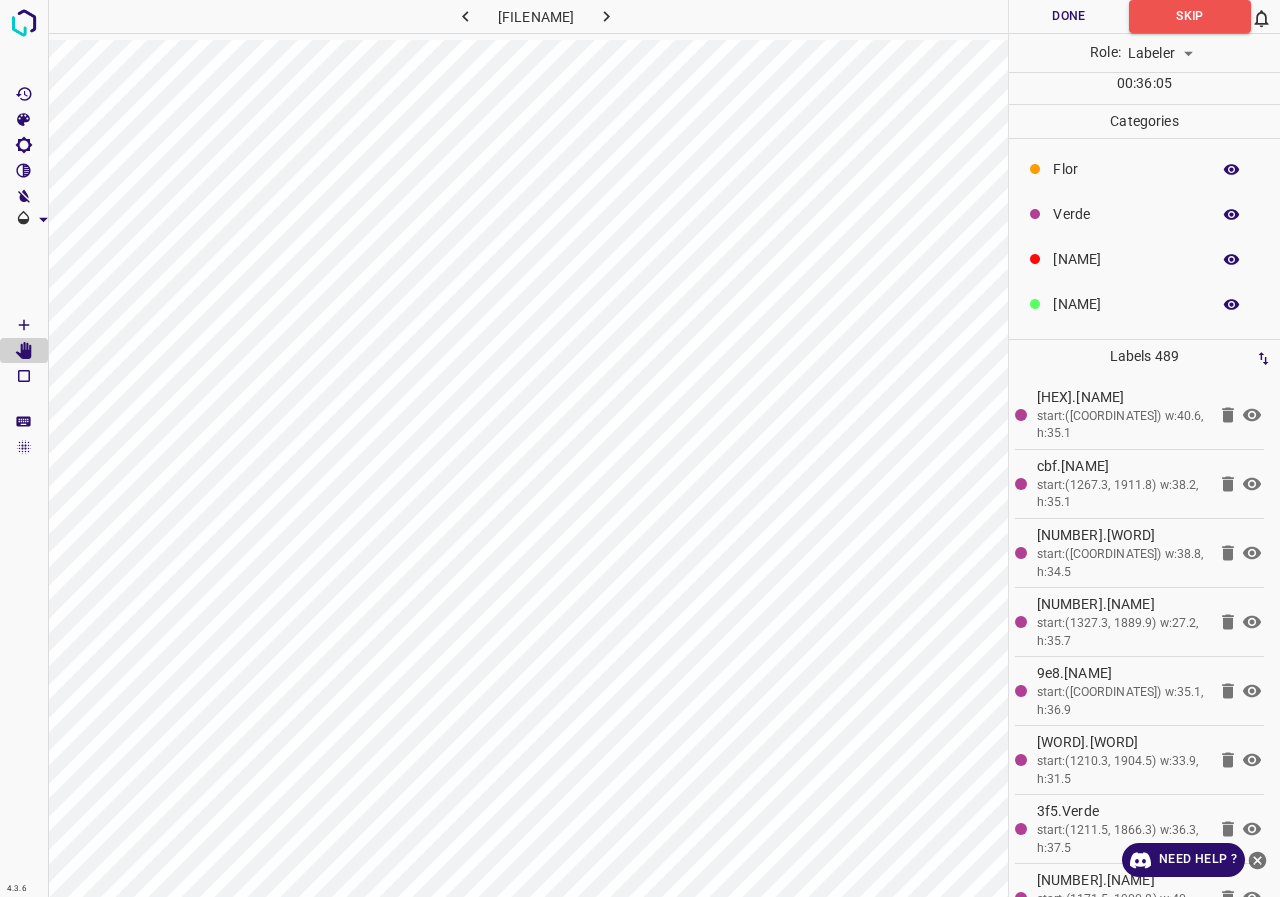 scroll, scrollTop: 176, scrollLeft: 0, axis: vertical 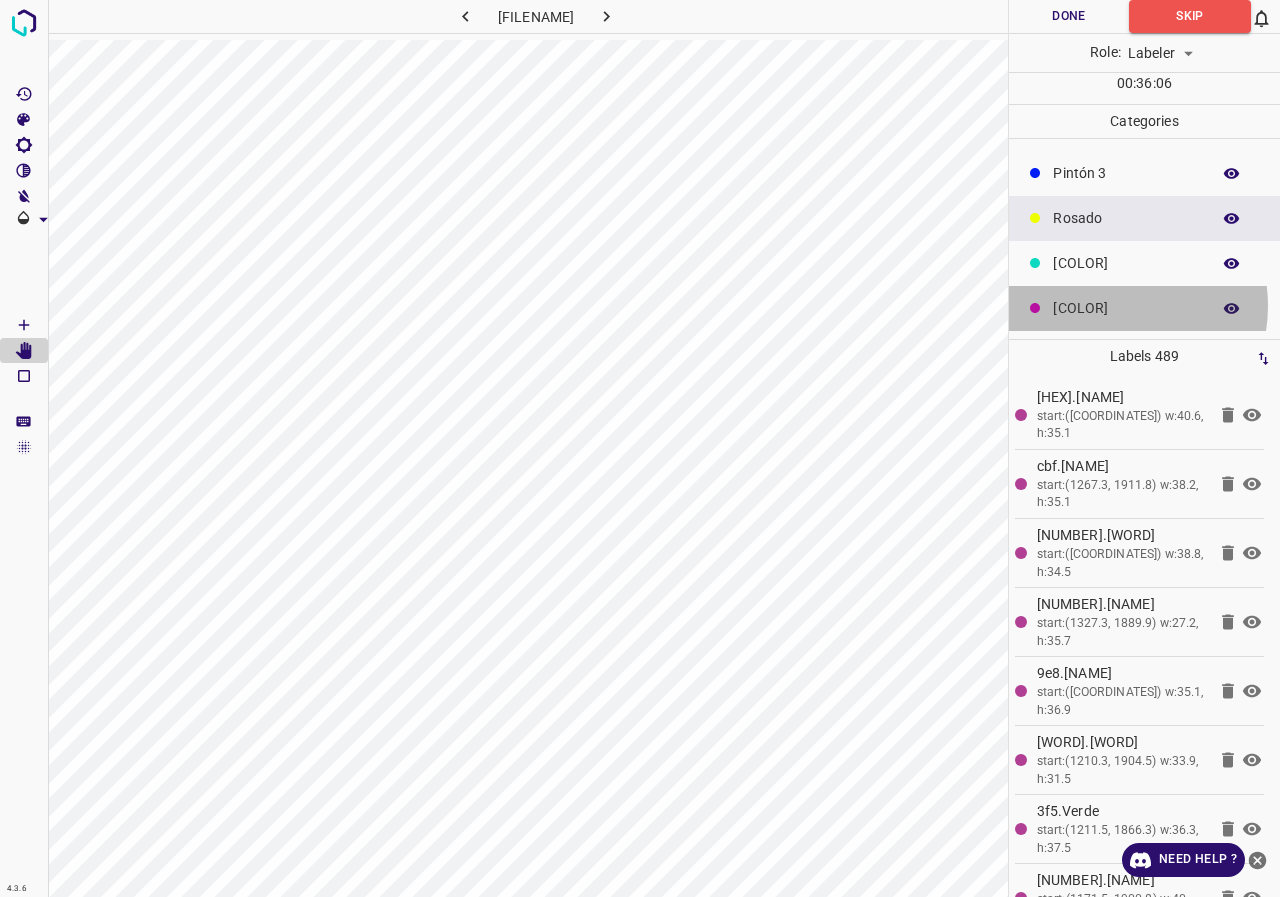click on "[COLOR]" at bounding box center [1126, -7] 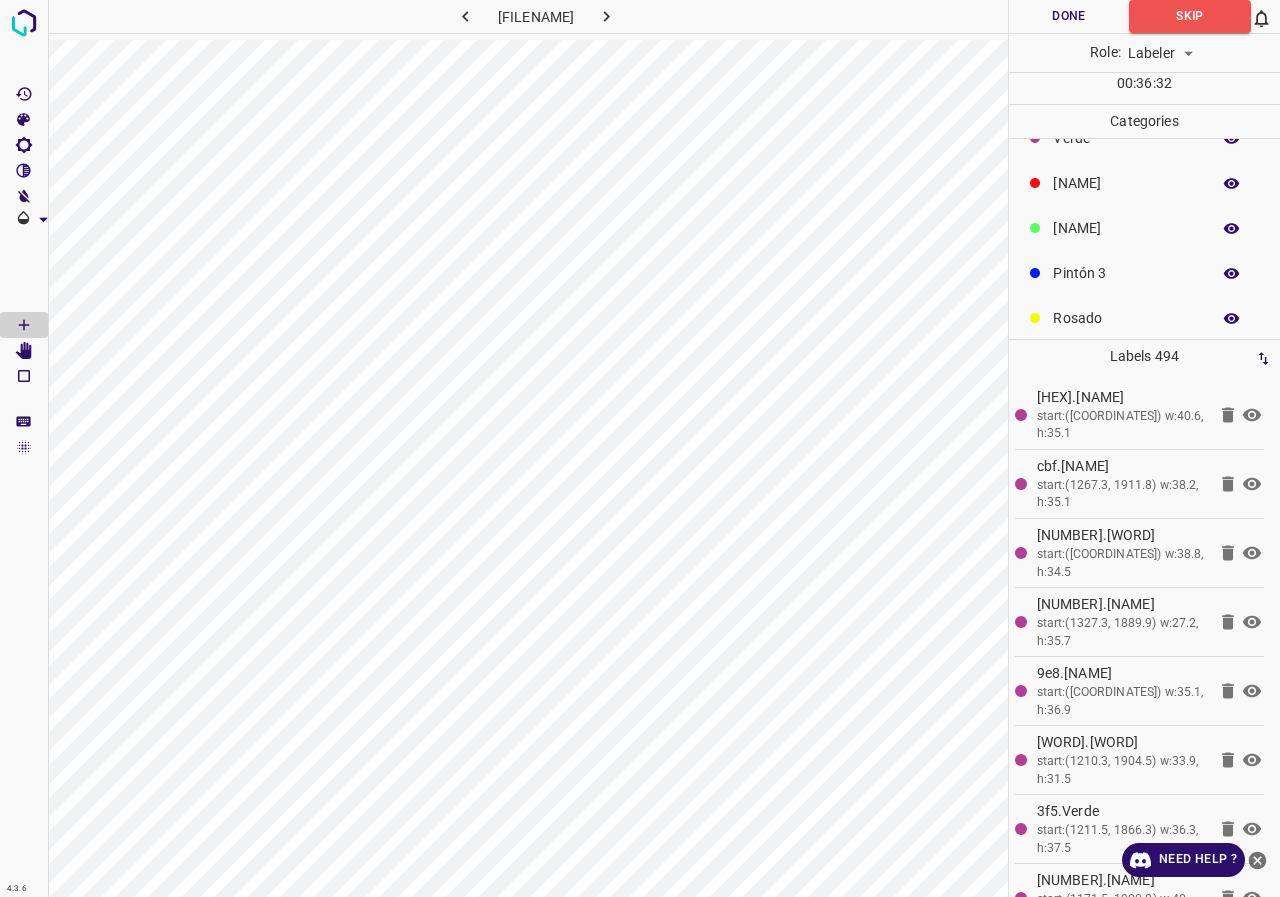 scroll, scrollTop: 0, scrollLeft: 0, axis: both 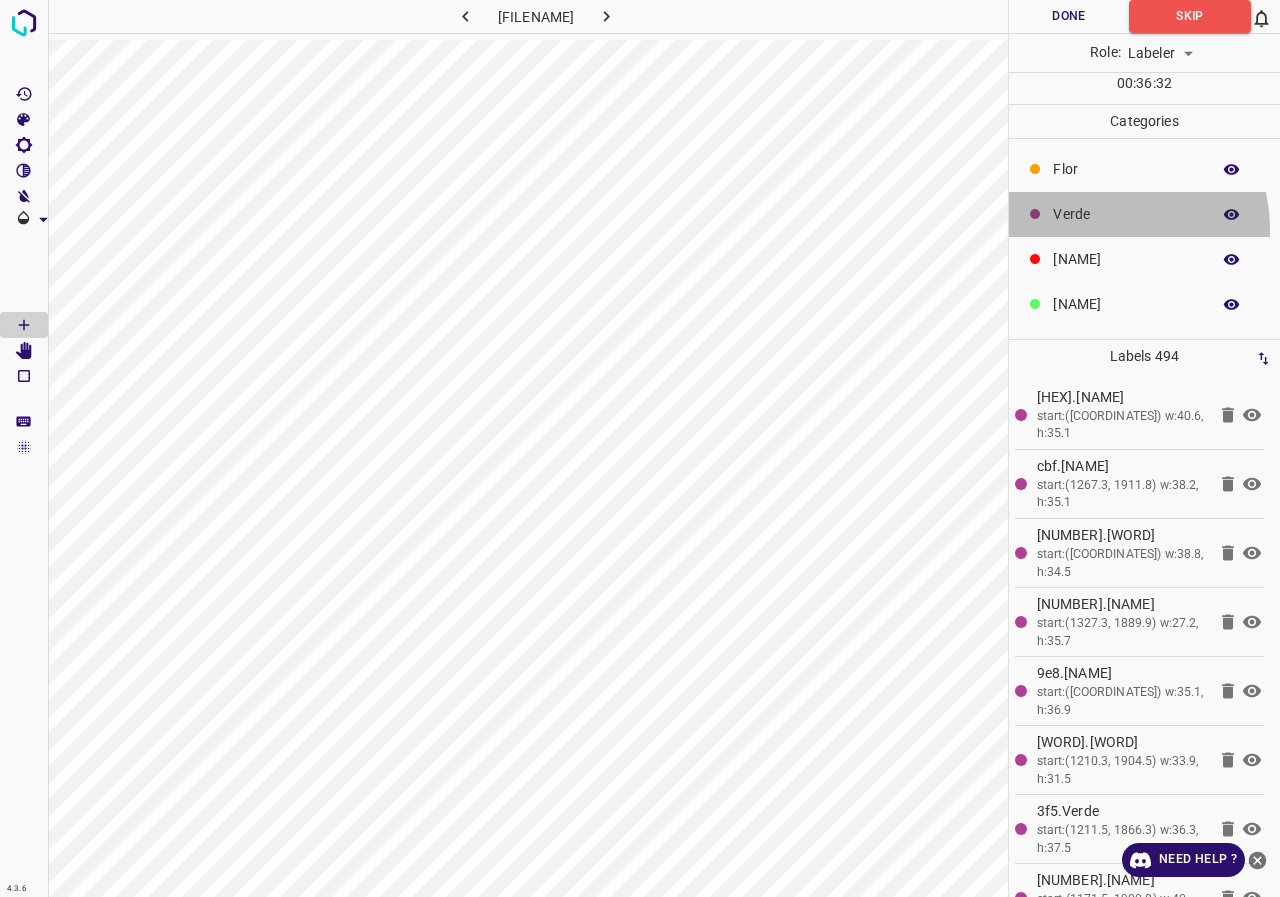 click on "Verde" at bounding box center [1144, 214] 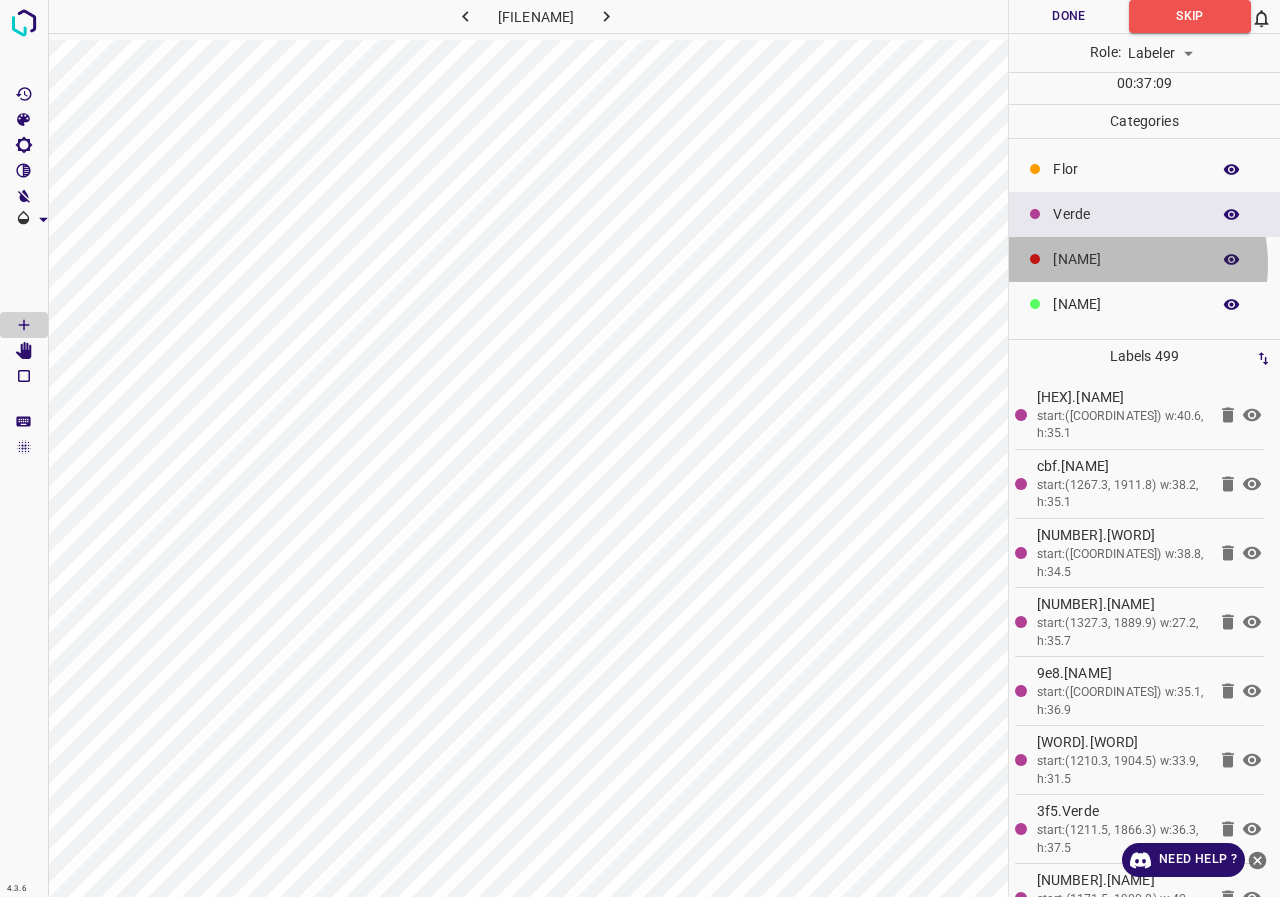 click on "[NAME]" at bounding box center (1126, 169) 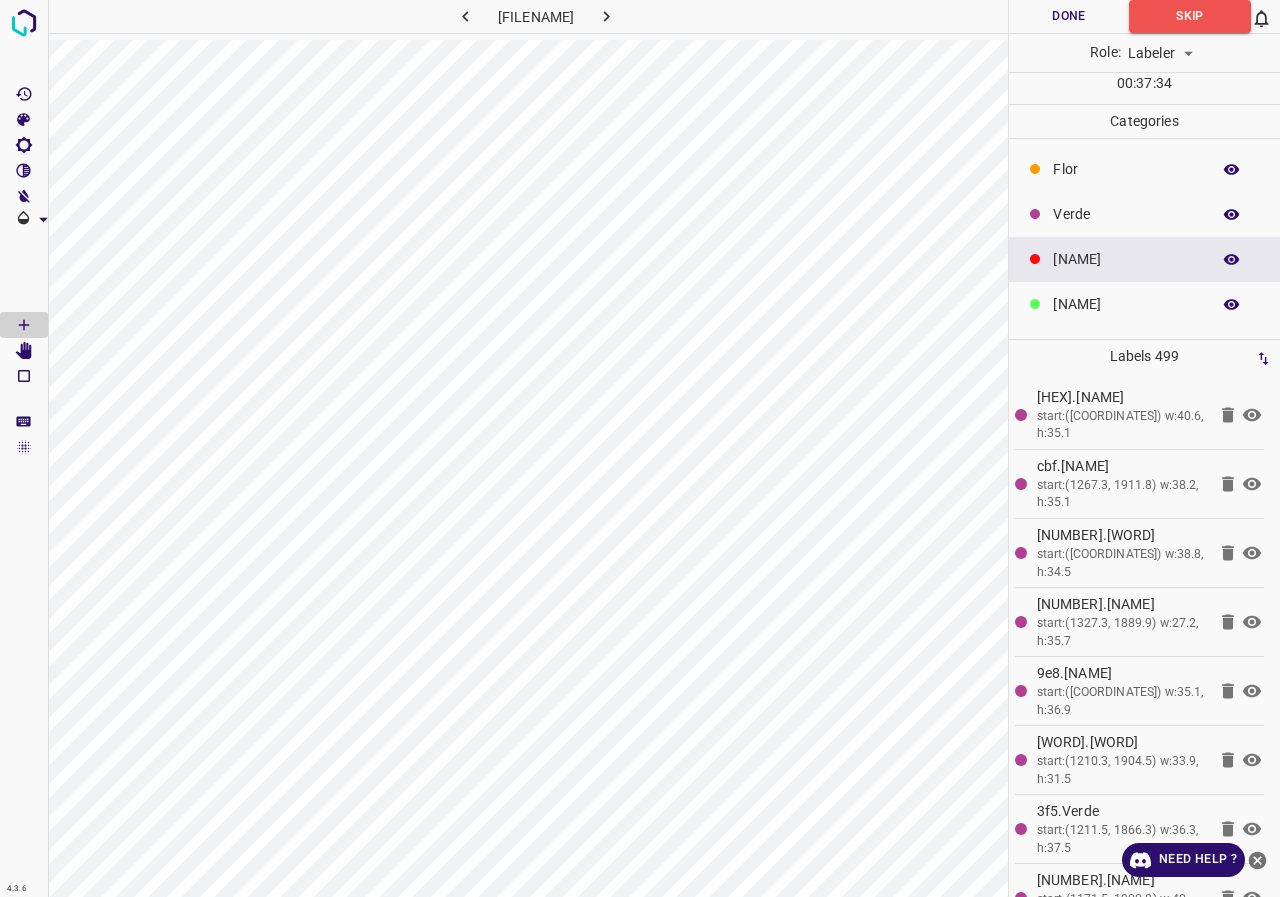 click on "Flor" at bounding box center (1126, 169) 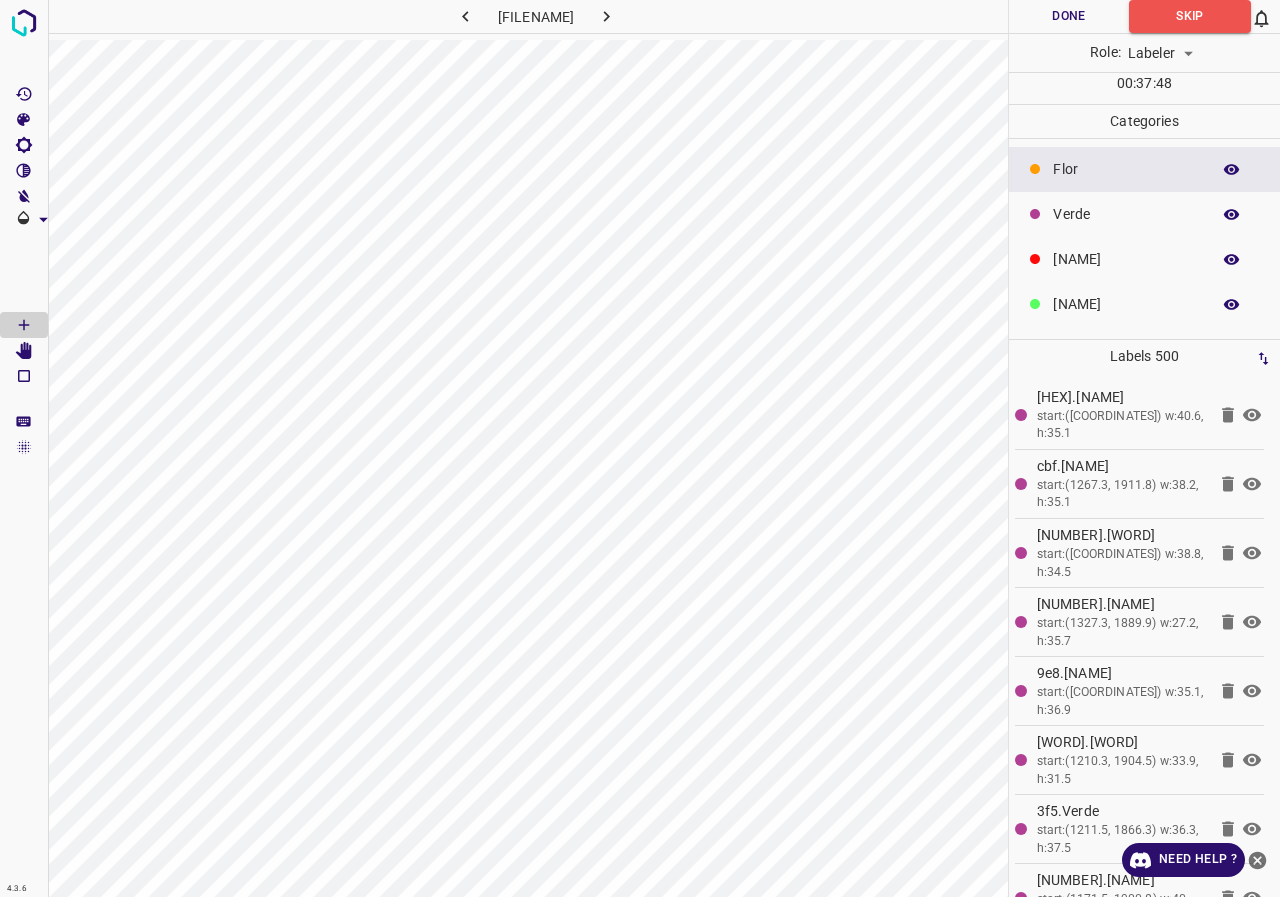 click on "Done" at bounding box center (1069, 16) 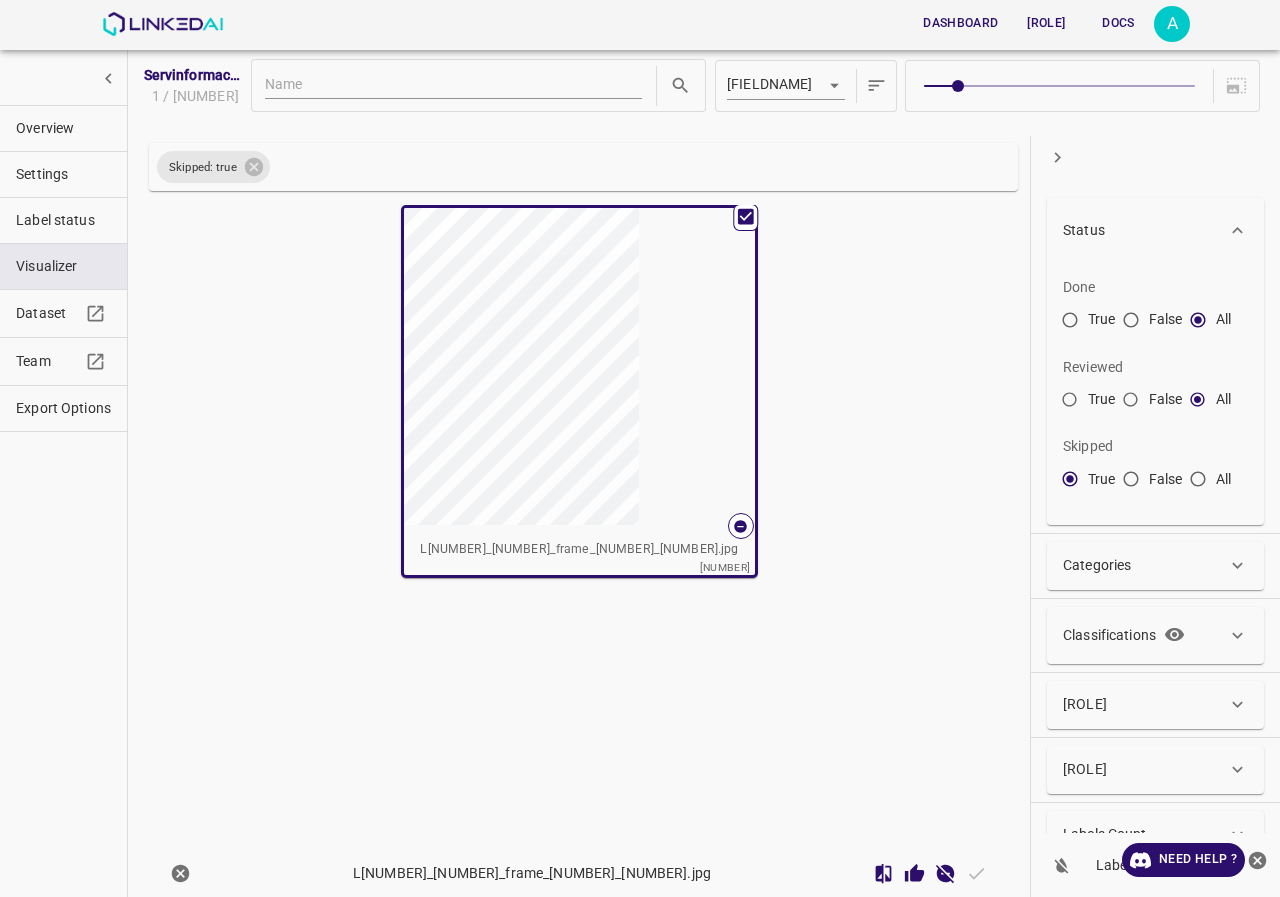 scroll, scrollTop: 0, scrollLeft: 0, axis: both 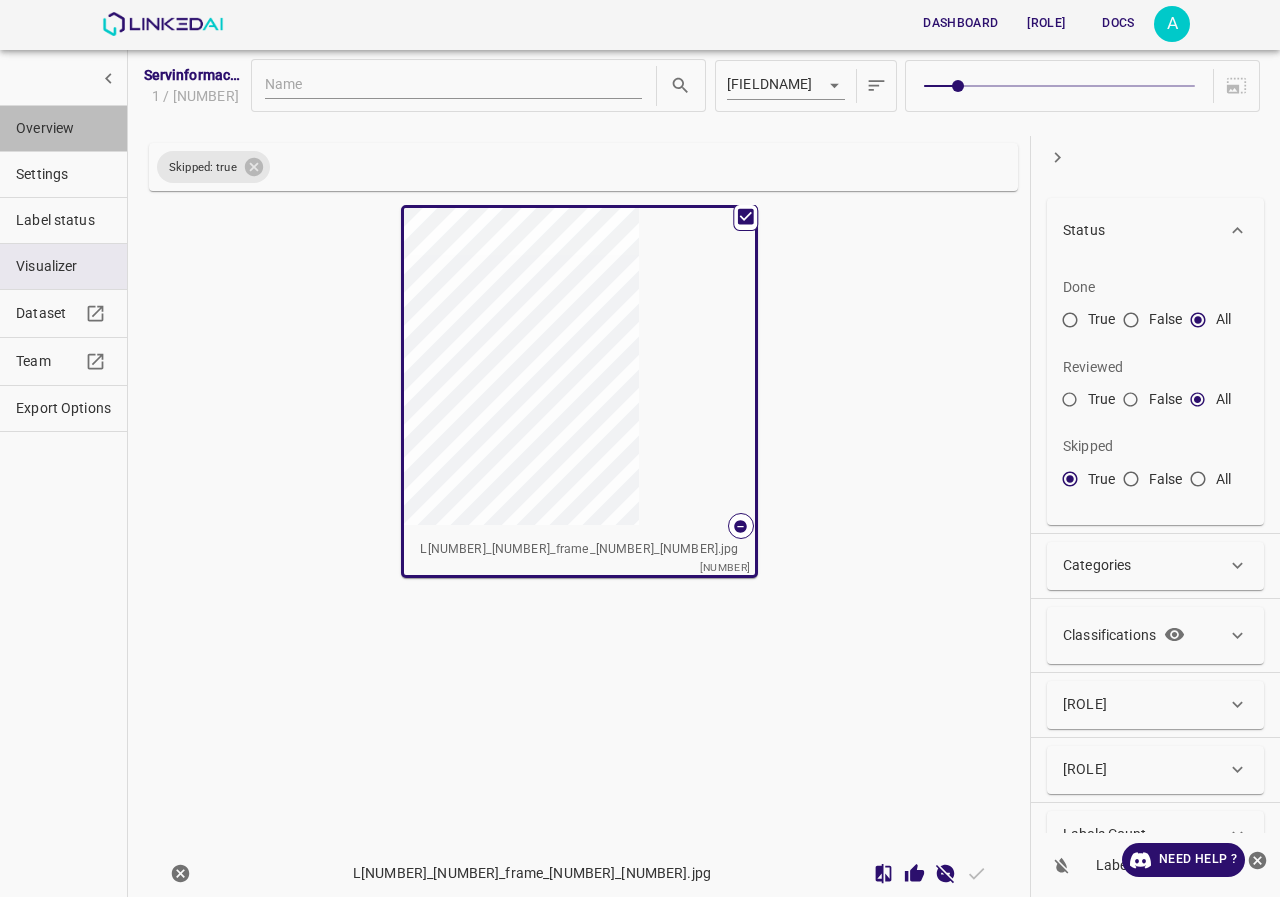 click on "Overview" at bounding box center [63, 128] 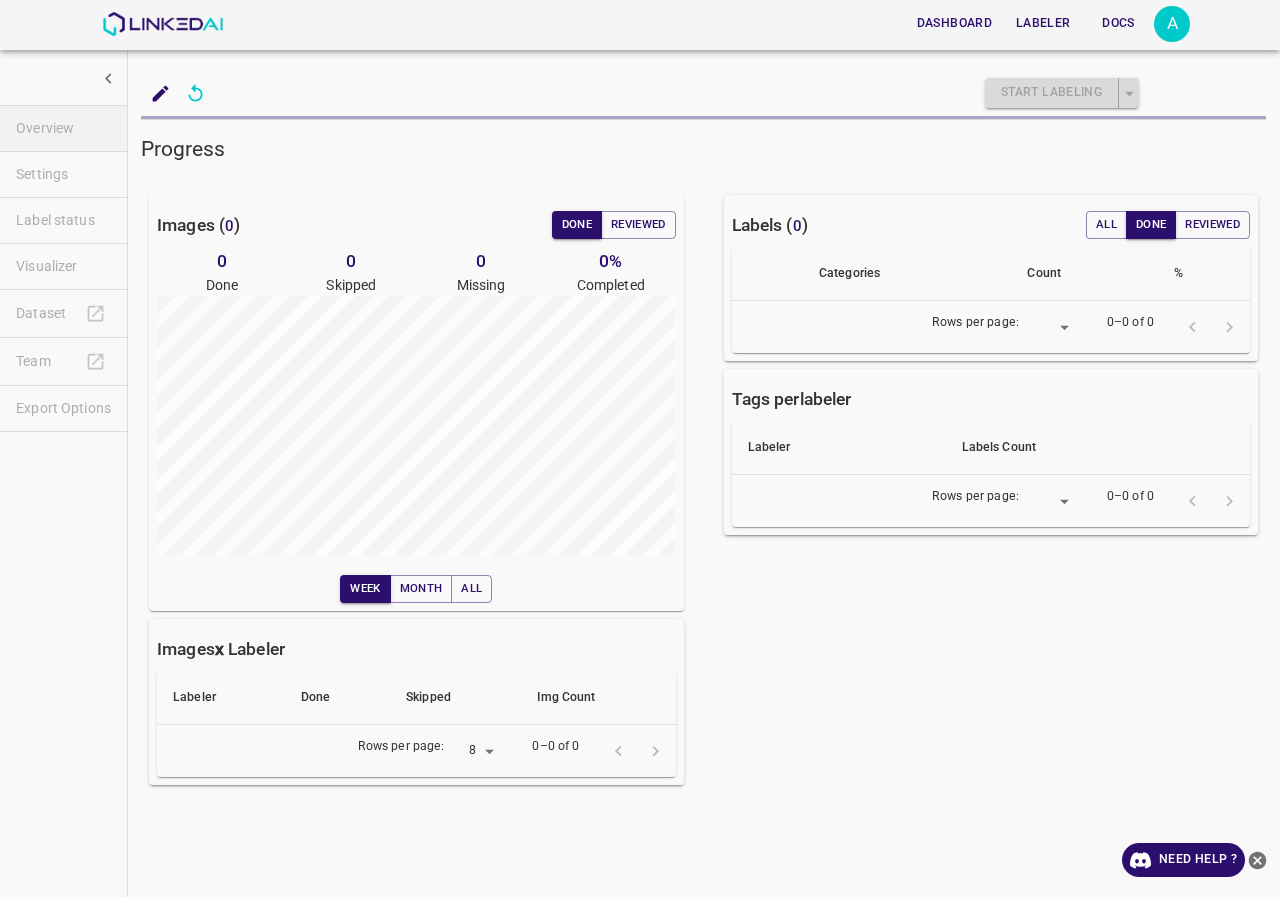 scroll, scrollTop: 0, scrollLeft: 0, axis: both 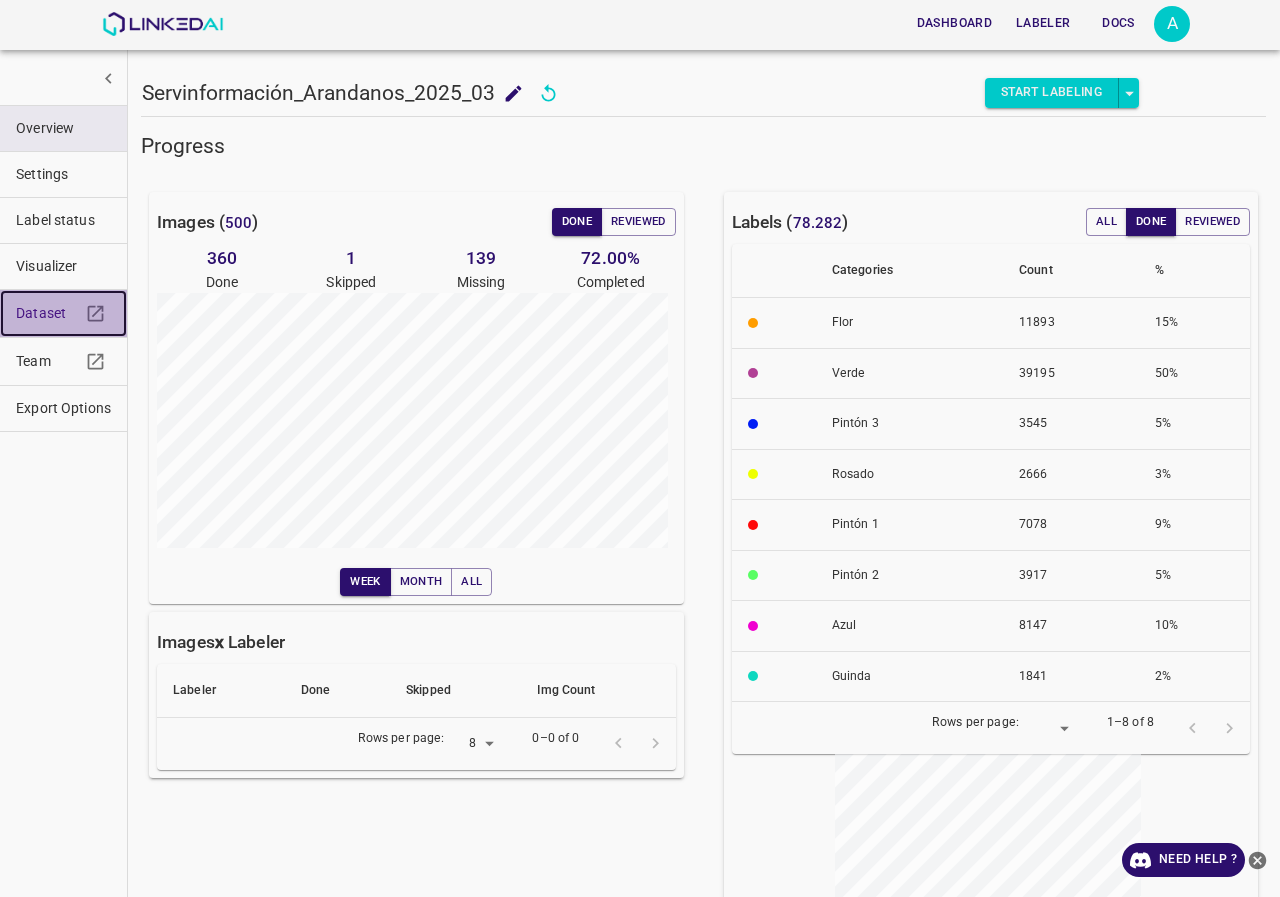 click on "Dataset" at bounding box center (63, 313) 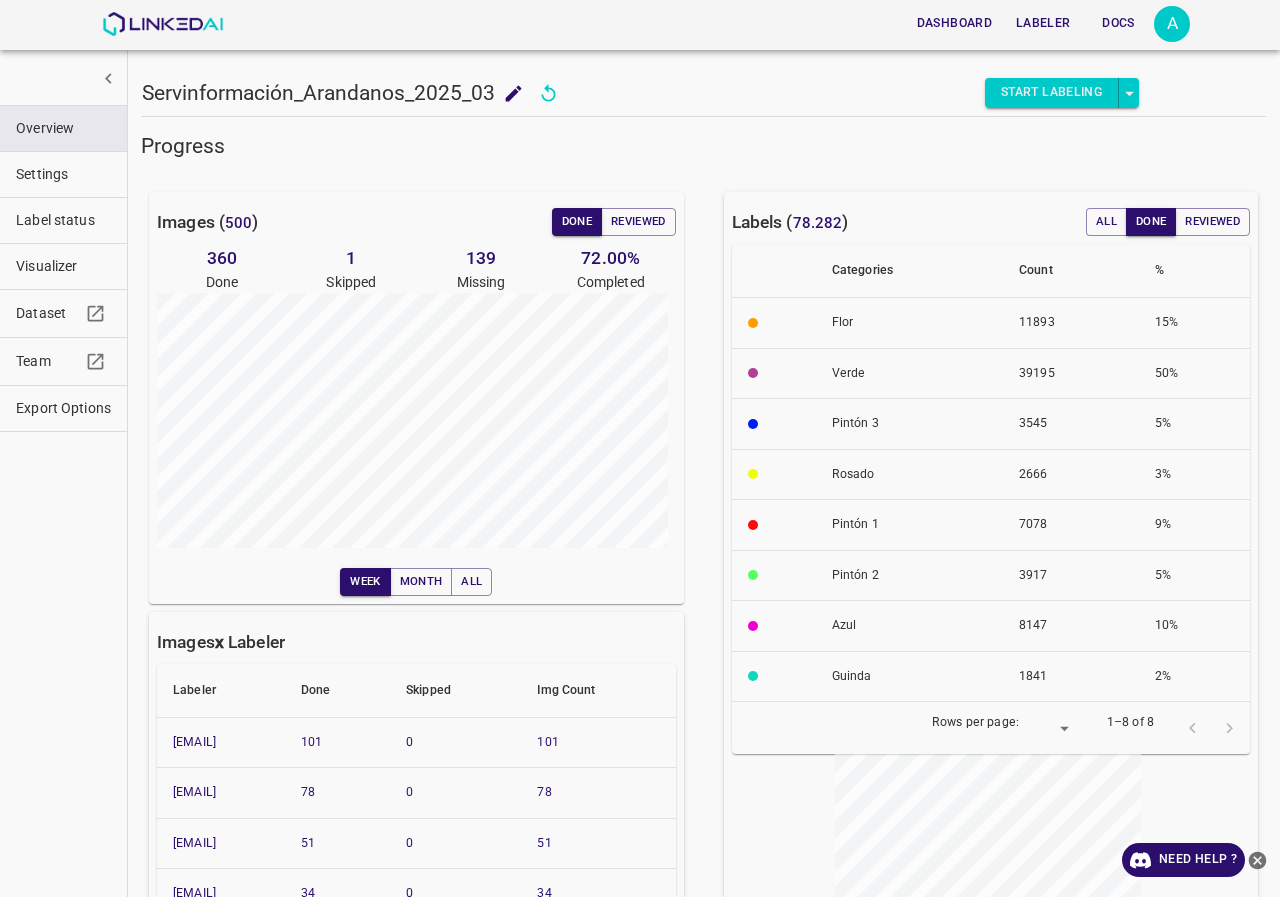 click on "Visualizer" at bounding box center [63, 266] 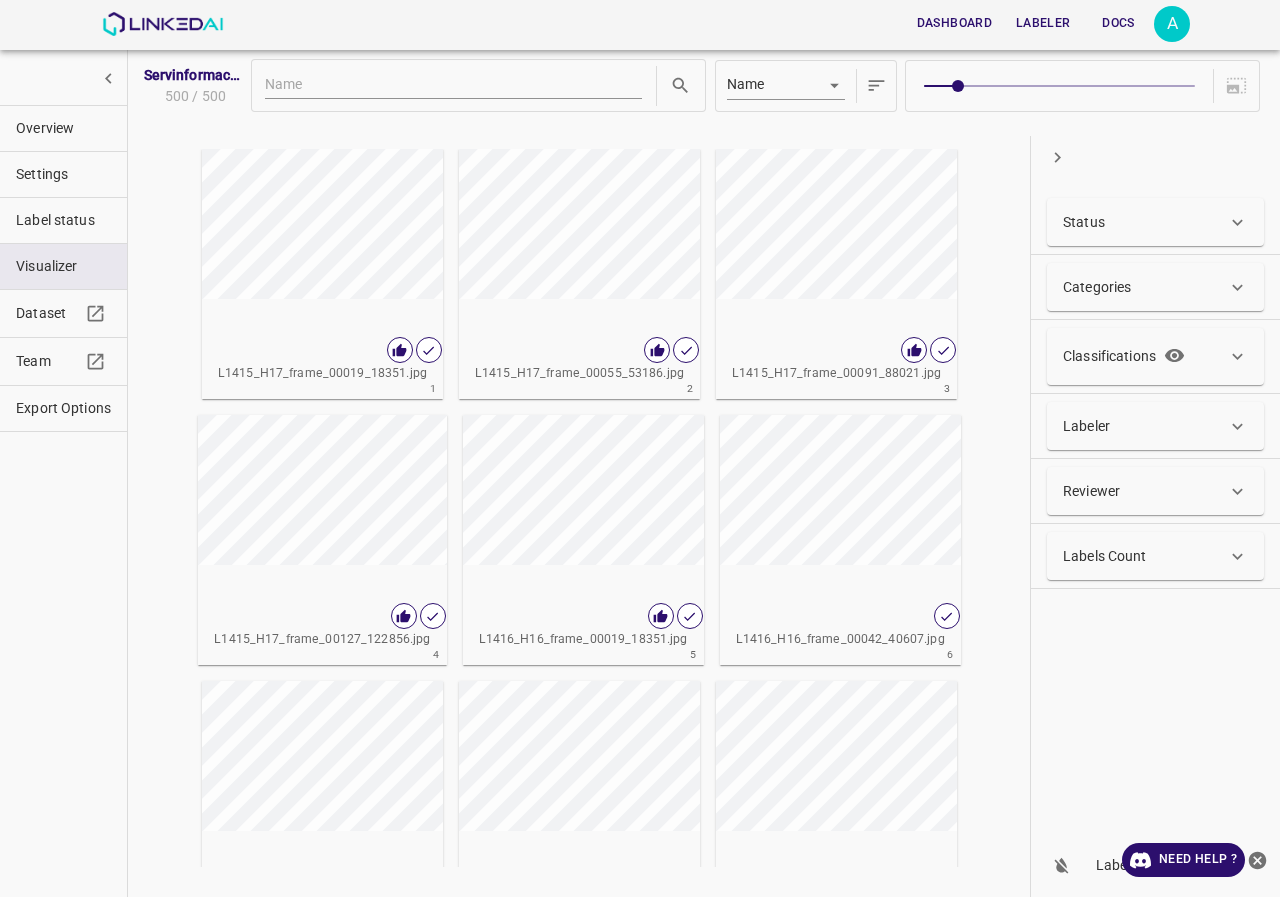 click on "Status" at bounding box center (1145, 222) 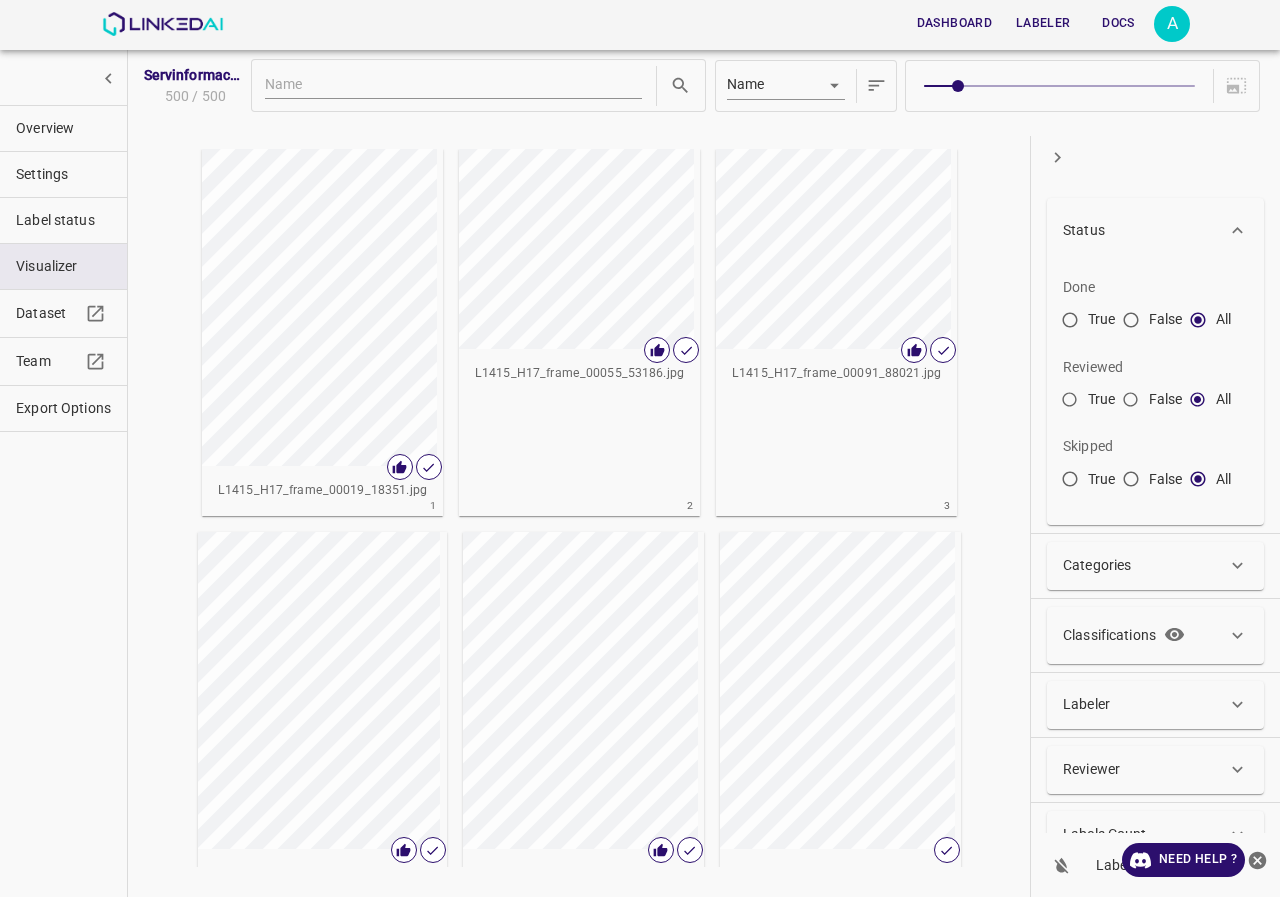 click on "False" at bounding box center (1102, 319) 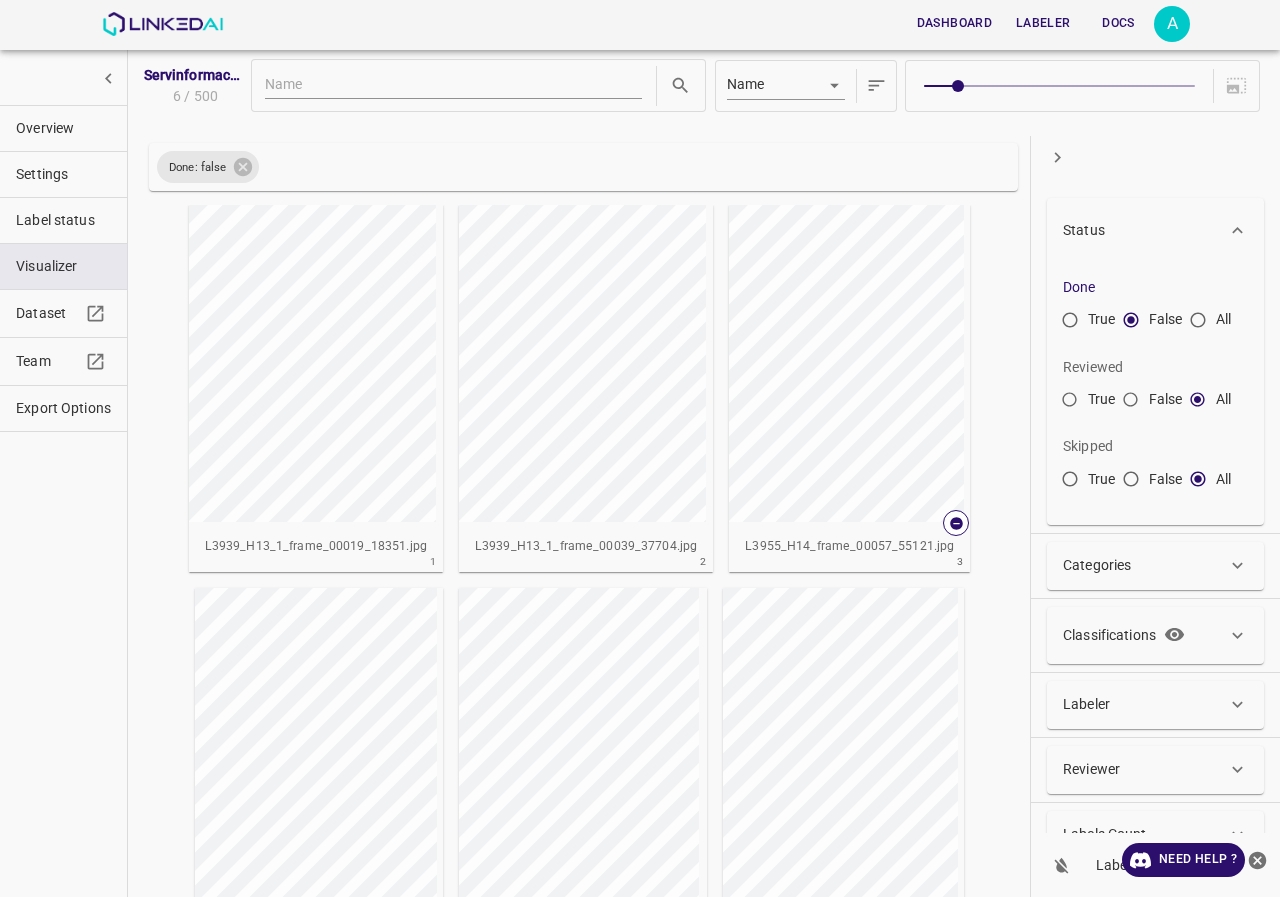 scroll, scrollTop: 40, scrollLeft: 0, axis: vertical 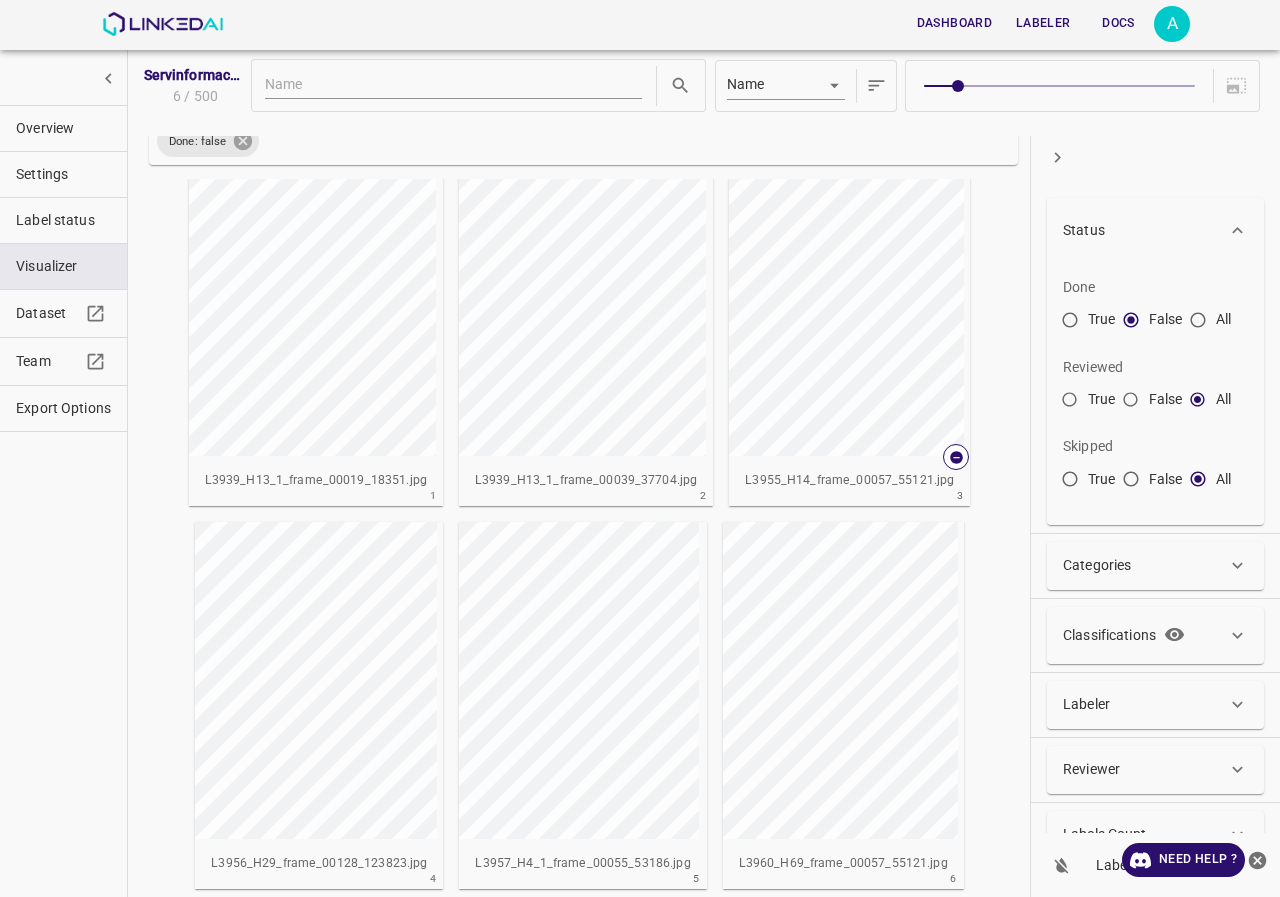 click at bounding box center (243, 141) 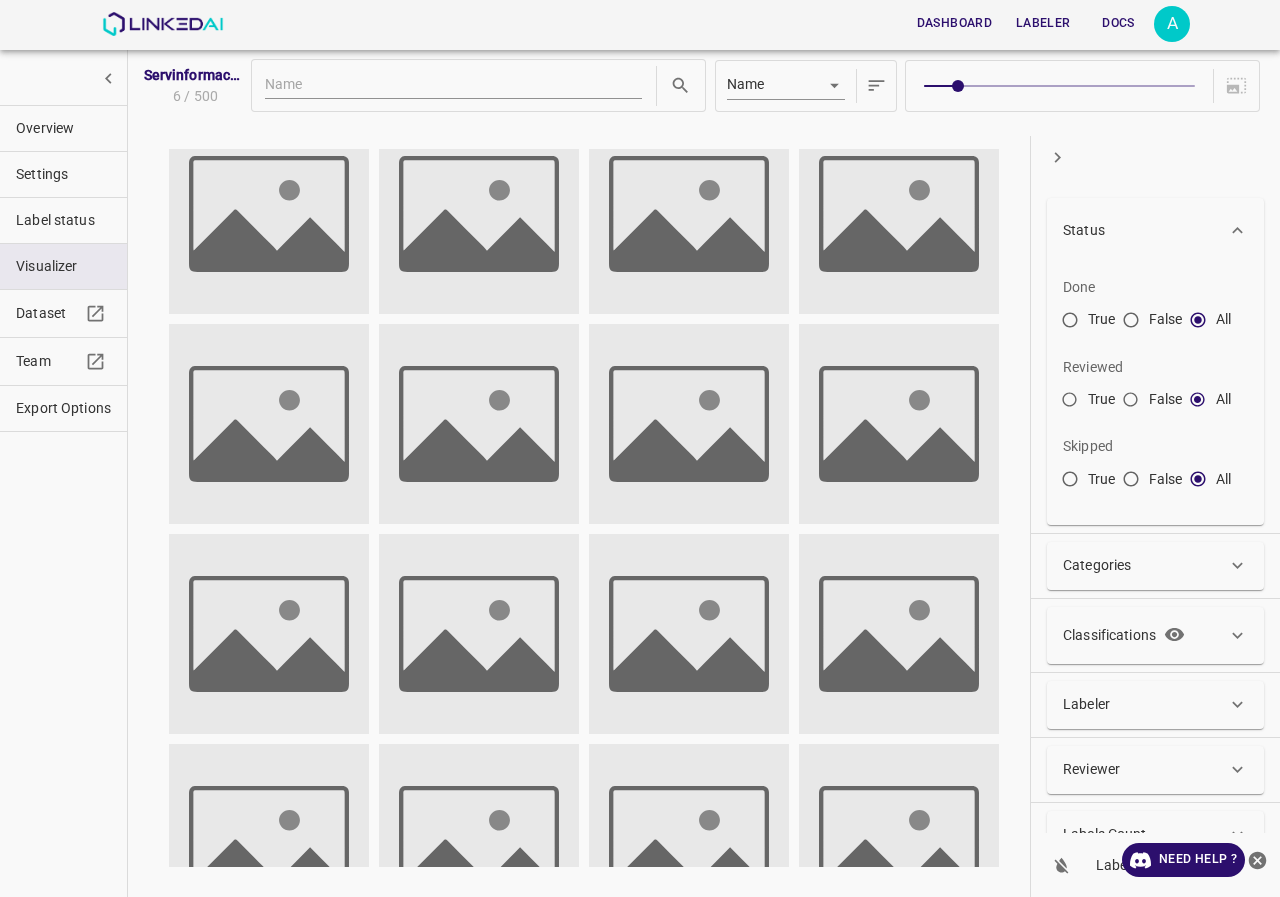 scroll, scrollTop: 0, scrollLeft: 0, axis: both 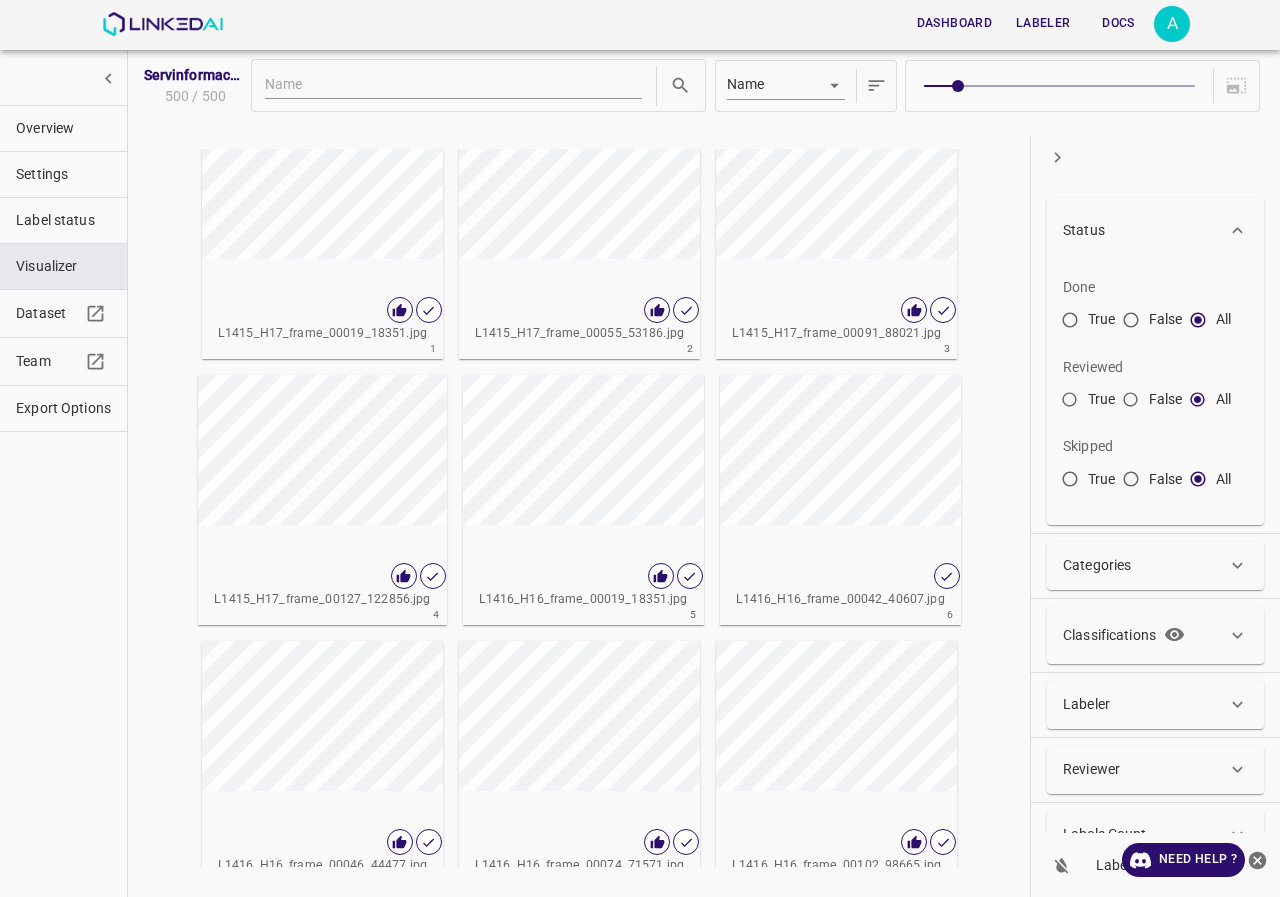 click on "False" at bounding box center (1070, 324) 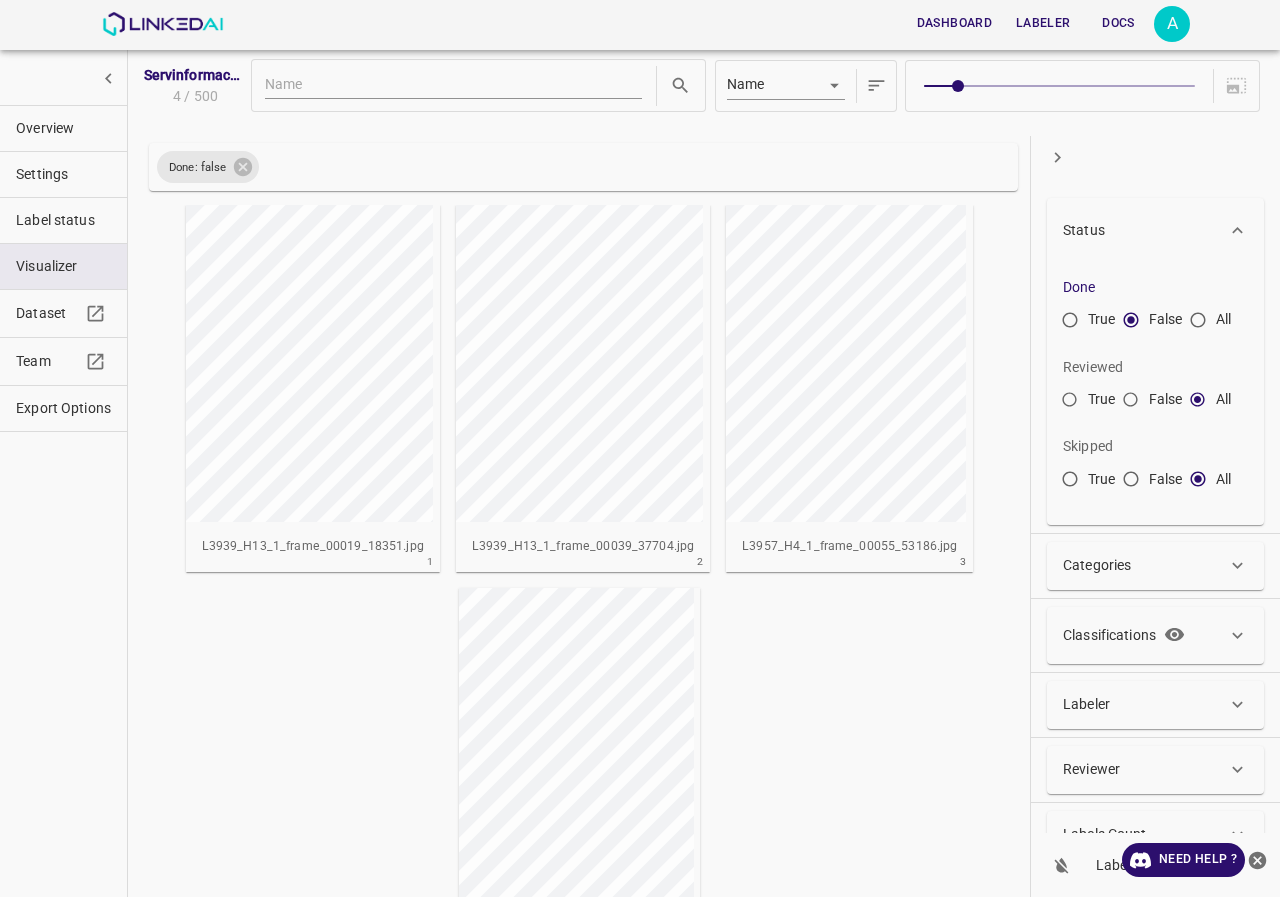 scroll, scrollTop: 40, scrollLeft: 0, axis: vertical 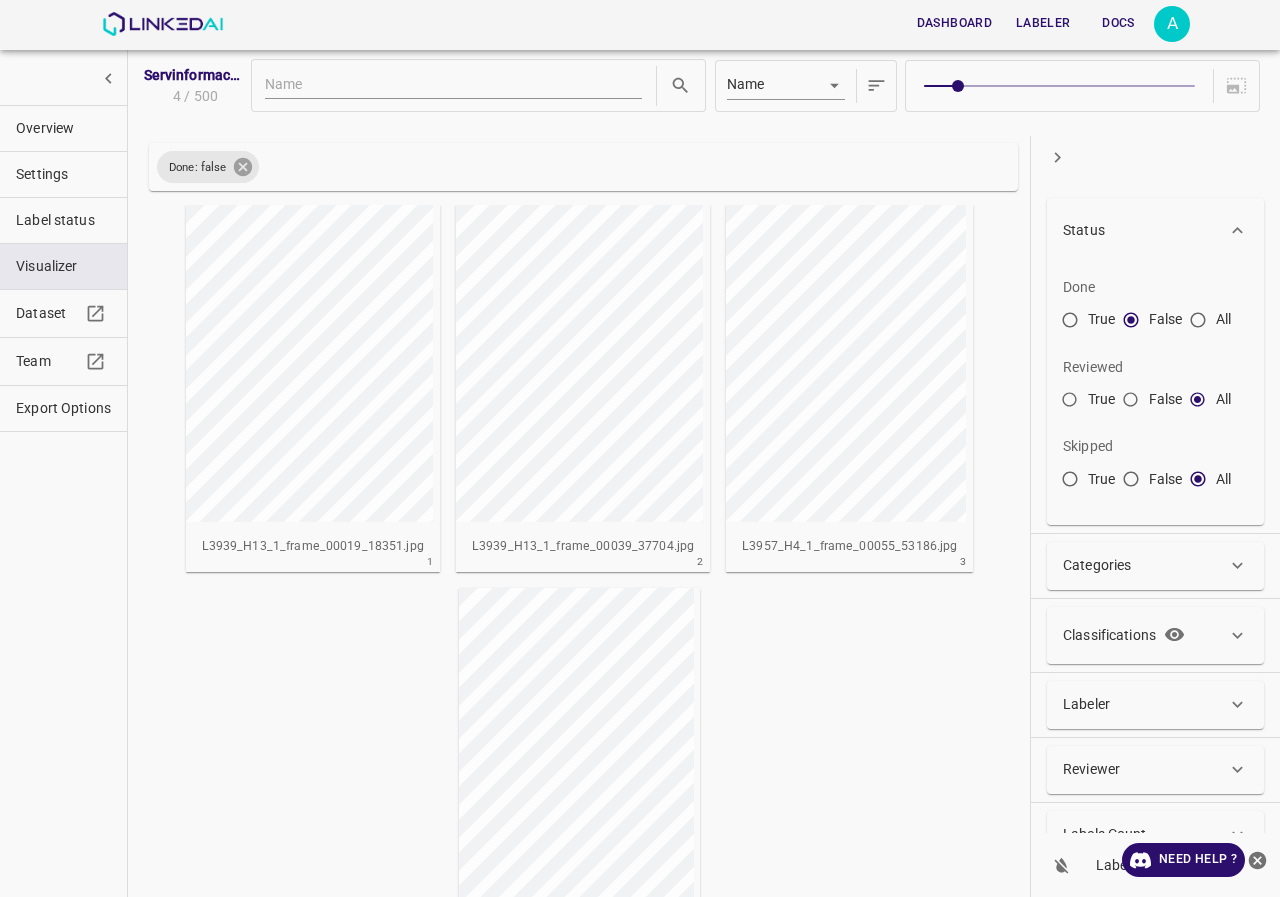 click at bounding box center [243, 167] 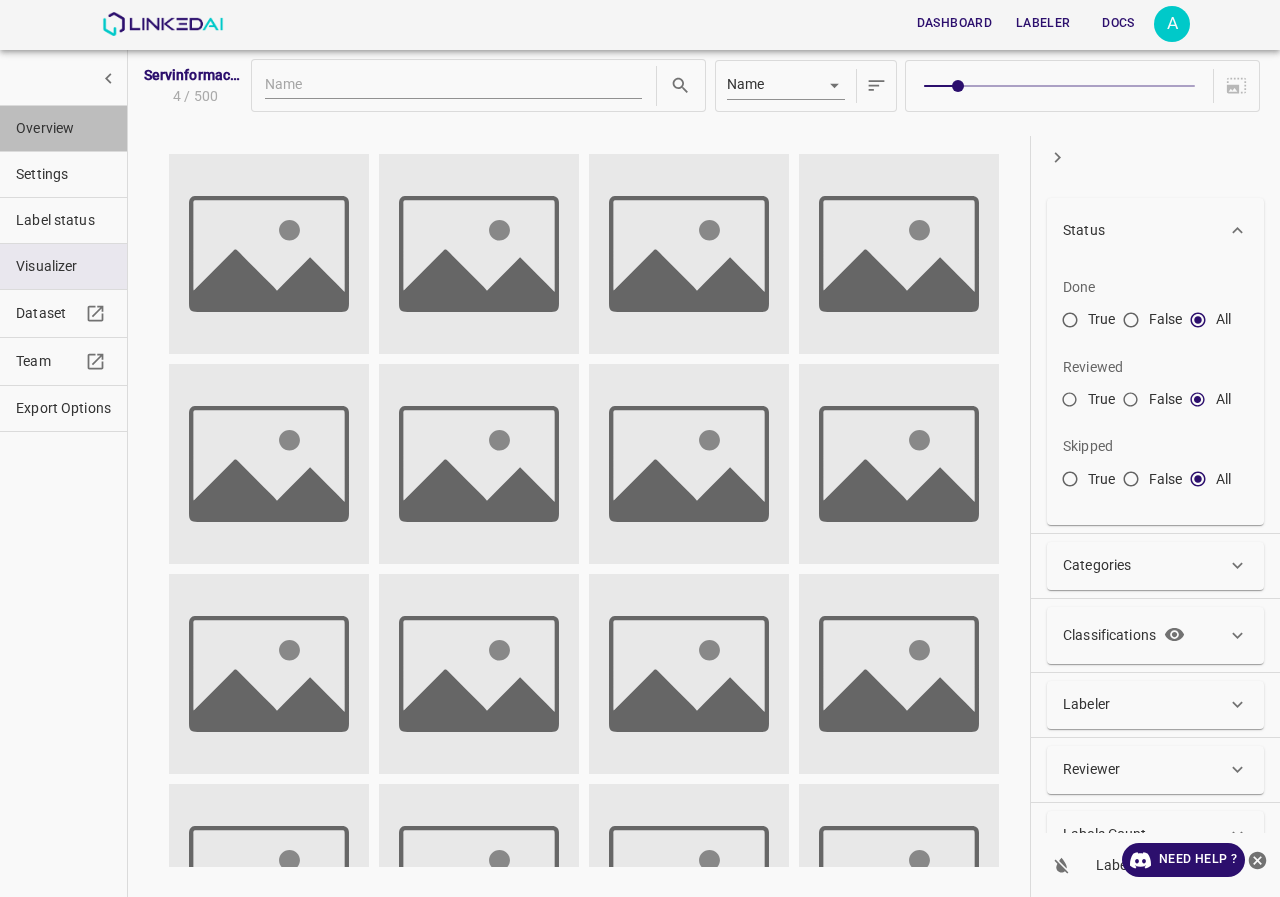 click on "Overview" at bounding box center [63, 128] 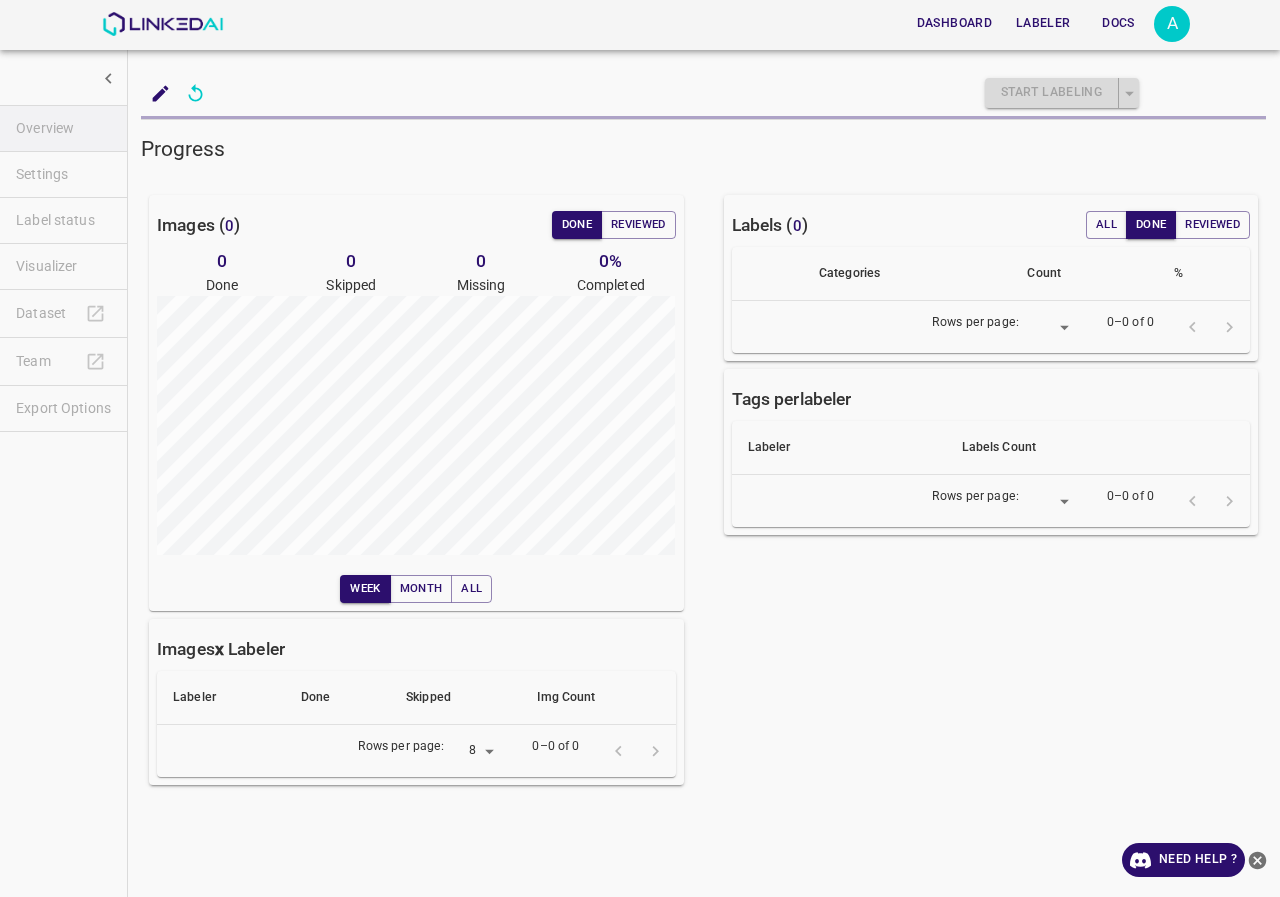 scroll, scrollTop: 0, scrollLeft: 0, axis: both 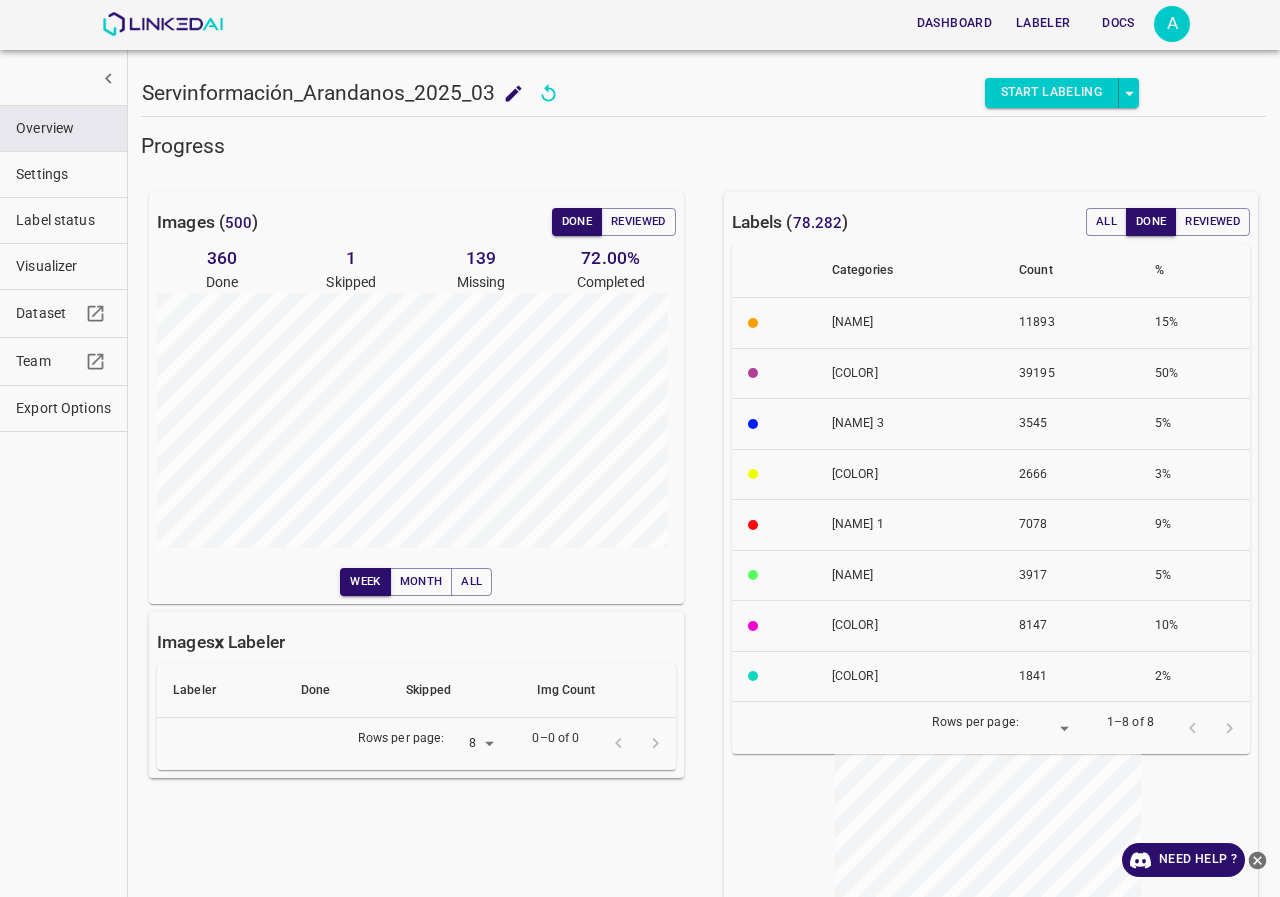 click on "Visualizer" at bounding box center (63, 266) 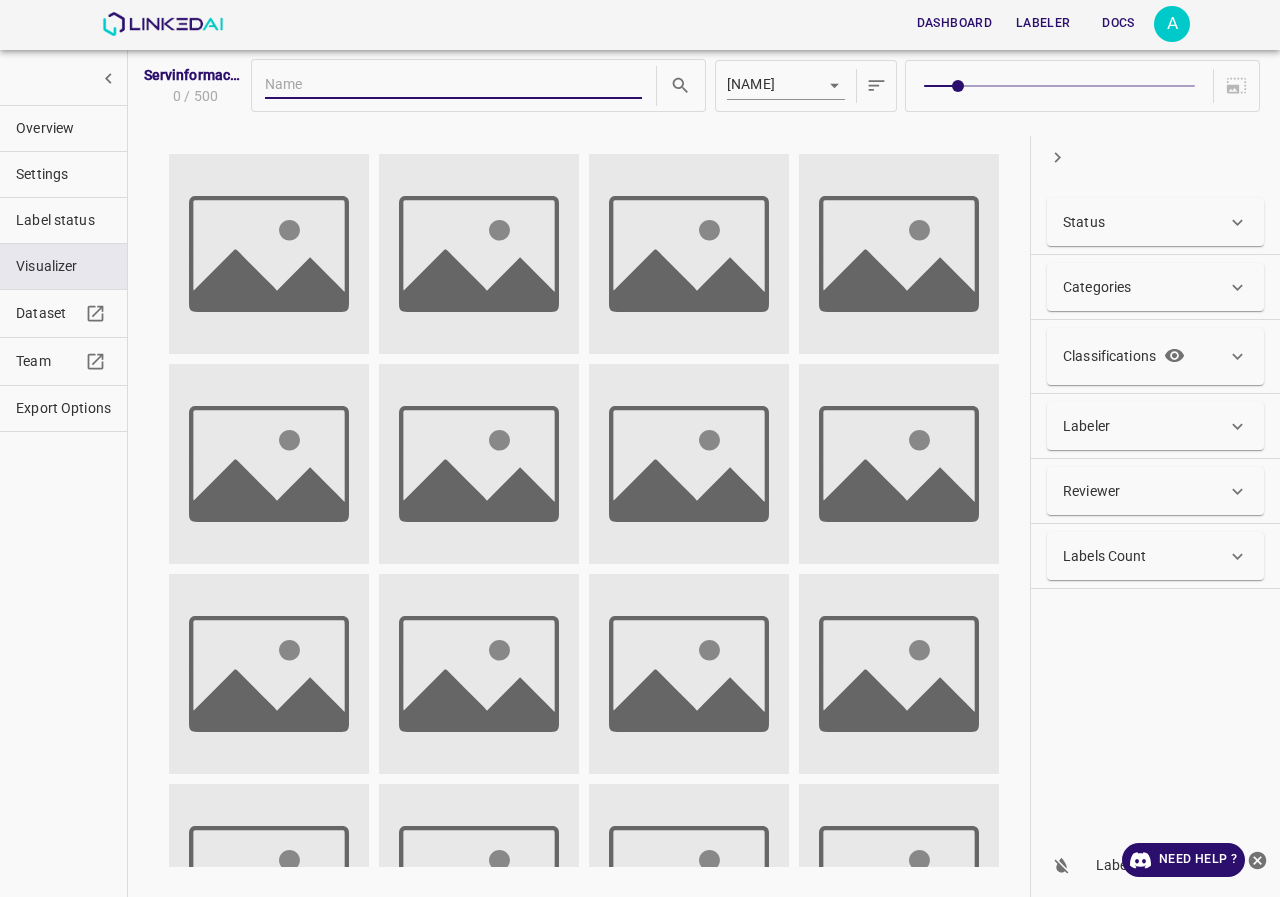 click on "Status" at bounding box center [1155, 222] 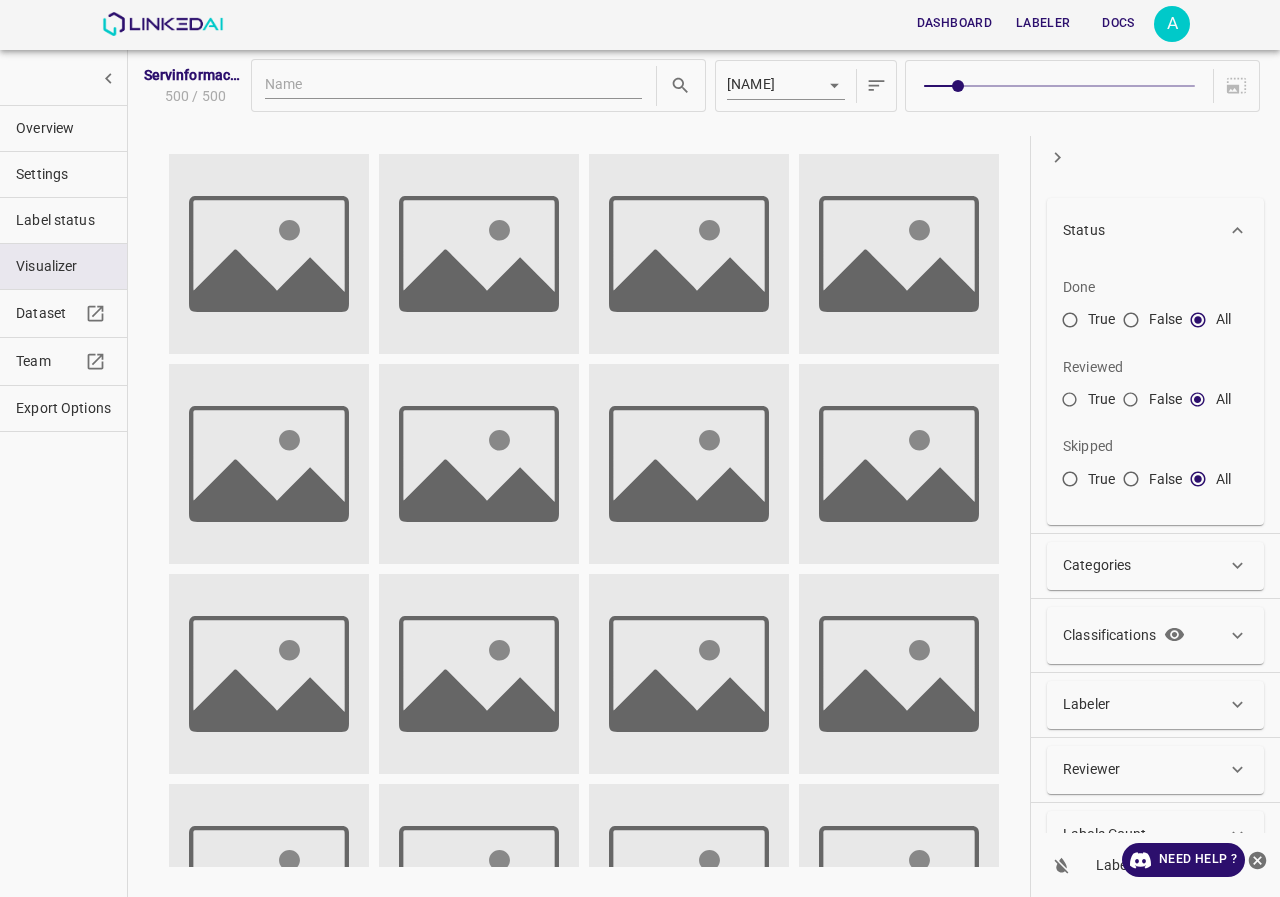 click on "True" at bounding box center [1070, 483] 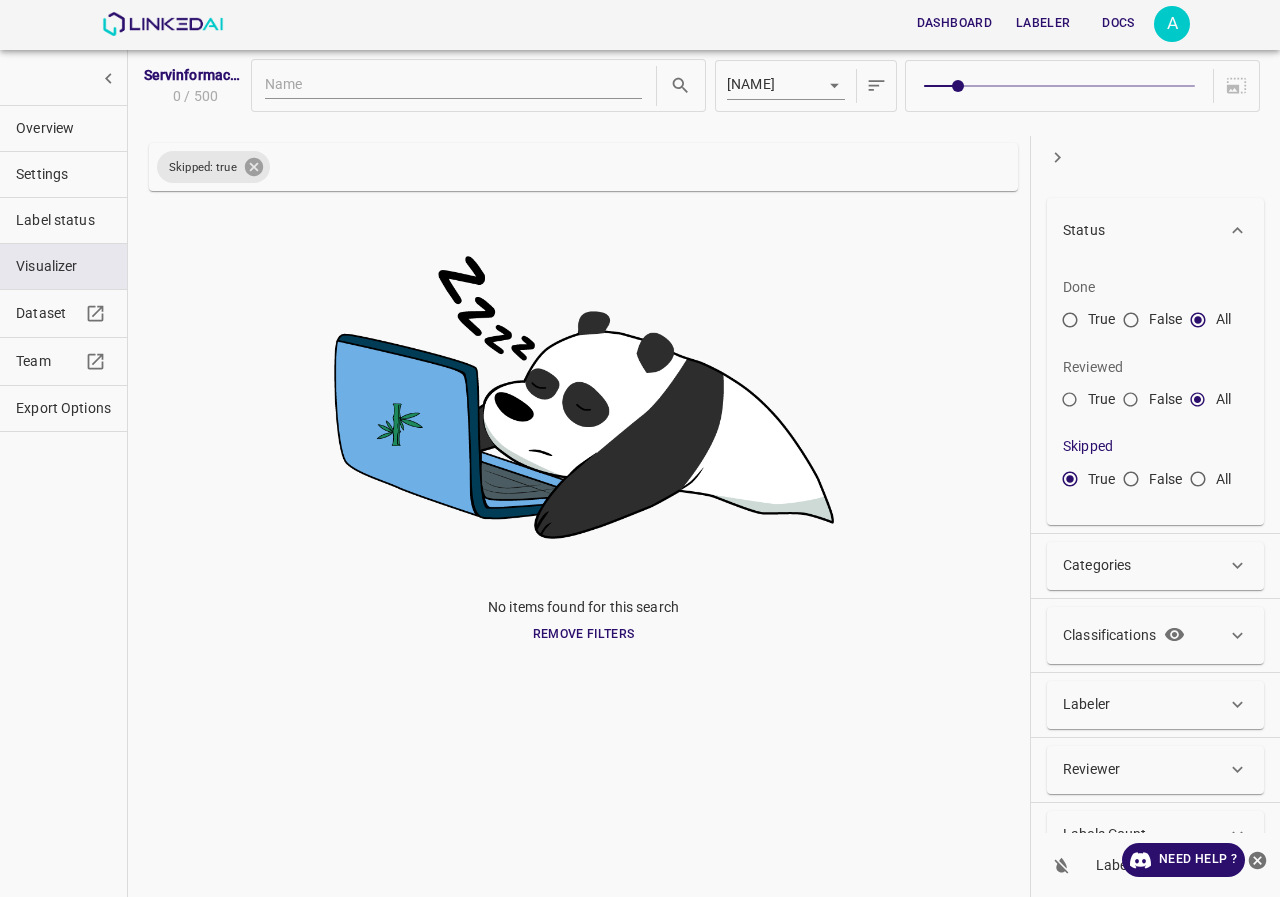 click at bounding box center [254, 167] 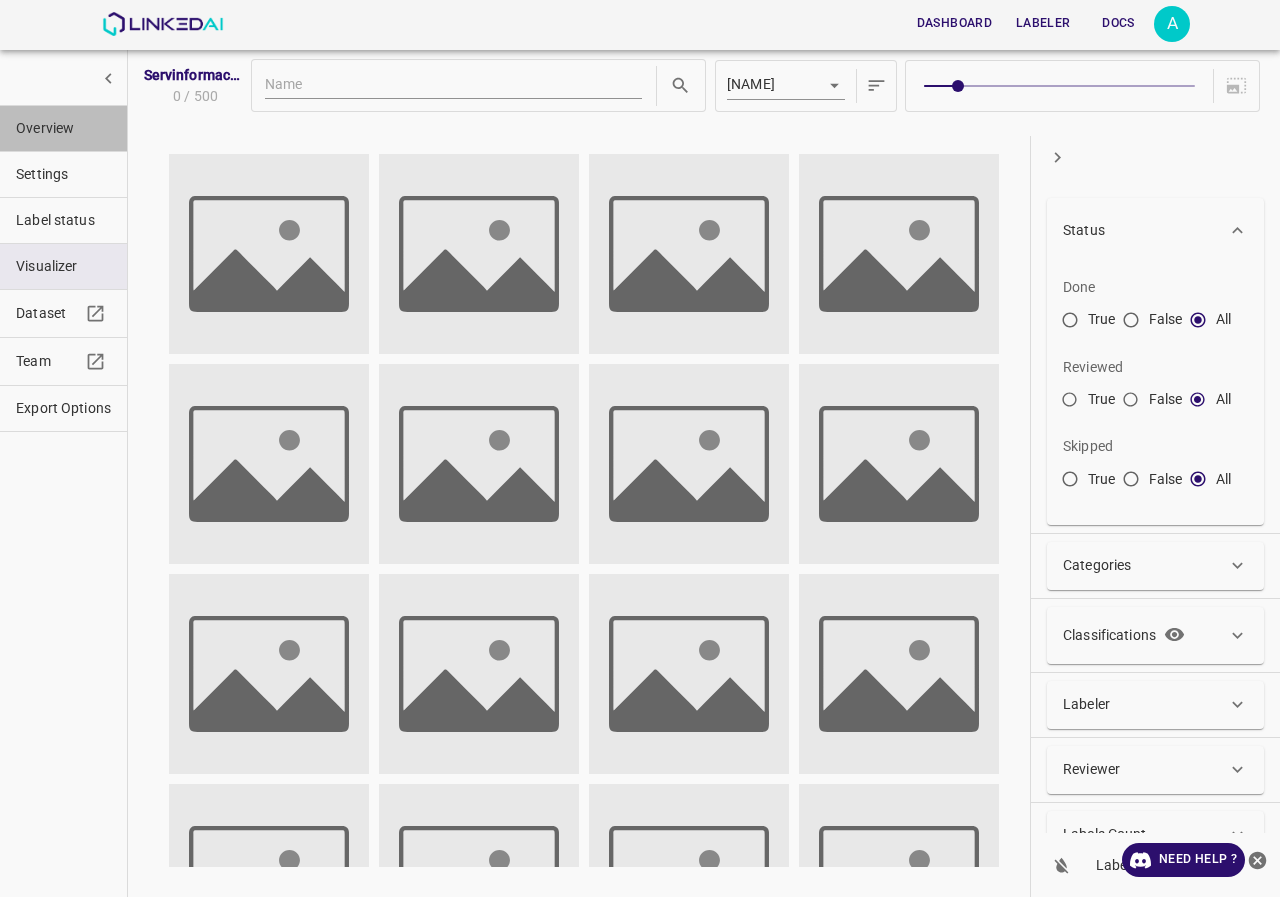 click on "Overview" at bounding box center [63, 128] 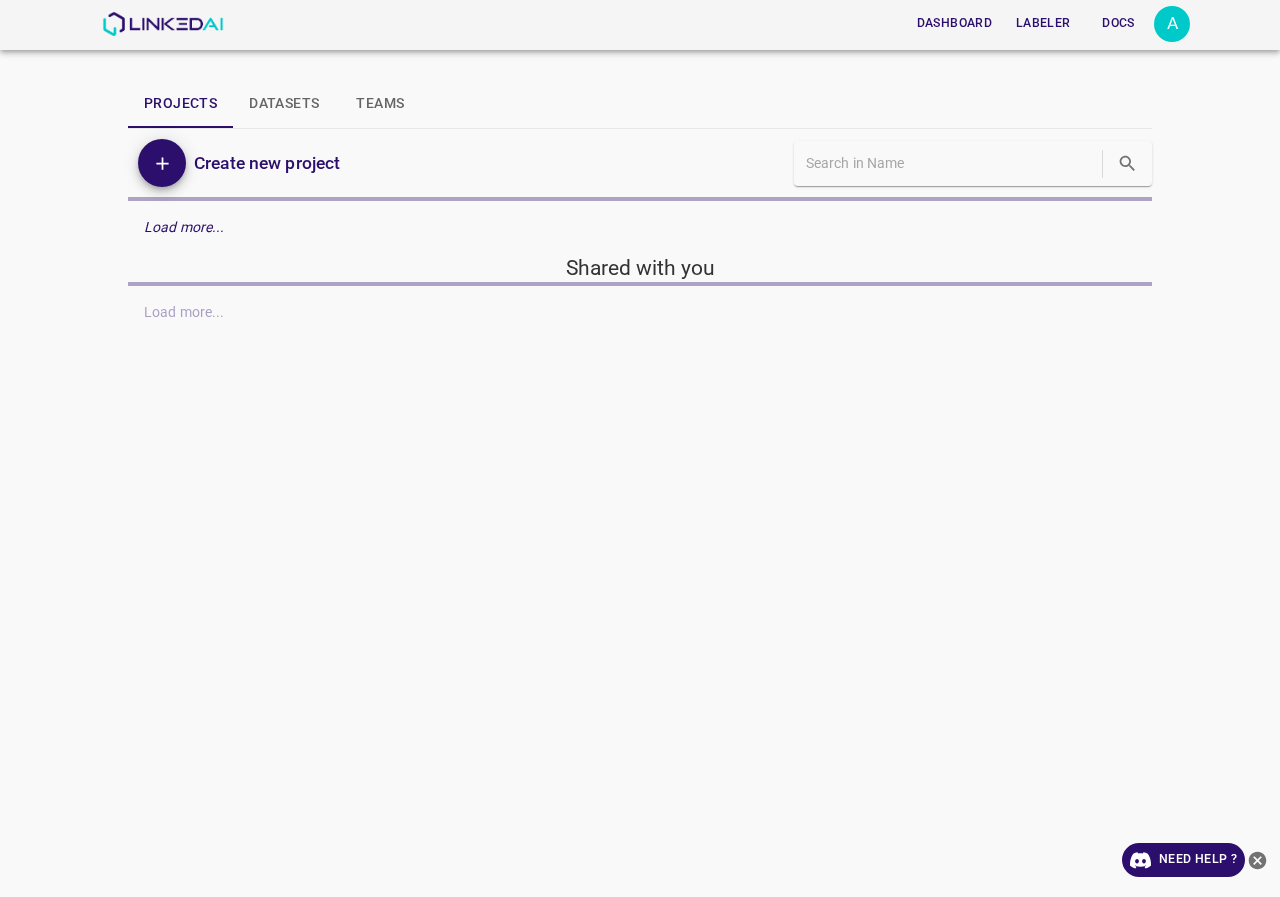 scroll, scrollTop: 0, scrollLeft: 0, axis: both 